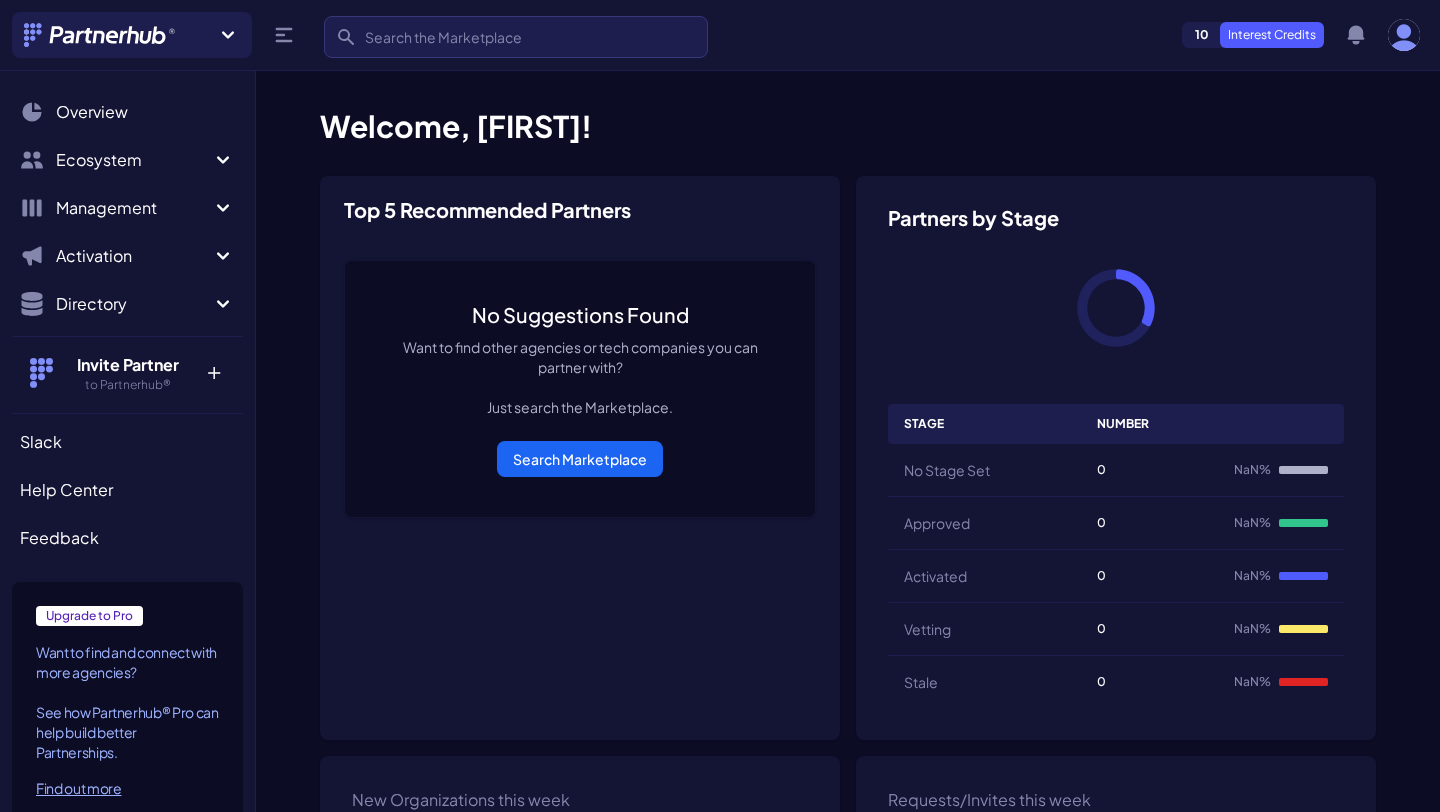 scroll, scrollTop: 0, scrollLeft: 0, axis: both 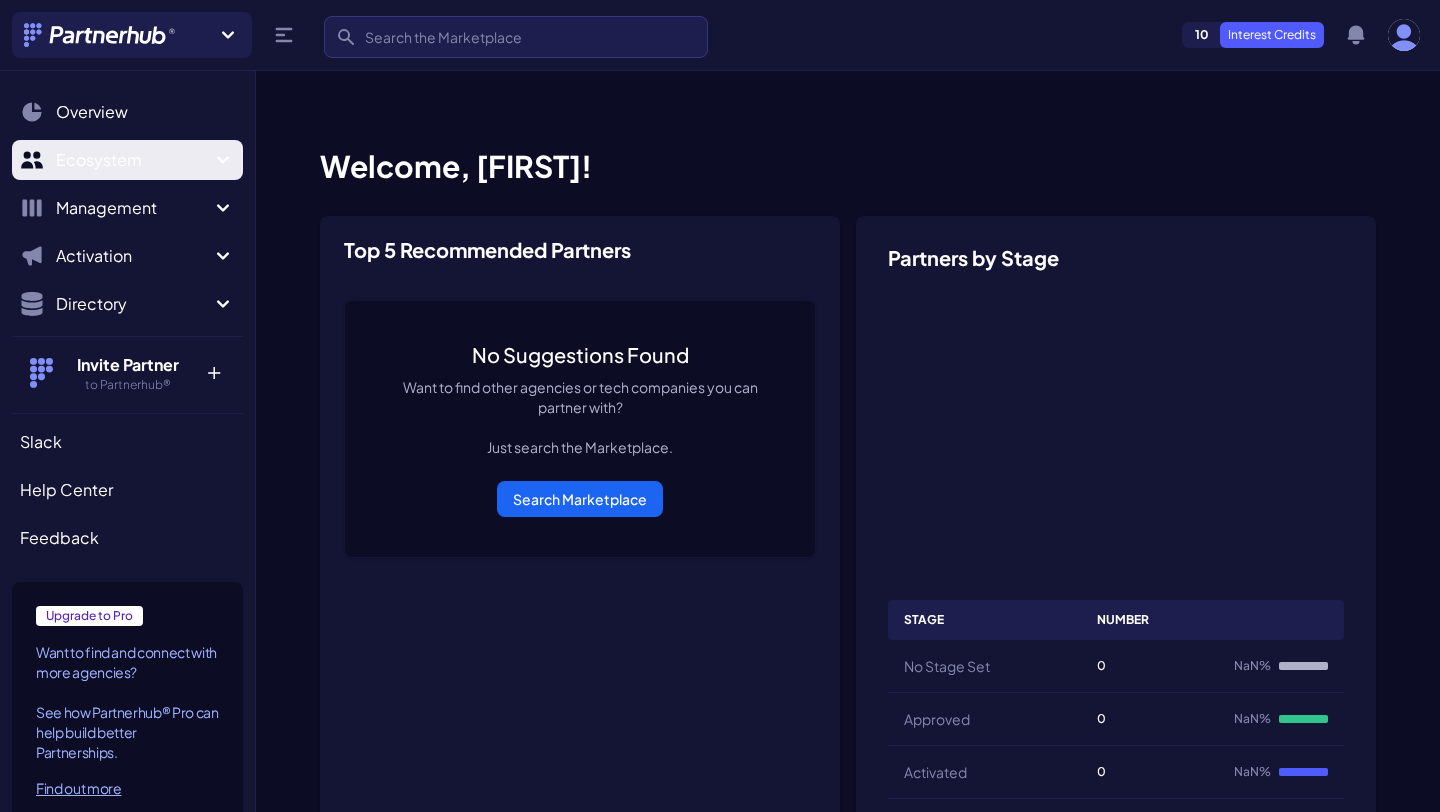 click 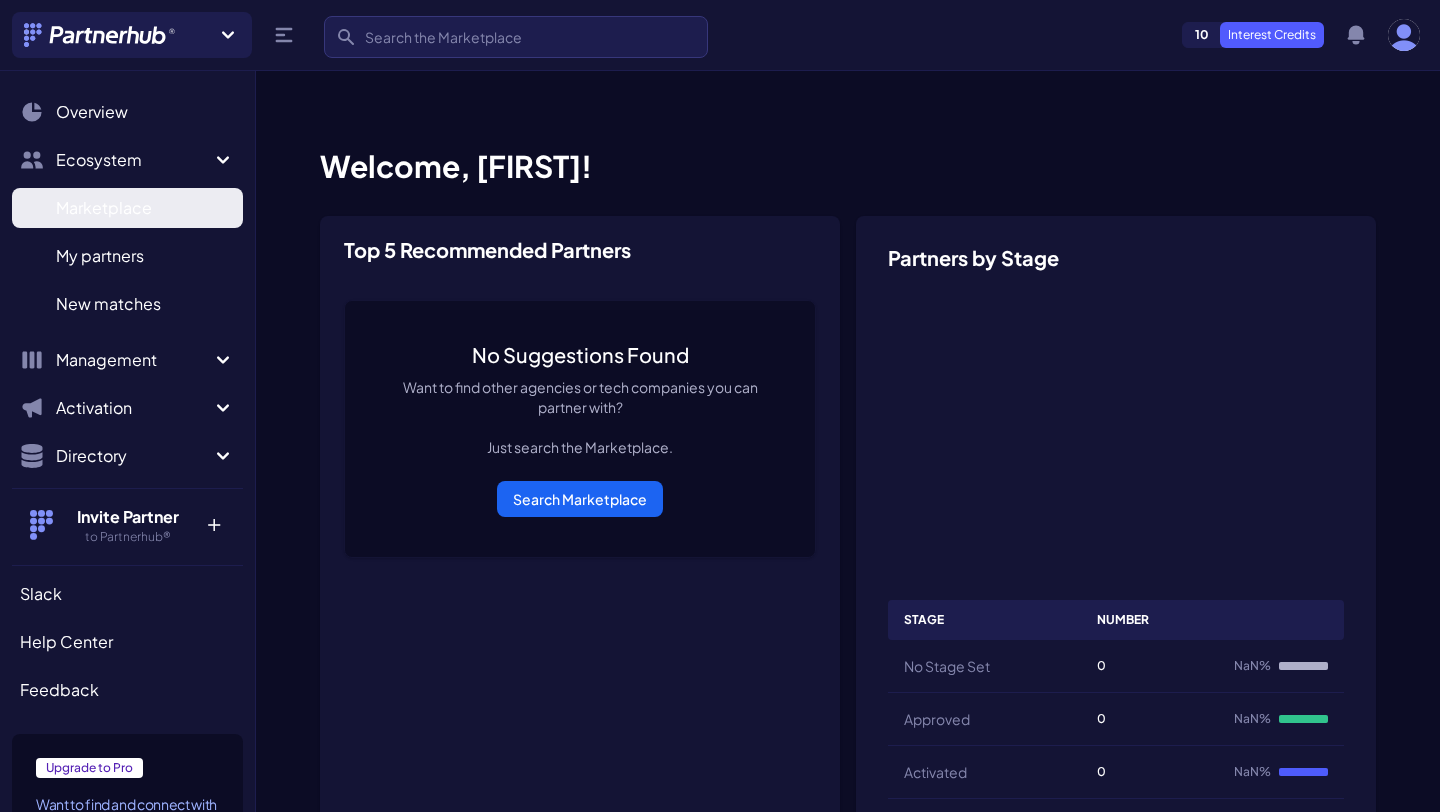 click on "Marketplace" at bounding box center [104, 208] 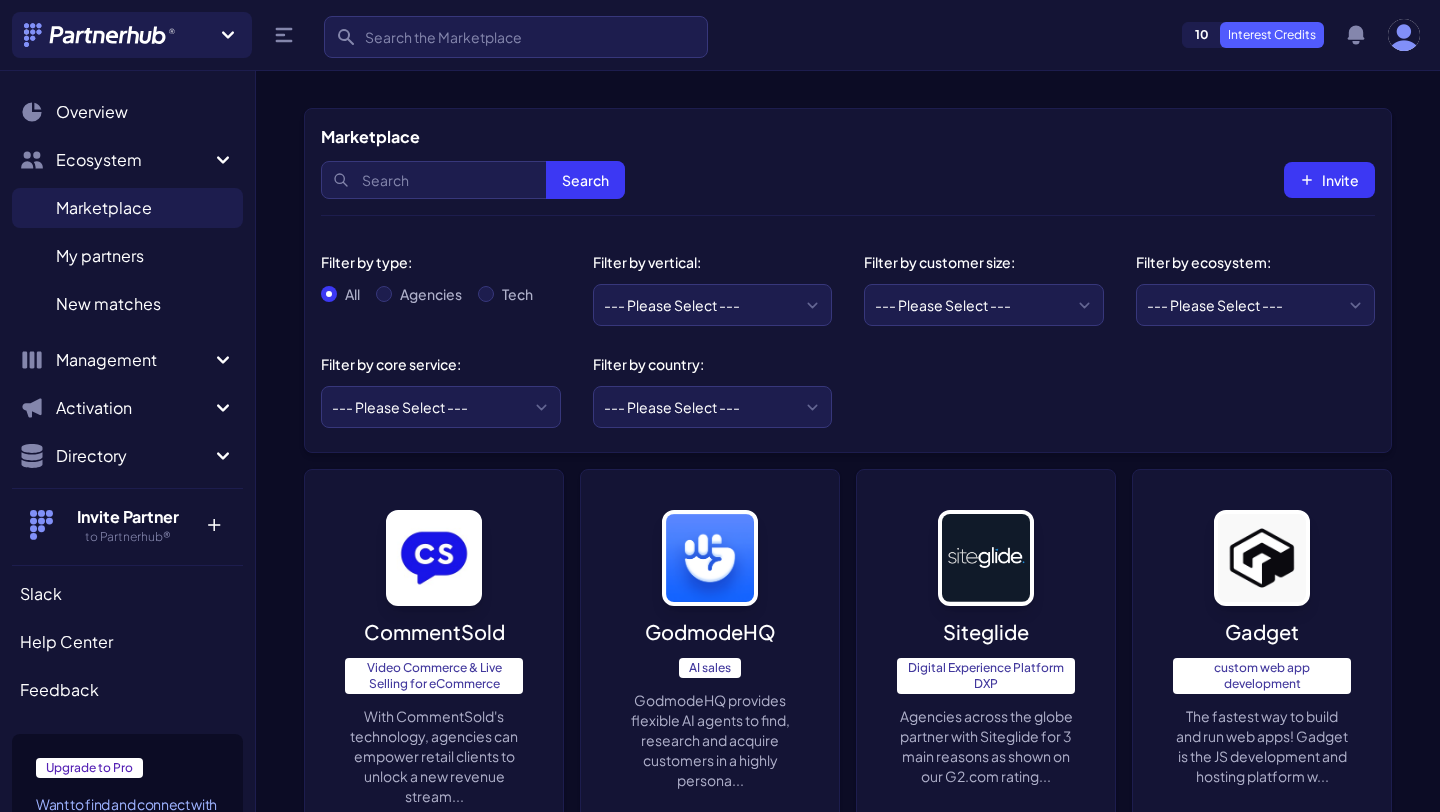 scroll, scrollTop: 0, scrollLeft: 0, axis: both 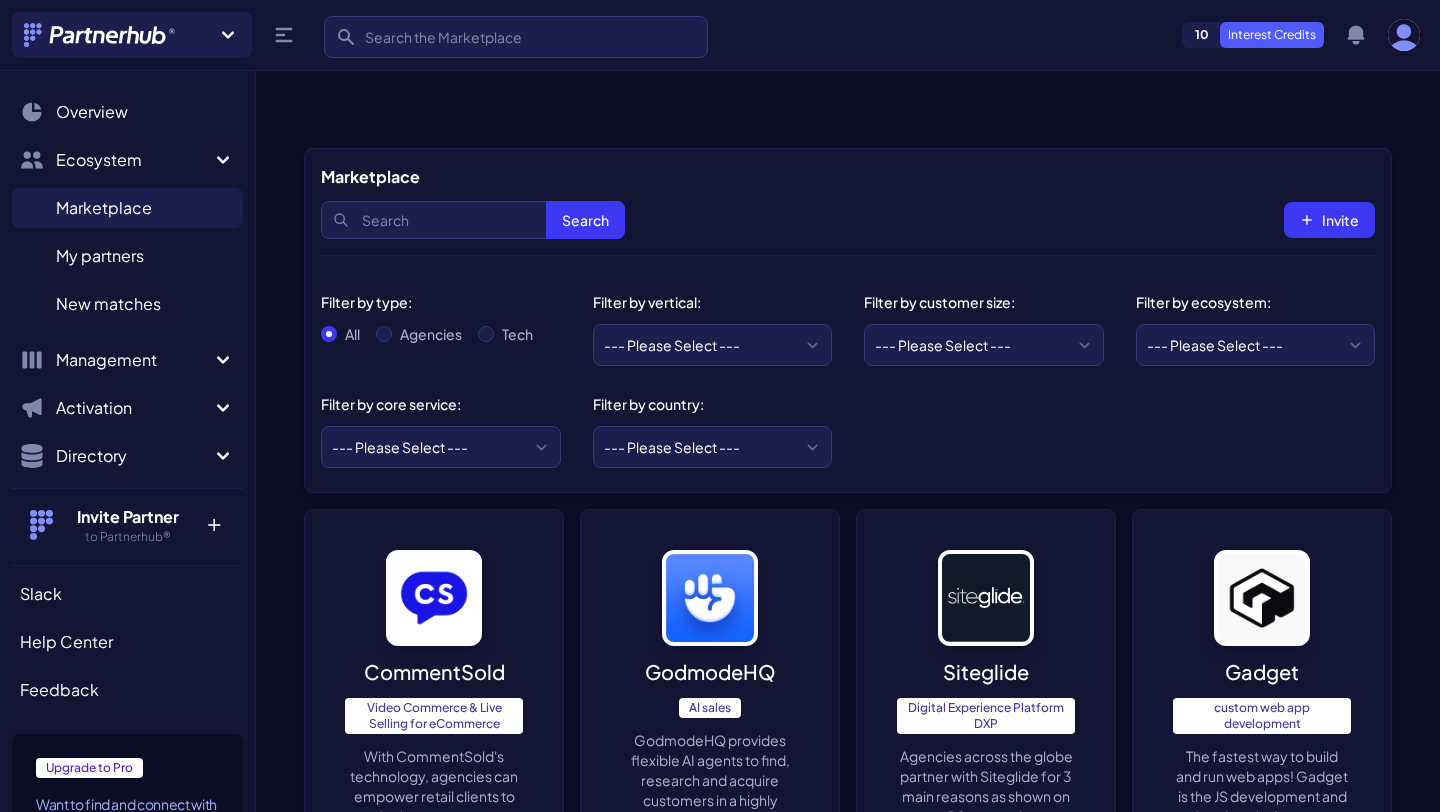 click 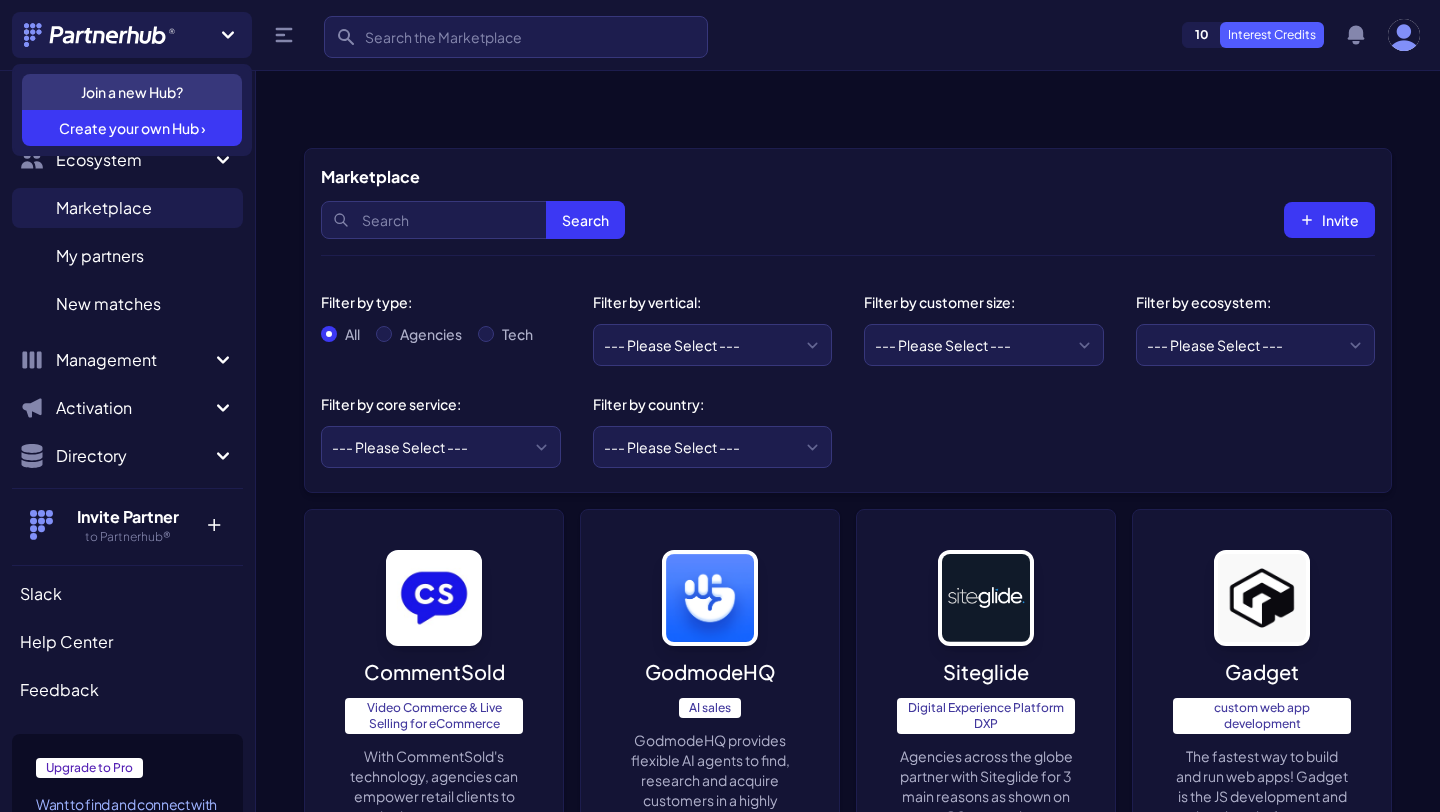click on "Marketplace
Search
Search
Invite
Filter by type:
All
Agencies
Tech
Filter by vertical:
--- Please Select --- eCommerce and consumer brands B2B and IT Local retailers or professional services We sell direct to agencies only Other or vertical agnostic
Filter by customer size:
--- Please Select --- Startups/SMBs Mid-market Enterprise" at bounding box center (848, 3131) 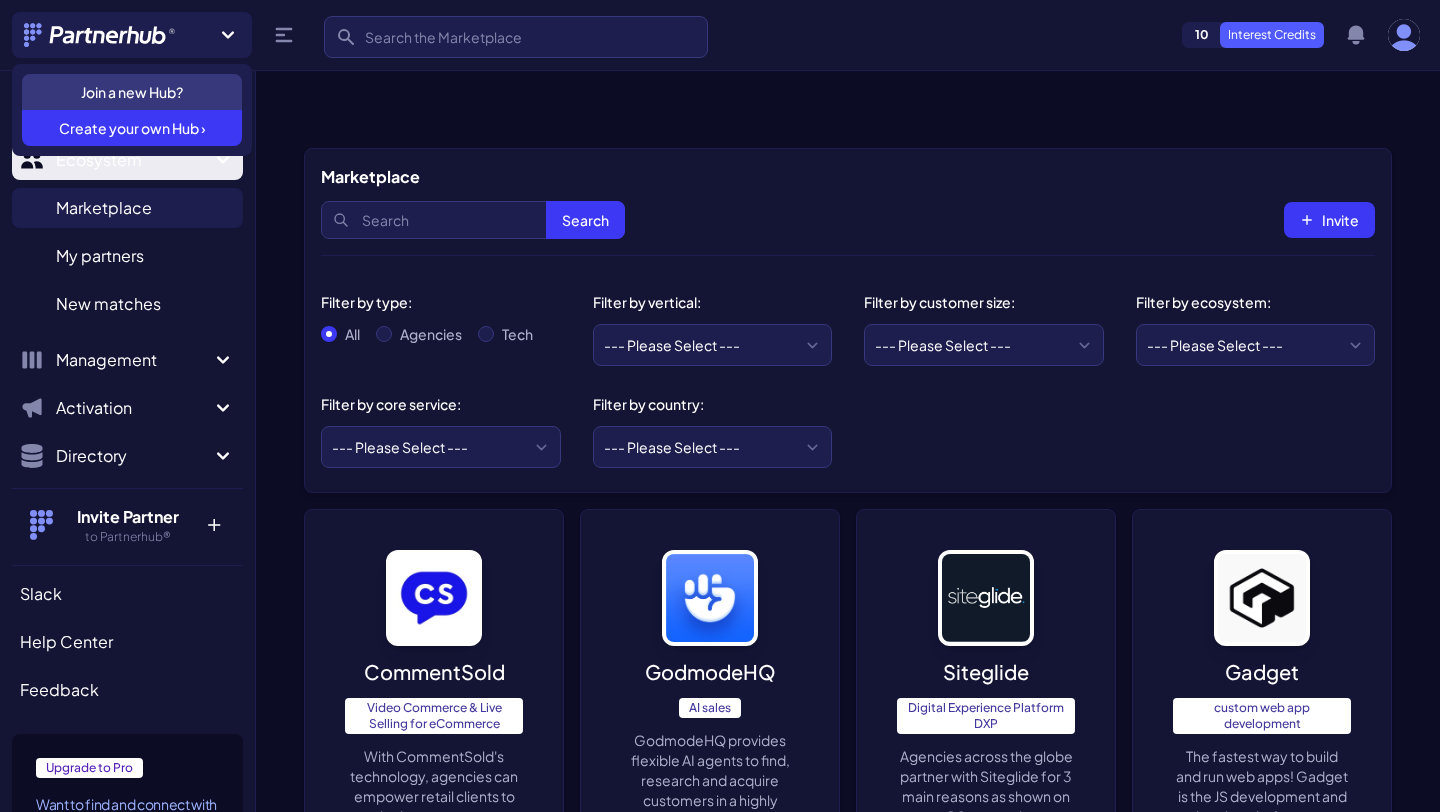 click 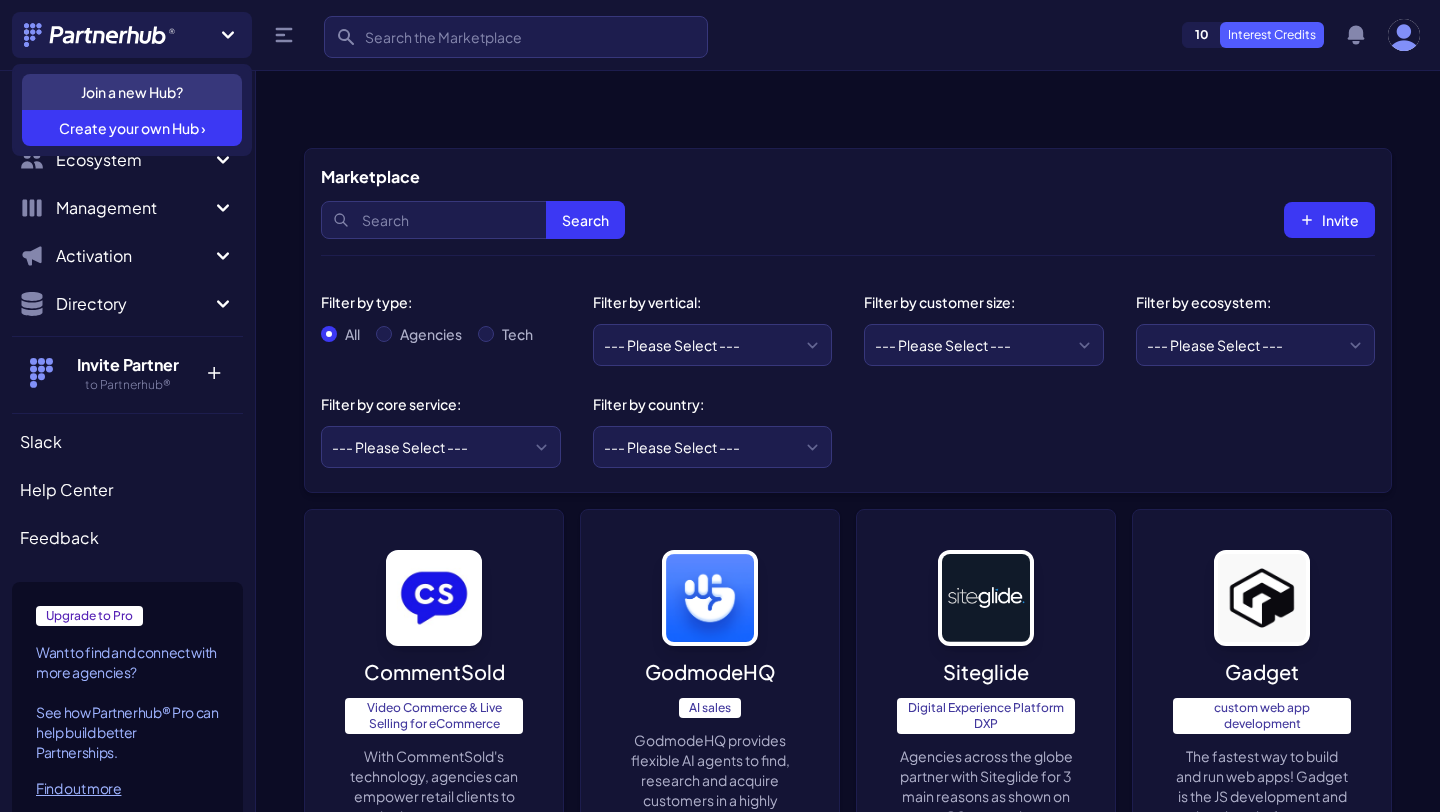 click on "Search
Search
Invite" at bounding box center (848, 220) 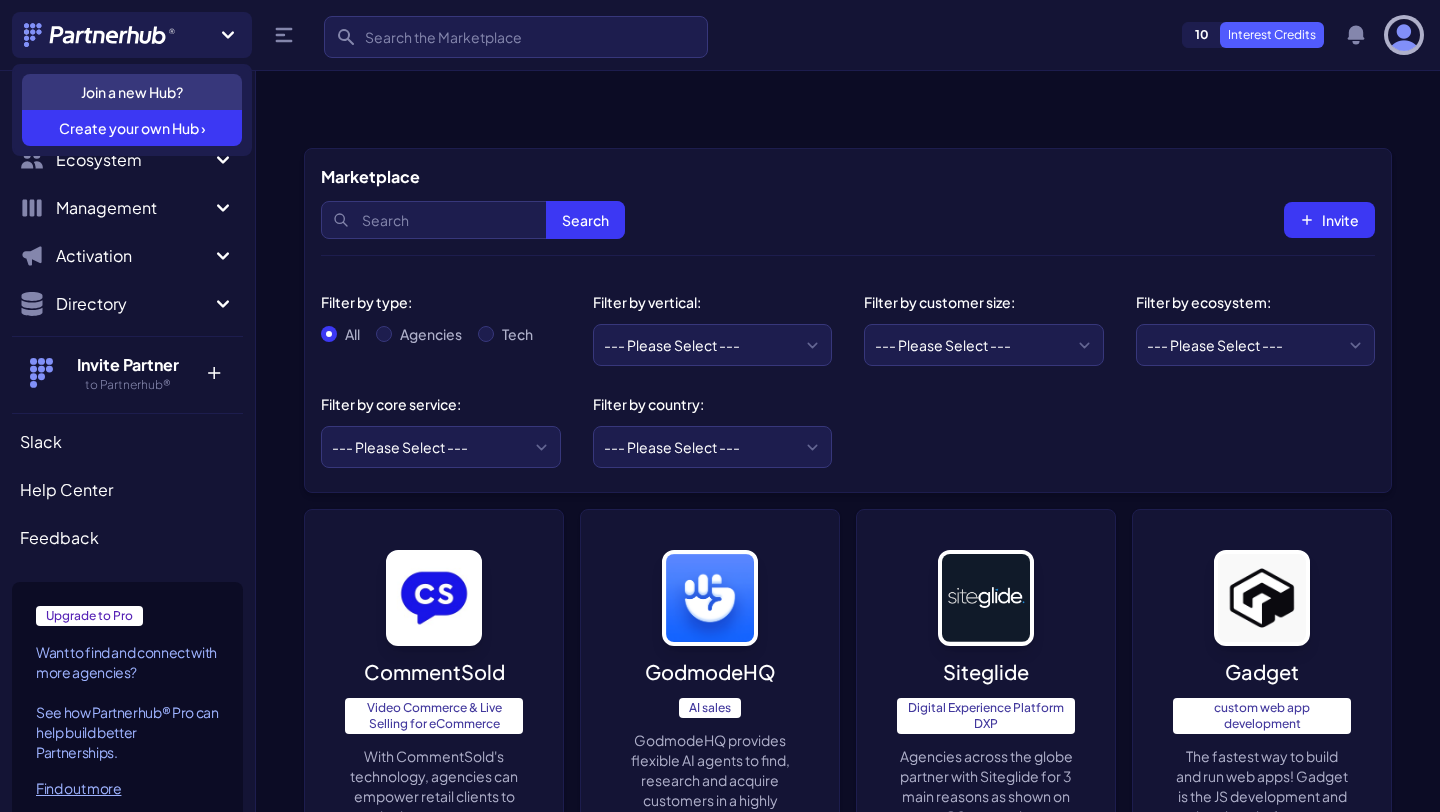 click at bounding box center [1404, 35] 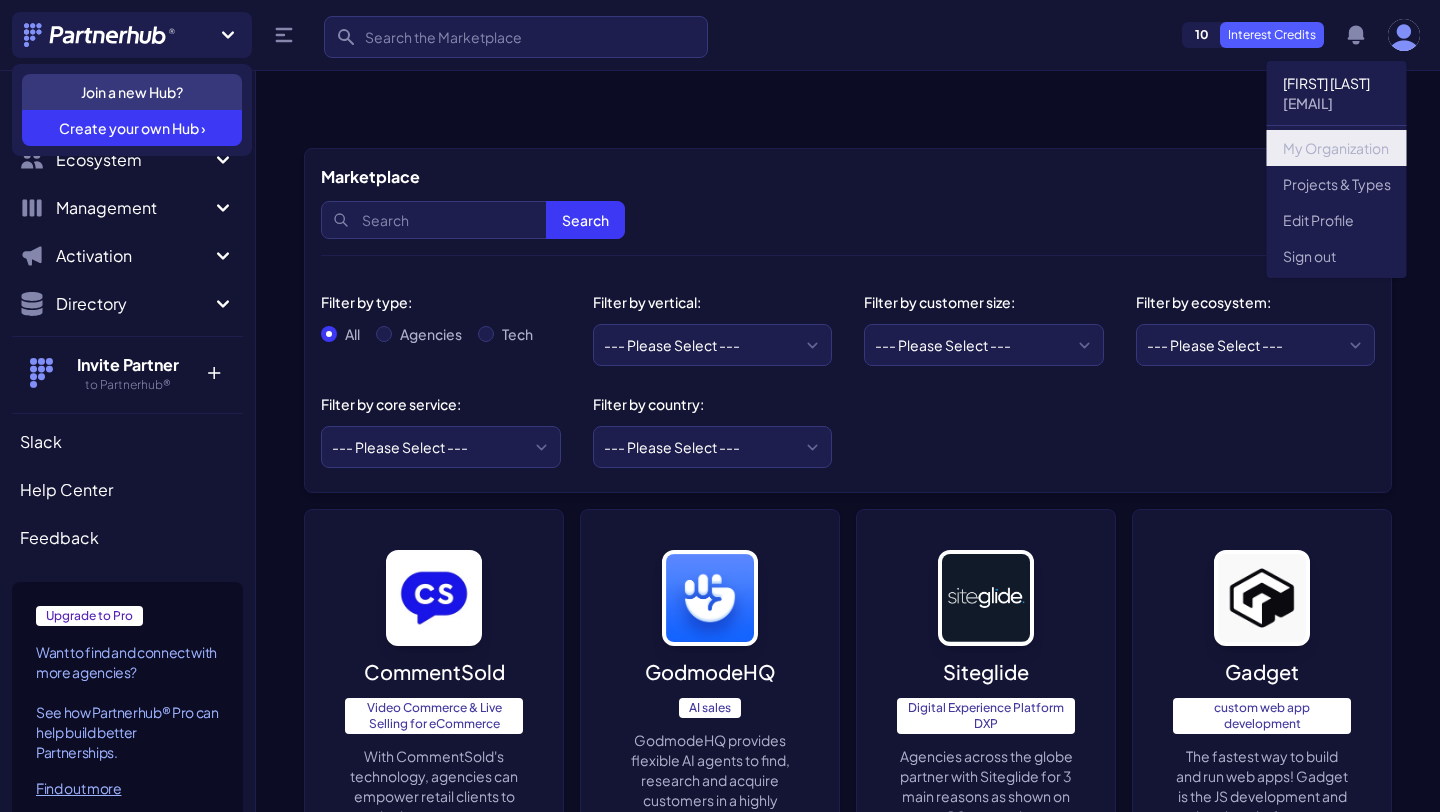 click on "My Organization" at bounding box center [1337, 148] 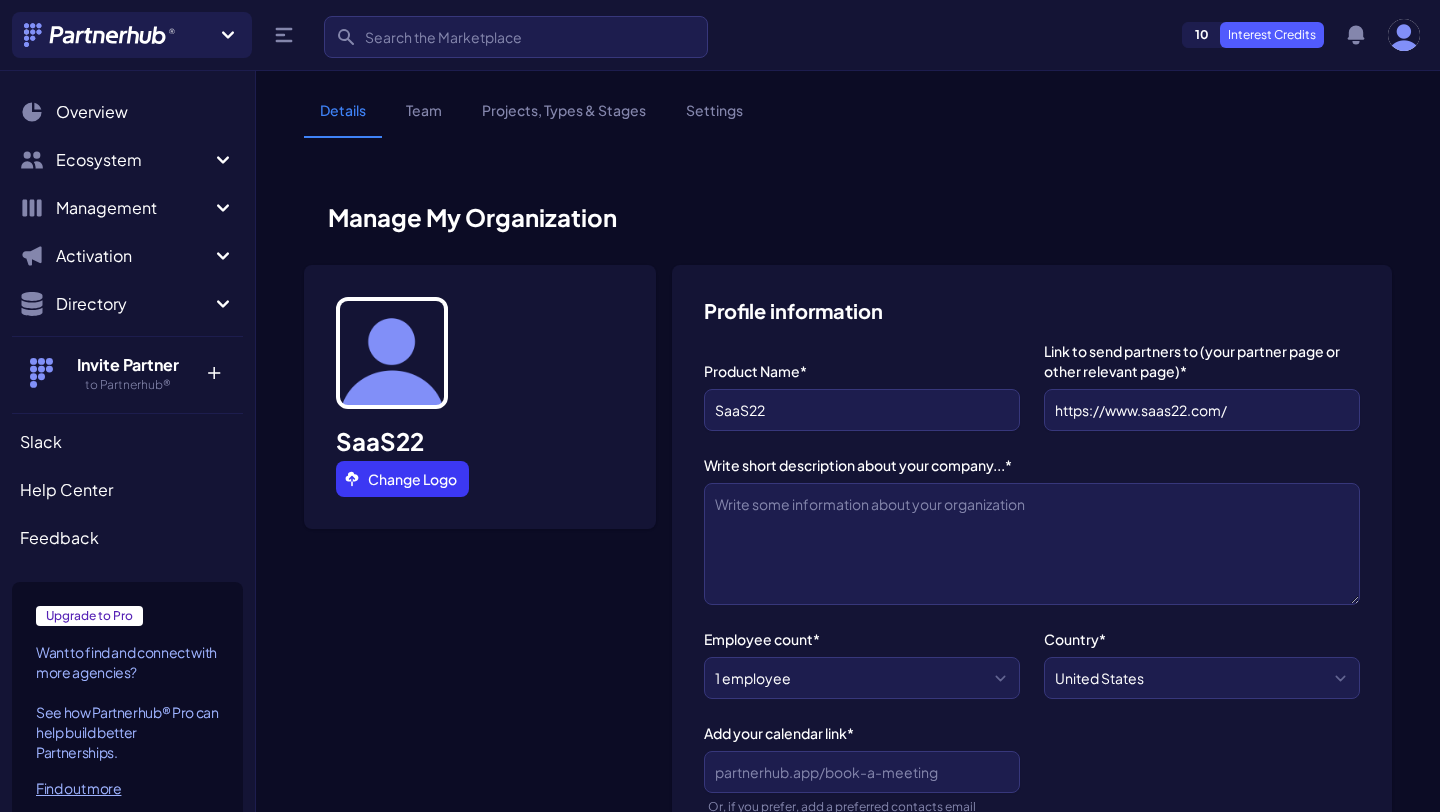 select 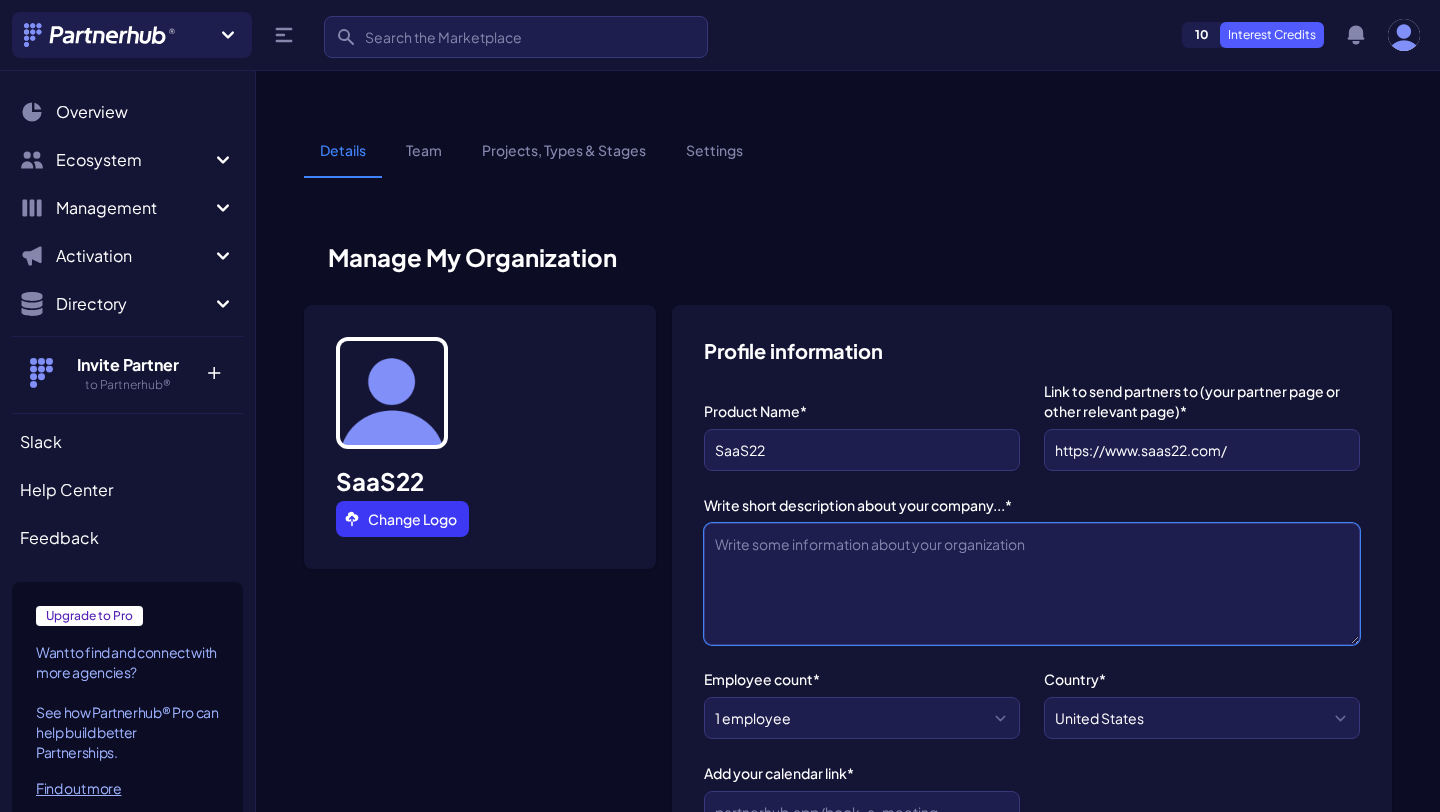click on "Write short description about your company...*" at bounding box center [1032, 584] 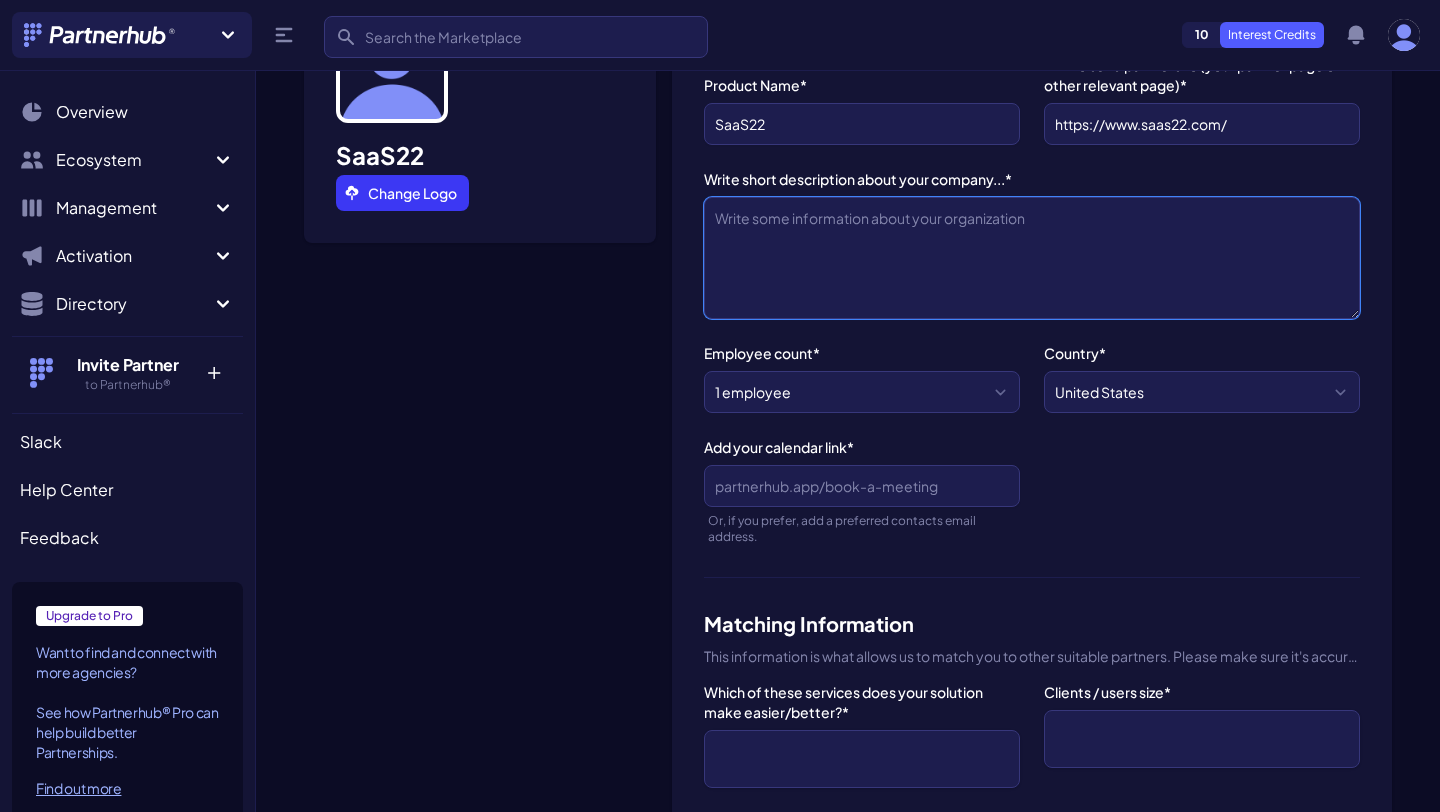 scroll, scrollTop: 329, scrollLeft: 0, axis: vertical 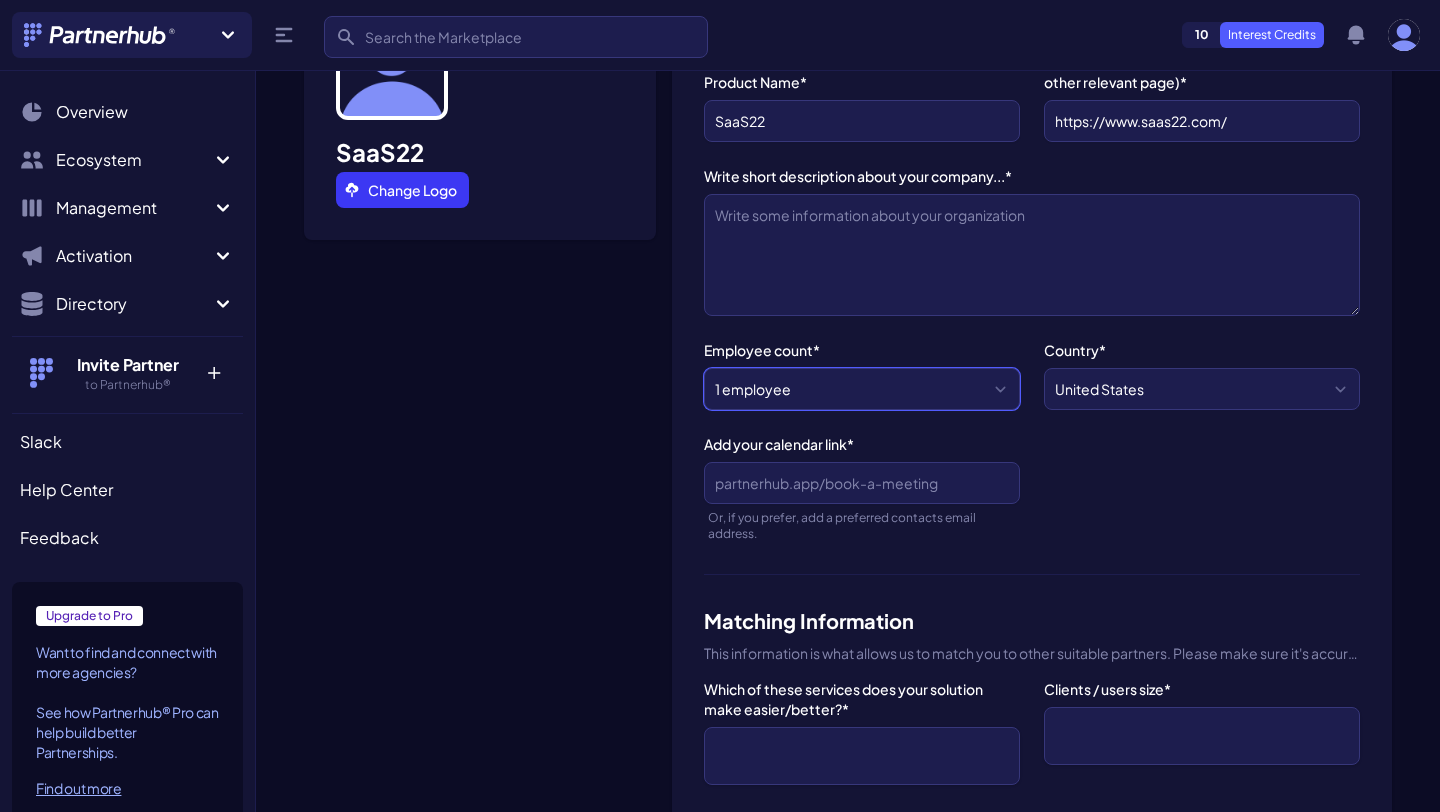 click on "1 employee 2-10 employees 11-20 employees 21-50 employees 51-200 employees 201-500 employees 501-1000 employees 1,001-5,000 employees 5,001-10,000 employees 10,001+ employees" at bounding box center [862, 389] 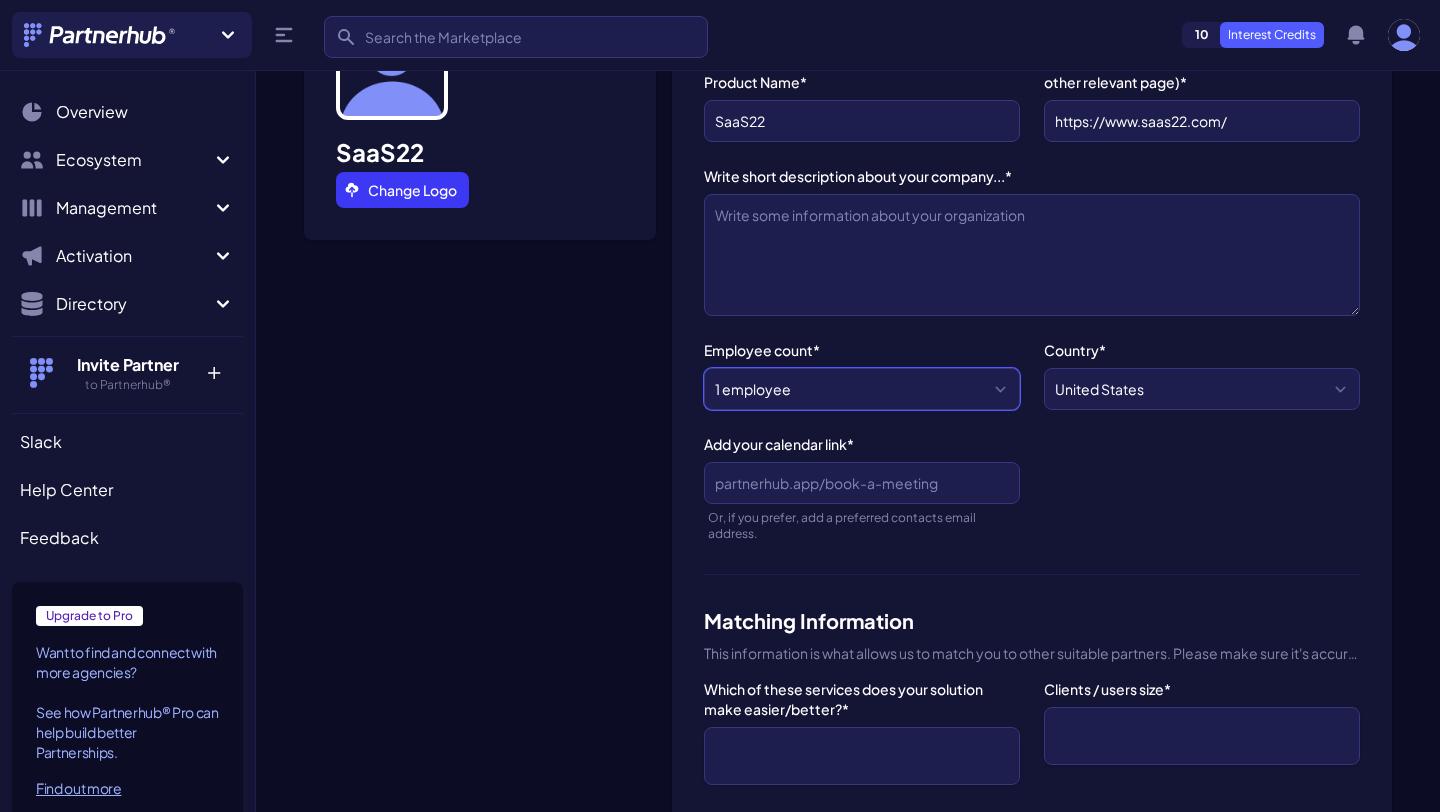 select on "11-20 employees" 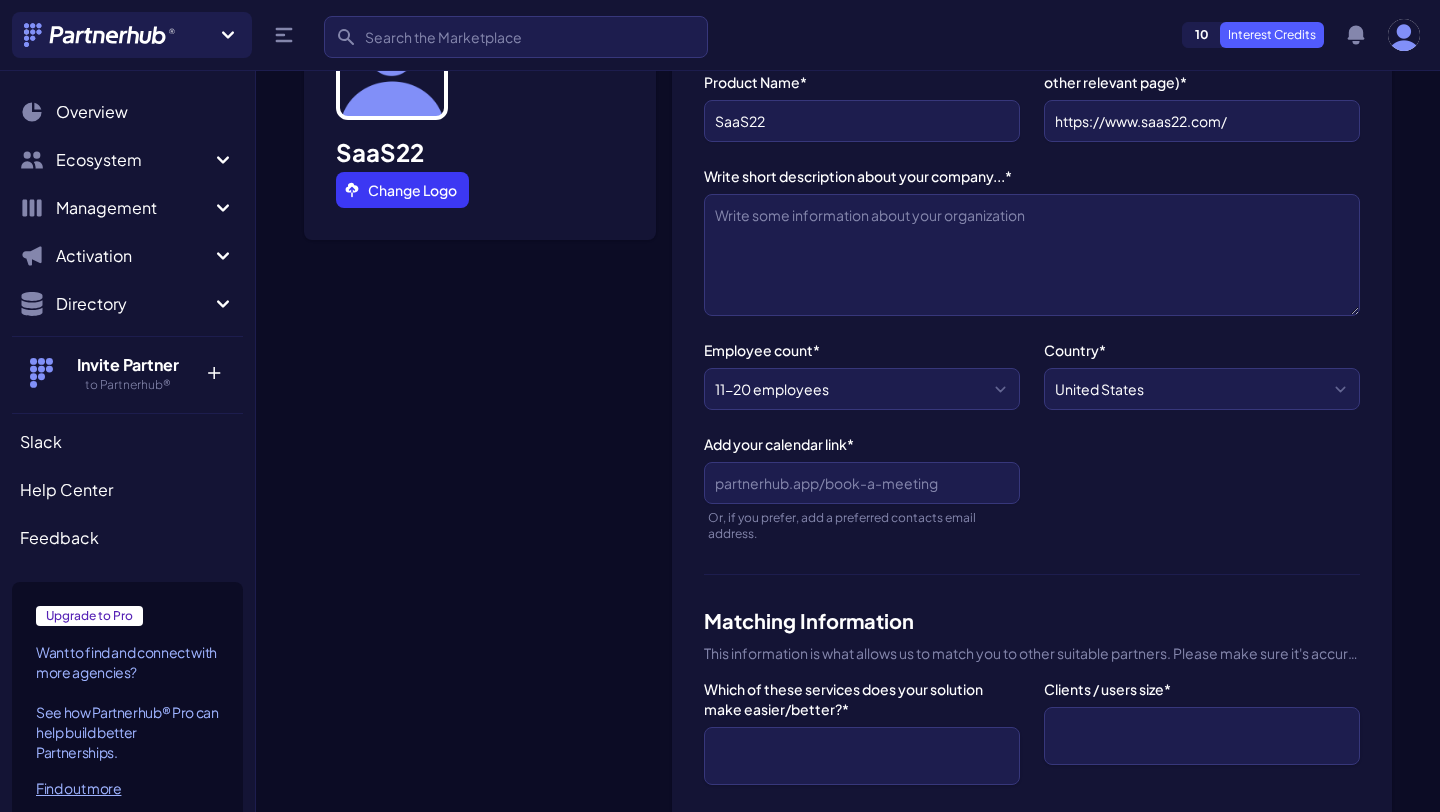 click on "Product Name*
SaaS22
Link to send partners to (your partner page or other relevant page)*
https://www.saas22.com/
Write short description about your company...*
Employee count*
1 employee 2-10 employees 11-20 employees 21-50 employees 51-200 employees 201-500 employees 501-1000 employees 1,001-5,000 employees 5,001-10,000 employees 10,001+ employees
Country*
United States United Kingdom Canada Australia Afghanistan Aland Islands Albania Algeria American Samoa Andorra Angola Anguilla Antarctica Antigua And Barbuda Argentina Armenia Aruba Austria Azerbaijan Bahamas Bahrain Bangladesh Barbados Belarus Belgium Belize Benin Bermuda Bhutan Bolivia Bosnia And Herzegovina Botswana Bouvet Island Brazil British Indian Ocean Territory Brunei Darussalam Bulgaria Burkina Faso Burundi Cambodia Cameroon Cape Verde Cayman Islands Central African Republic Chad Chile China Christmas Island Cocos (Keeling) Islands Colombia Comoros Congo Congo, Democratic Republic Cook Islands Costa Rica" at bounding box center (1032, 313) 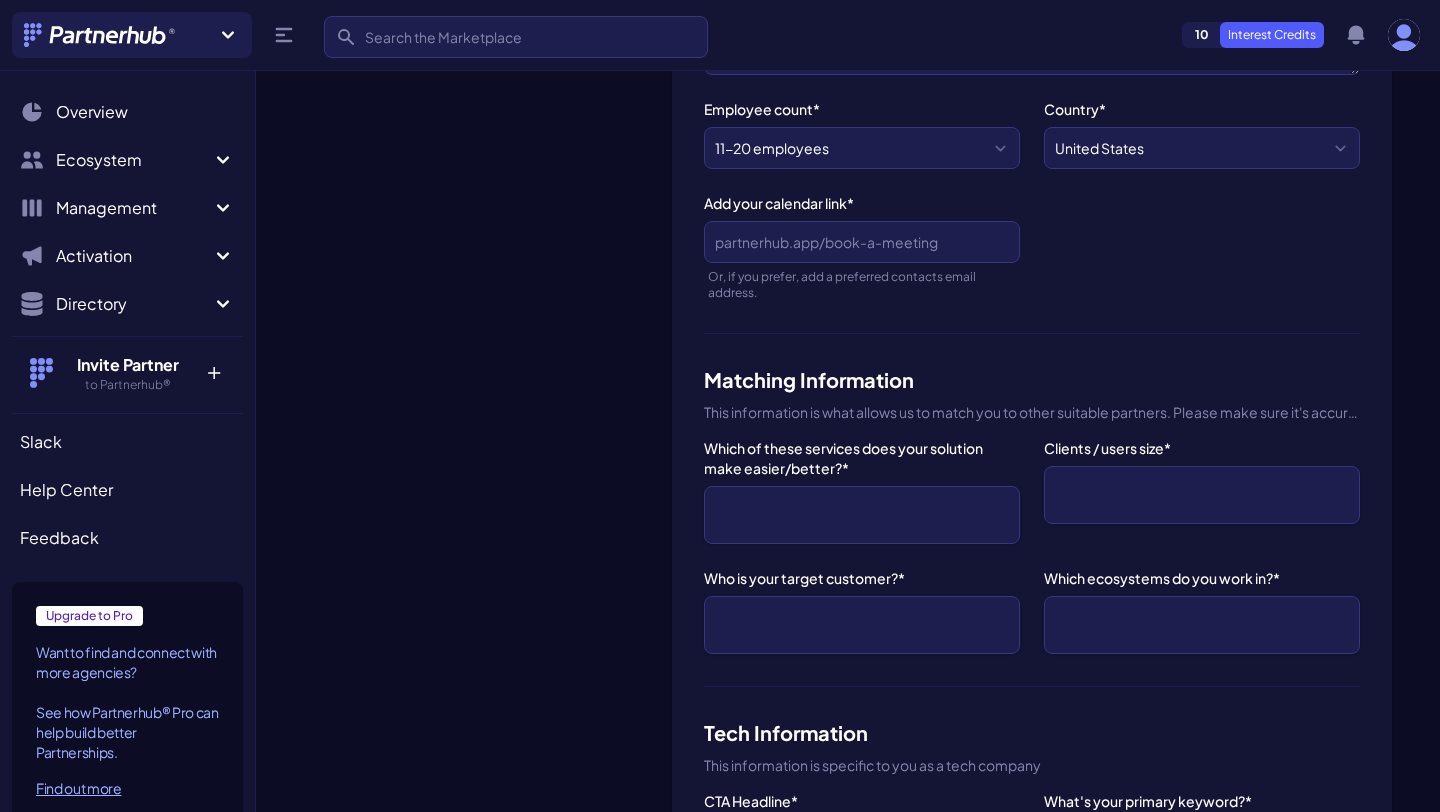 scroll, scrollTop: 572, scrollLeft: 0, axis: vertical 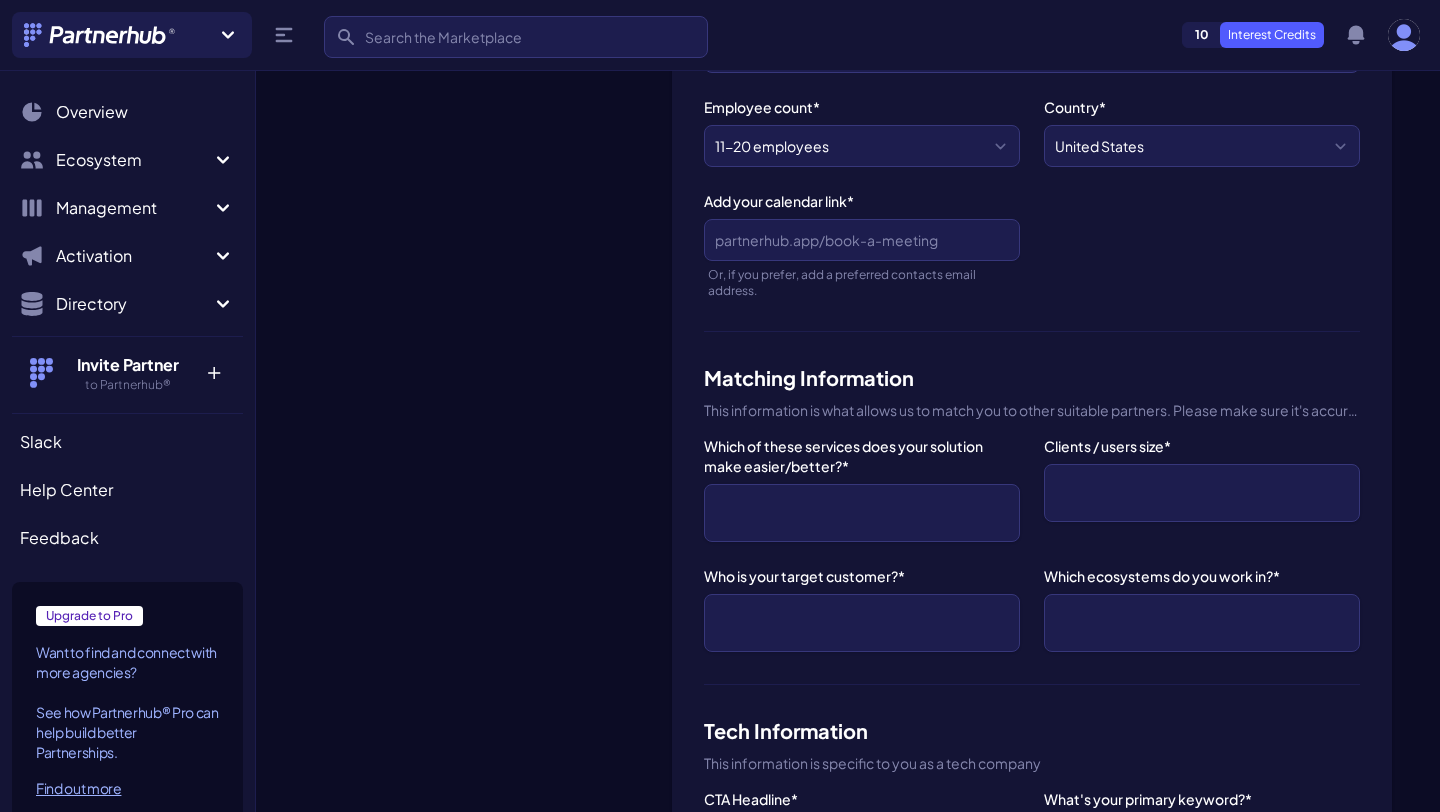 click at bounding box center (862, 513) 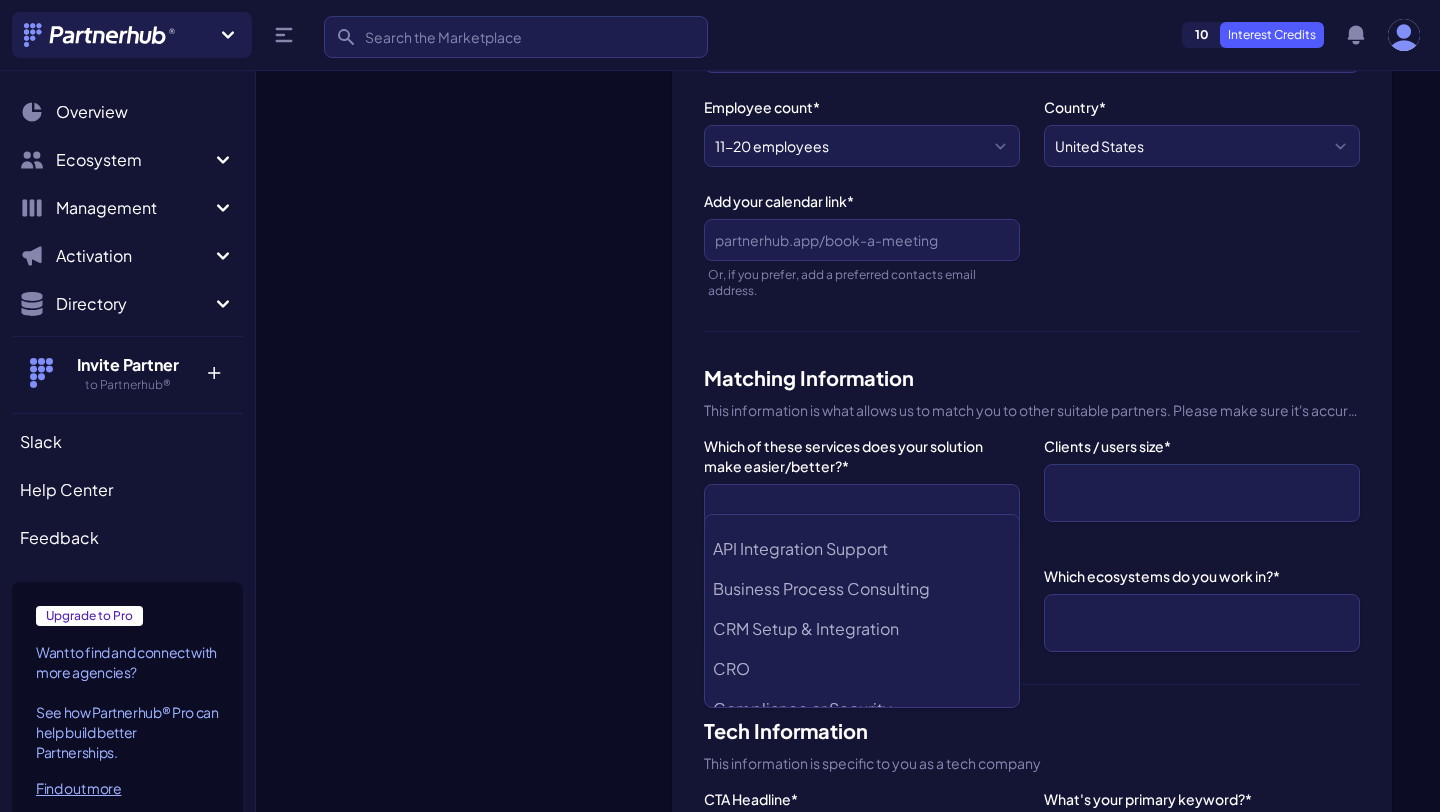 scroll, scrollTop: 0, scrollLeft: 0, axis: both 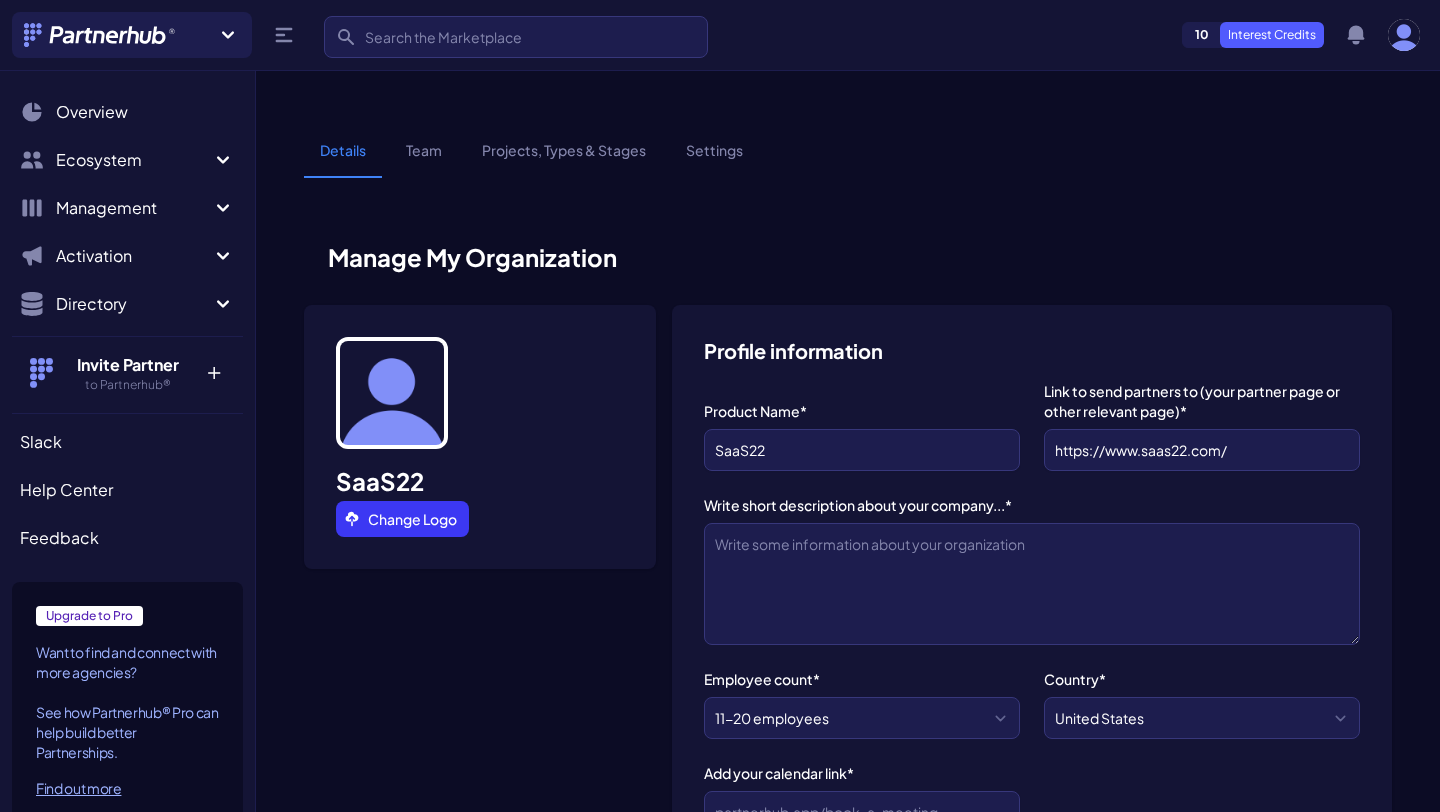 click on "SaaS22
Change Logo" at bounding box center (480, 1792) 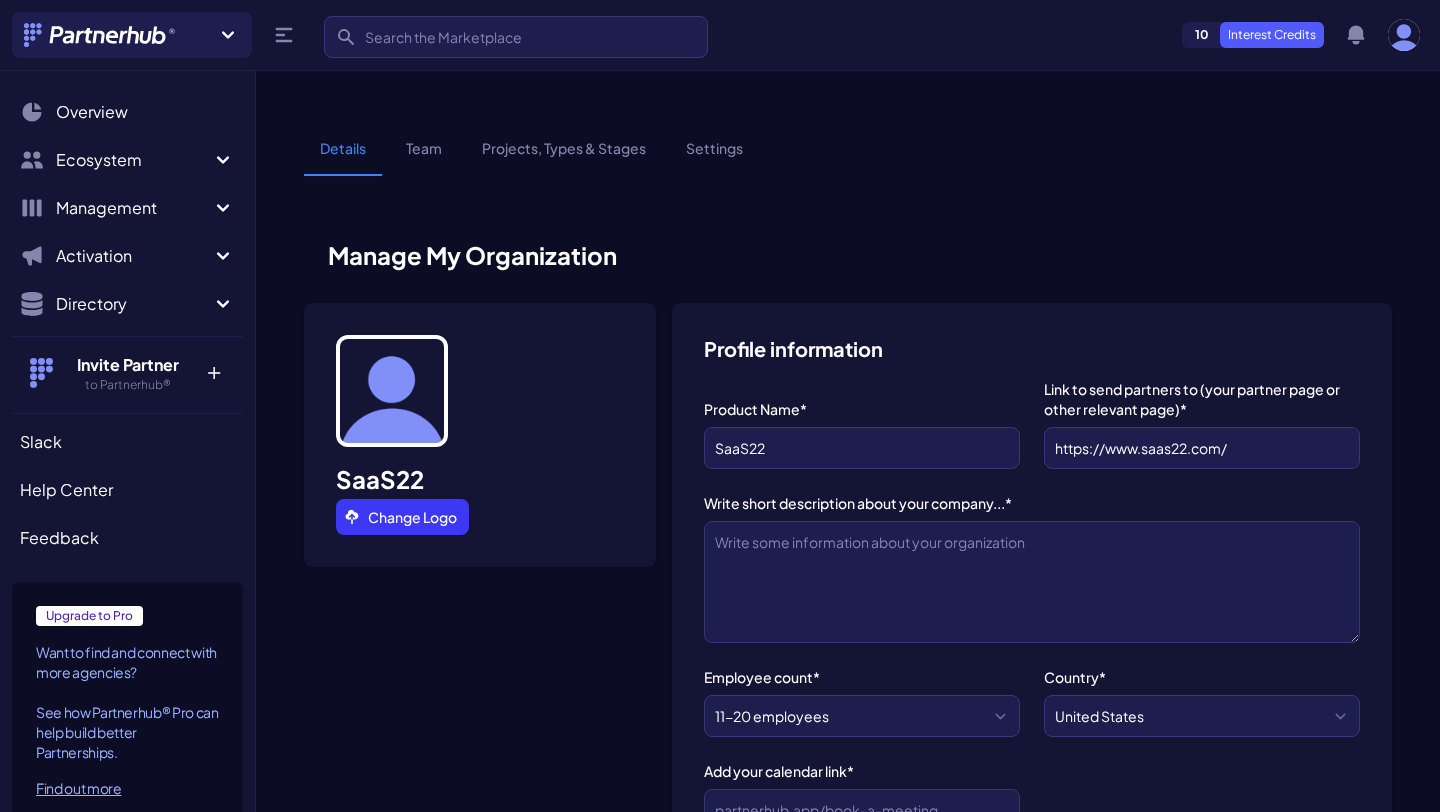 scroll, scrollTop: 0, scrollLeft: 0, axis: both 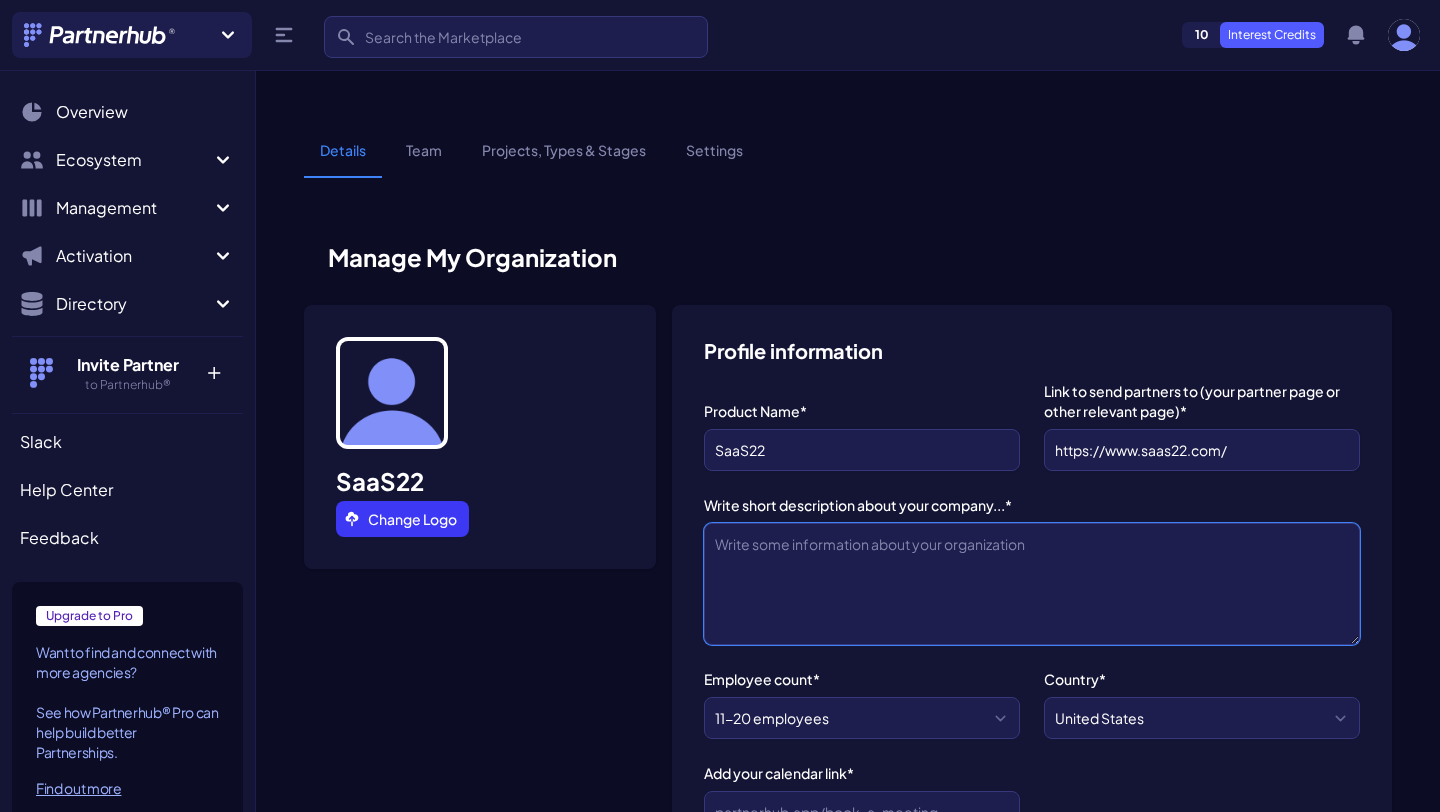 click on "Write short description about your company...*" at bounding box center (1032, 584) 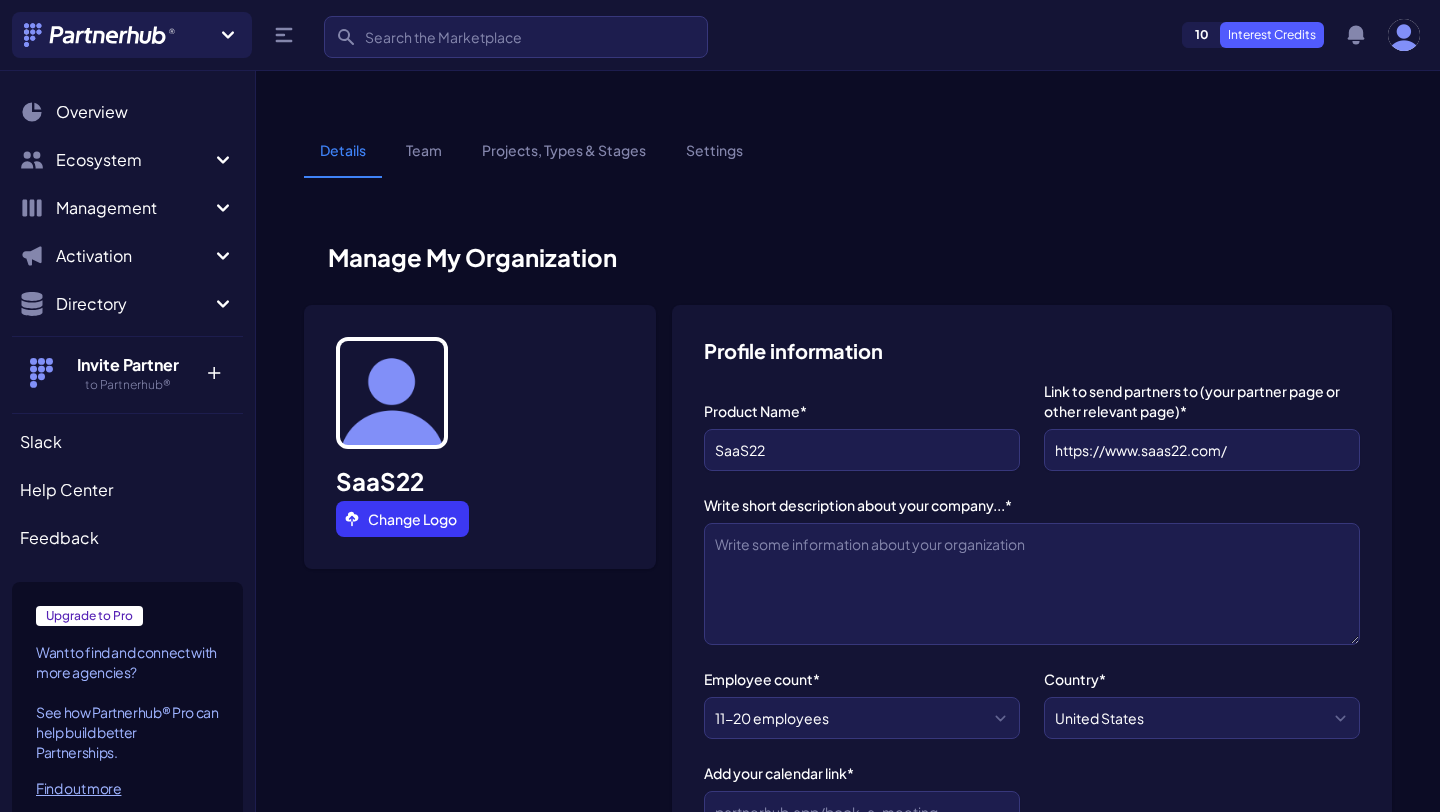 click on "Team" at bounding box center (424, 159) 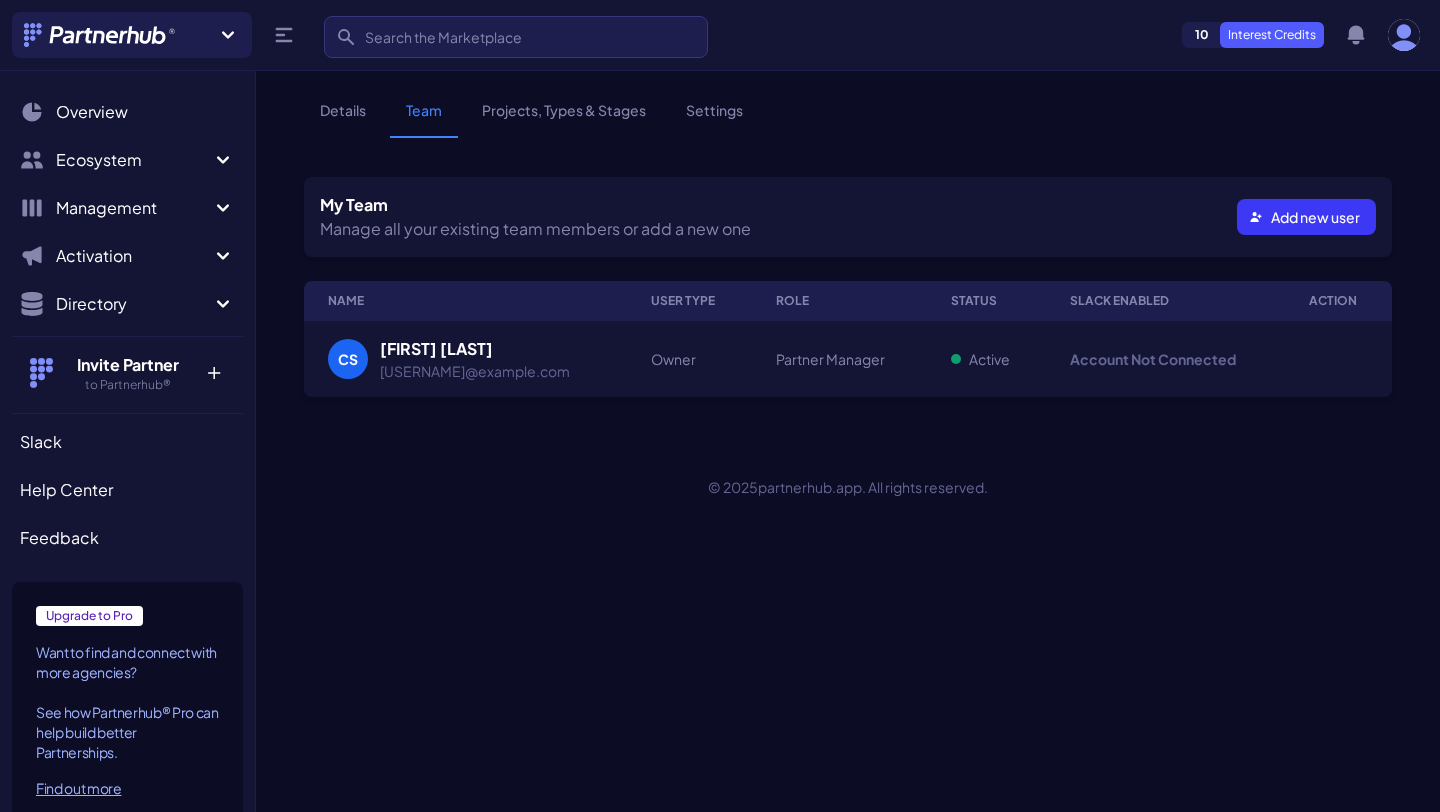 scroll, scrollTop: 0, scrollLeft: 0, axis: both 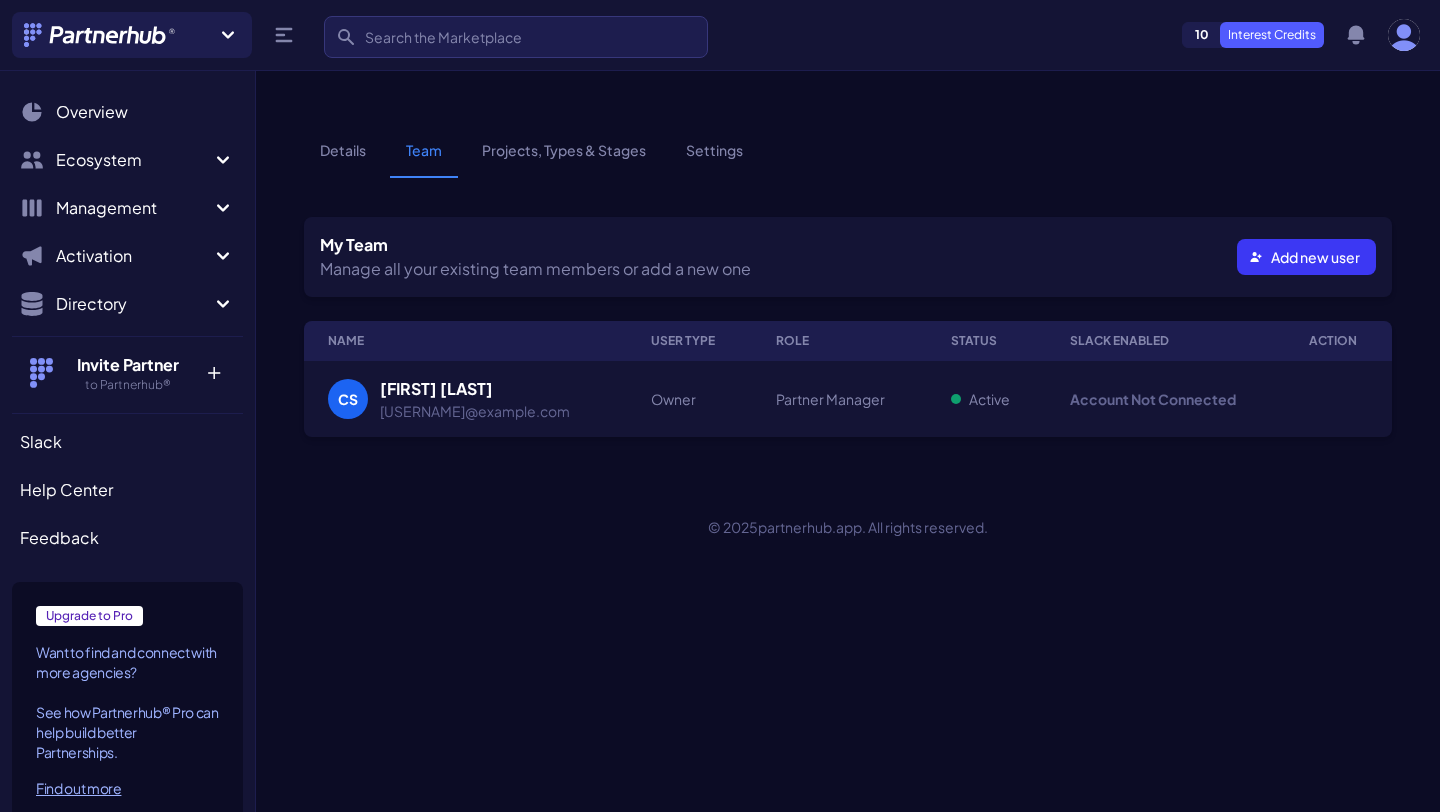 click on "Details" at bounding box center (343, 159) 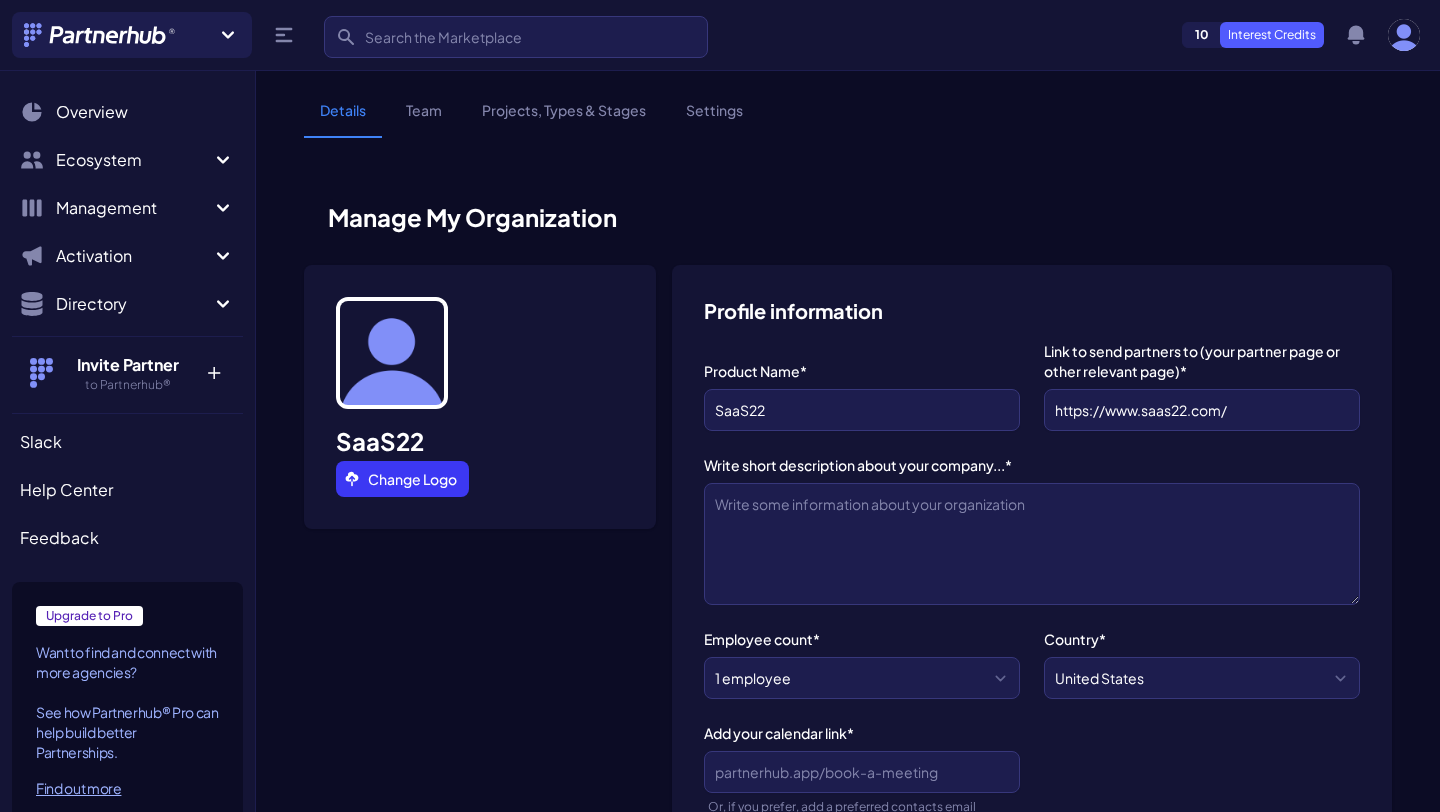 select 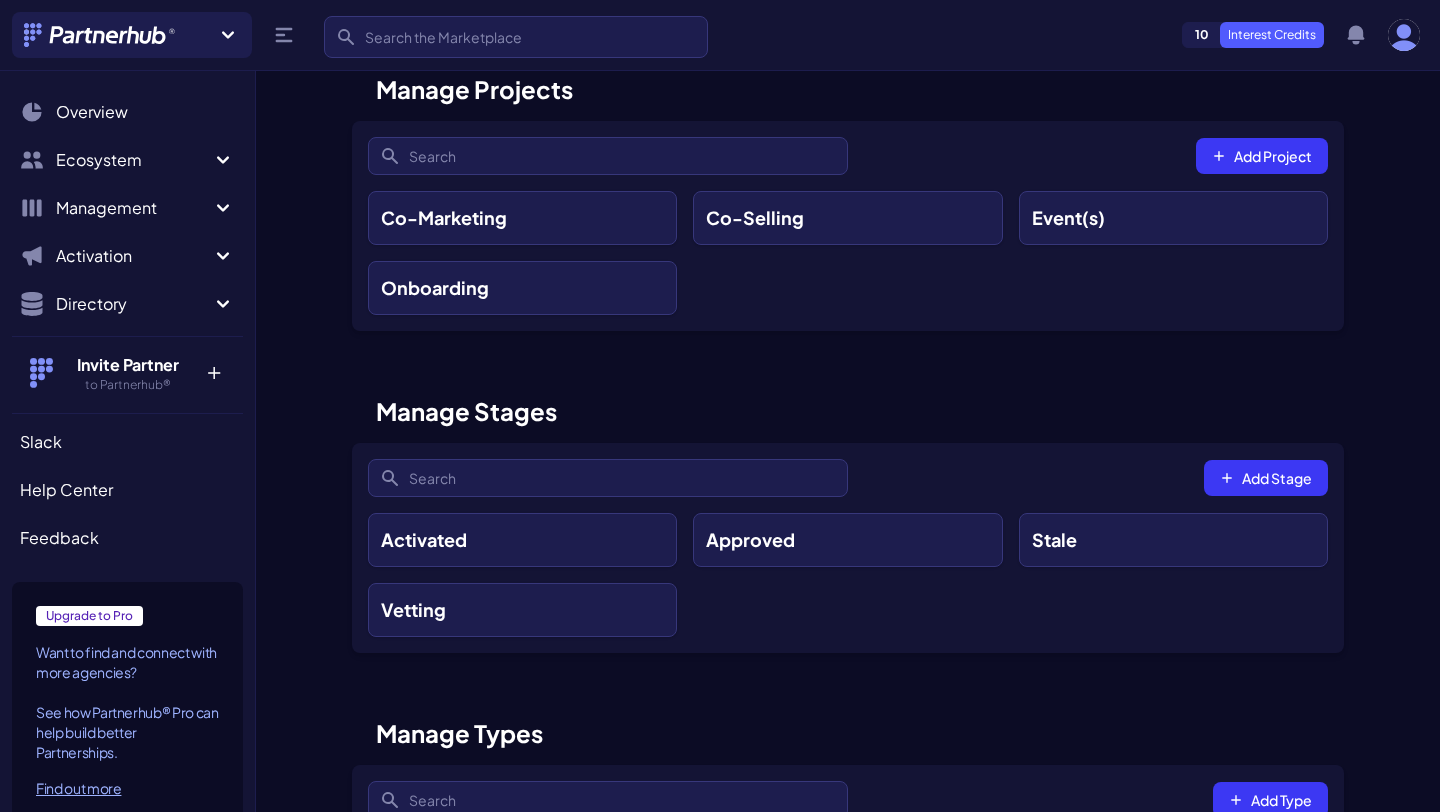 scroll, scrollTop: 0, scrollLeft: 0, axis: both 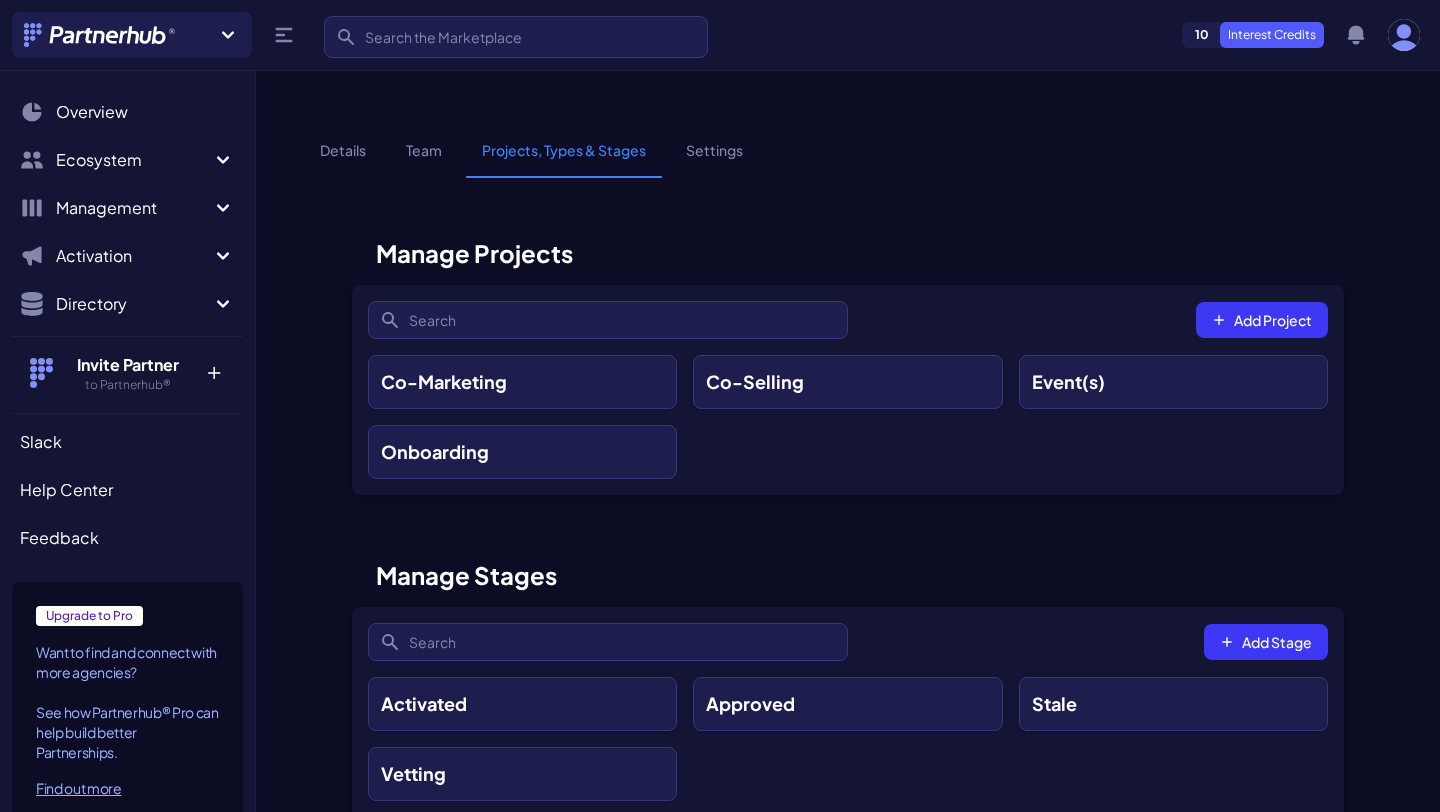 click on "Details" at bounding box center [343, 159] 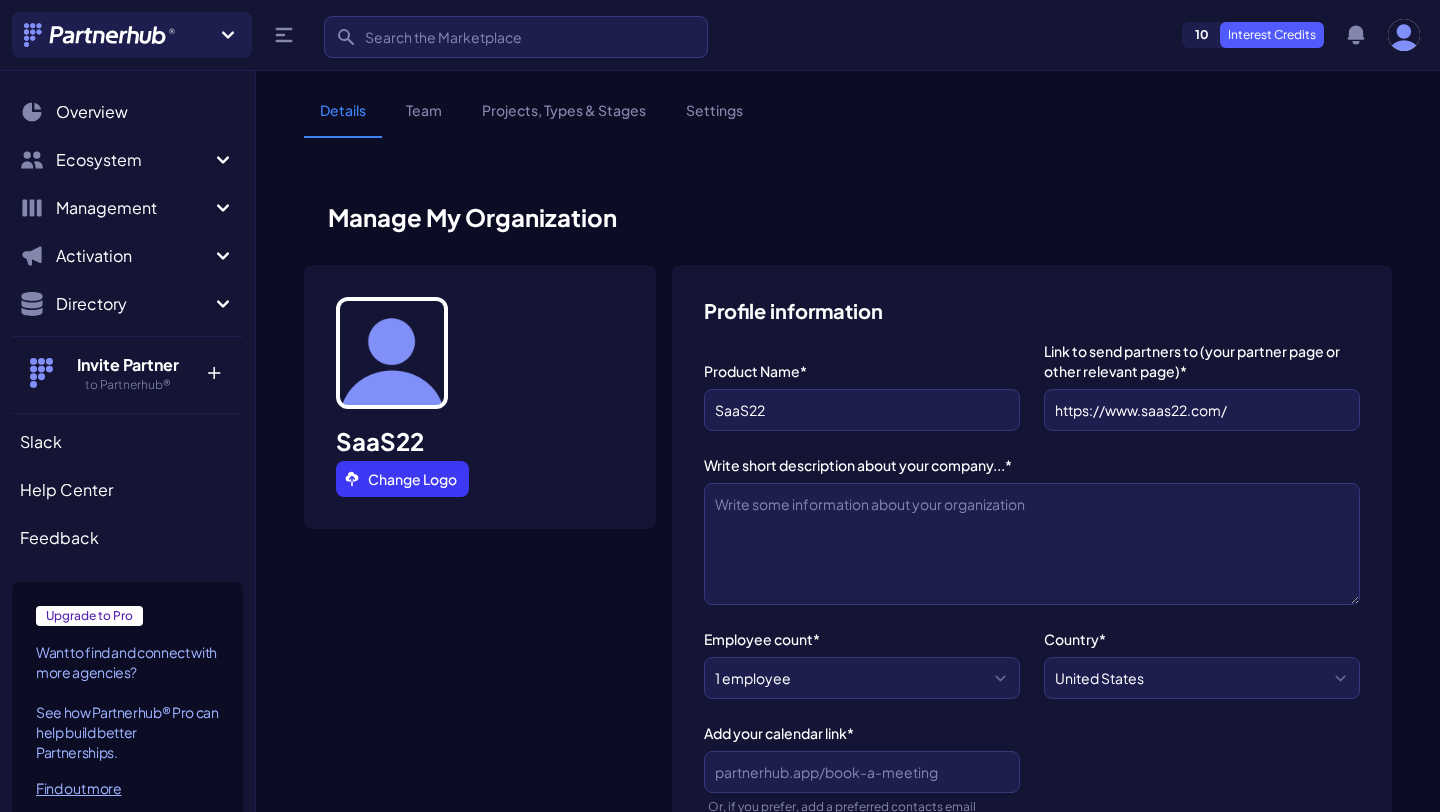select 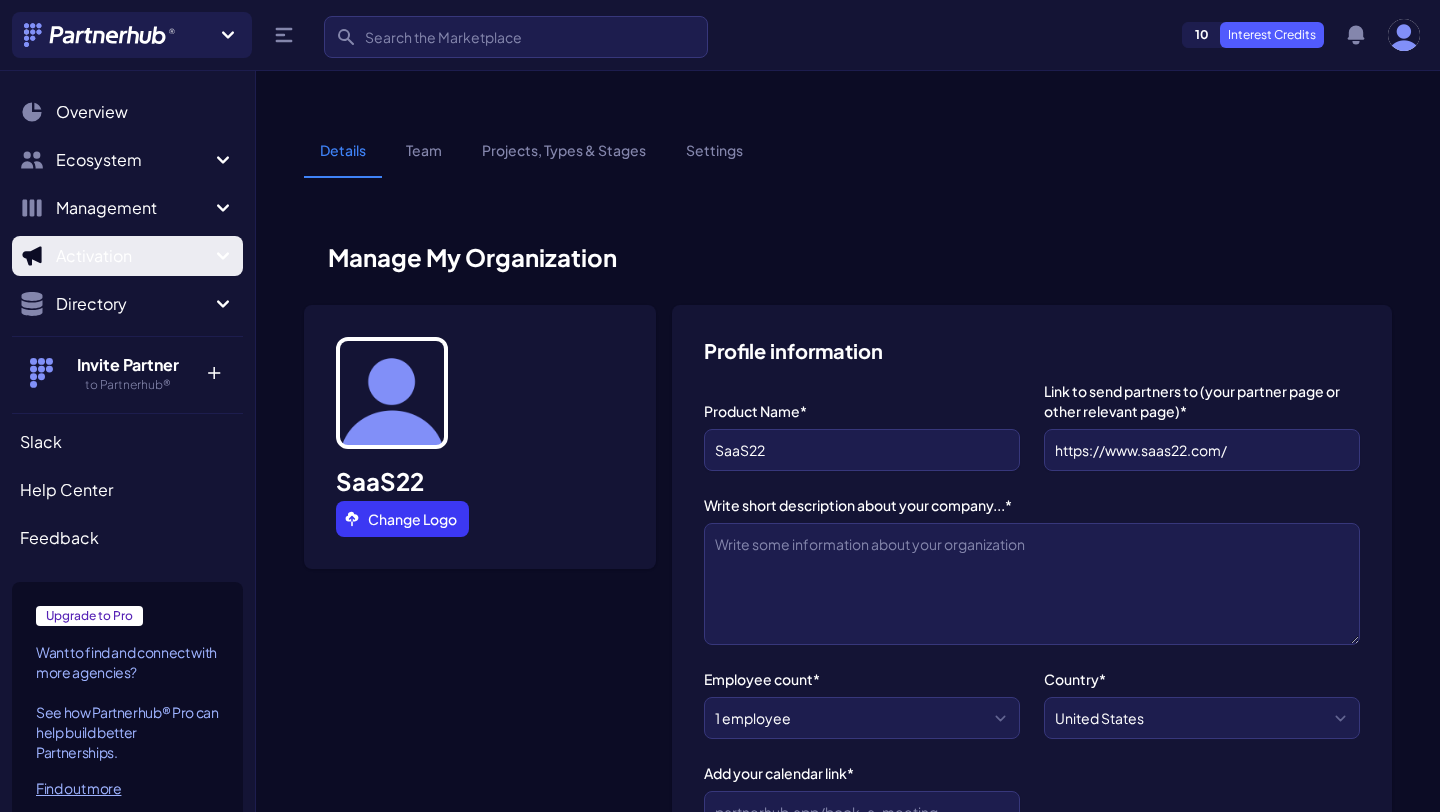 click 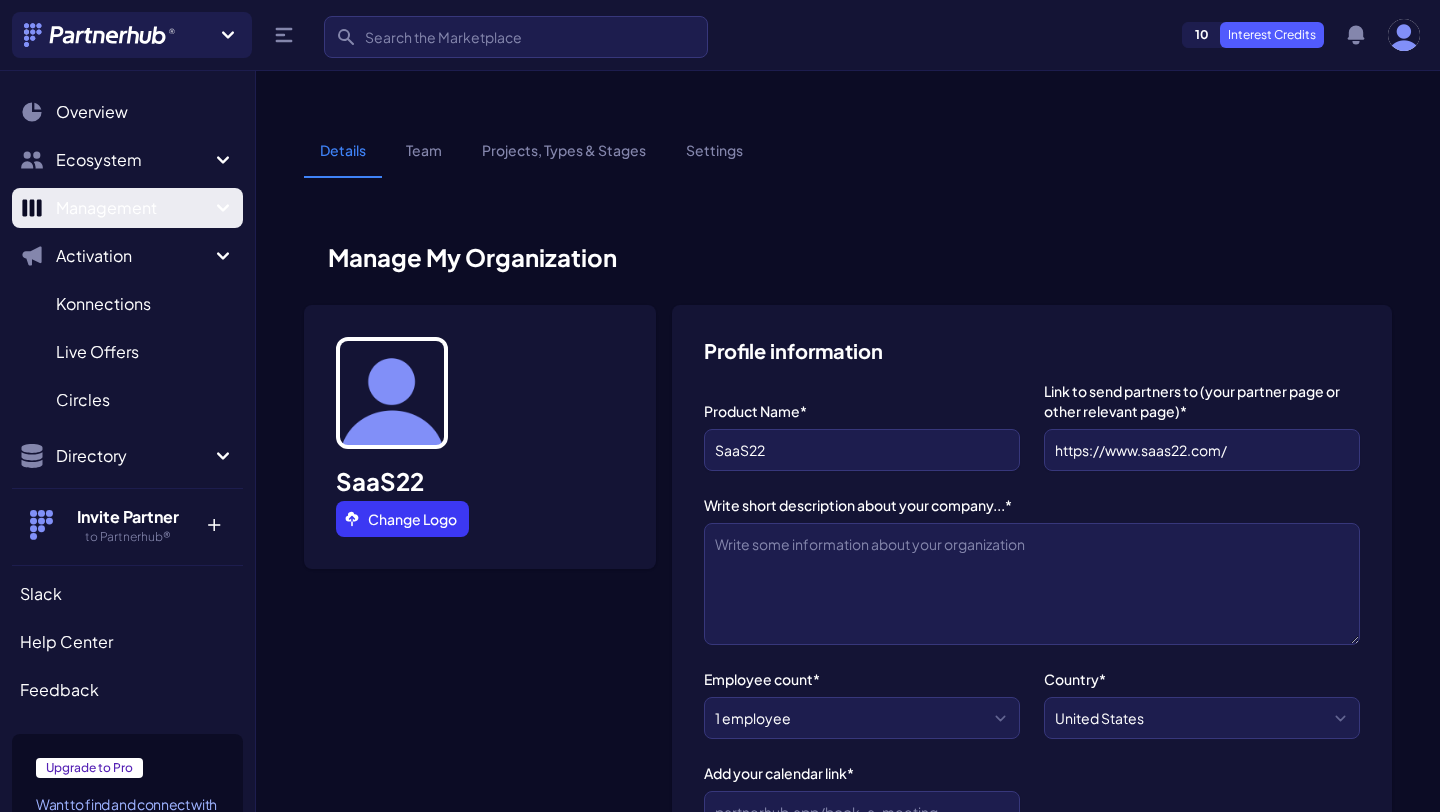 click 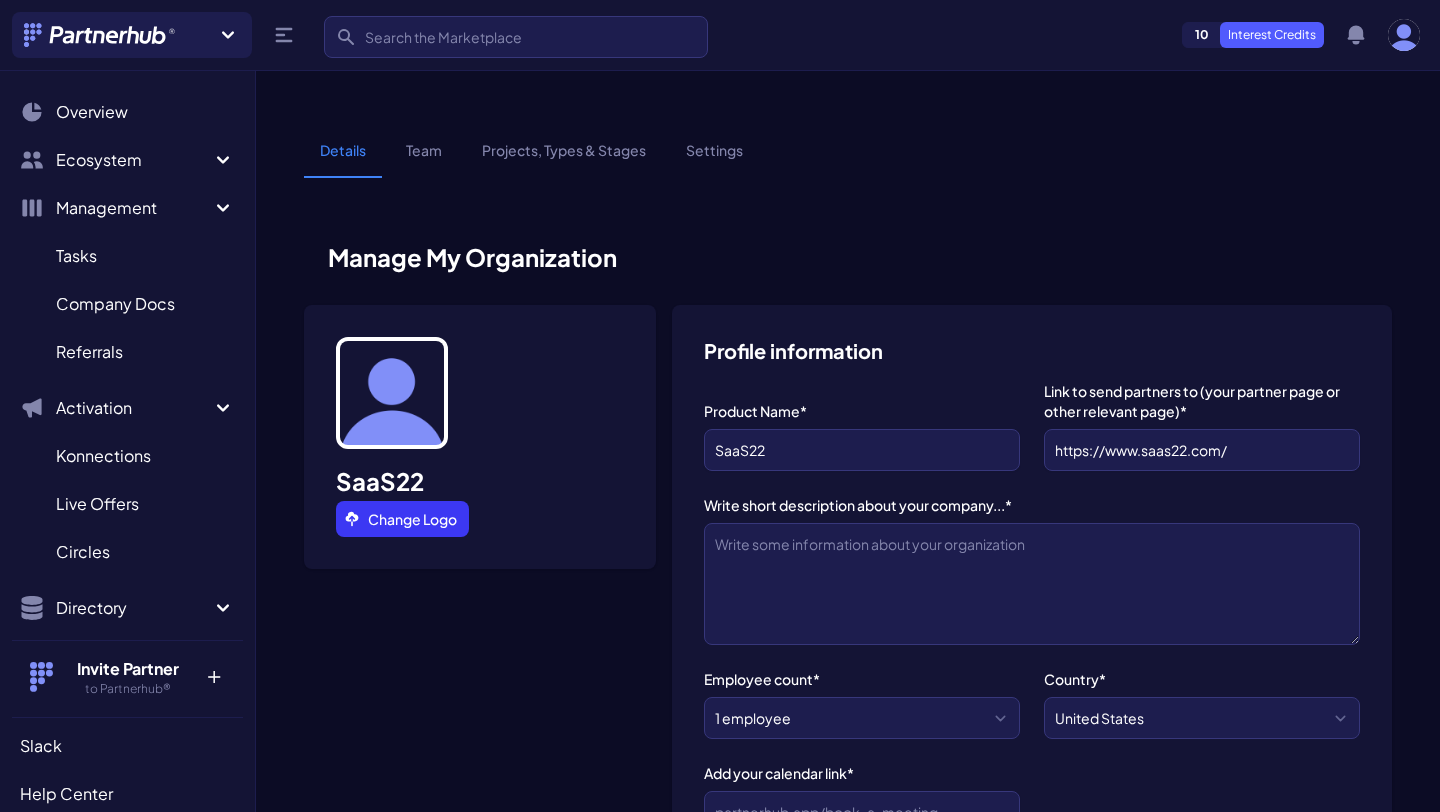 click on "Projects, Types & Stages" at bounding box center (564, 159) 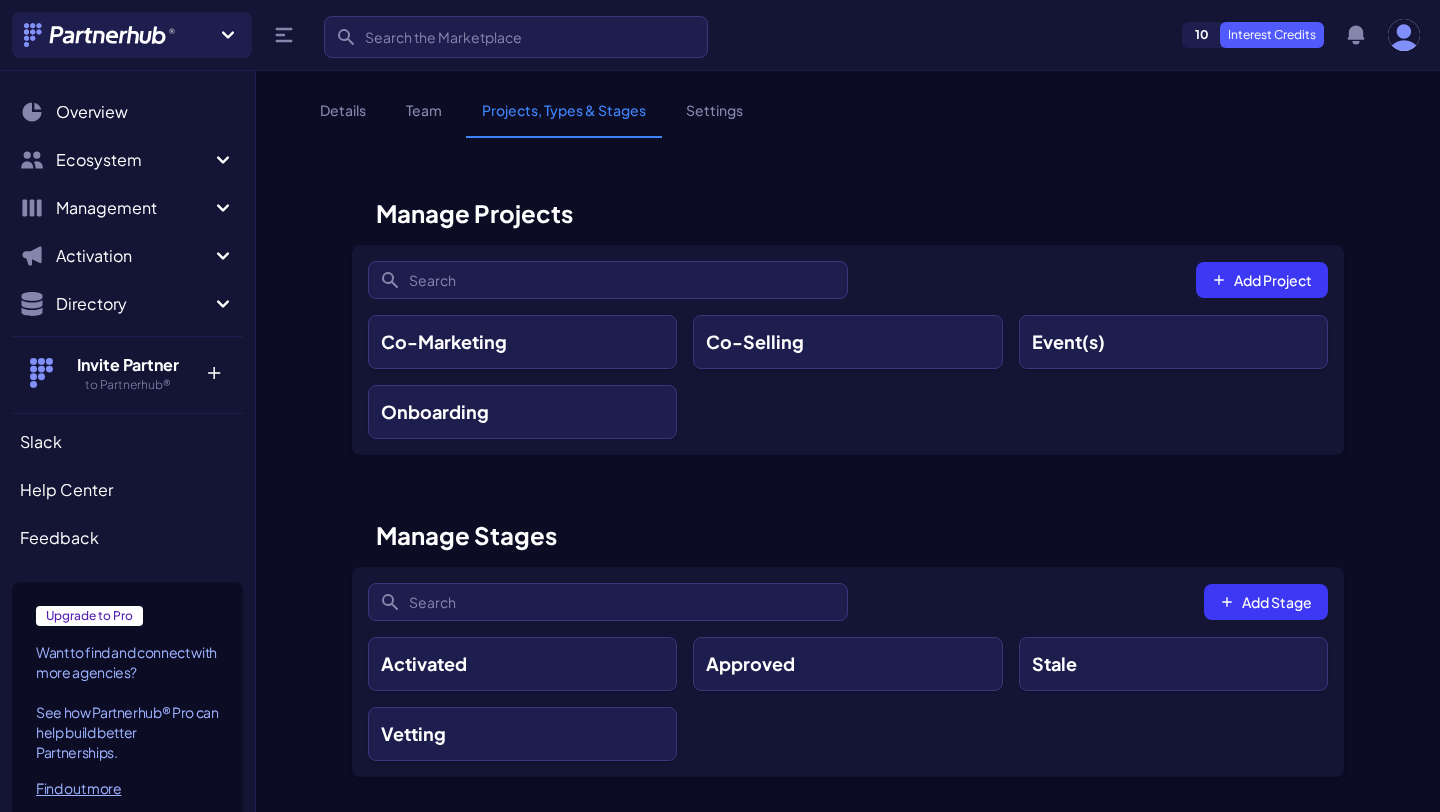 scroll, scrollTop: 0, scrollLeft: 0, axis: both 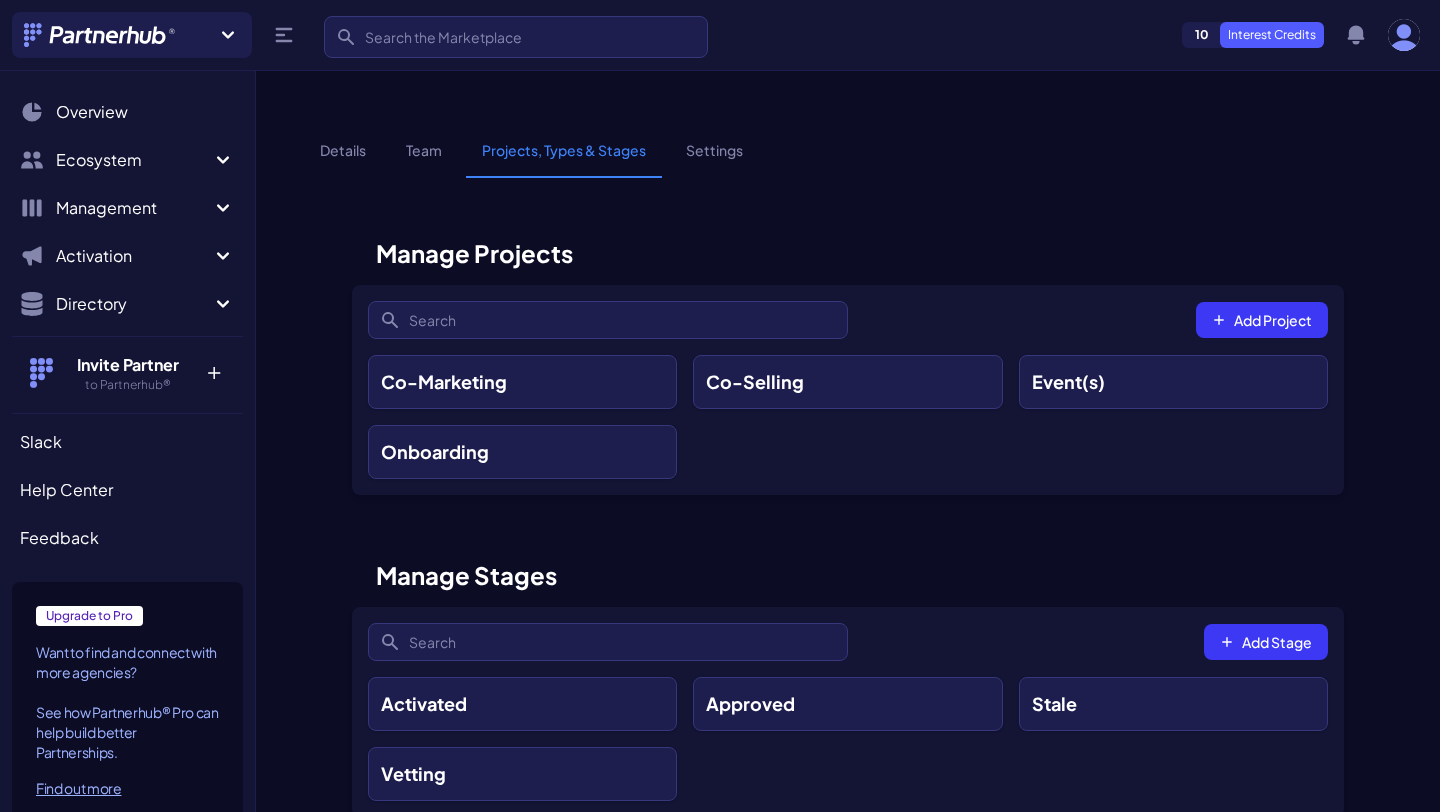 click on "Team" at bounding box center (424, 159) 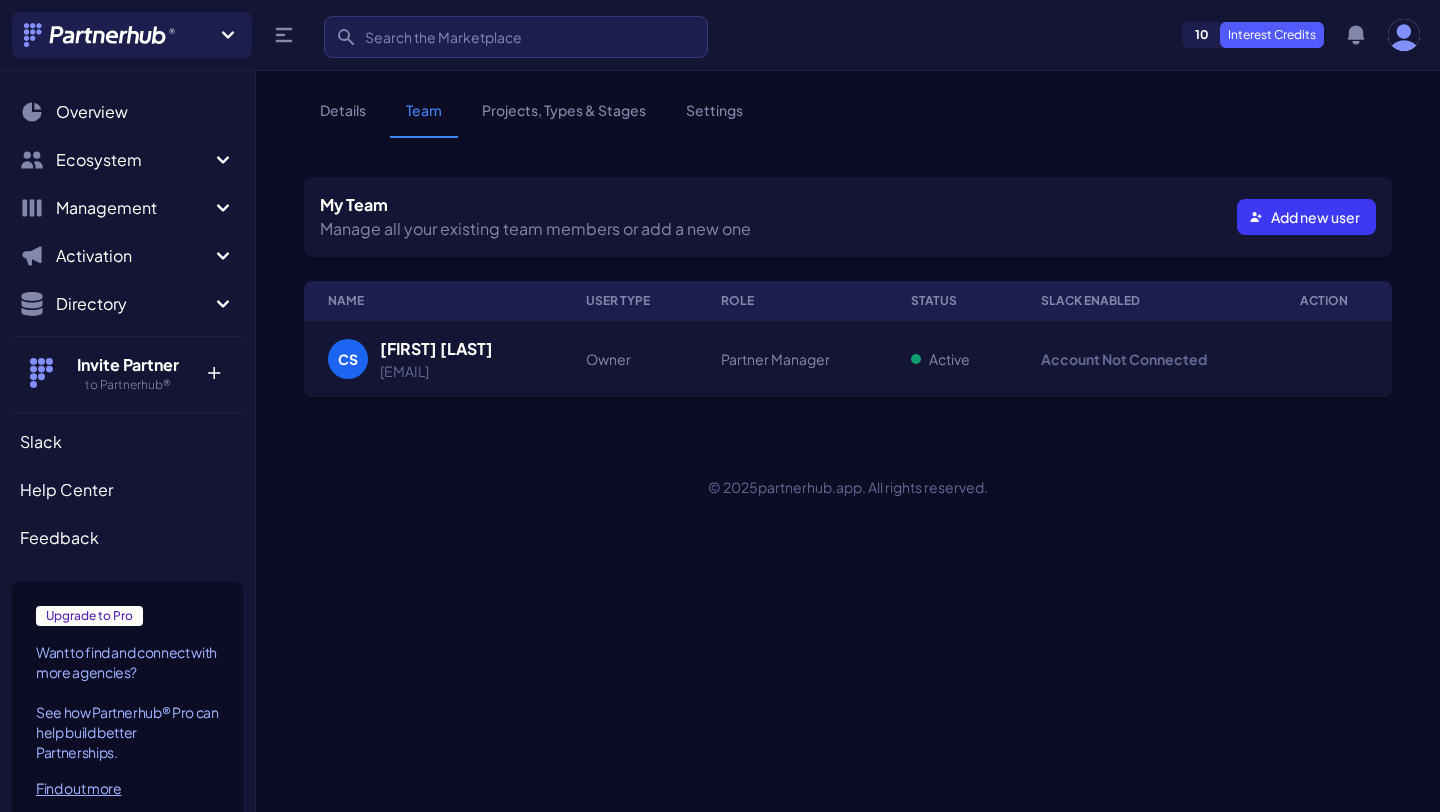 scroll, scrollTop: 0, scrollLeft: 0, axis: both 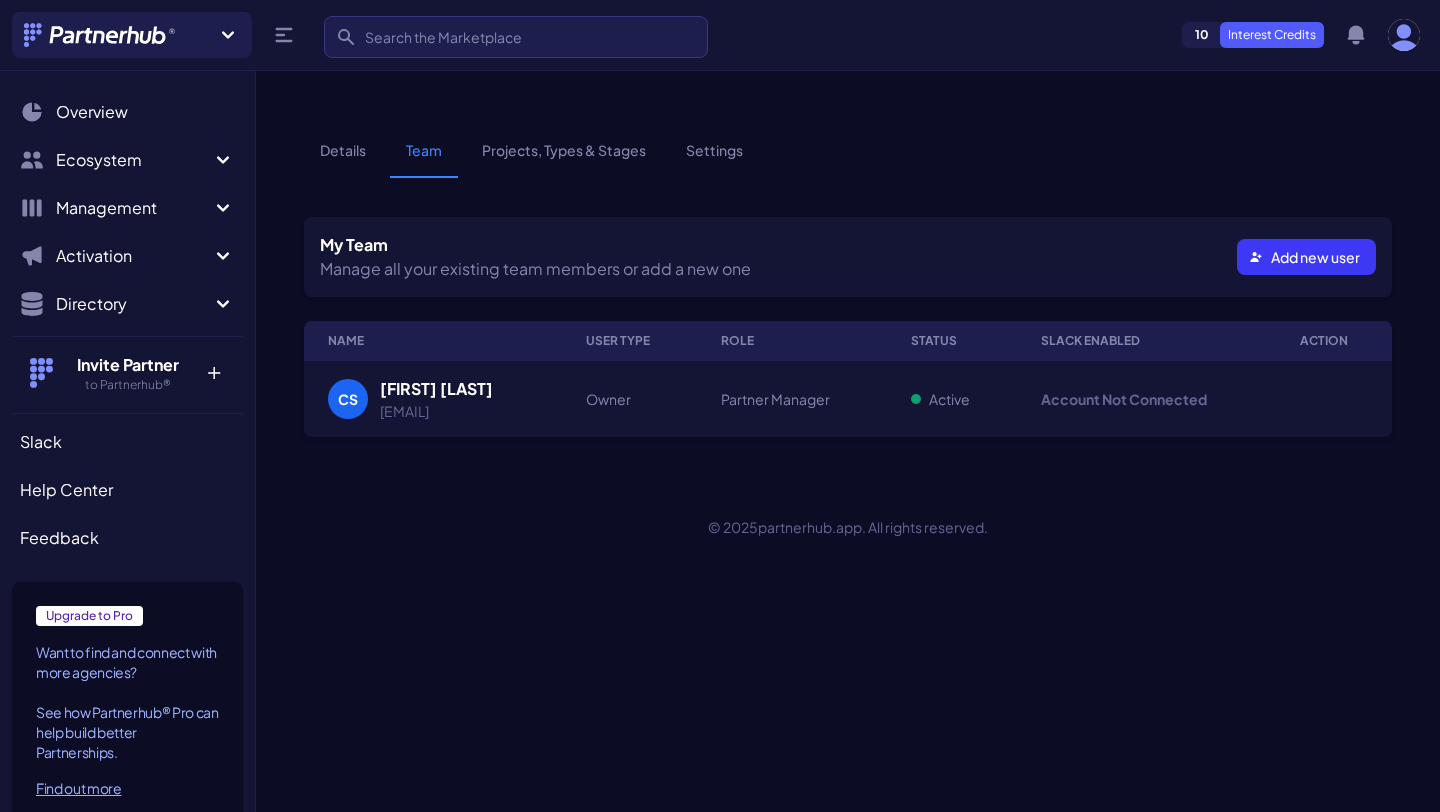 click on "Details" at bounding box center (343, 159) 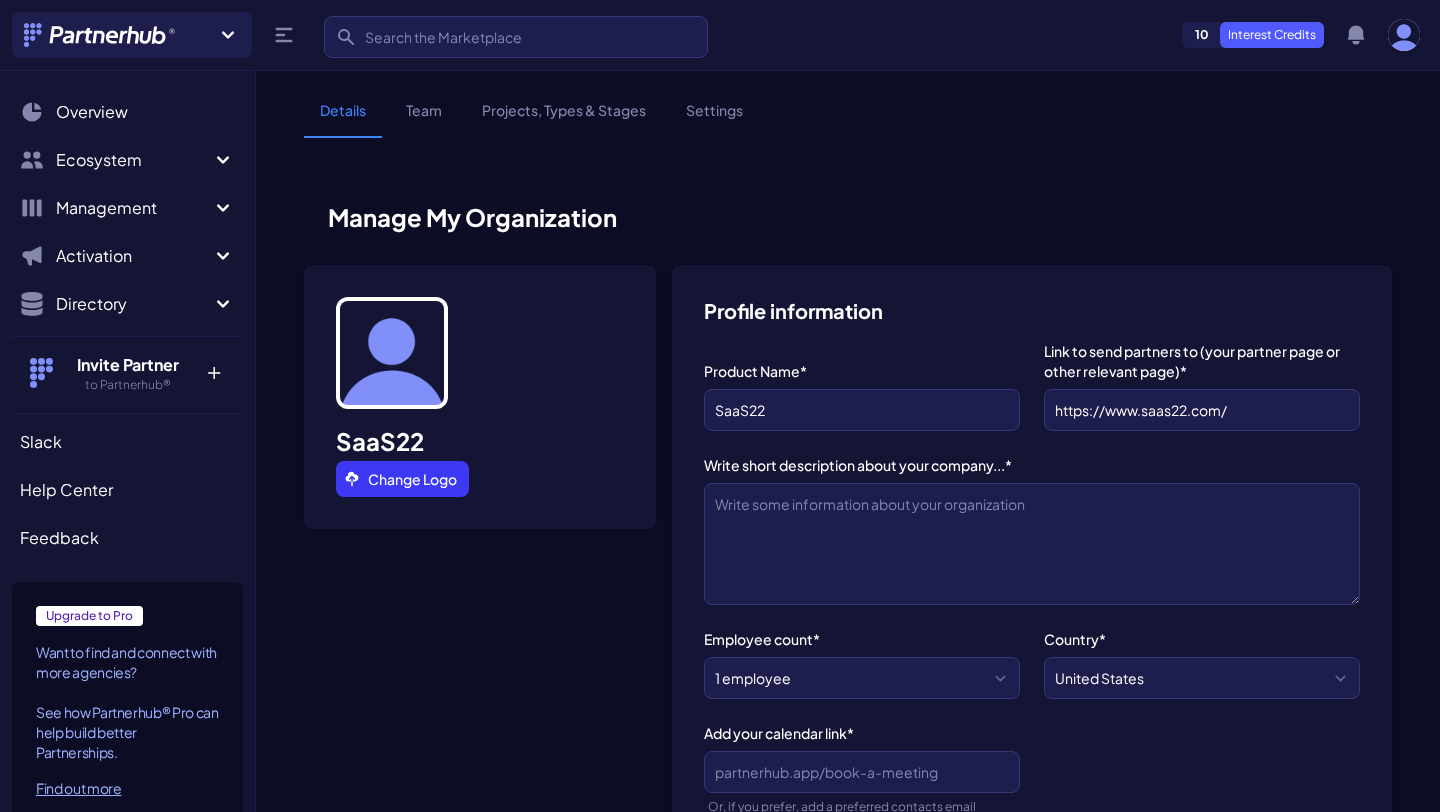select 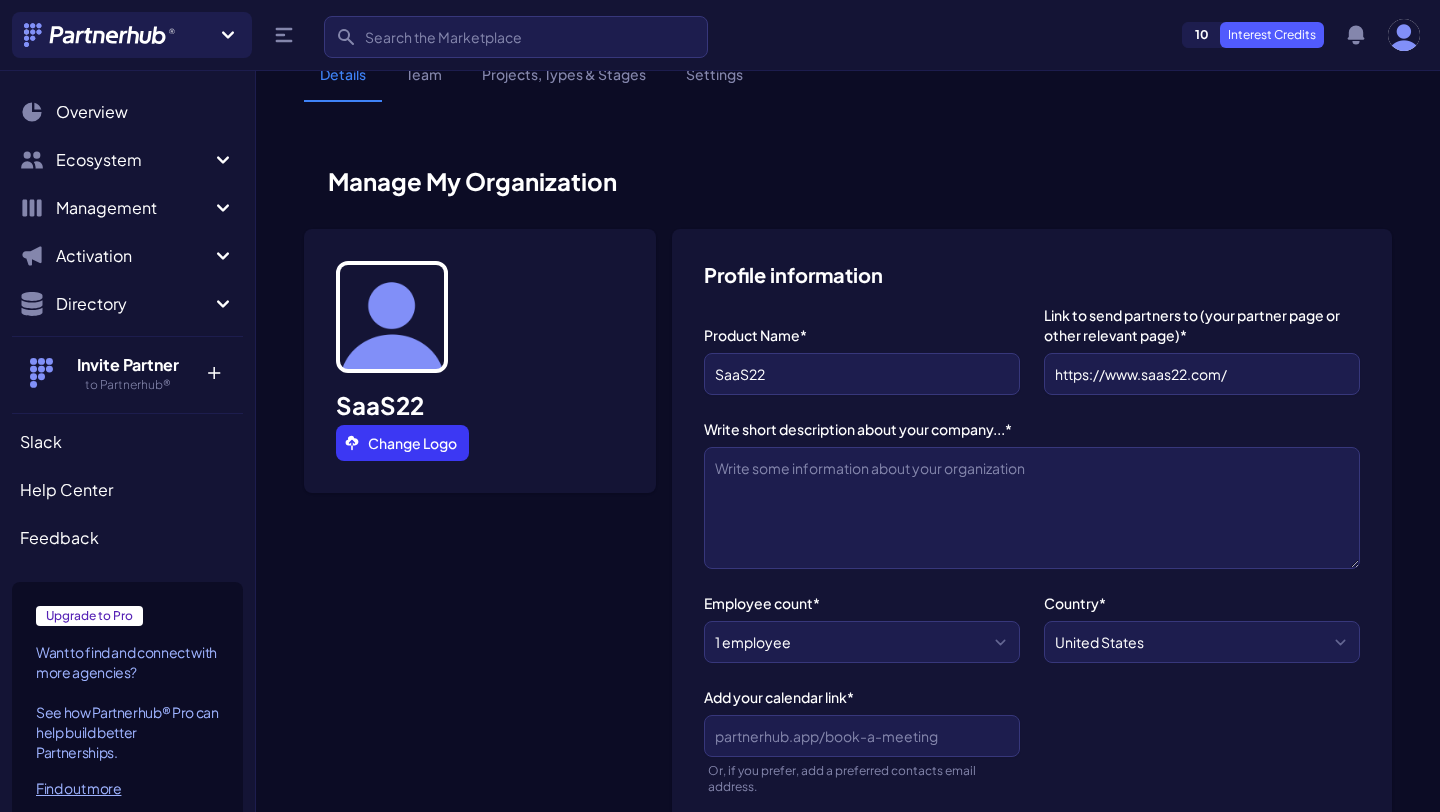 scroll, scrollTop: 79, scrollLeft: 0, axis: vertical 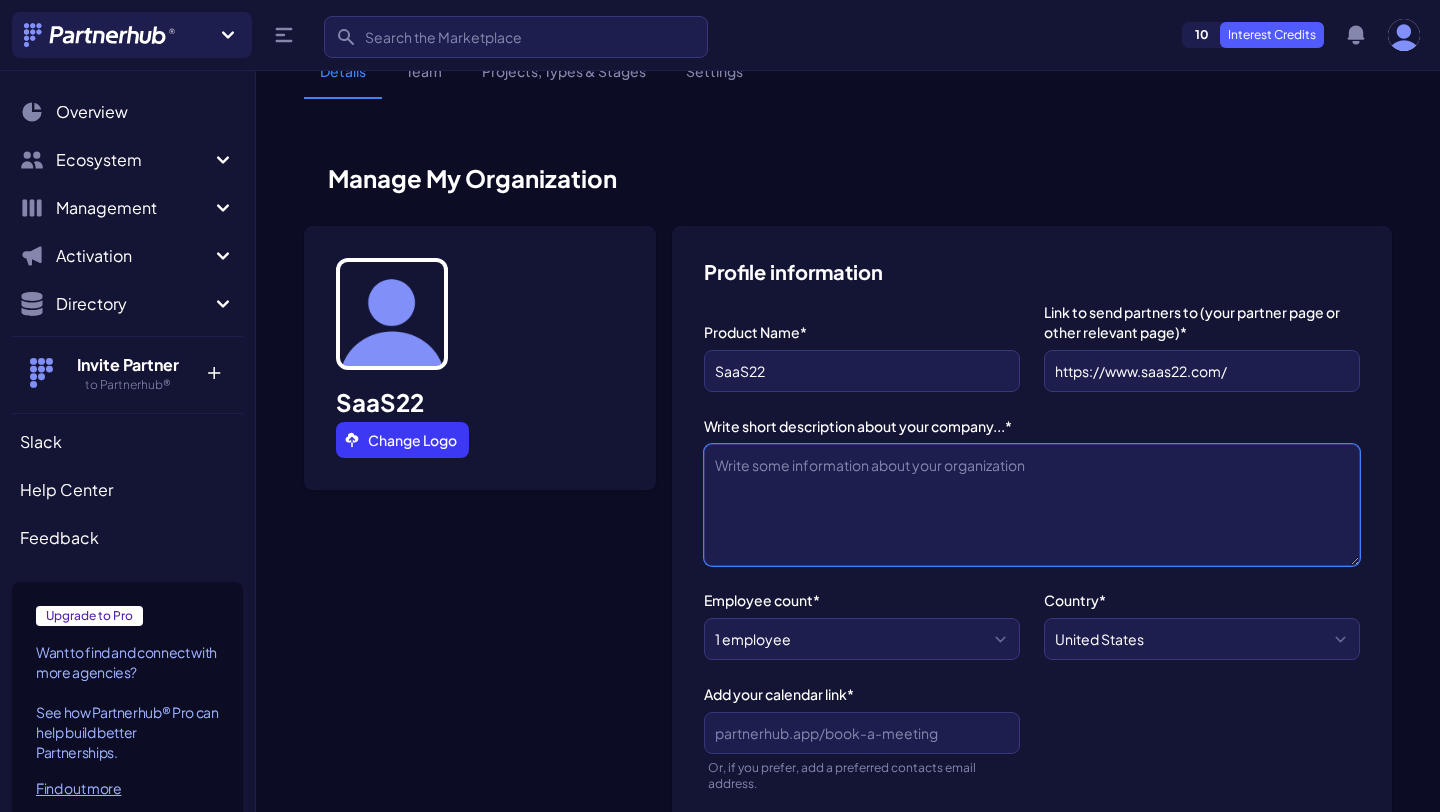 click on "Write short description about your company...*" at bounding box center [1032, 505] 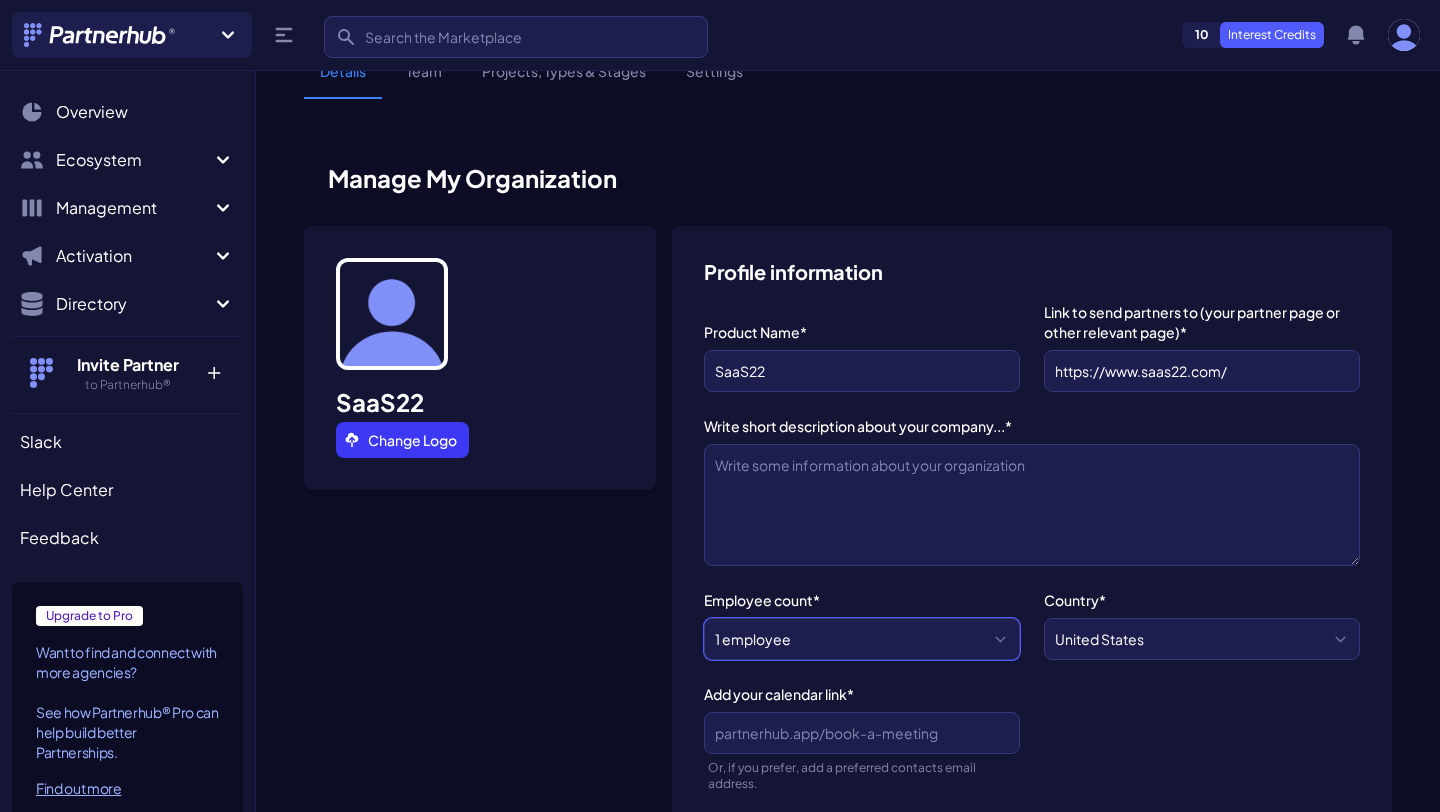 click on "1 employee 2-10 employees 11-20 employees 21-50 employees 51-200 employees 201-500 employees 501-1000 employees 1,001-5,000 employees 5,001-10,000 employees 10,001+ employees" at bounding box center (862, 639) 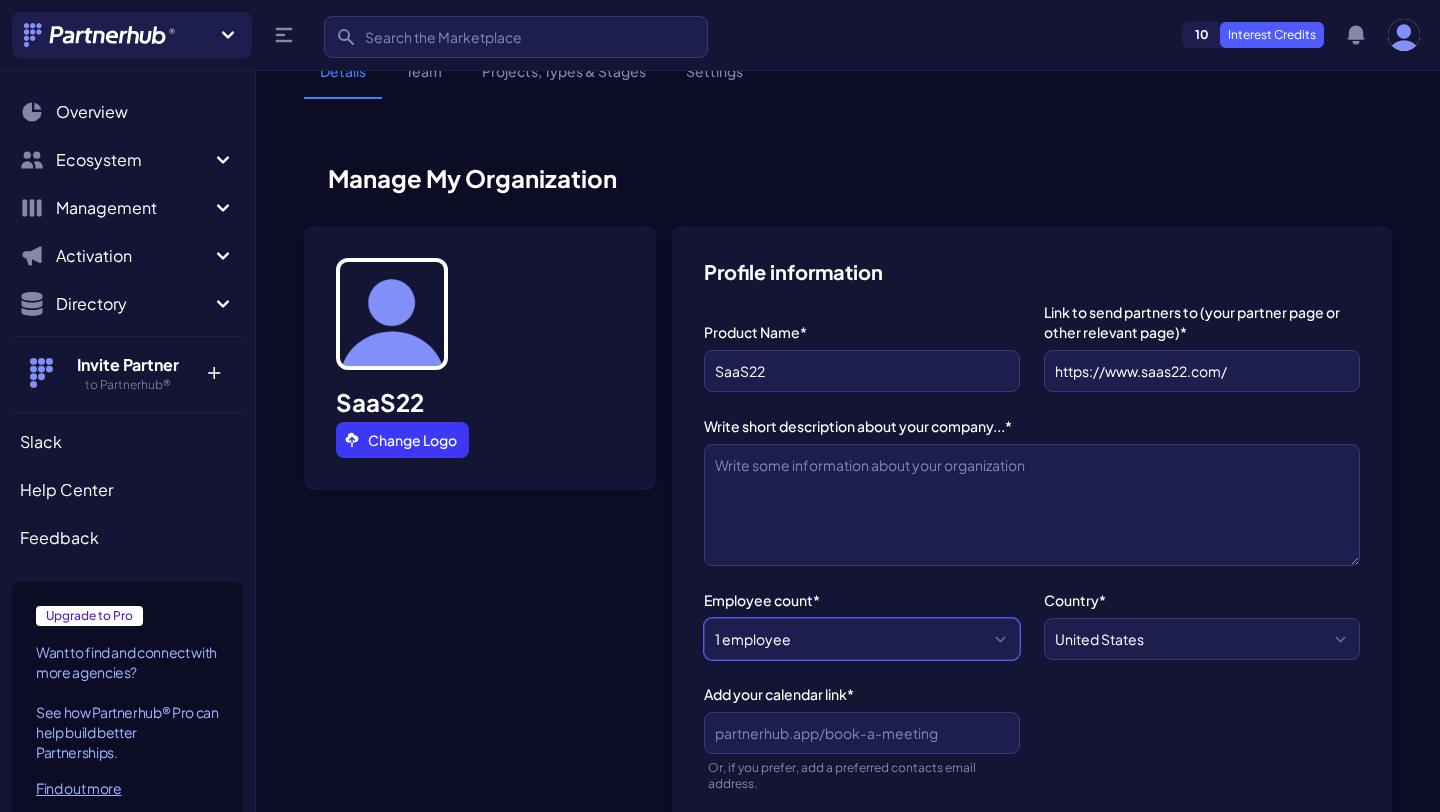 select on "11-20 employees" 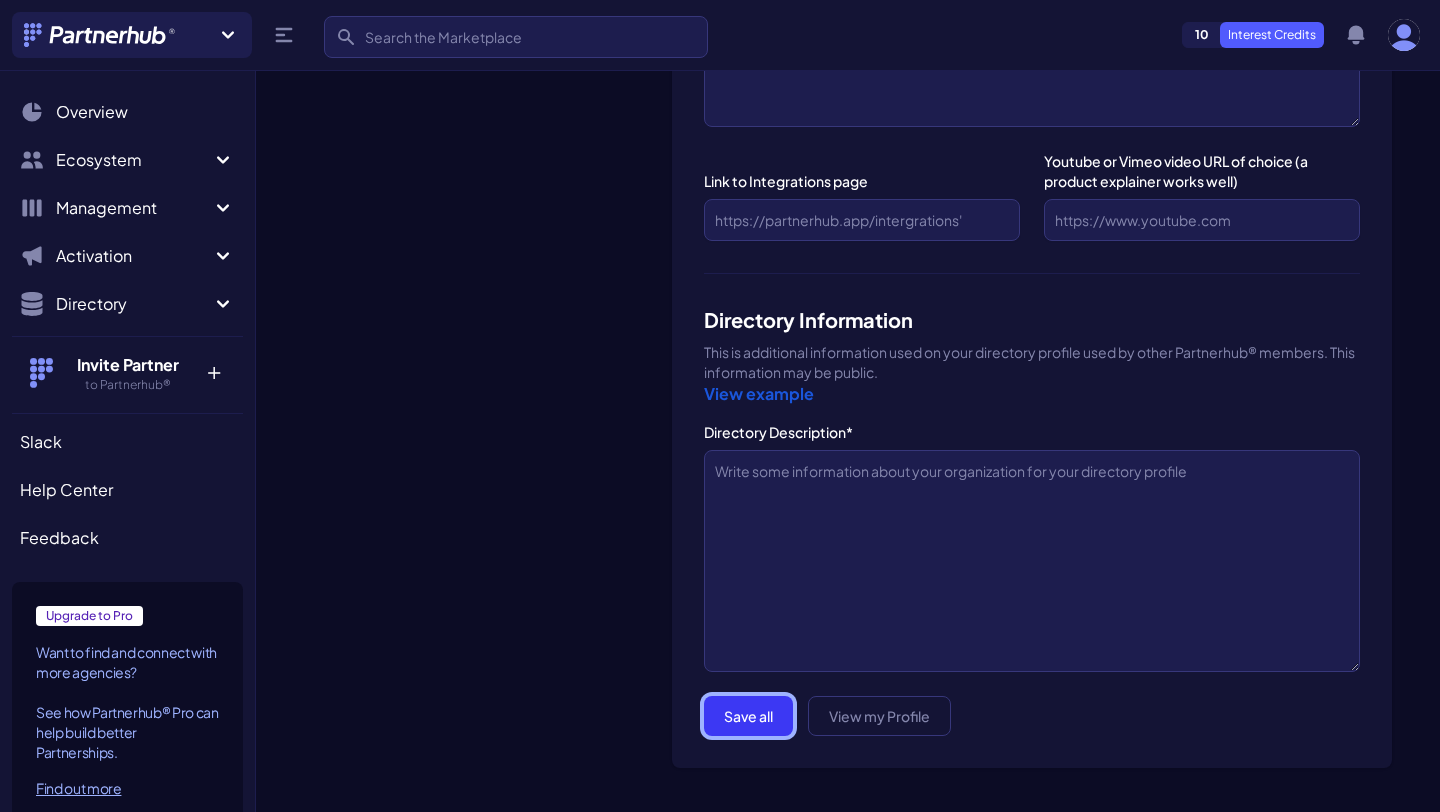 click on "Save all" at bounding box center [748, 716] 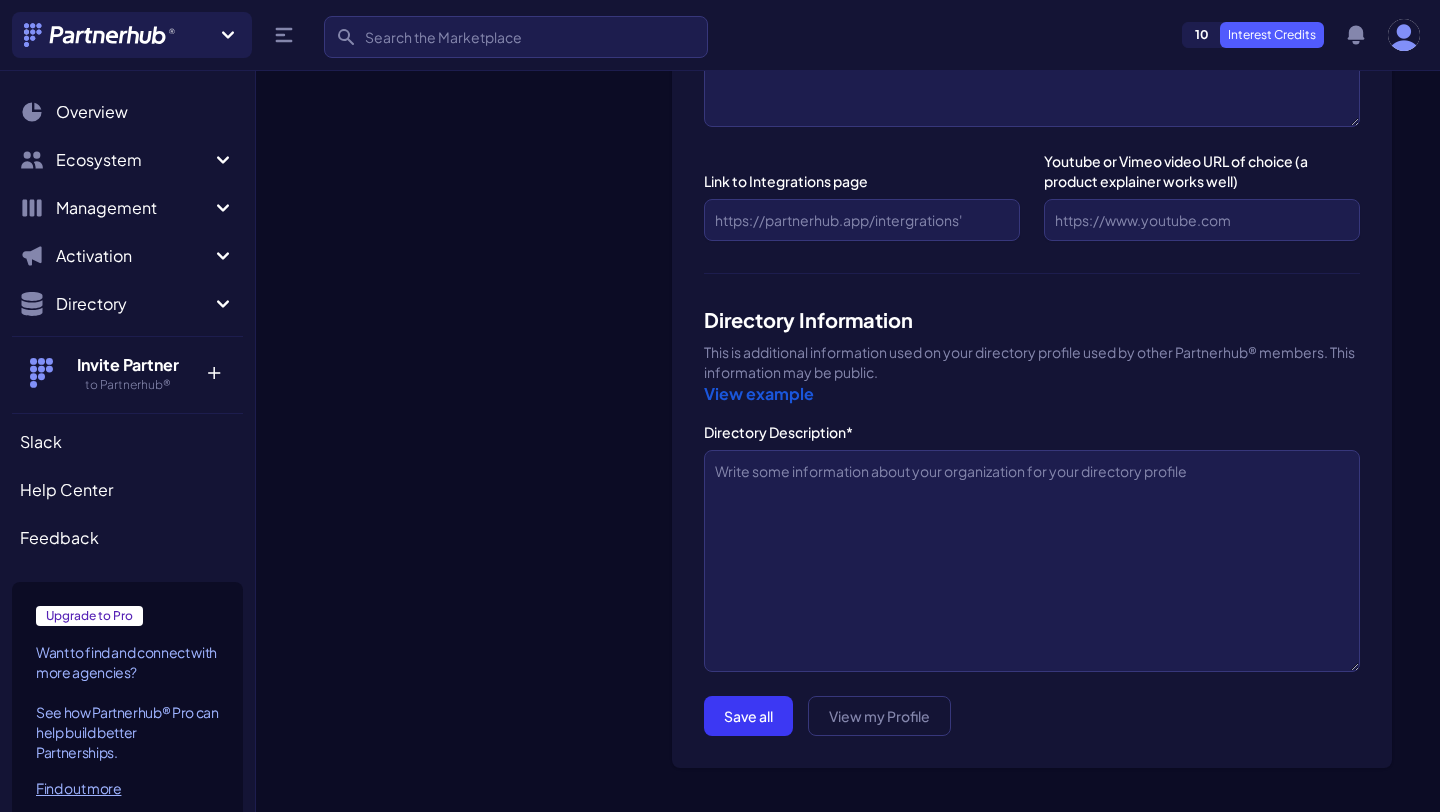 scroll, scrollTop: 334, scrollLeft: 0, axis: vertical 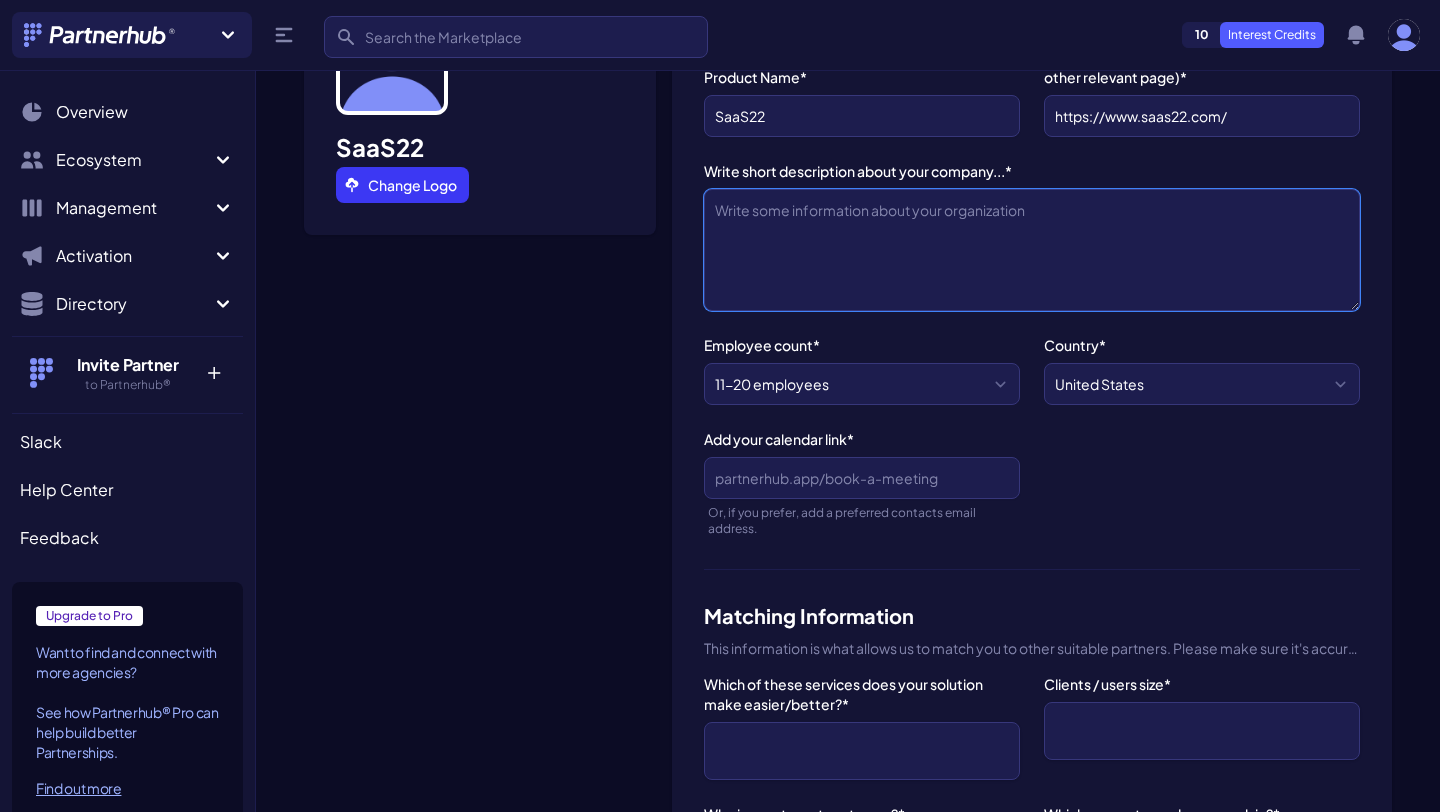 click on "Write short description about your company...*" at bounding box center [1032, 250] 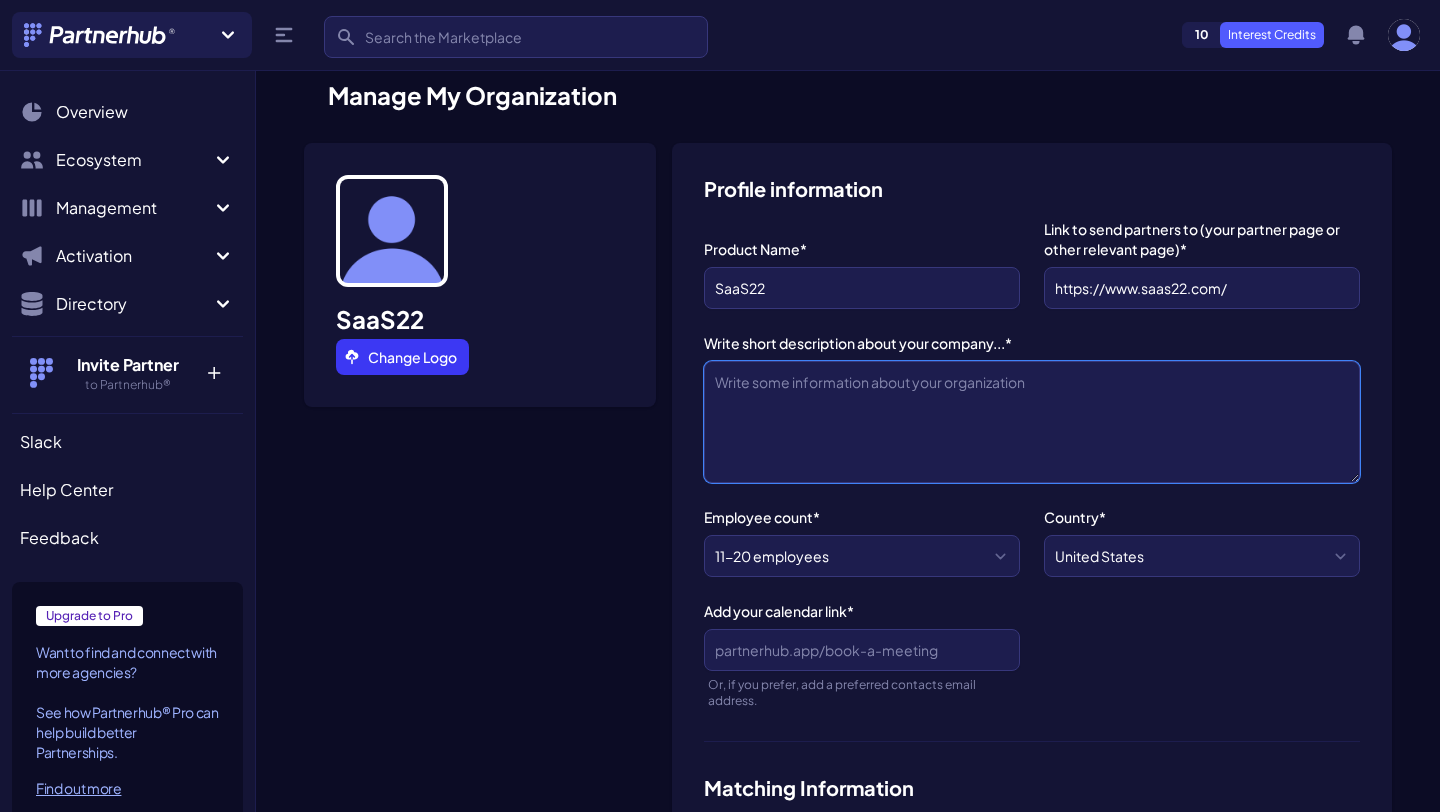 scroll, scrollTop: 157, scrollLeft: 0, axis: vertical 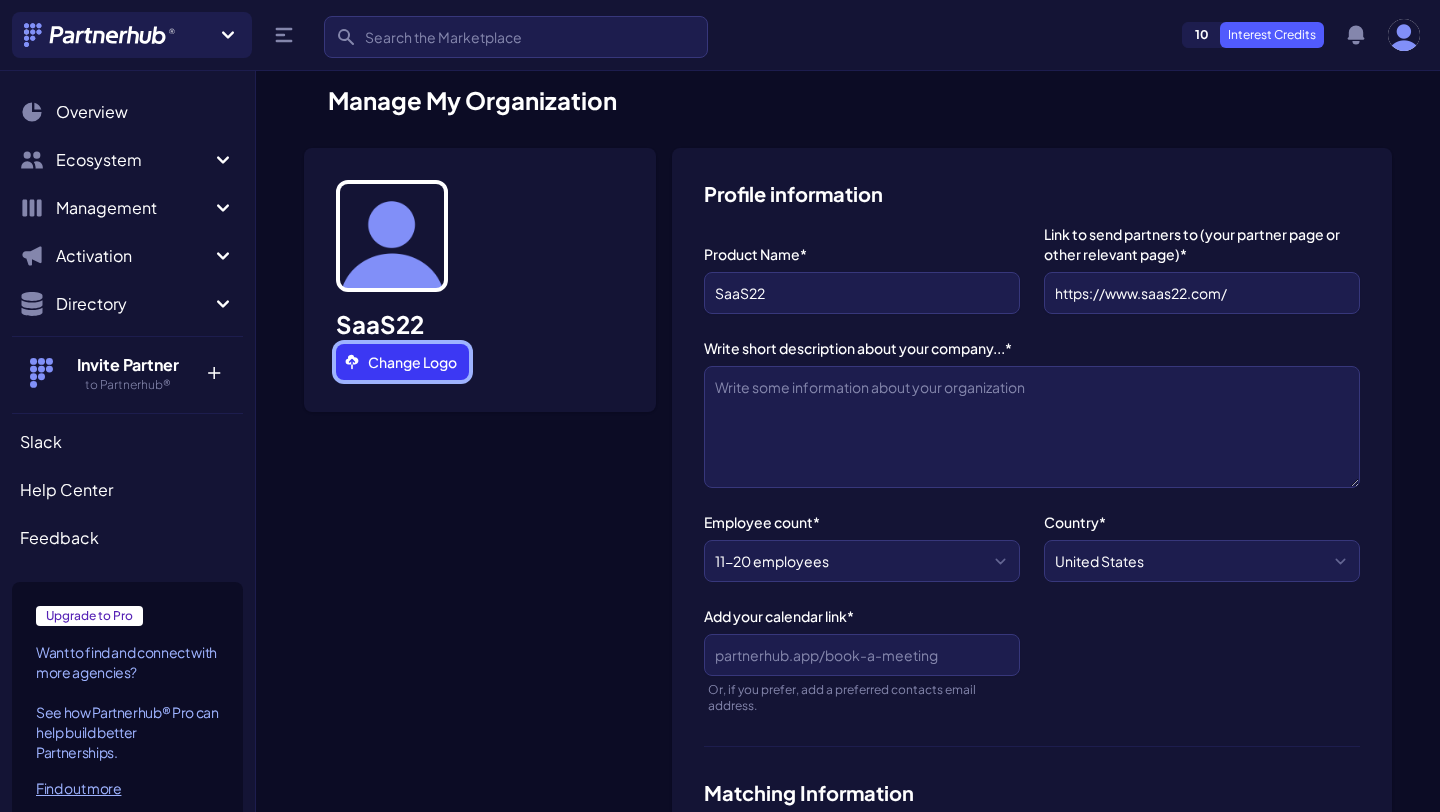 click on "Change Logo" at bounding box center [402, 362] 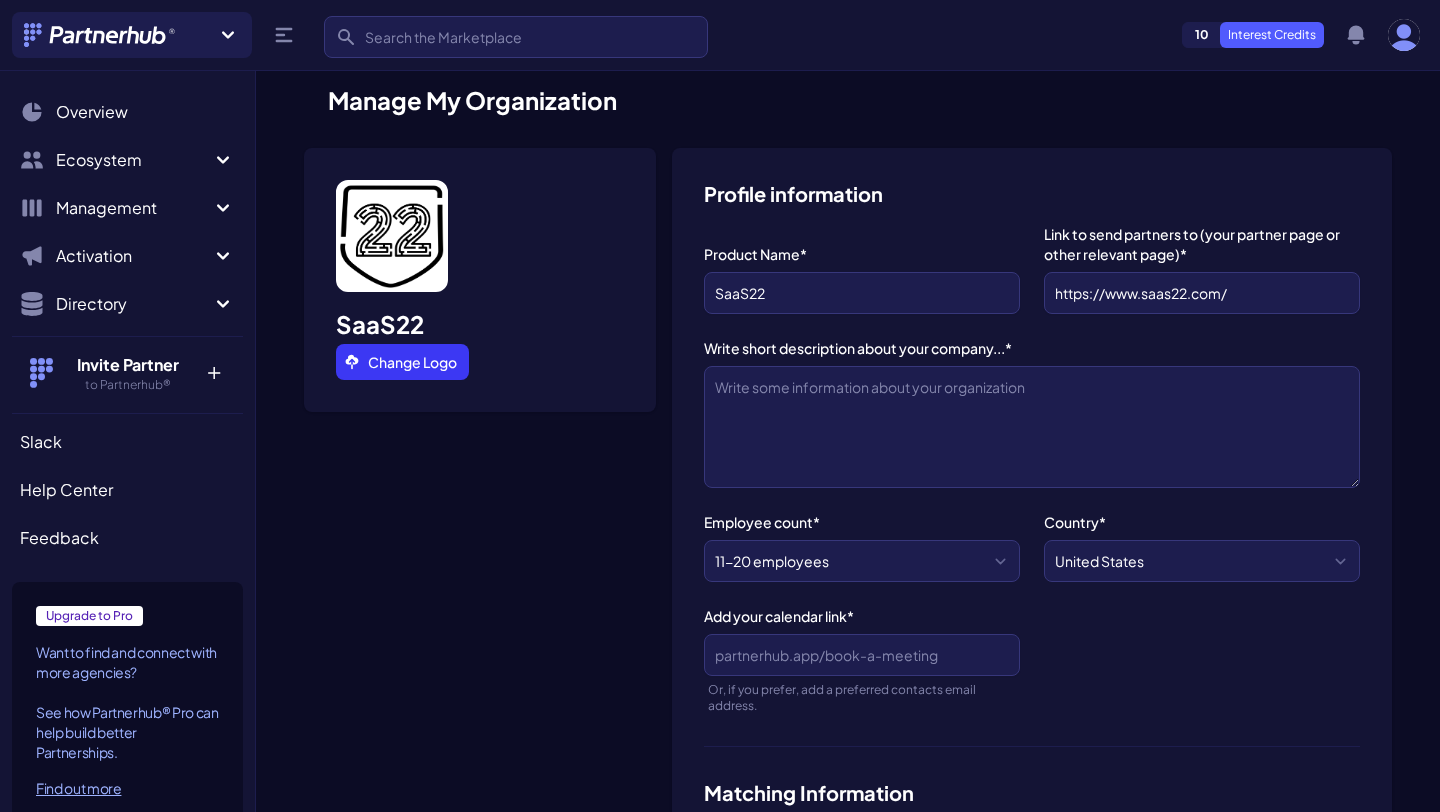 click on "SaaS22
Change Logo" at bounding box center (480, 1635) 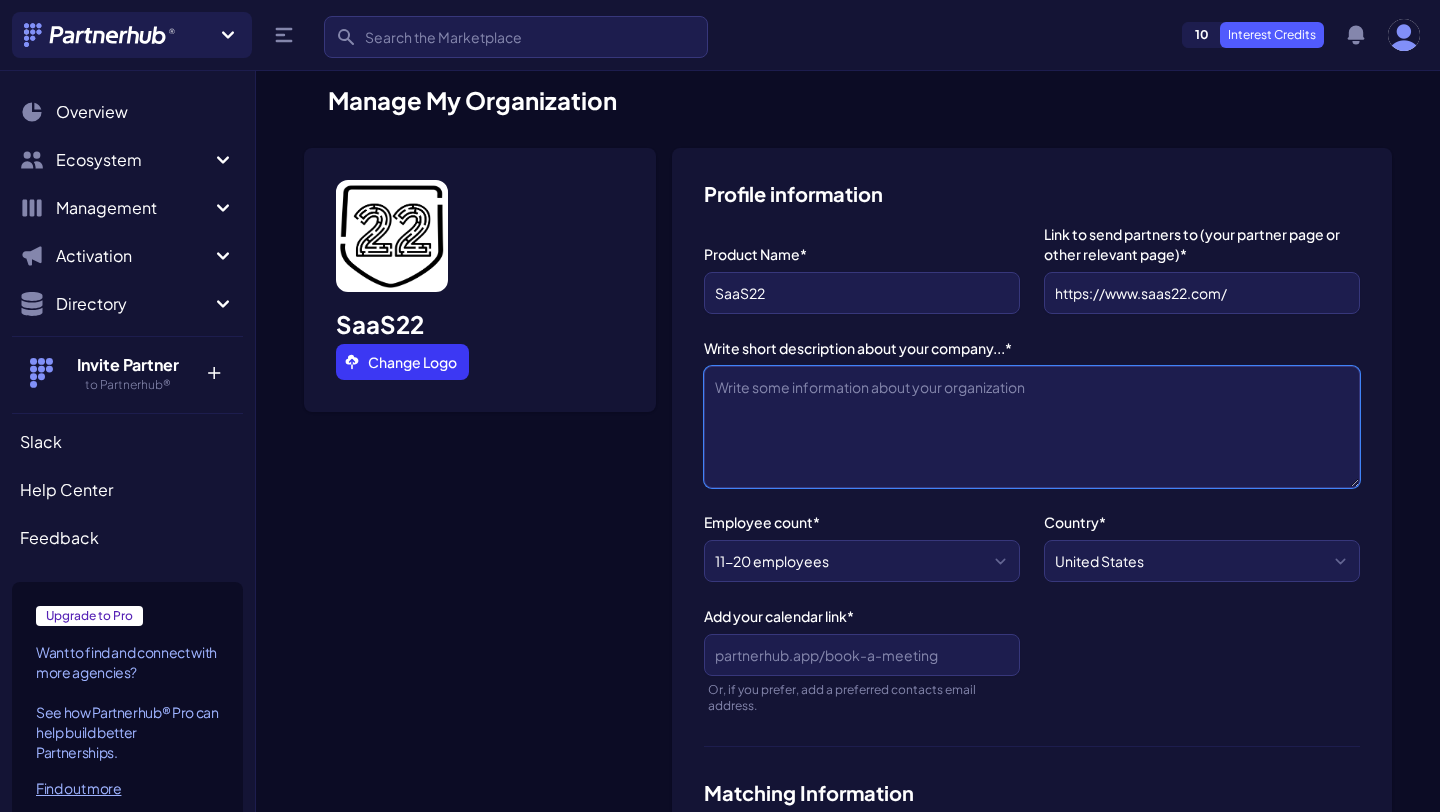 click on "Write short description about your company...*" at bounding box center (1032, 427) 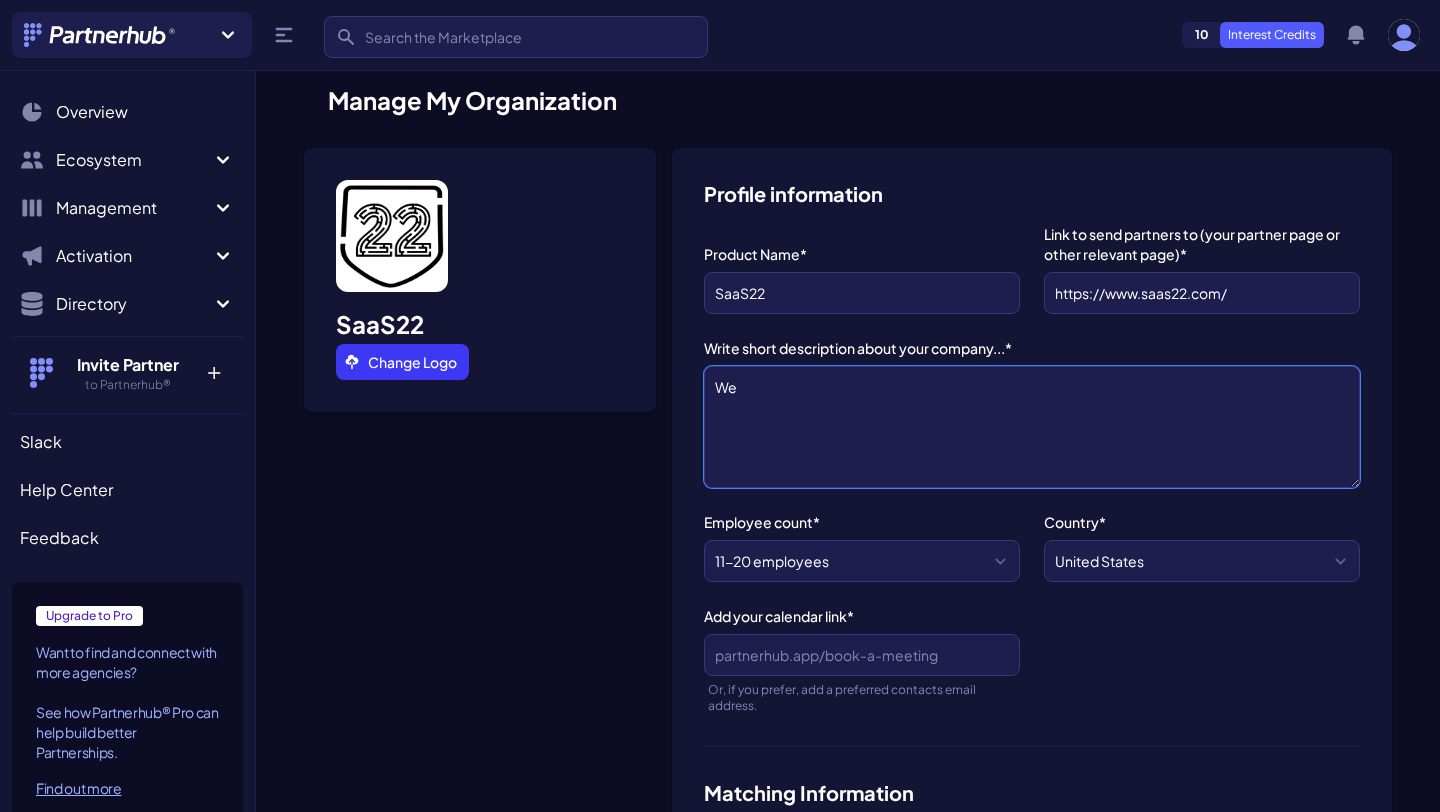 type on "W" 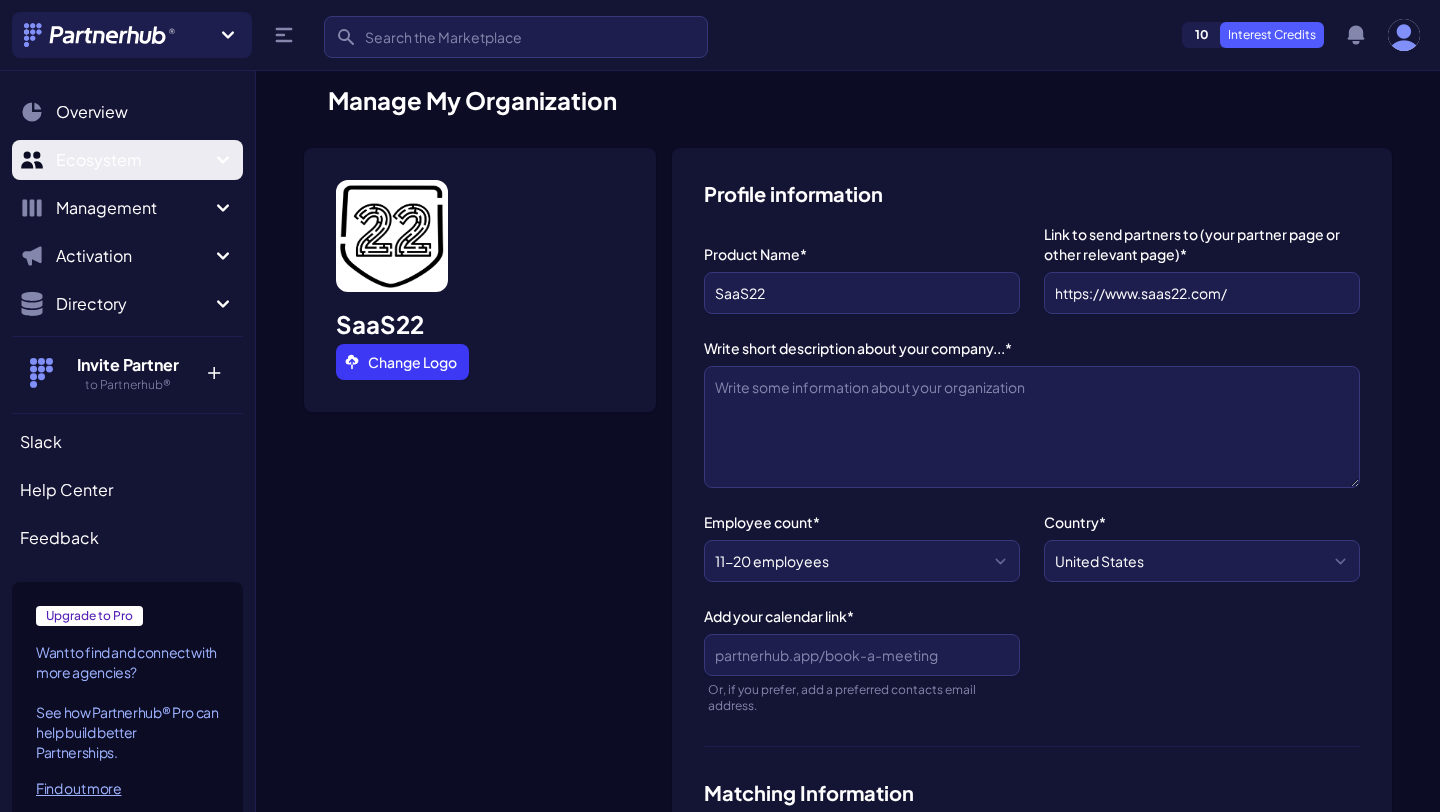 click on "Ecosystem" at bounding box center (133, 160) 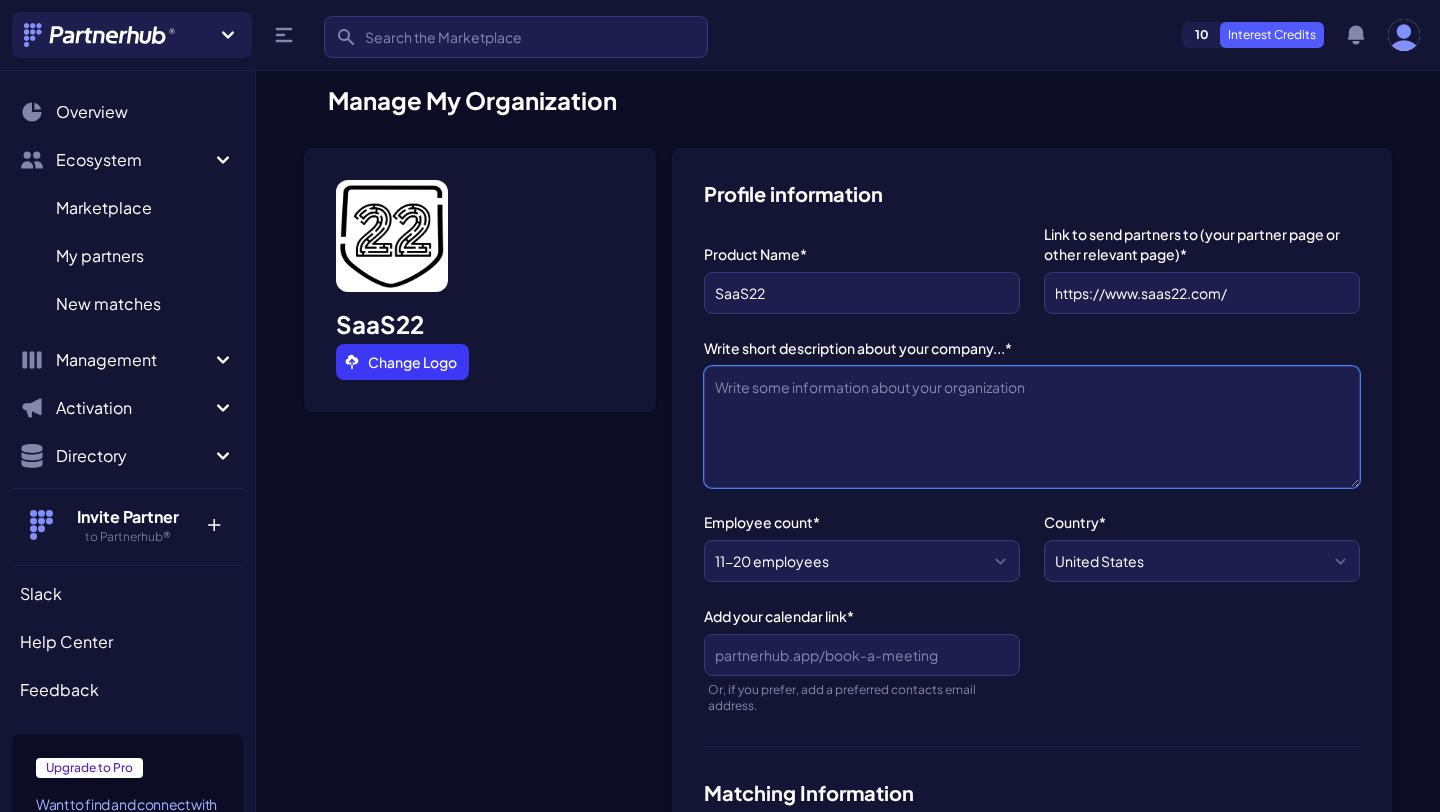 click on "Write short description about your company...*" at bounding box center [1032, 427] 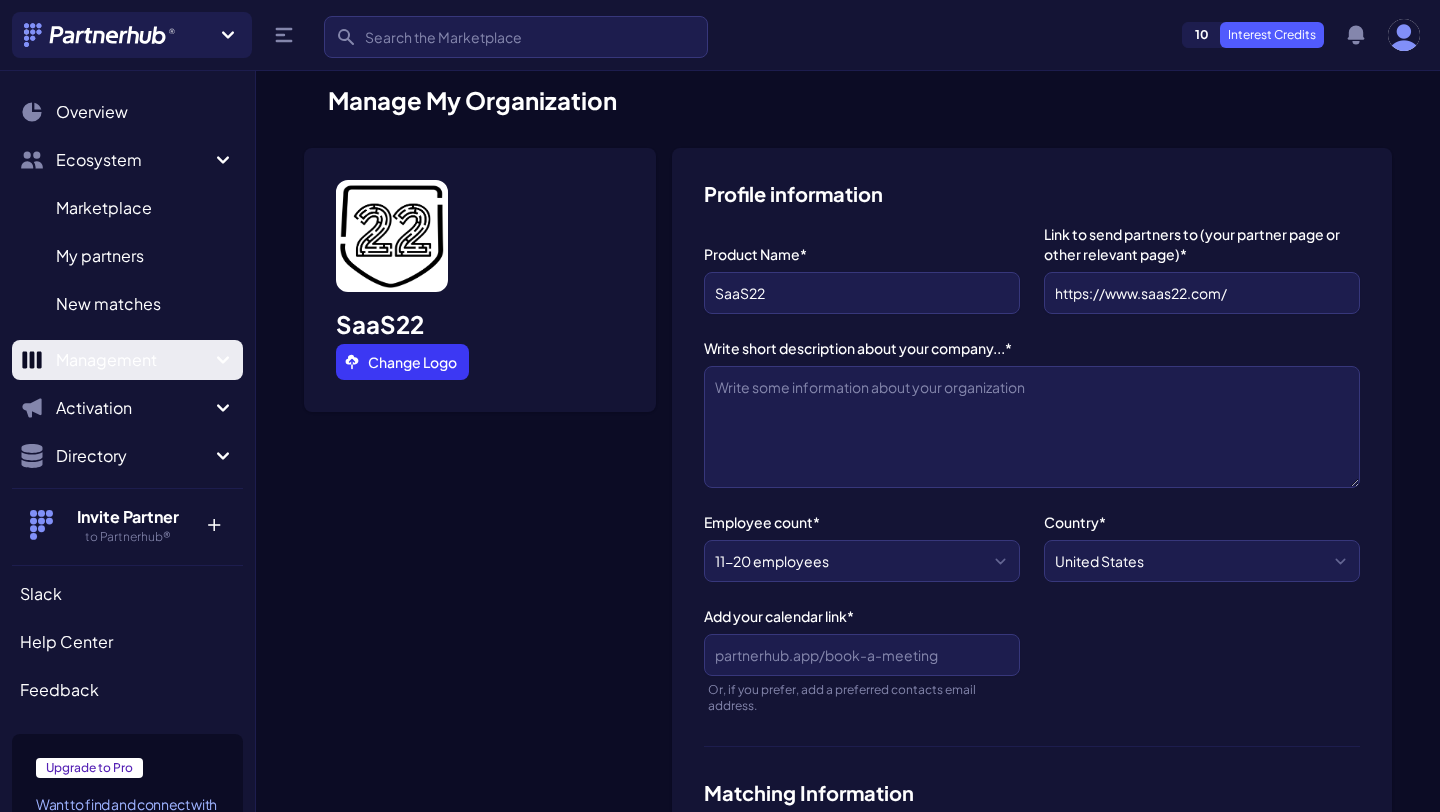 click on "Management" at bounding box center (133, 360) 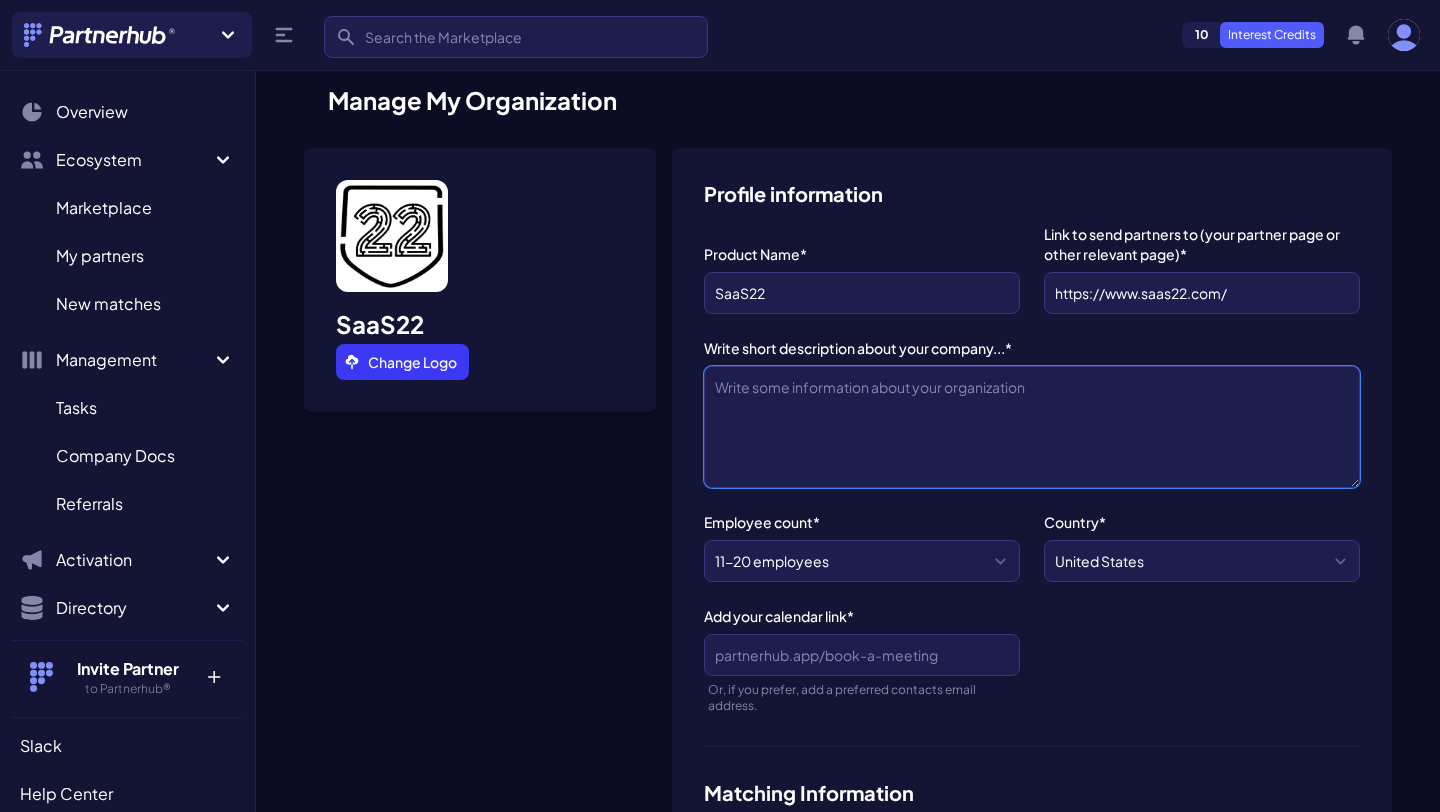 click on "Write short description about your company...*" at bounding box center (1032, 427) 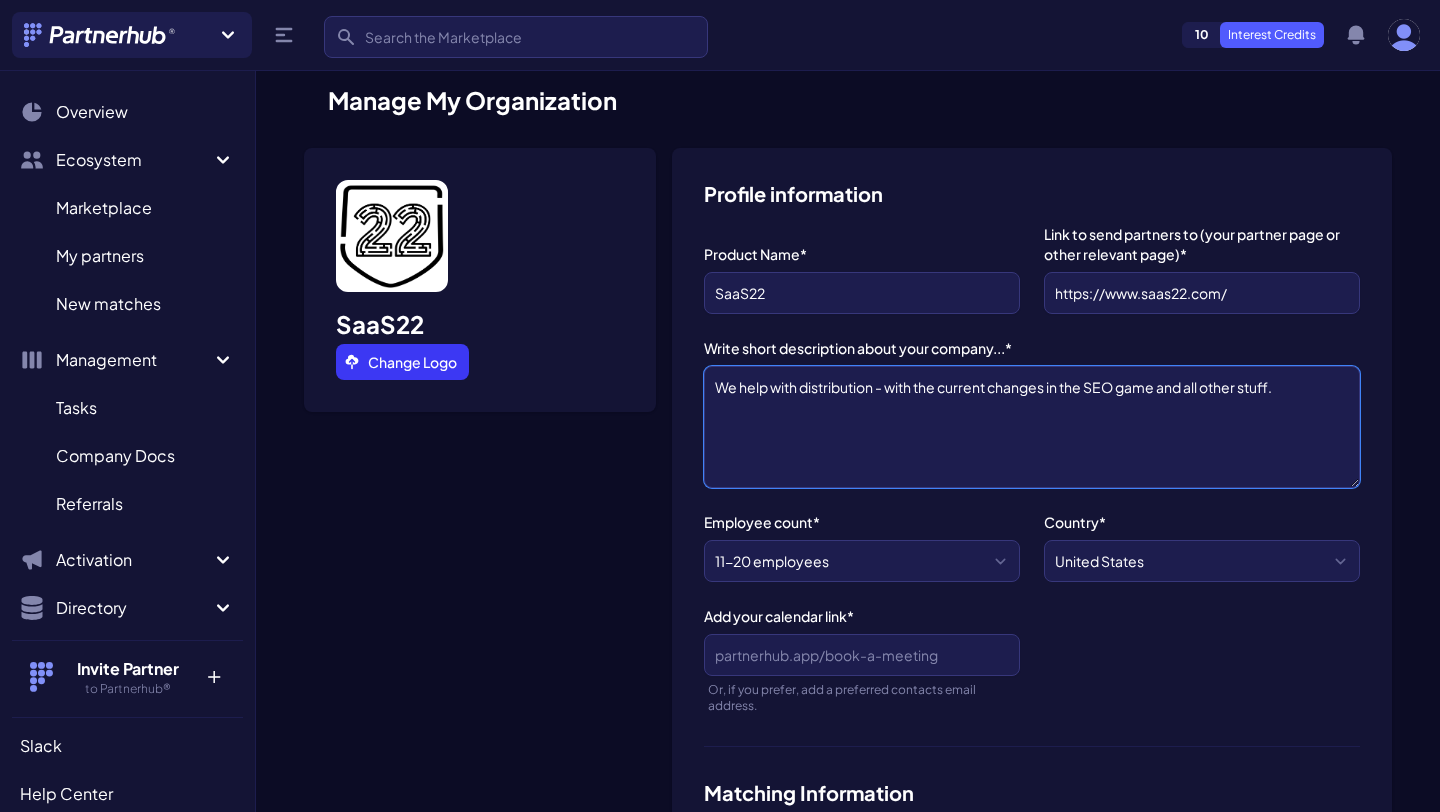 click on "We help with distribution - with the current changes in the SEO game and all other stuff." at bounding box center (1032, 427) 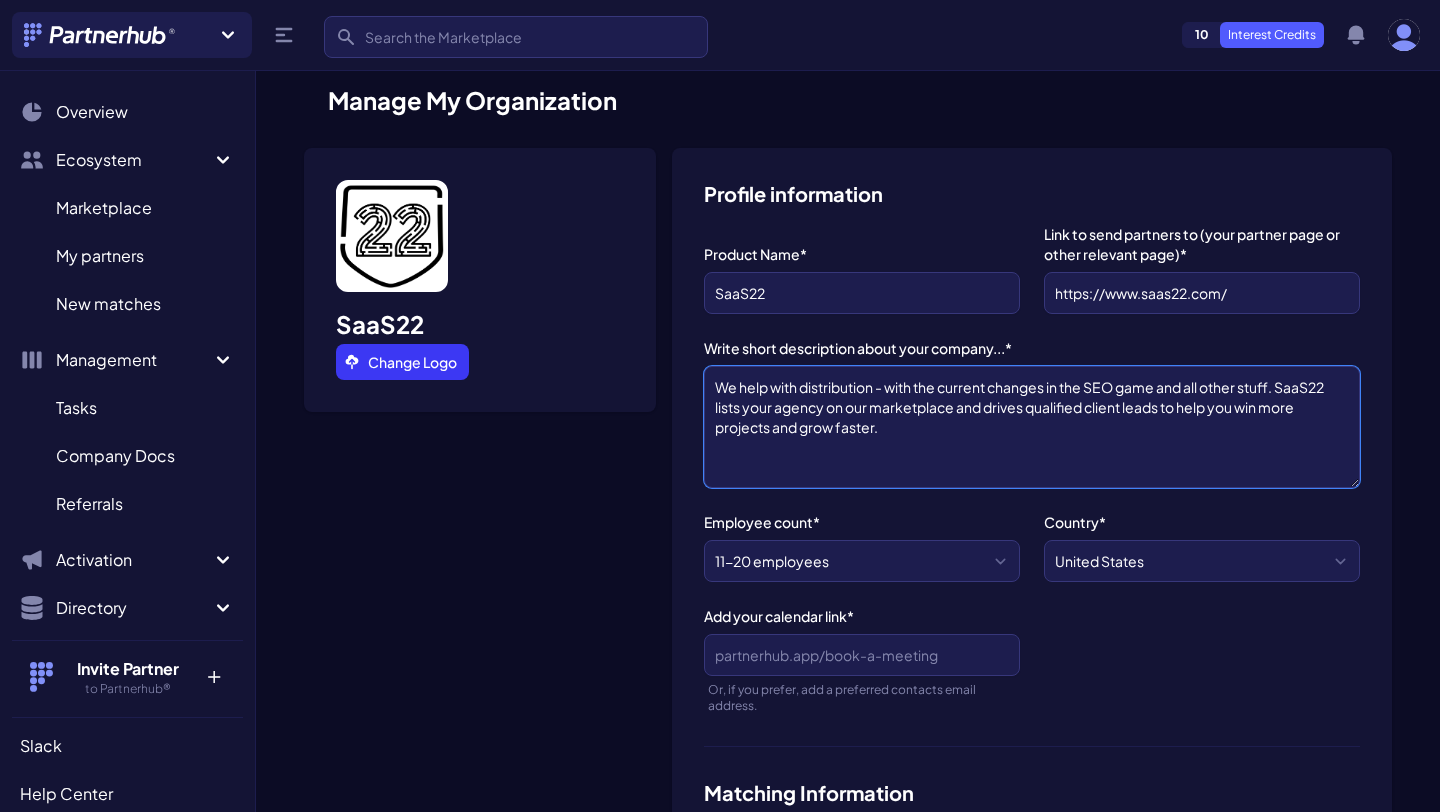 drag, startPoint x: 1283, startPoint y: 348, endPoint x: 707, endPoint y: 348, distance: 576 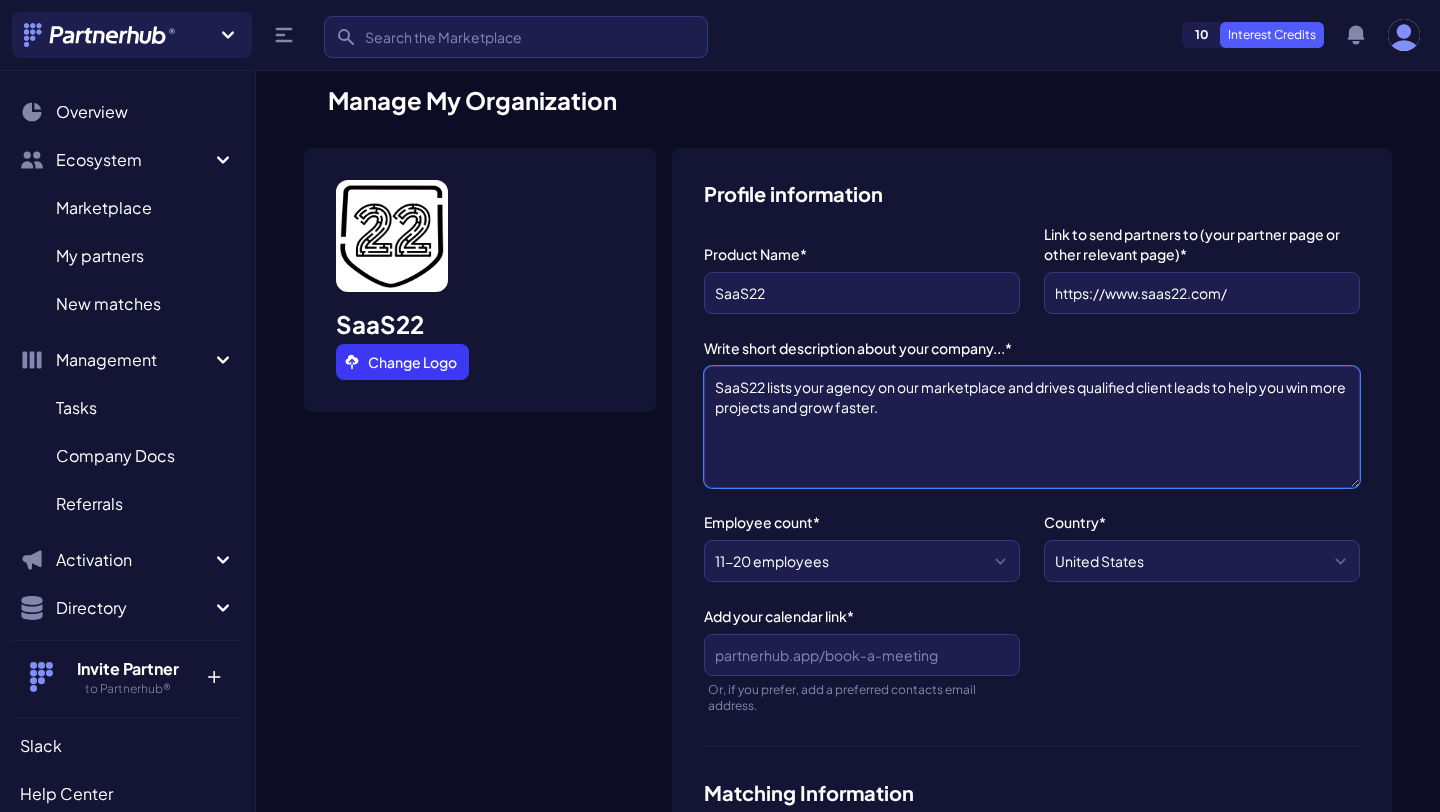 click on "SaaS22 lists your agency on our marketplace and drives qualified client leads to help you win more projects and grow faster." at bounding box center [1032, 427] 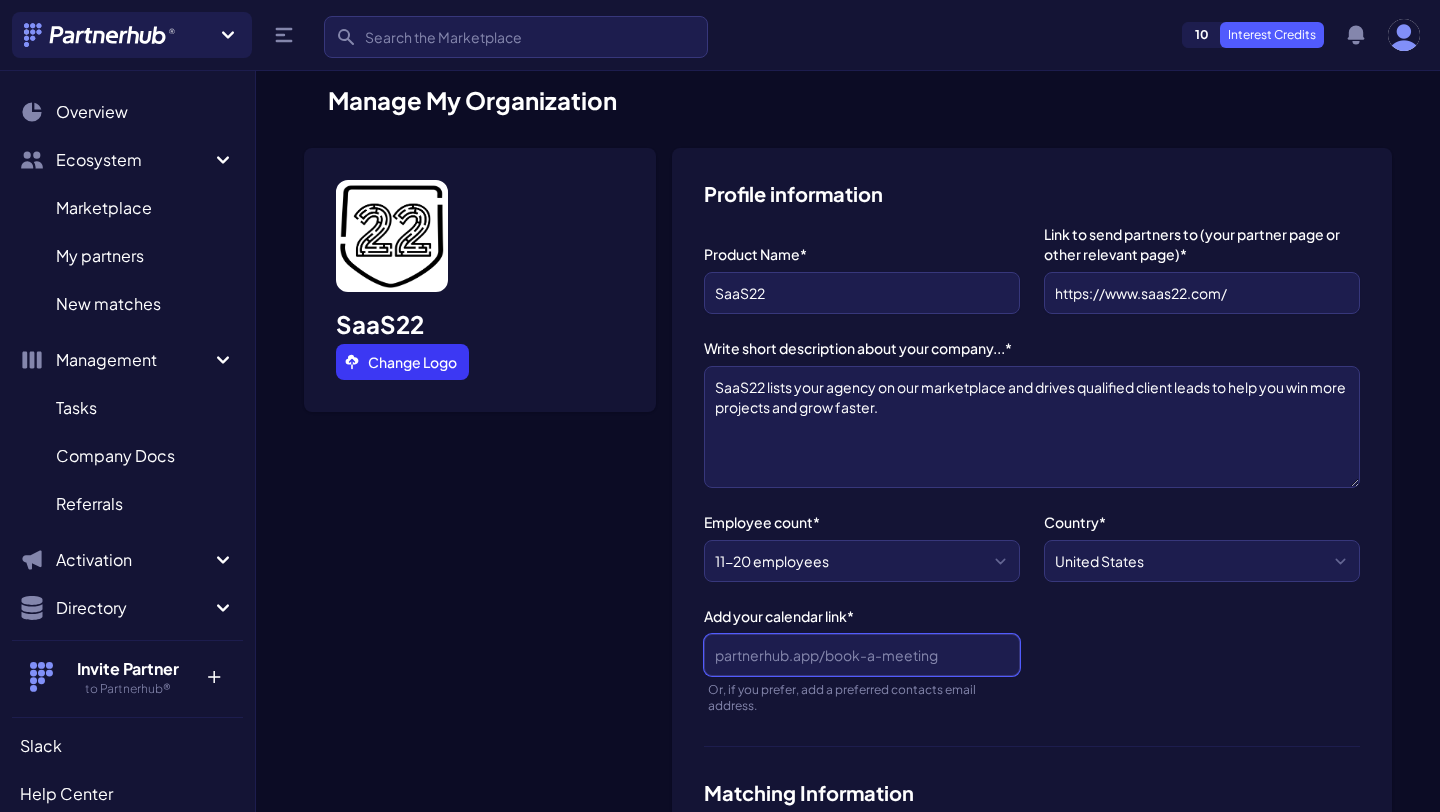 click on "Add your calendar link*" at bounding box center (862, 655) 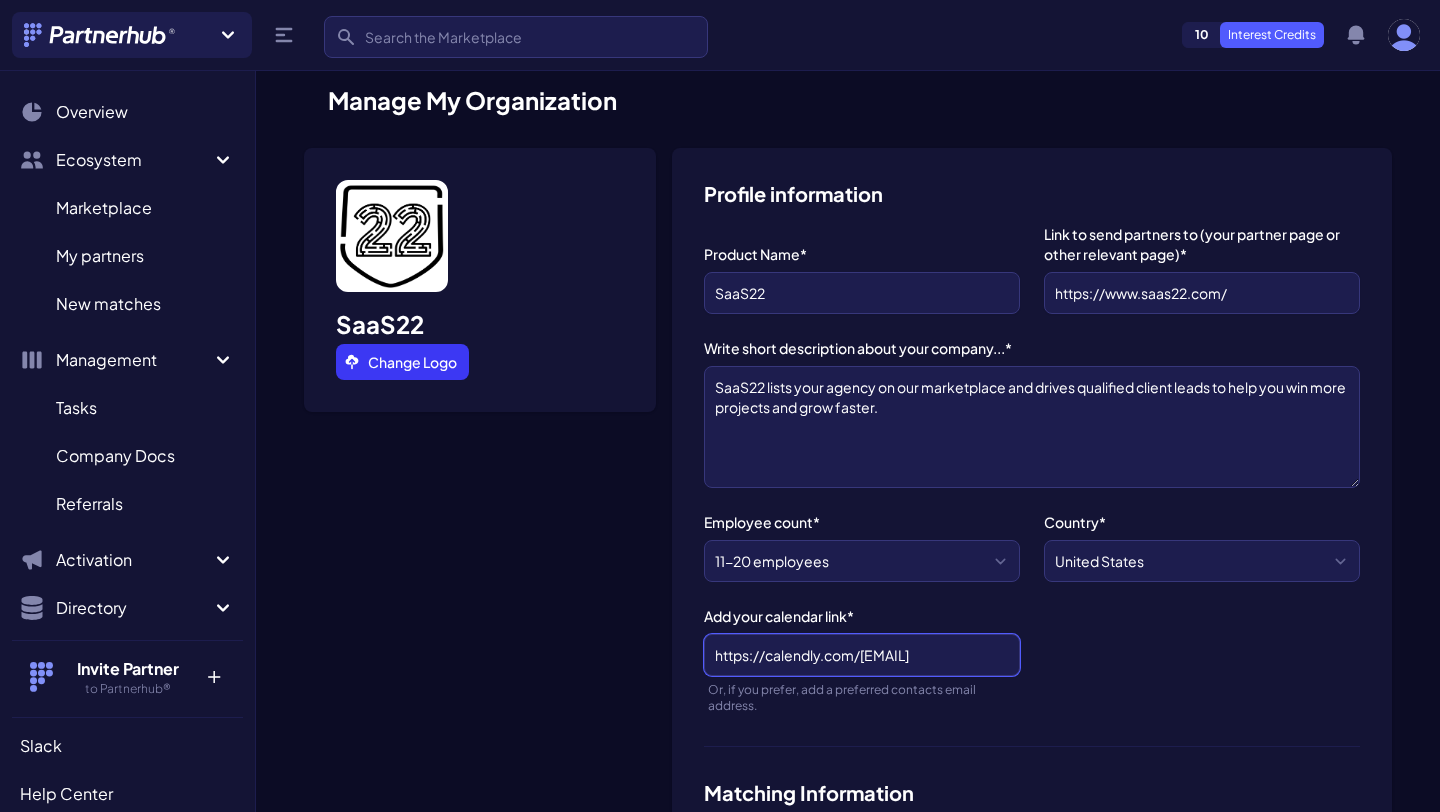 scroll, scrollTop: 0, scrollLeft: 1, axis: horizontal 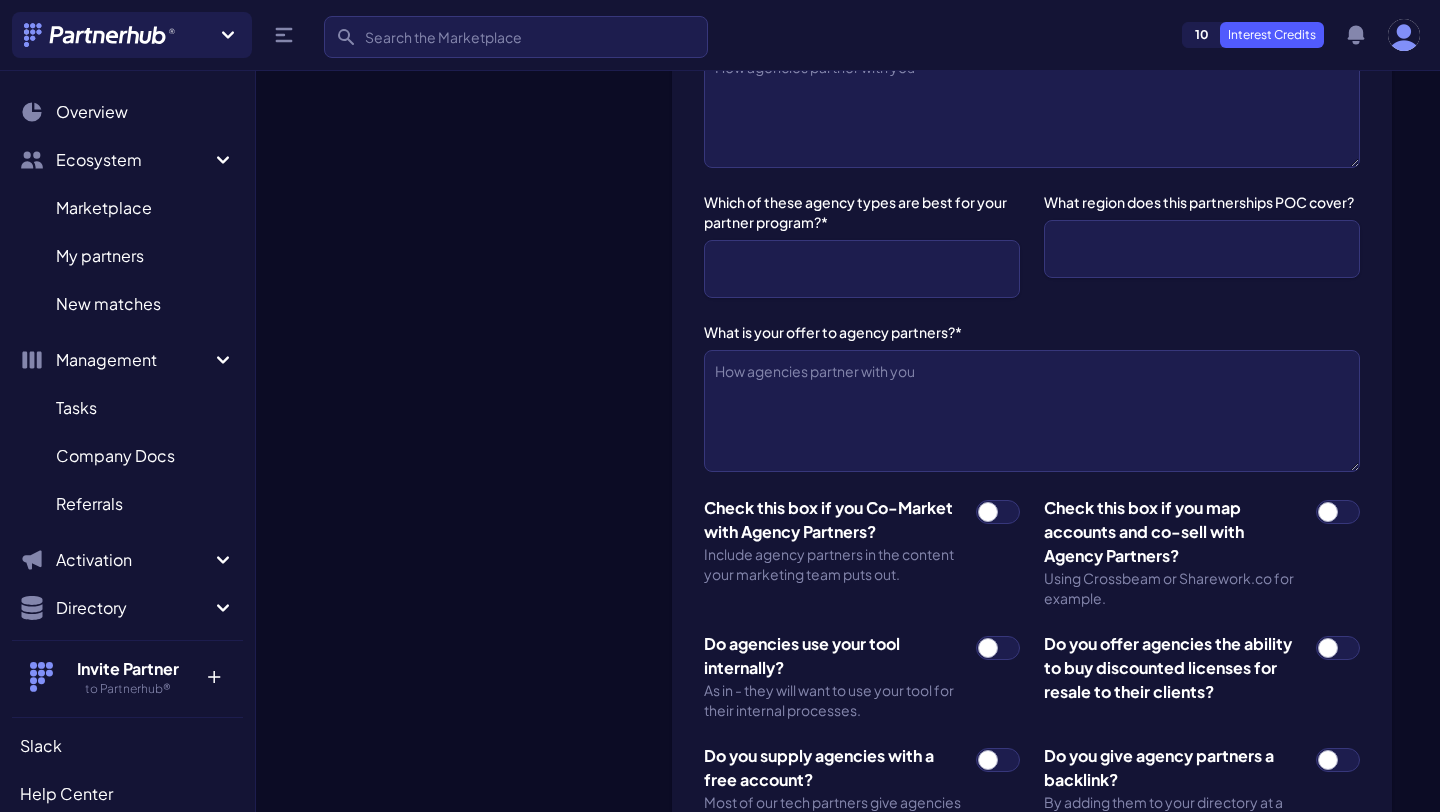 type on "https://calendly.com/christo-saas22/30min" 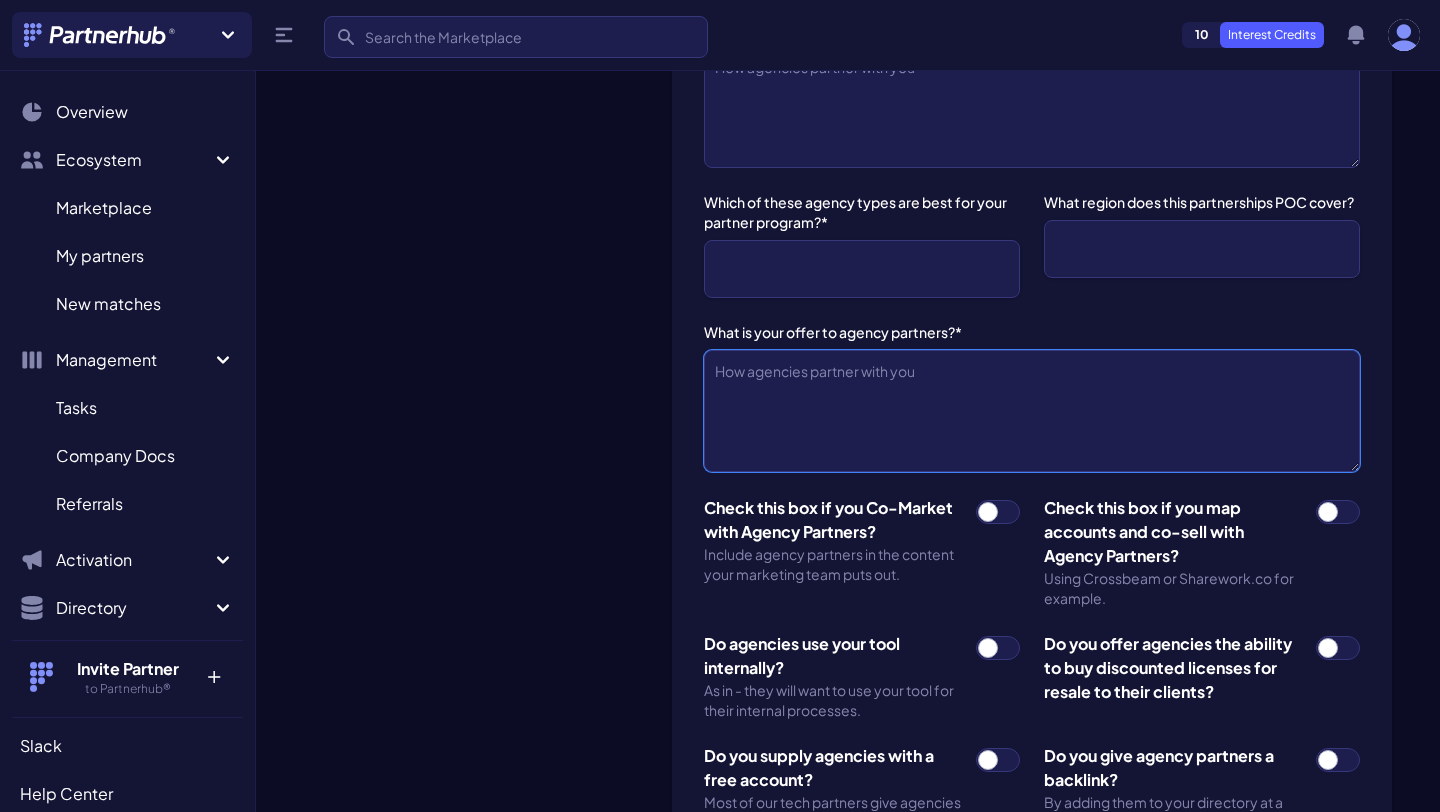 click on "What is your offer to agency partners?*" at bounding box center (1032, 411) 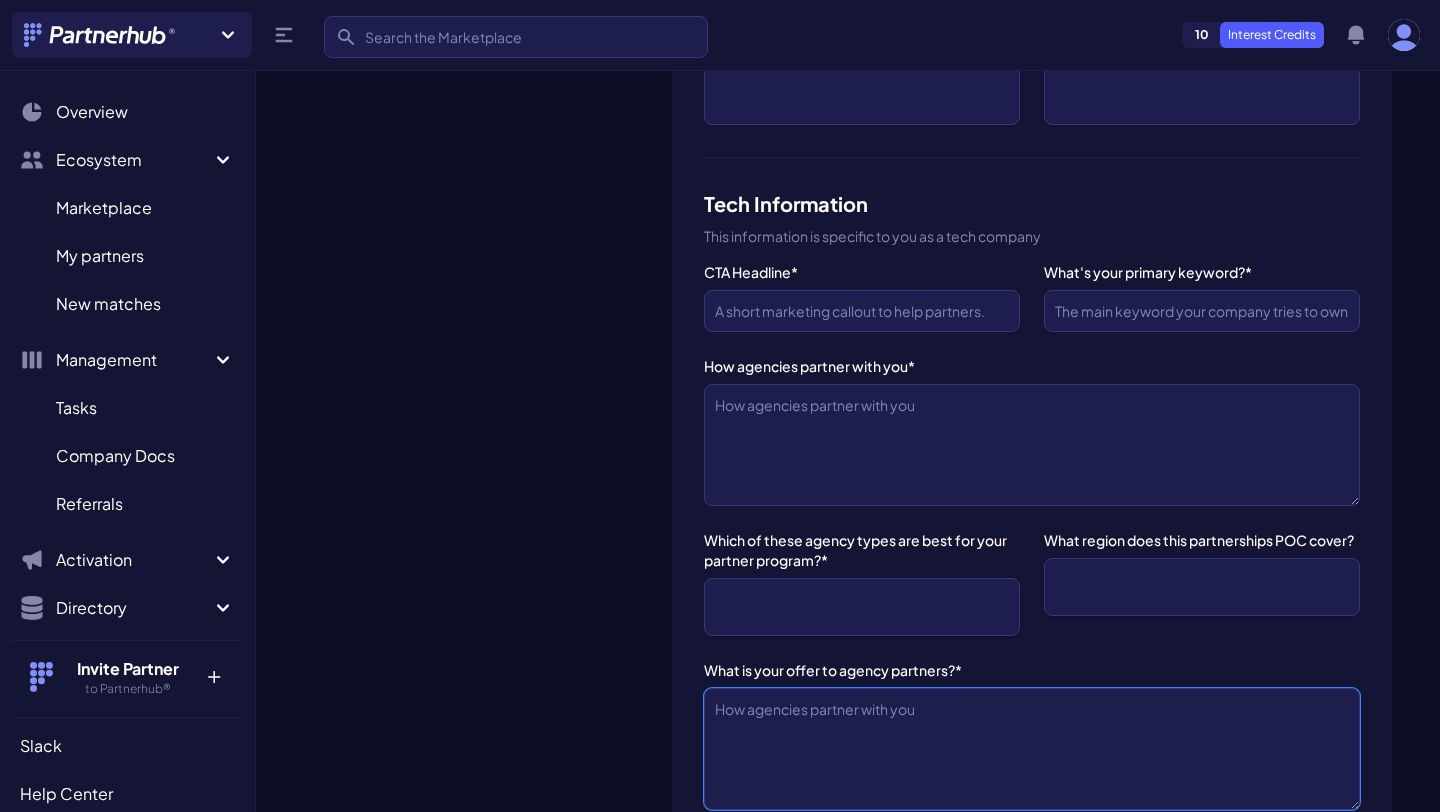 scroll, scrollTop: 1101, scrollLeft: 0, axis: vertical 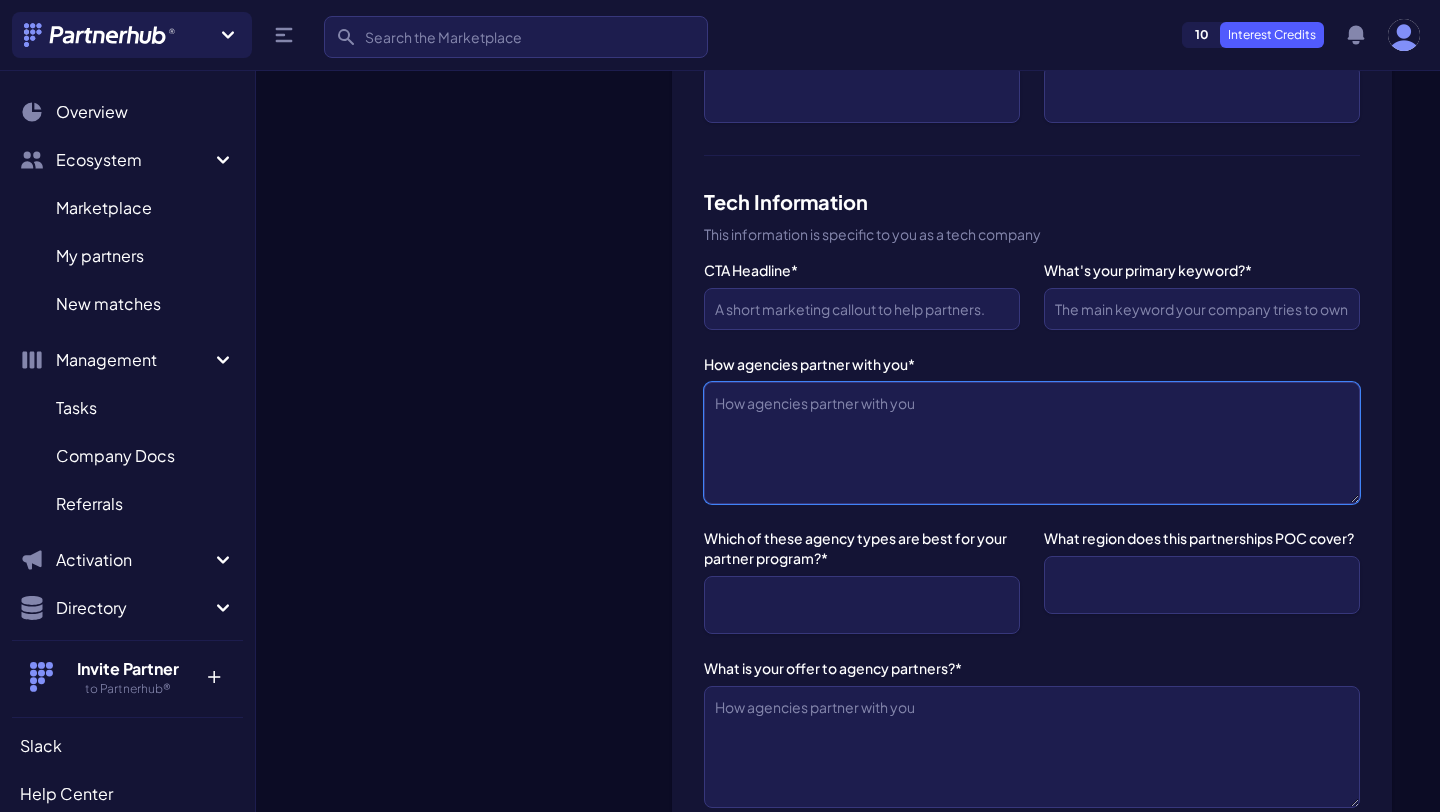 click on "How agencies partner with you*" at bounding box center (1032, 443) 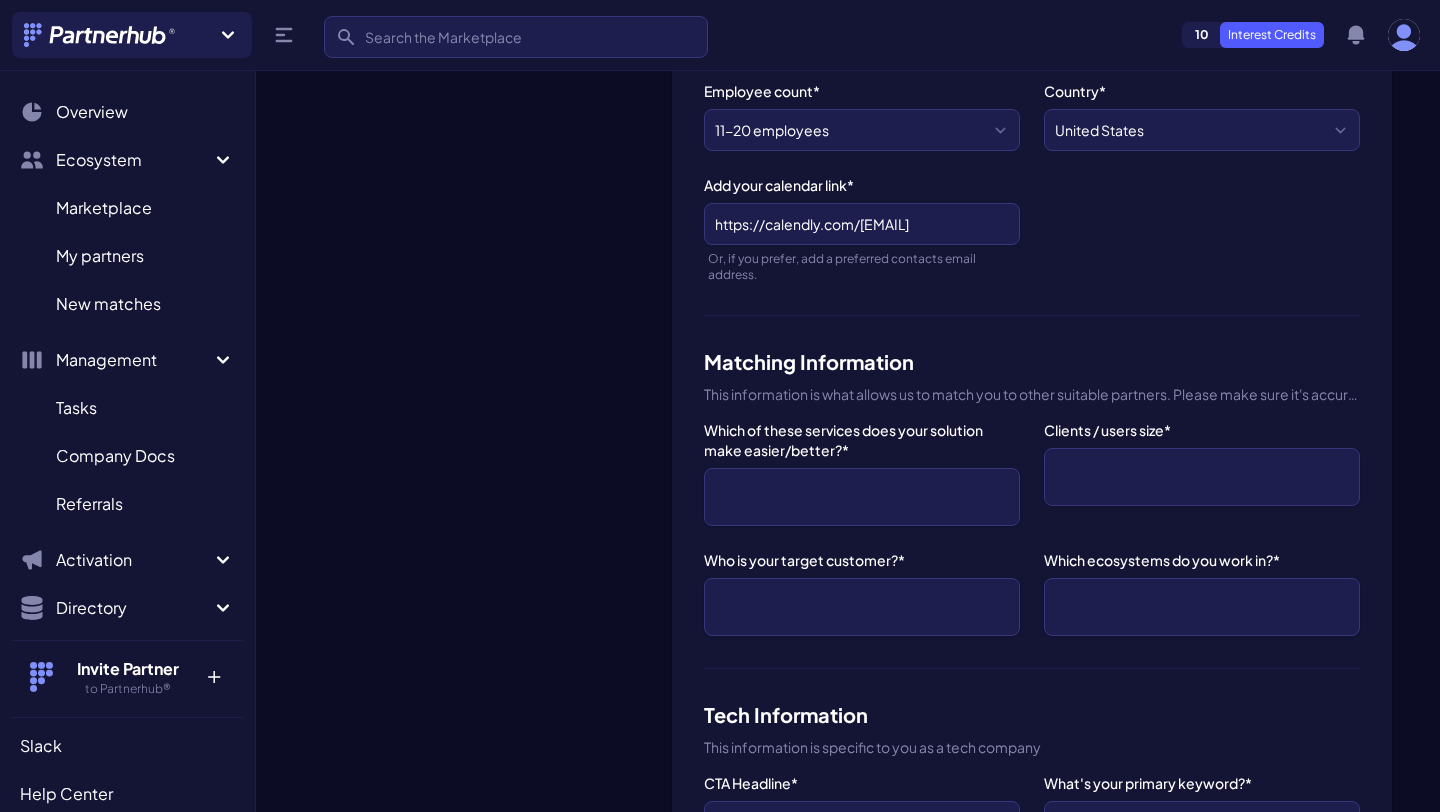 scroll, scrollTop: 730, scrollLeft: 0, axis: vertical 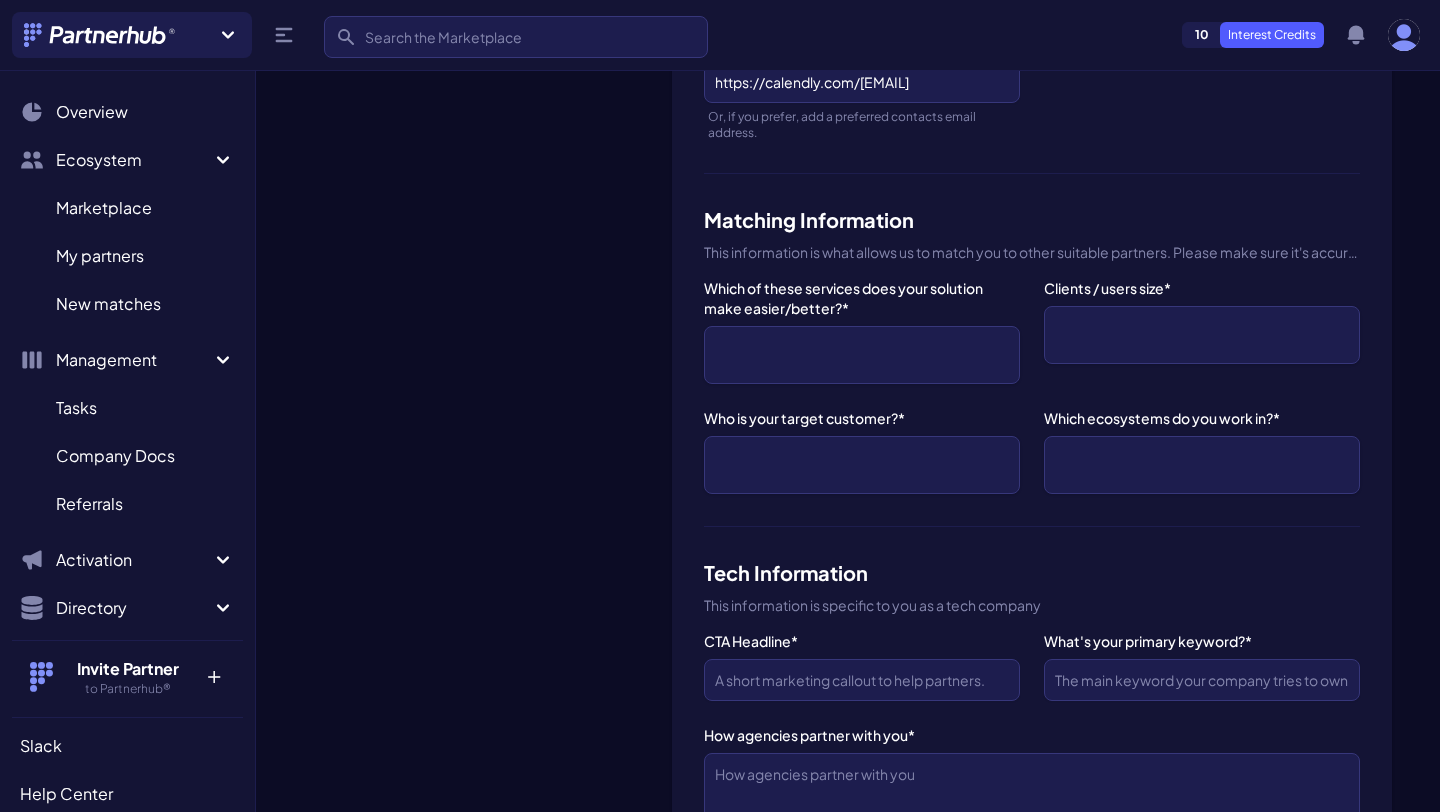 click at bounding box center (862, 355) 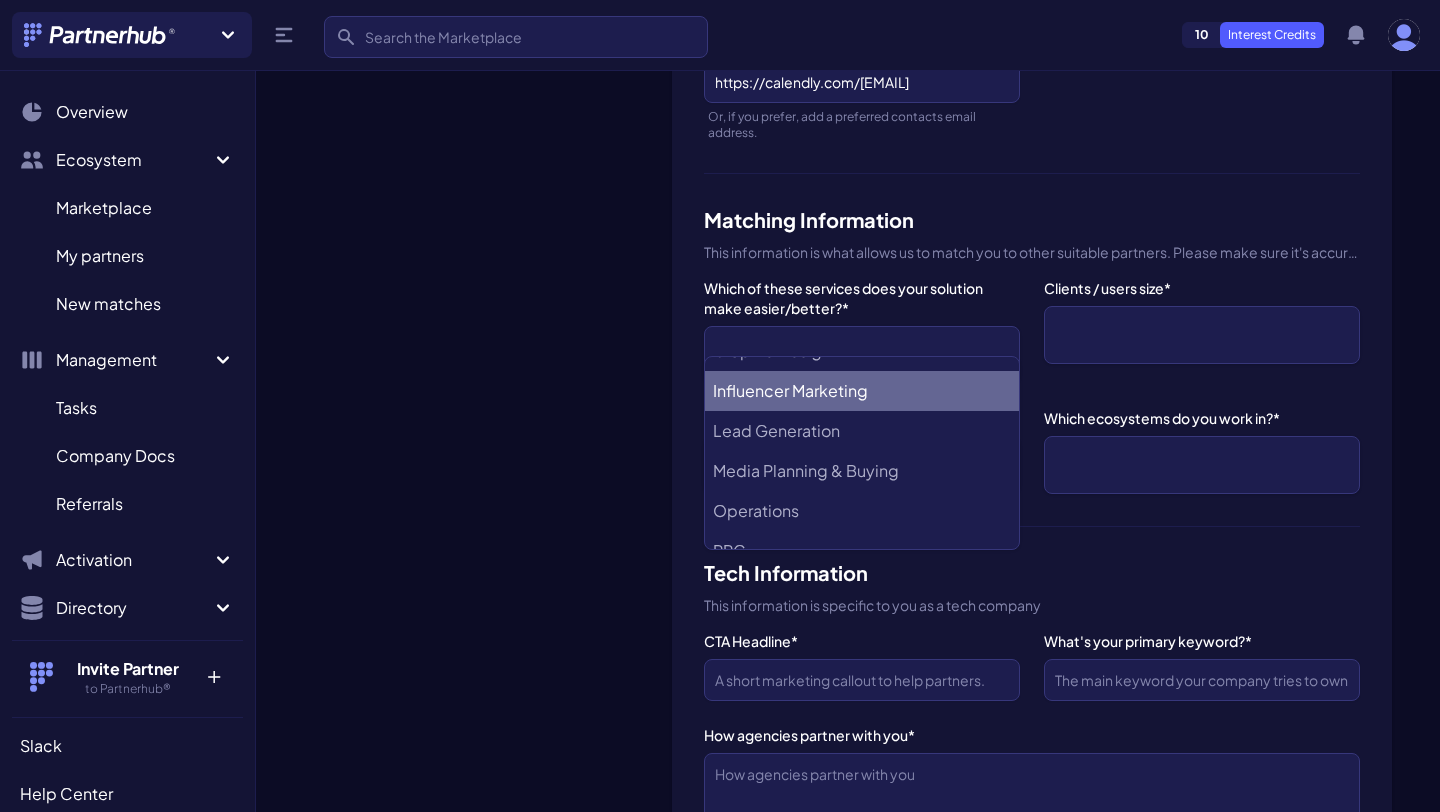scroll, scrollTop: 430, scrollLeft: 0, axis: vertical 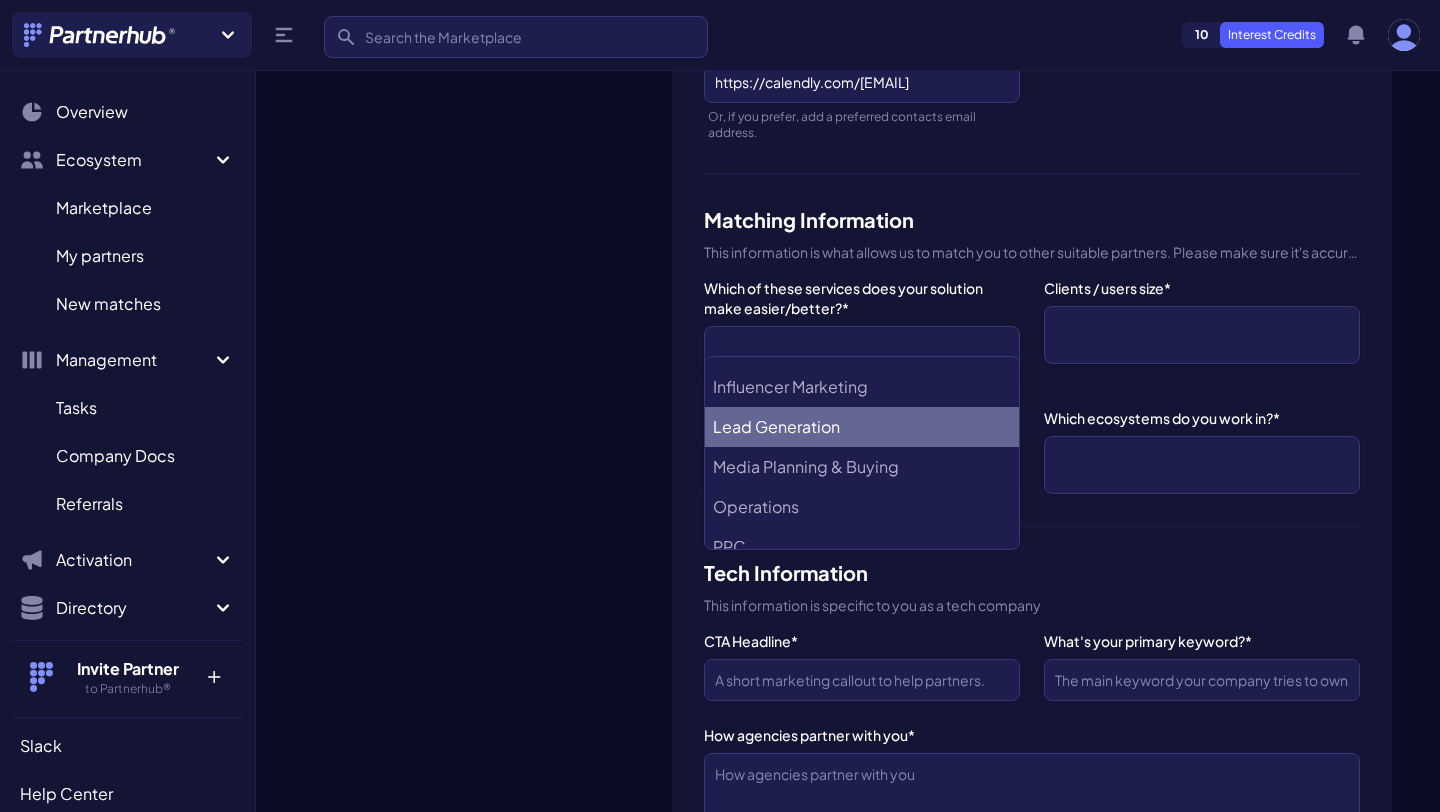 click on "Lead Generation" at bounding box center (862, 427) 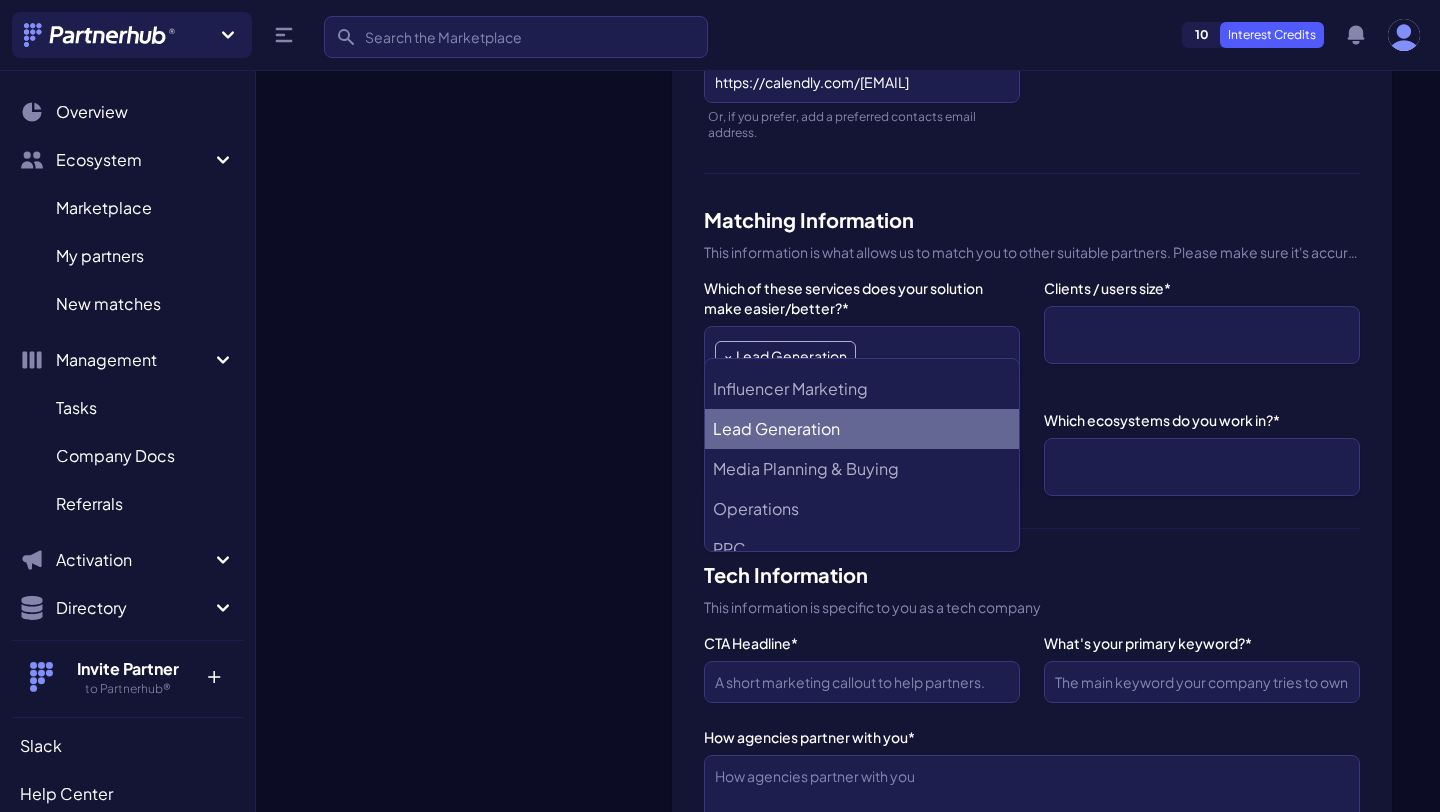 scroll, scrollTop: 222, scrollLeft: 0, axis: vertical 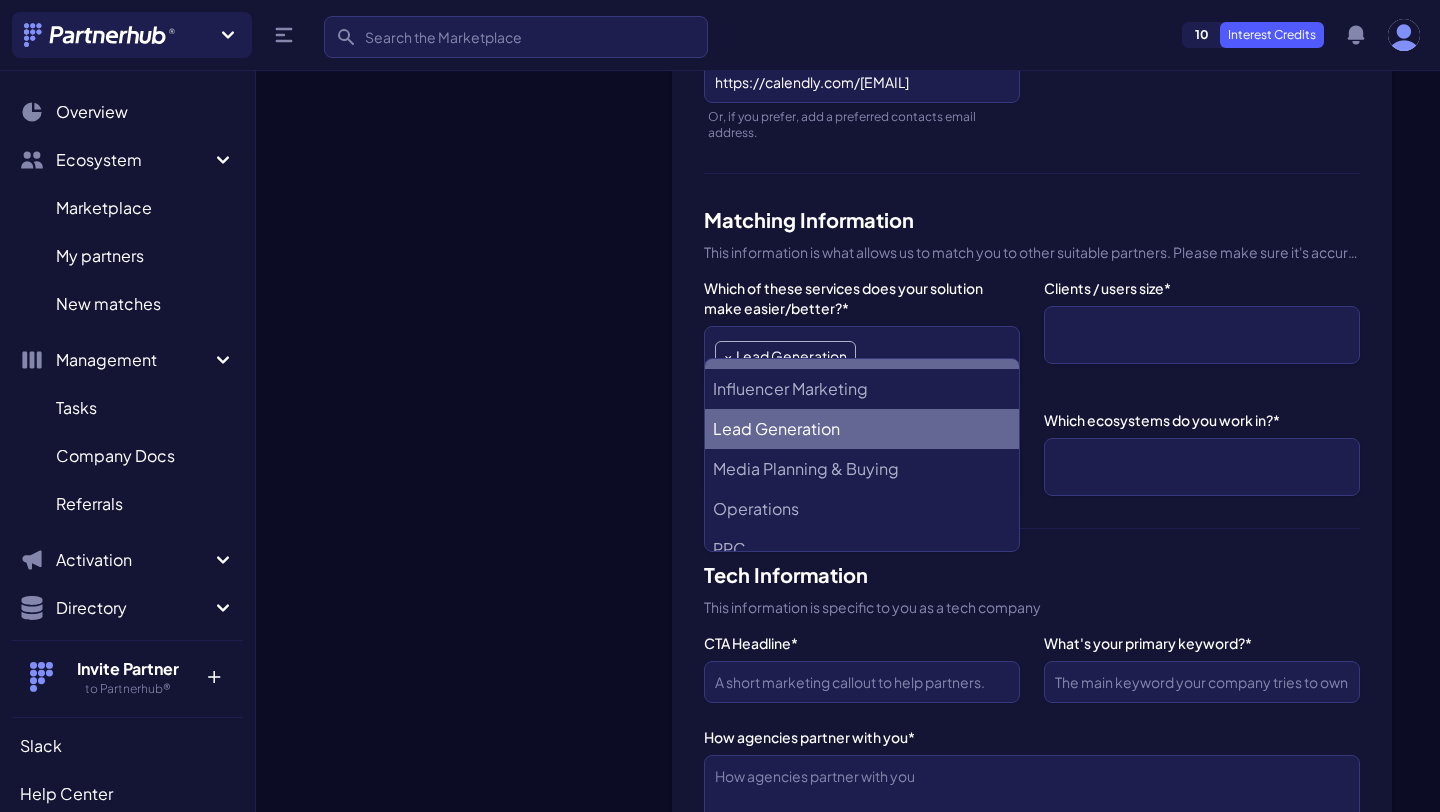 click at bounding box center (1202, 335) 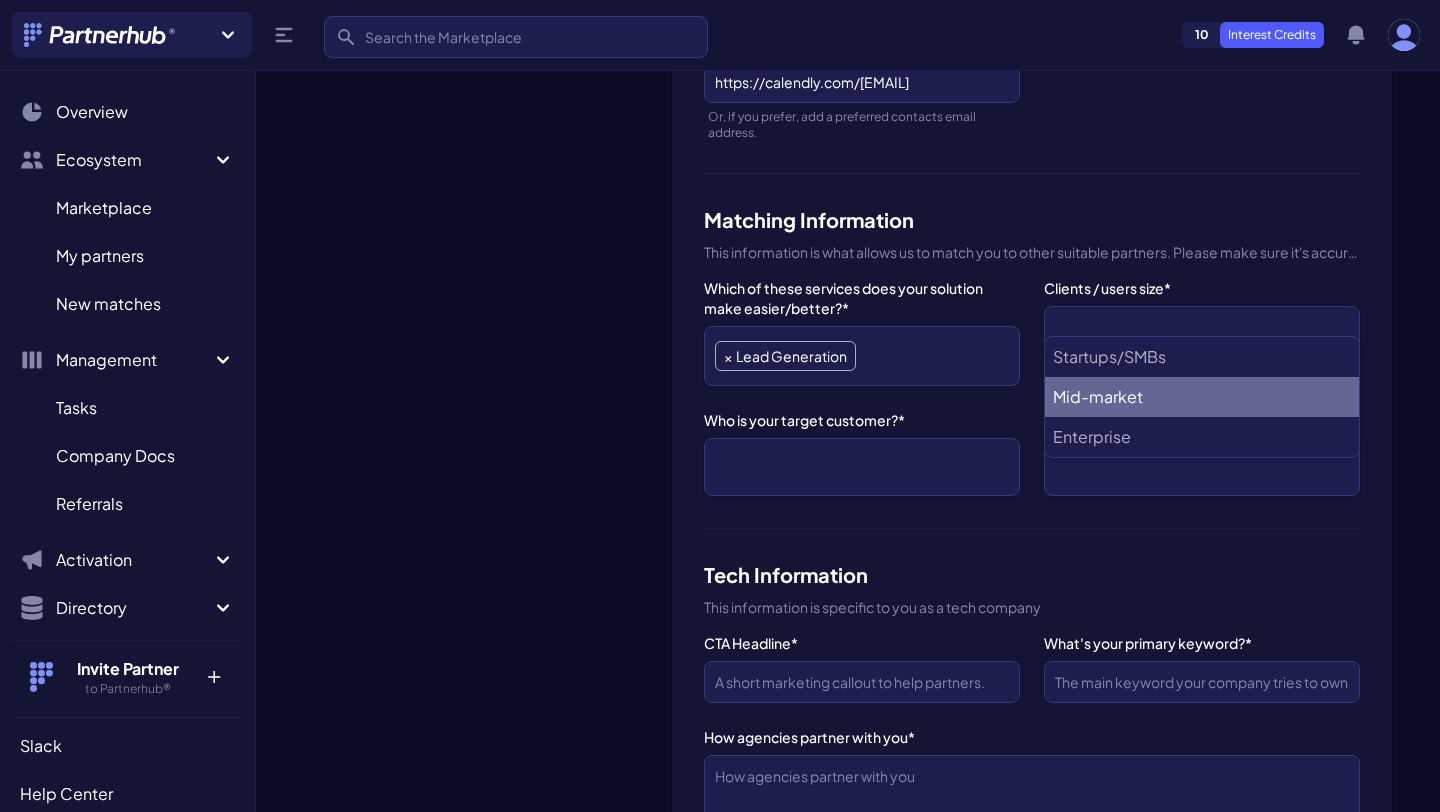 click on "Mid-market" at bounding box center (1202, 397) 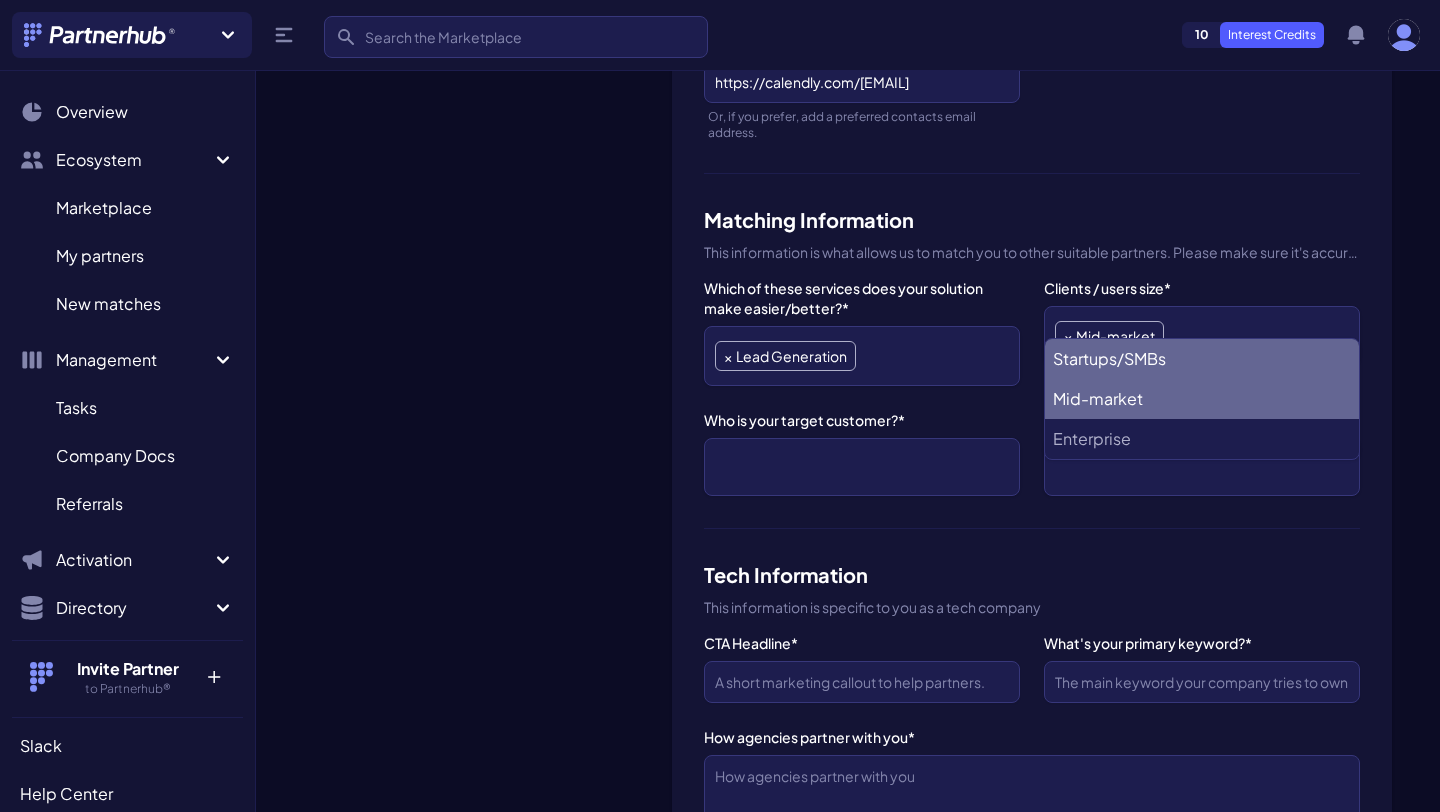 click on "Startups/SMBs" at bounding box center (1202, 359) 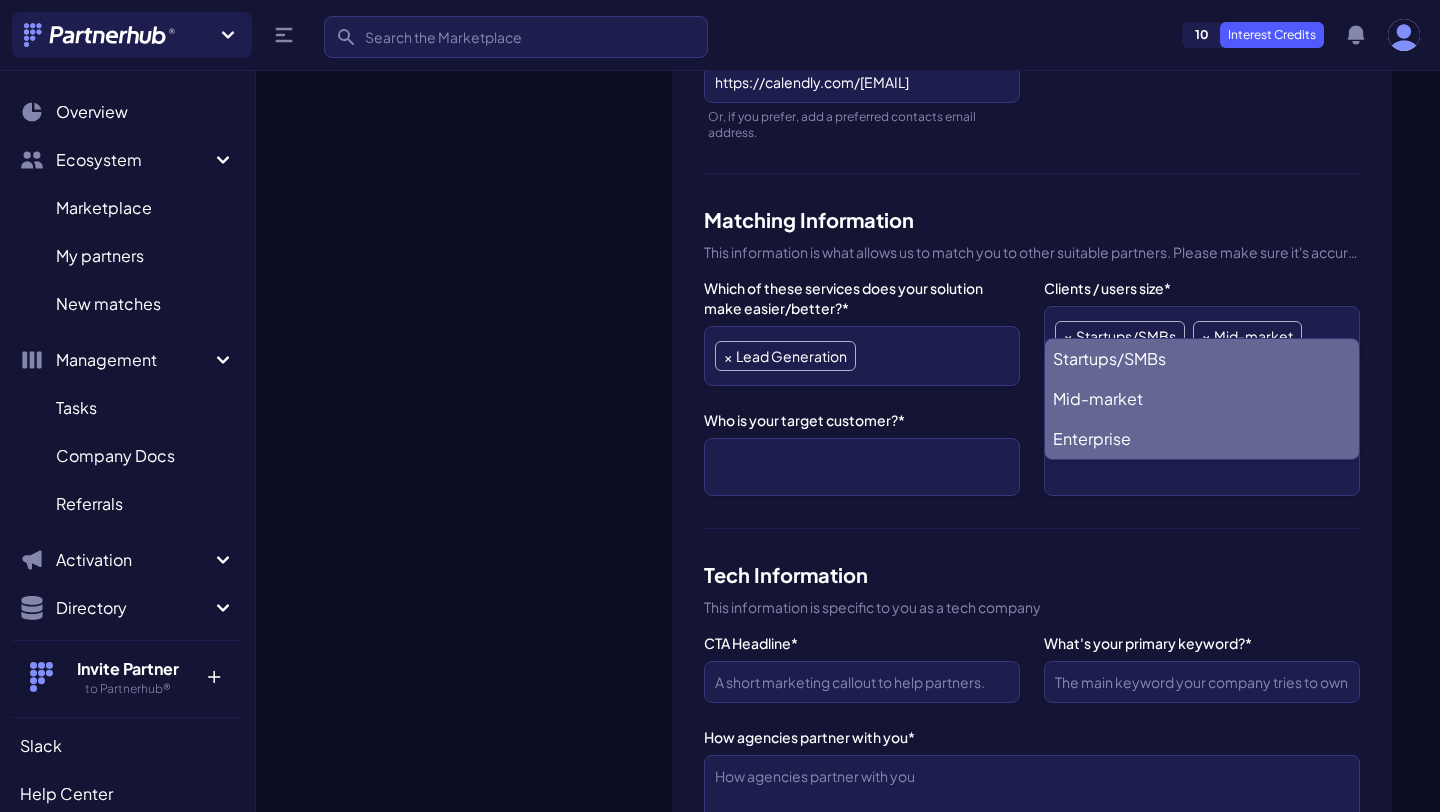 click on "Enterprise" at bounding box center [1202, 439] 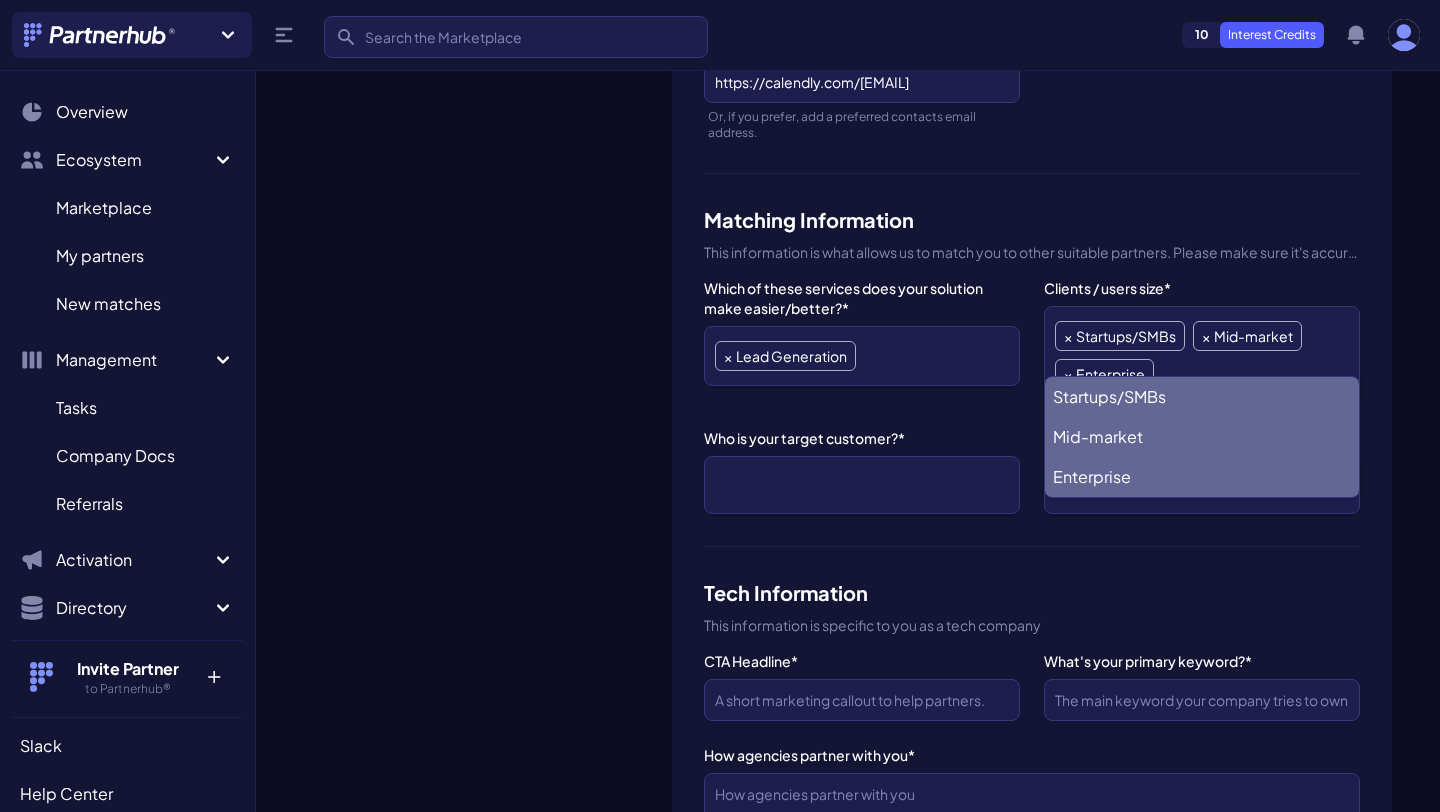 click at bounding box center [862, 485] 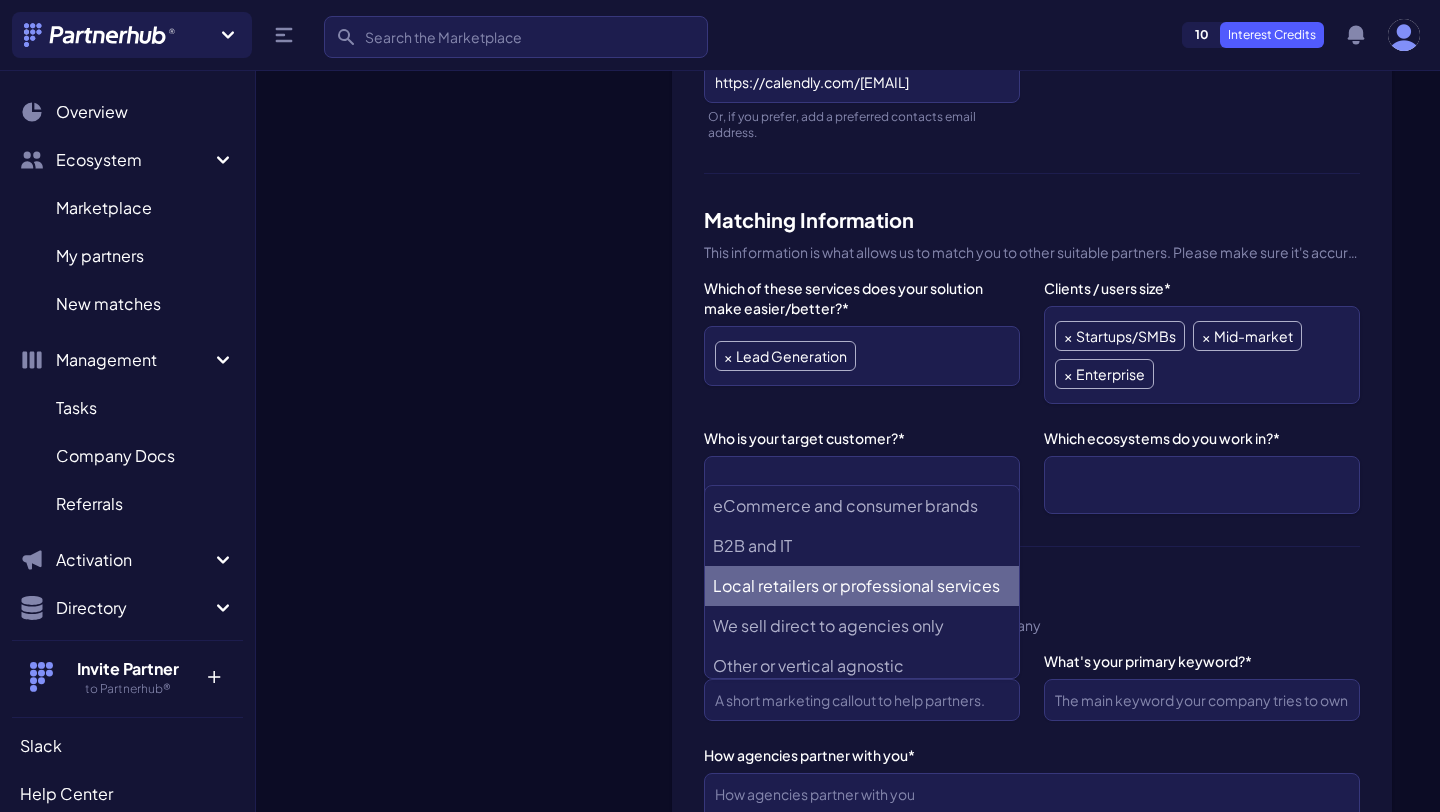 scroll, scrollTop: 8, scrollLeft: 0, axis: vertical 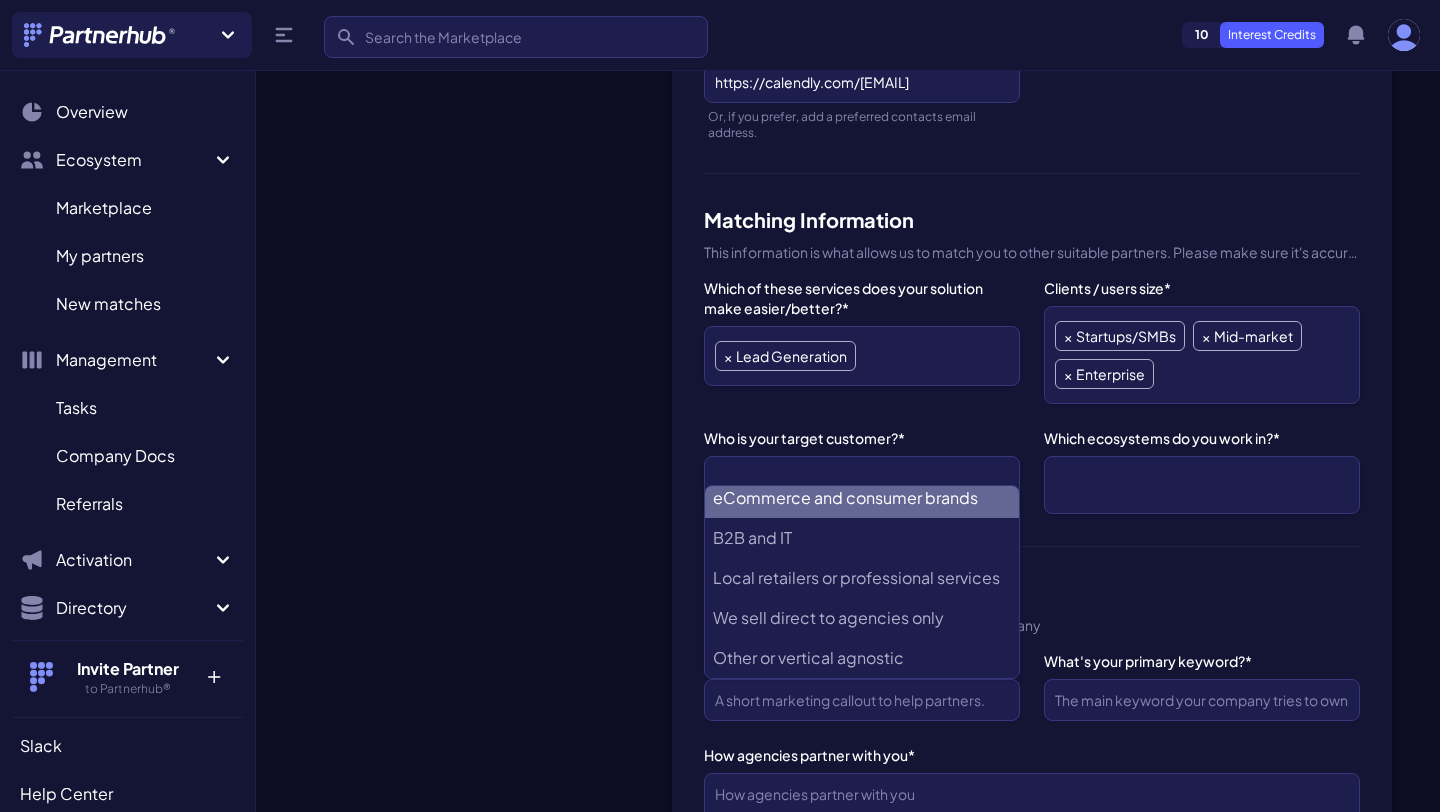 click at bounding box center [1202, 485] 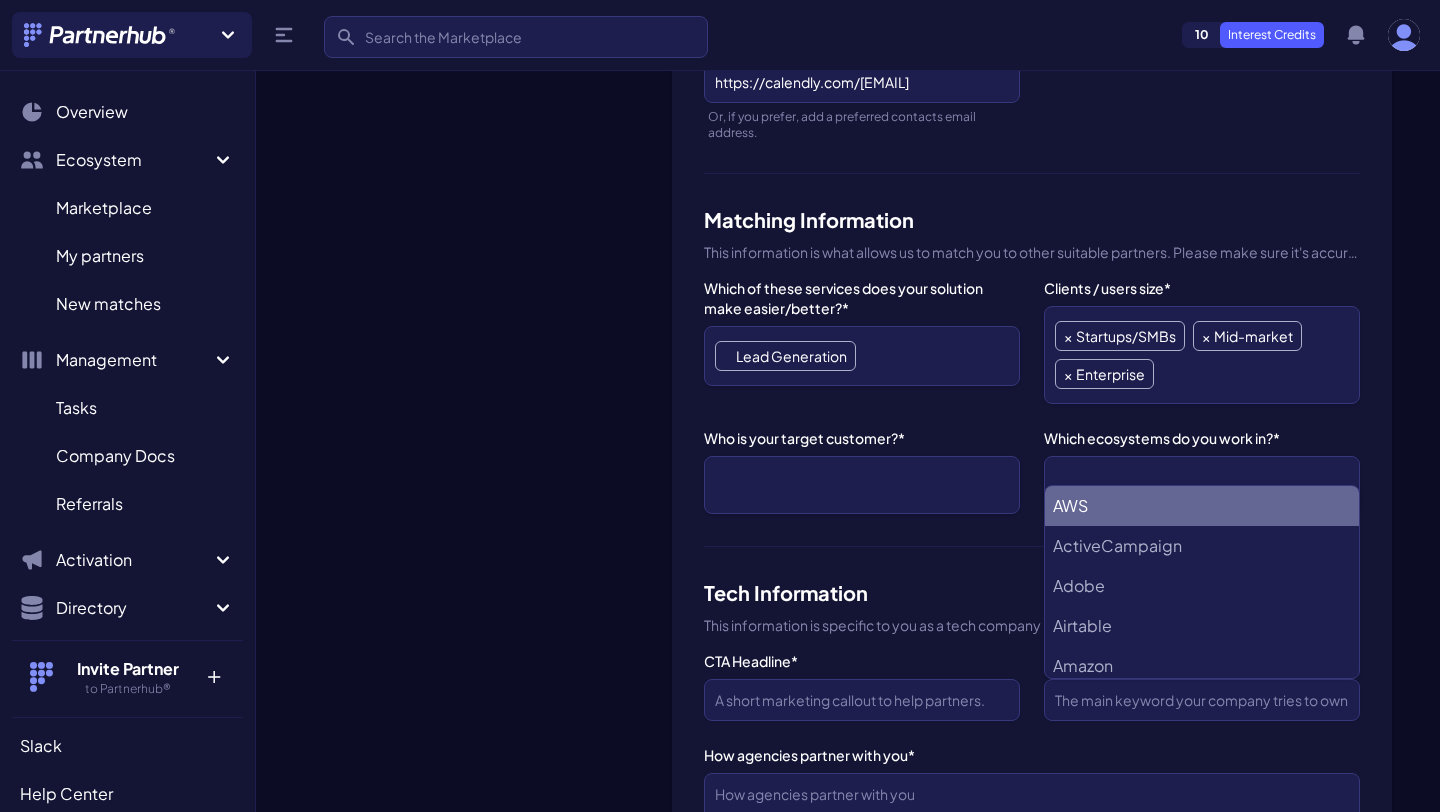 click on "×" at bounding box center (728, 356) 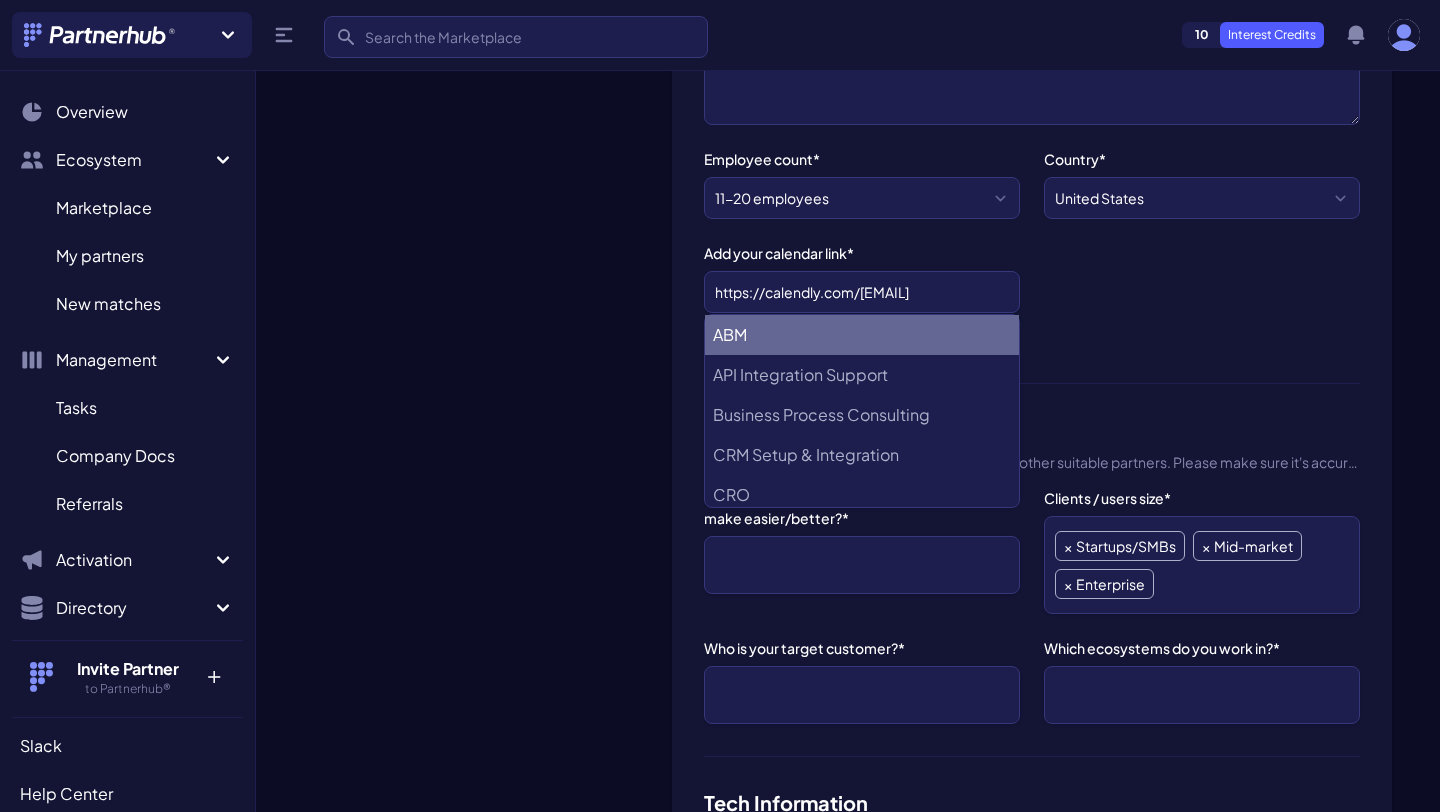 scroll, scrollTop: 527, scrollLeft: 0, axis: vertical 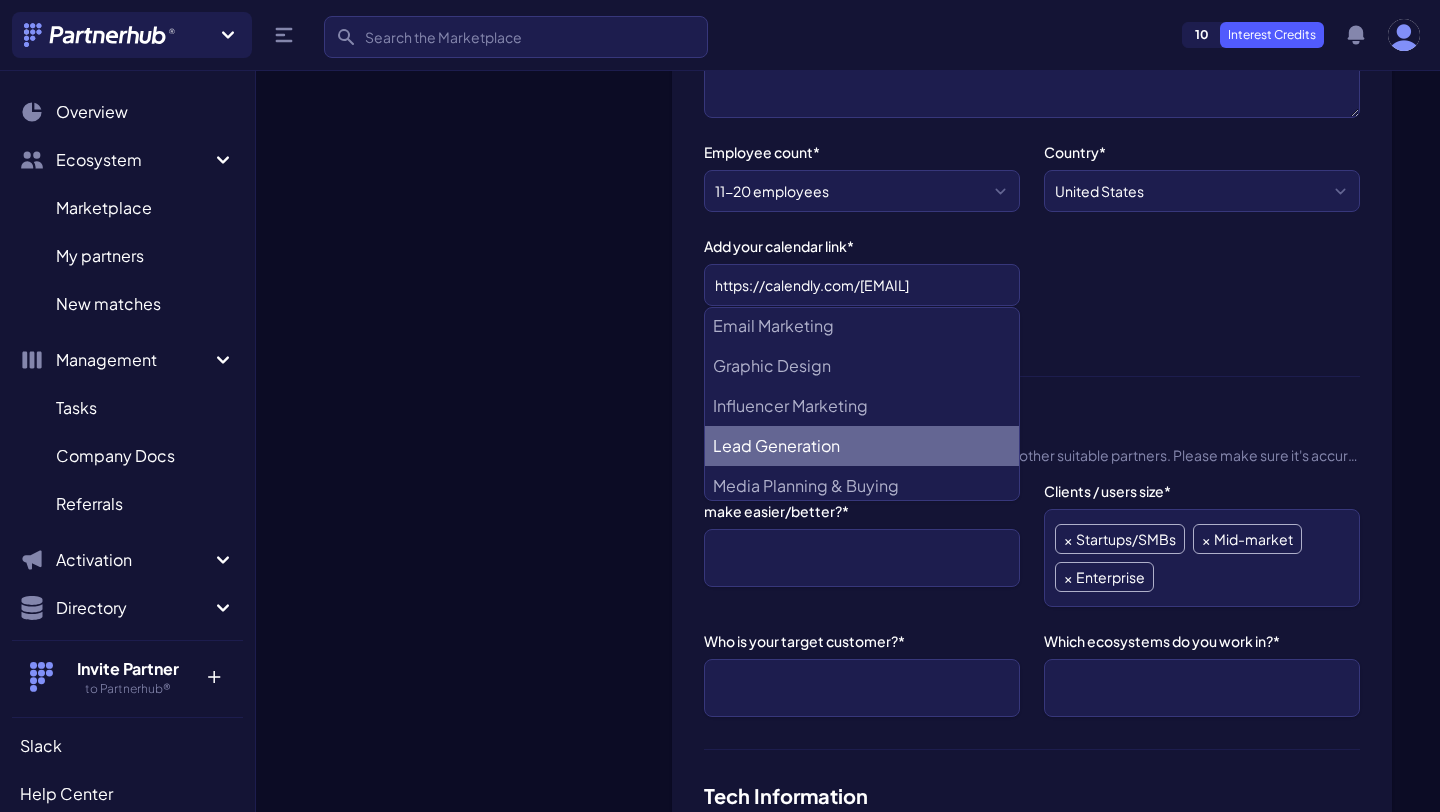 click on "Lead Generation" at bounding box center [862, 446] 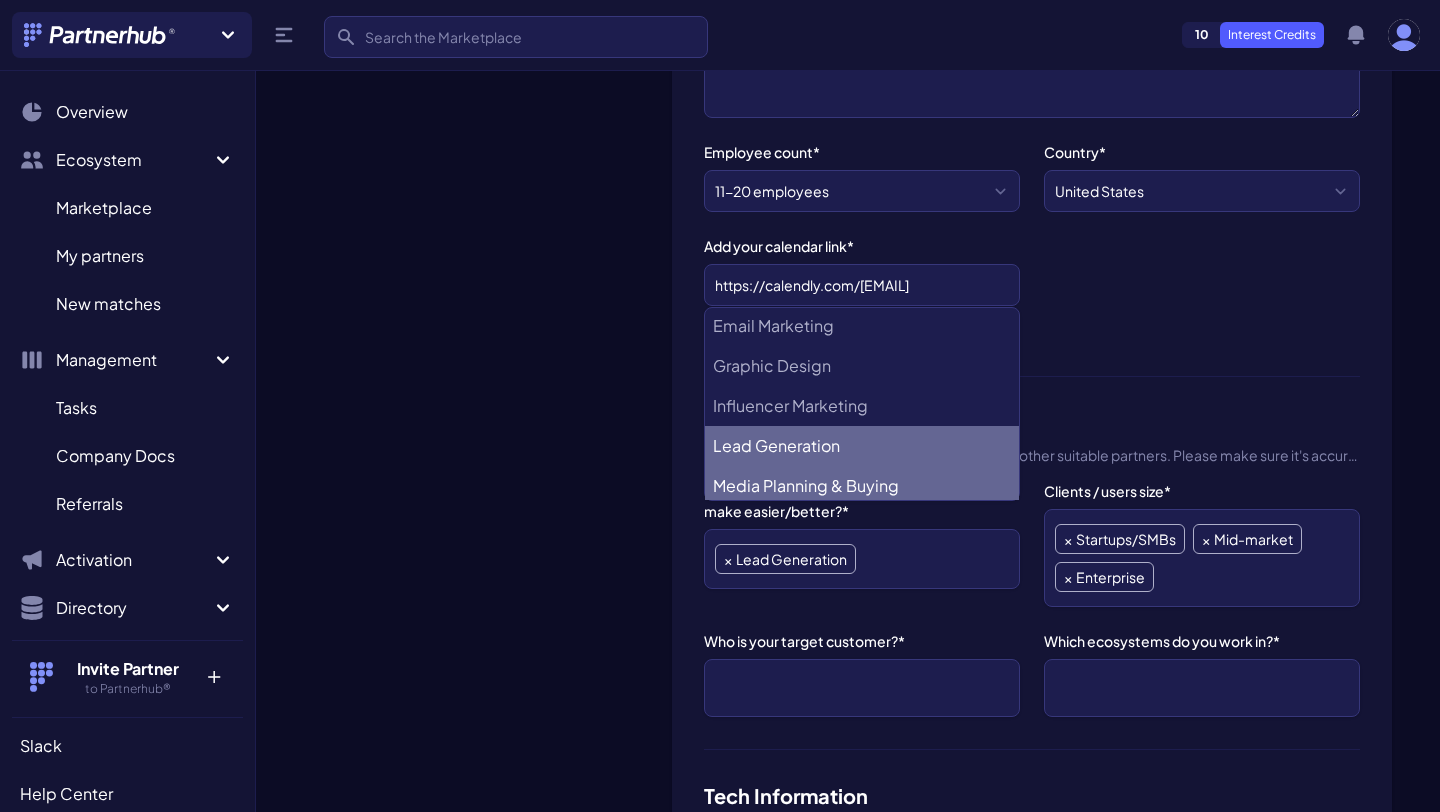 click on "Which of these services does your solution make easier/better?*
ABM API Integration Support Business Process Consulting CRM Setup & Integration CRO Compliance or Security Content Marketing Copywriting Data Analytics Email Marketing Graphic Design Influencer Marketing Lead Generation Media Planning & Buying Operations PPC PR Research  Revops SEO or SEM SMS Marketing Social Media Management or SMM Software Development UX Design Videography Website Design and Development Workflow Automations × Lead Generation" at bounding box center (862, 544) 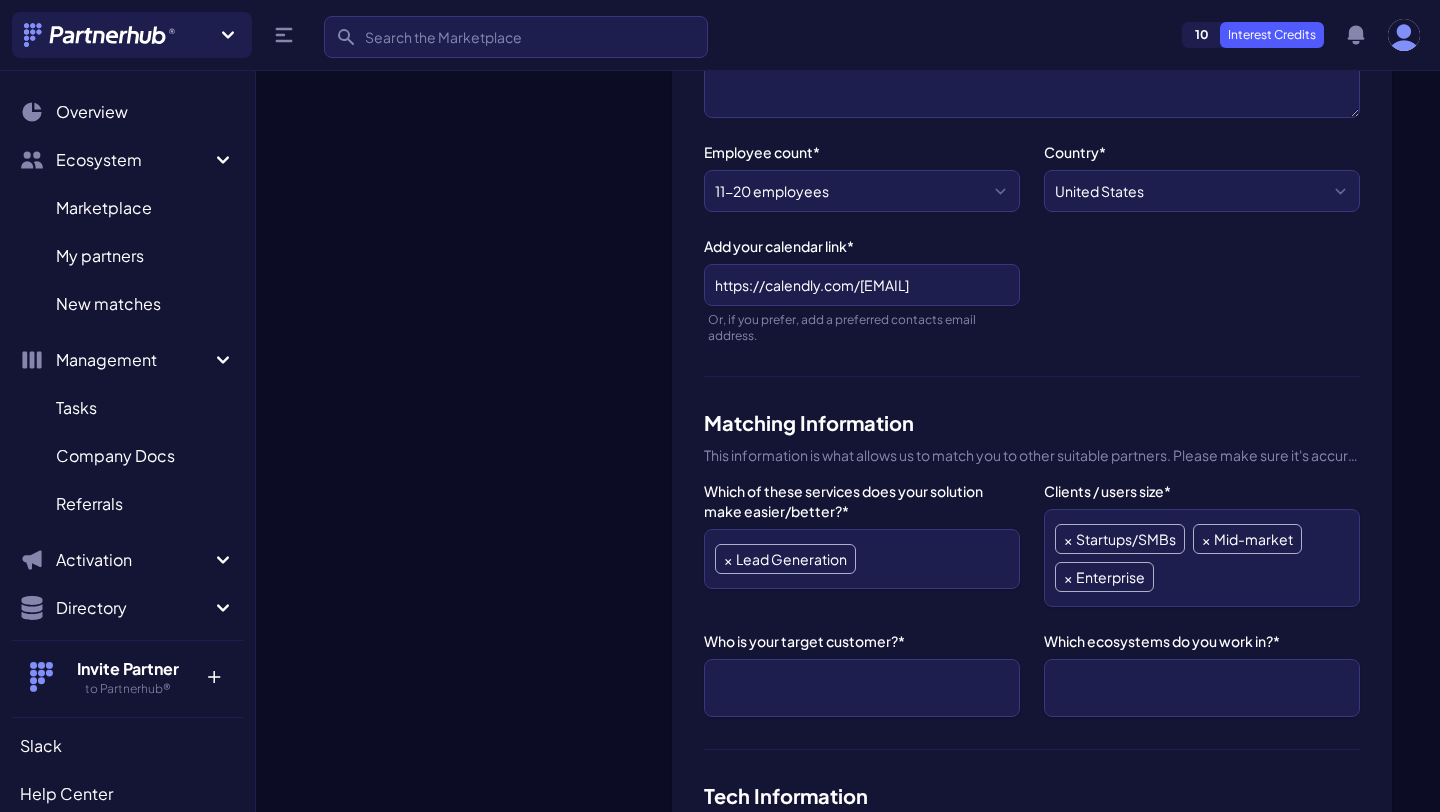 click at bounding box center (862, 688) 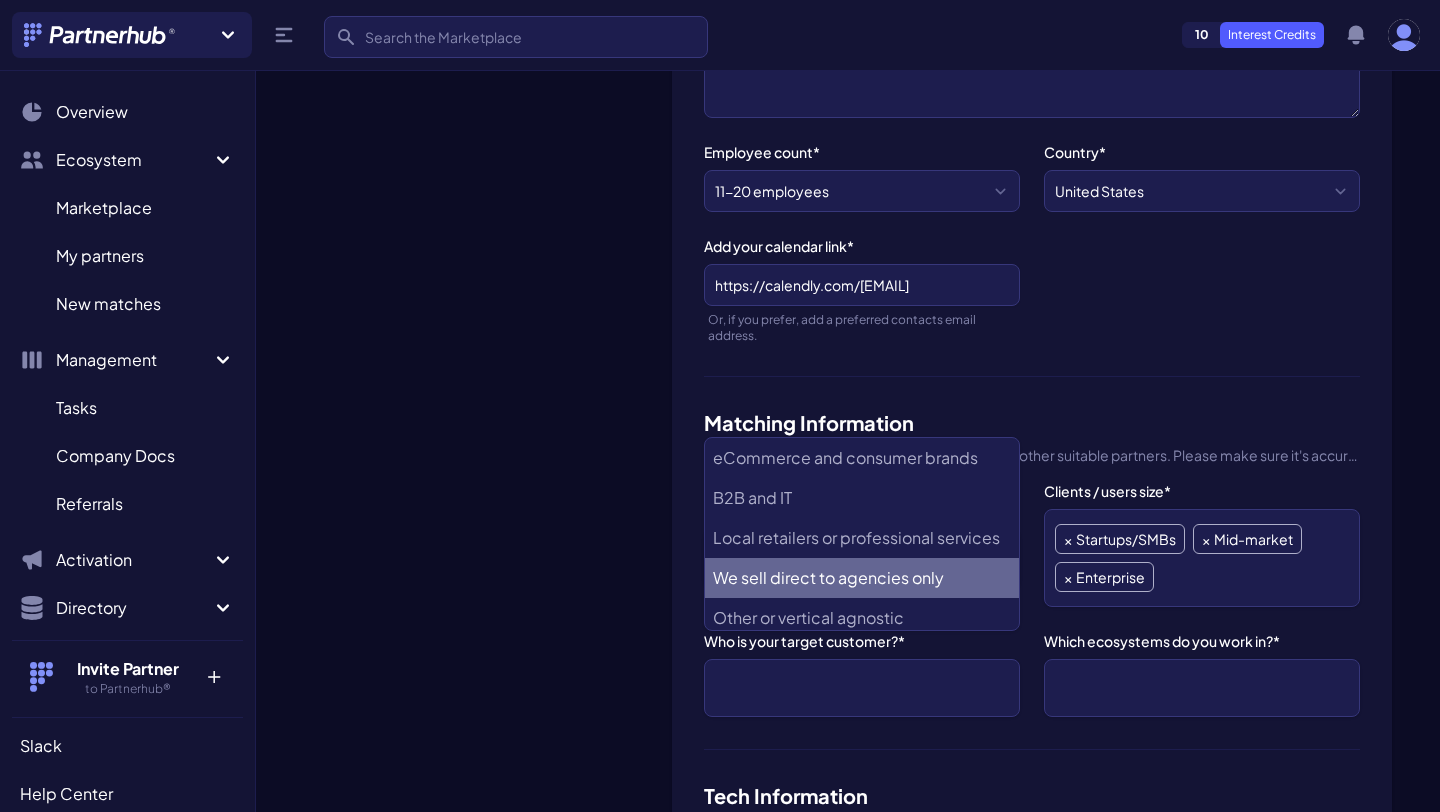 scroll, scrollTop: 8, scrollLeft: 0, axis: vertical 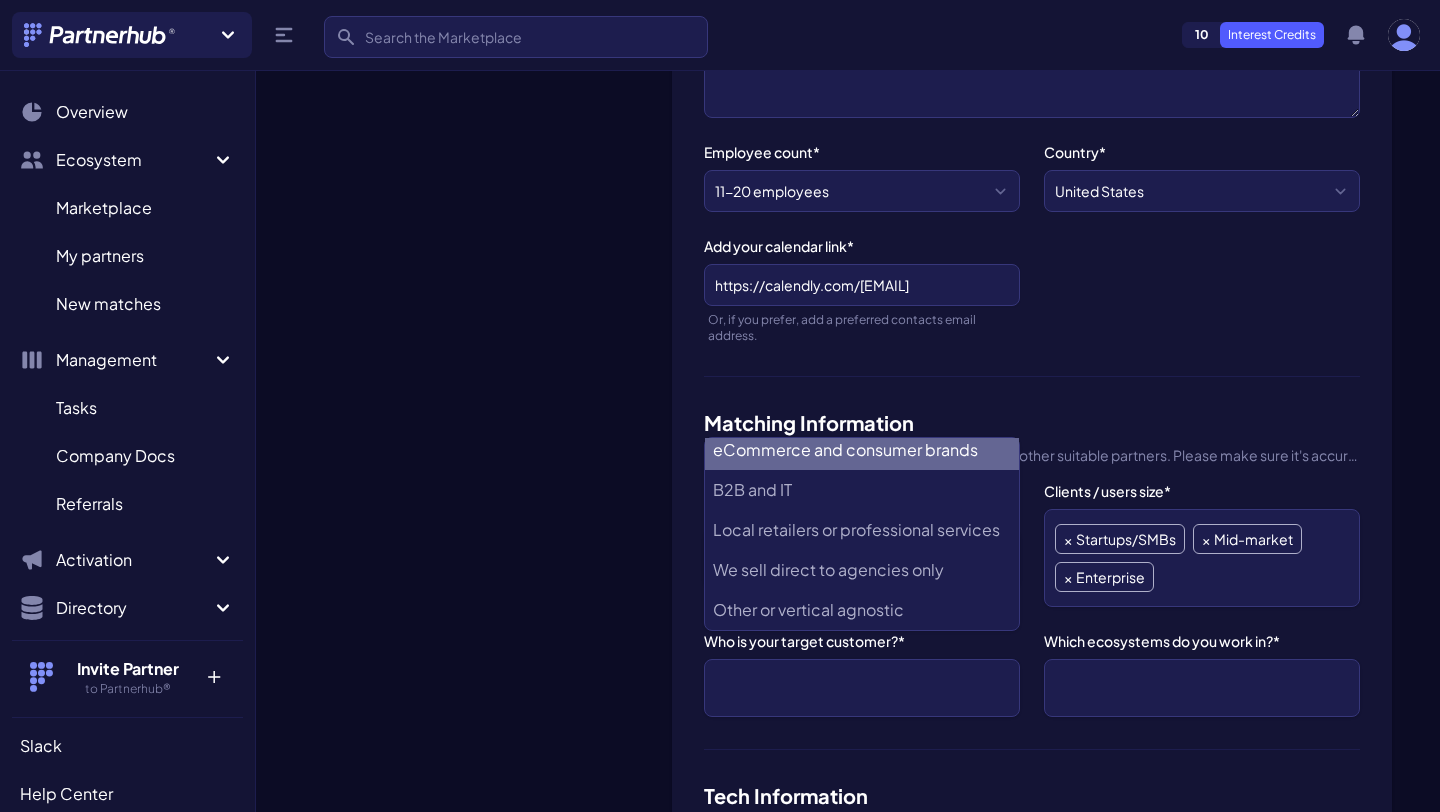 click on "eCommerce and consumer brands" at bounding box center (862, 450) 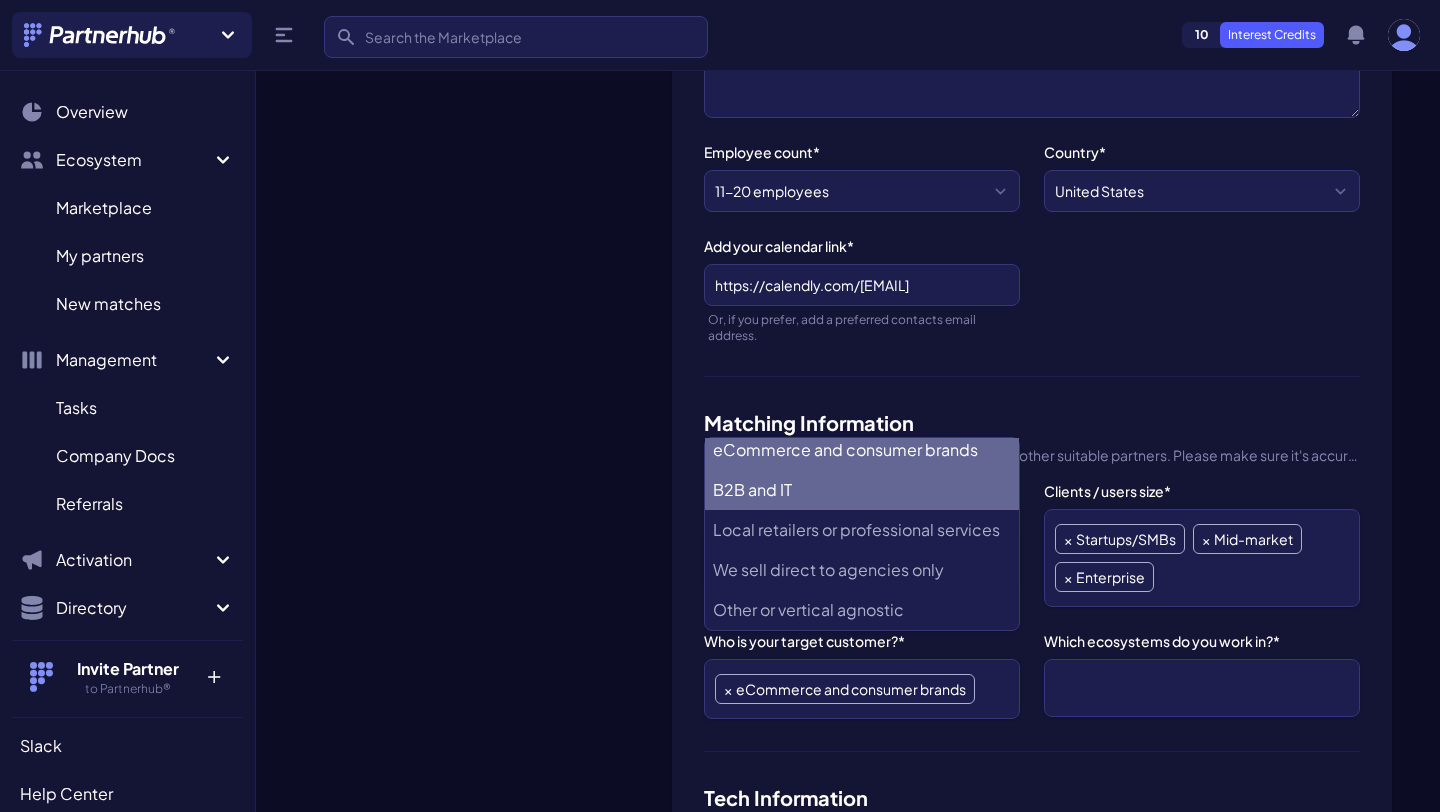 click on "B2B and IT" at bounding box center (862, 490) 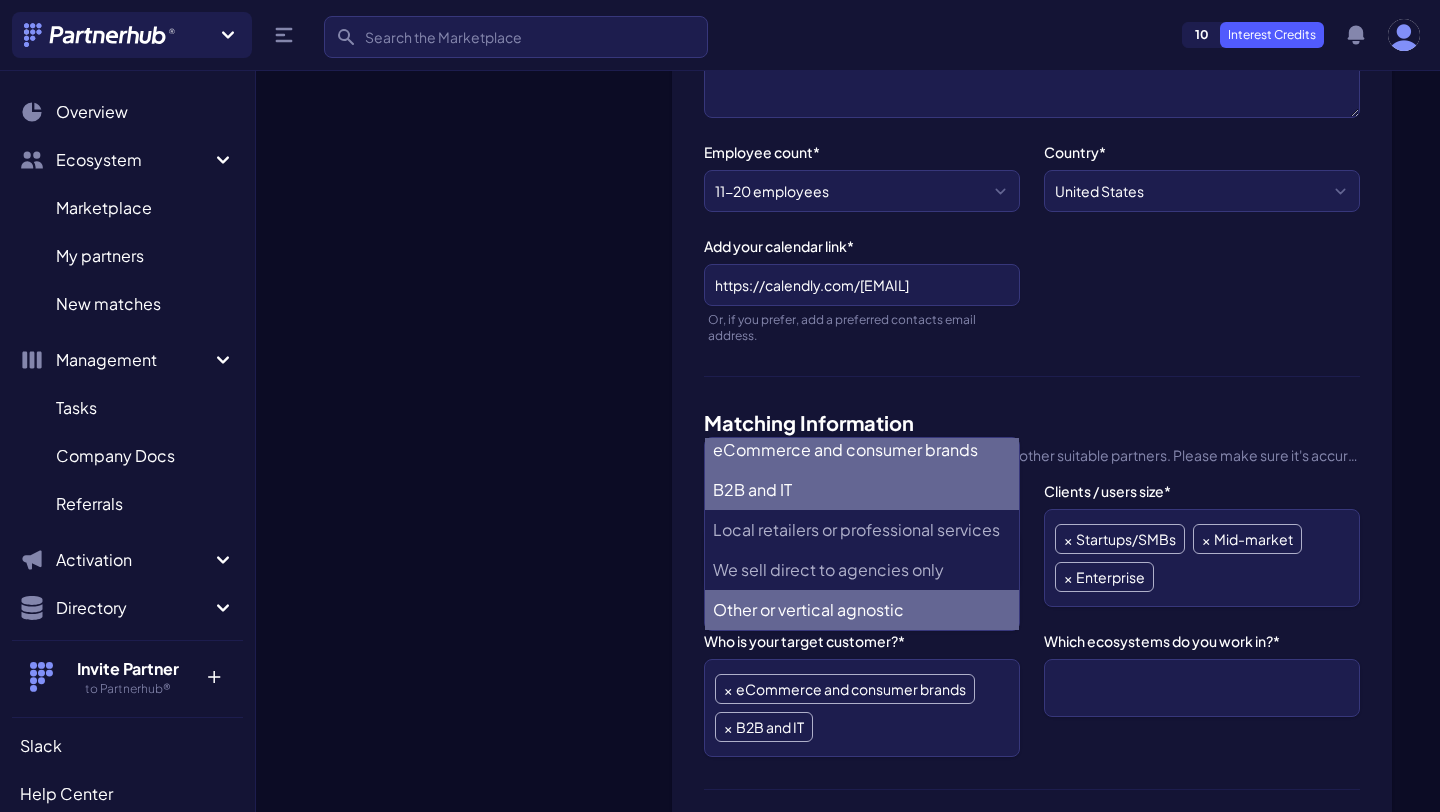click at bounding box center (1202, 688) 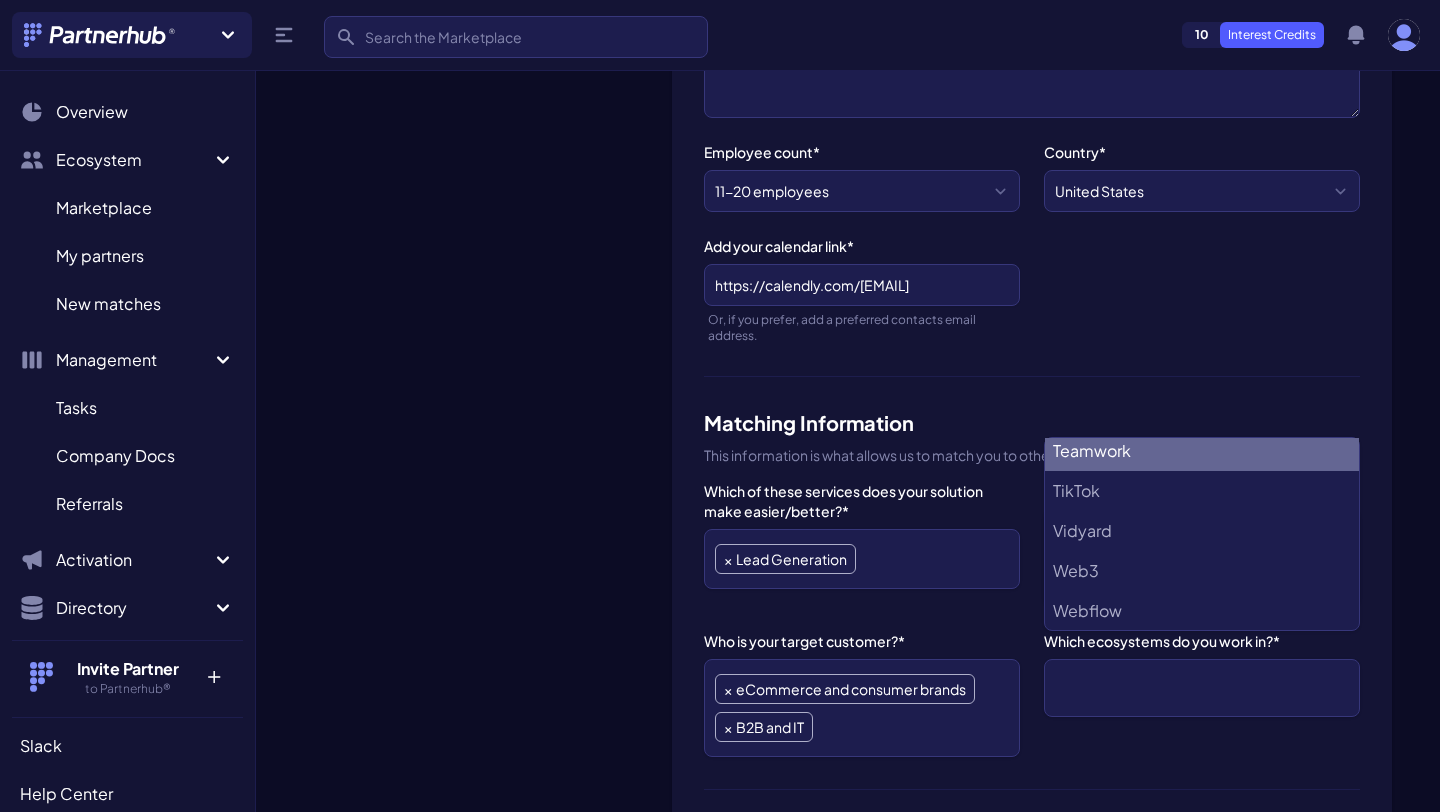 scroll, scrollTop: 1419, scrollLeft: 0, axis: vertical 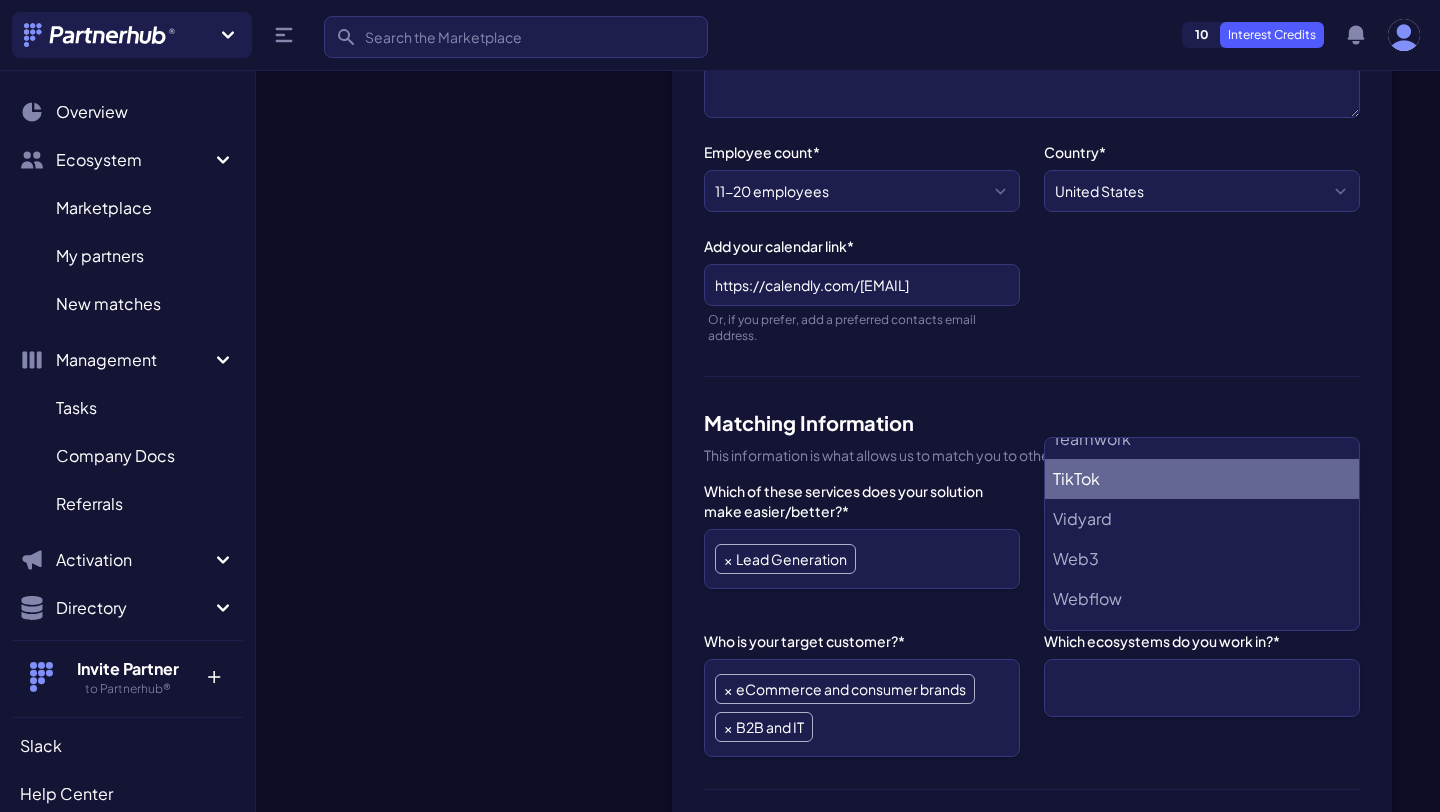 click on "TikTok" at bounding box center [1202, 479] 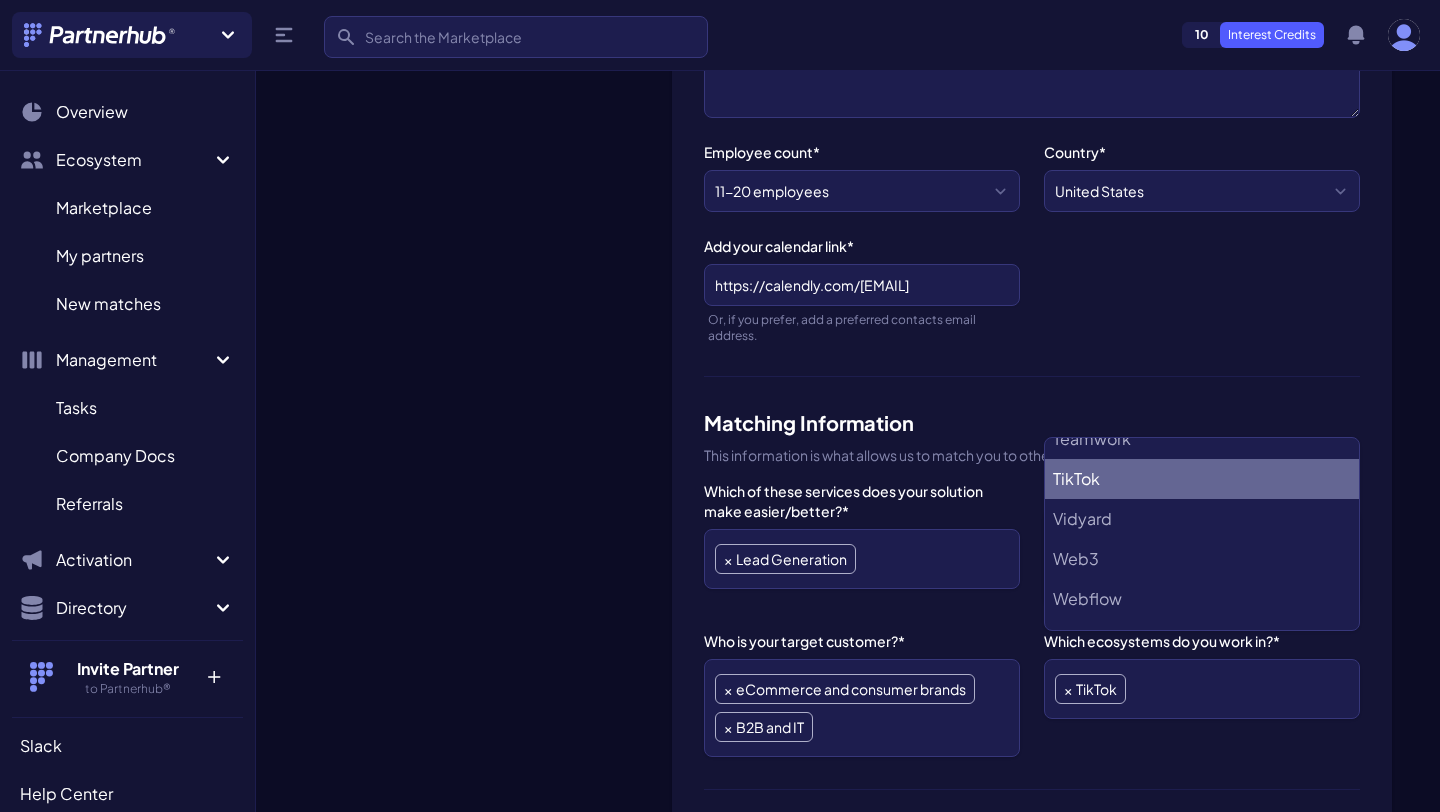 scroll, scrollTop: 666, scrollLeft: 0, axis: vertical 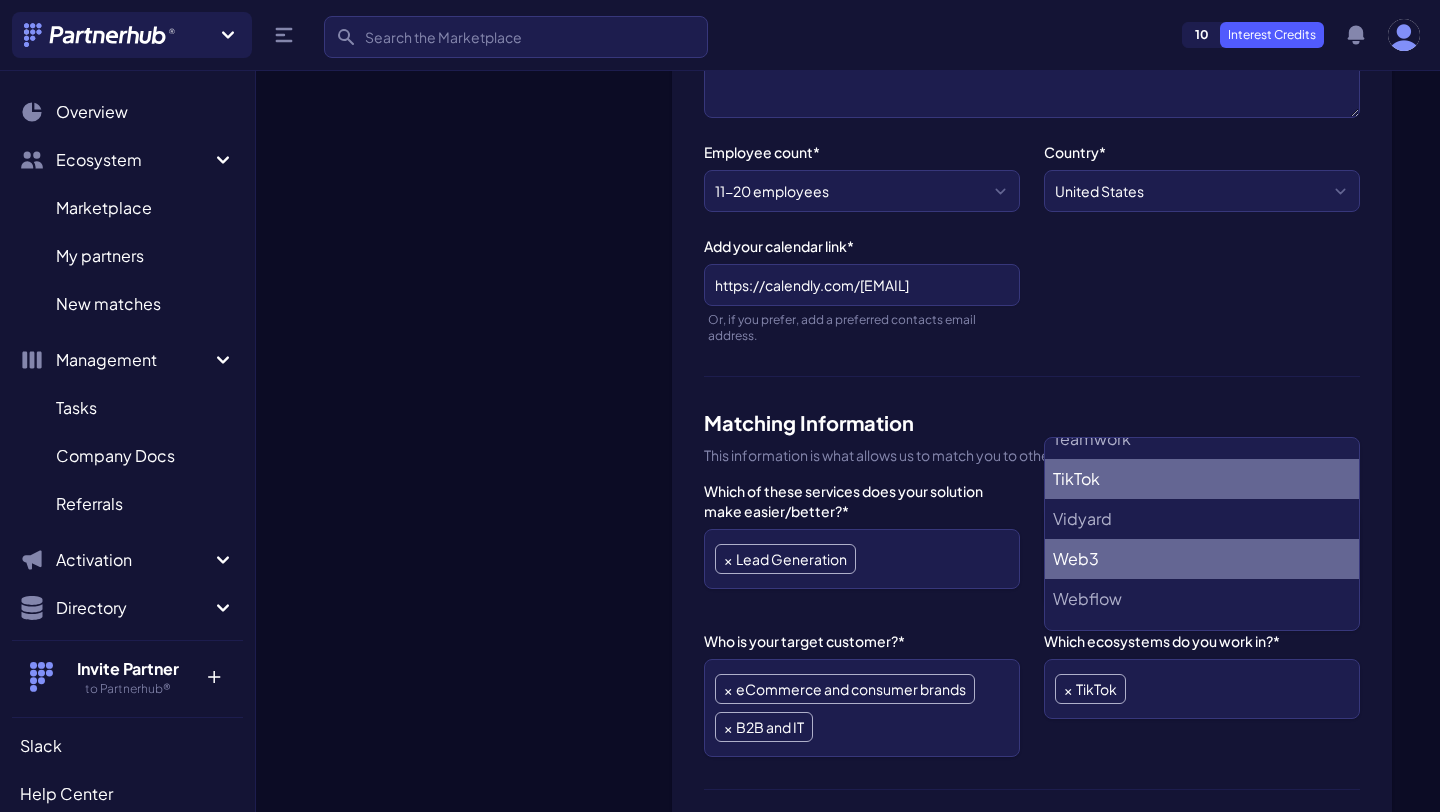 click on "Web3" at bounding box center (1202, 559) 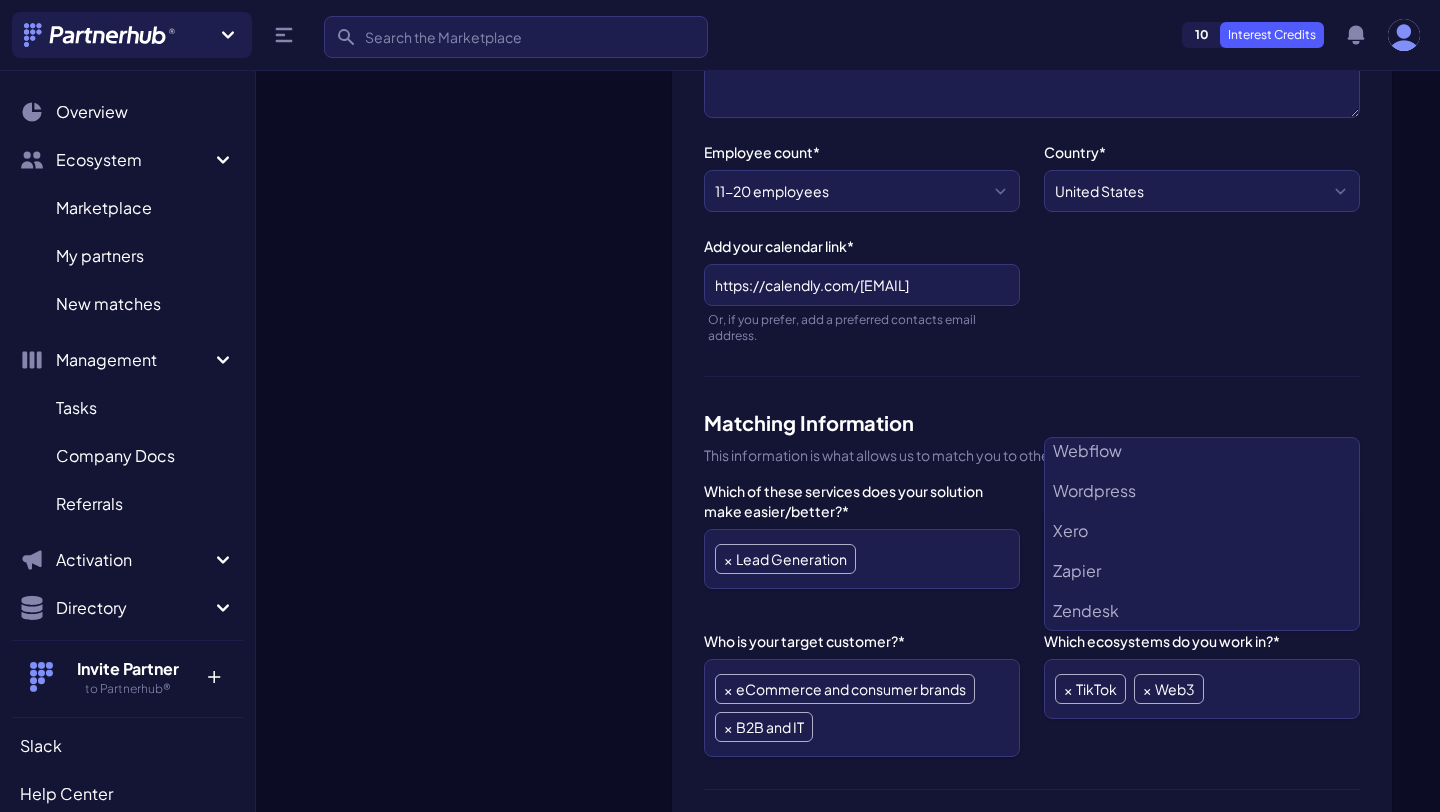 scroll, scrollTop: 1568, scrollLeft: 0, axis: vertical 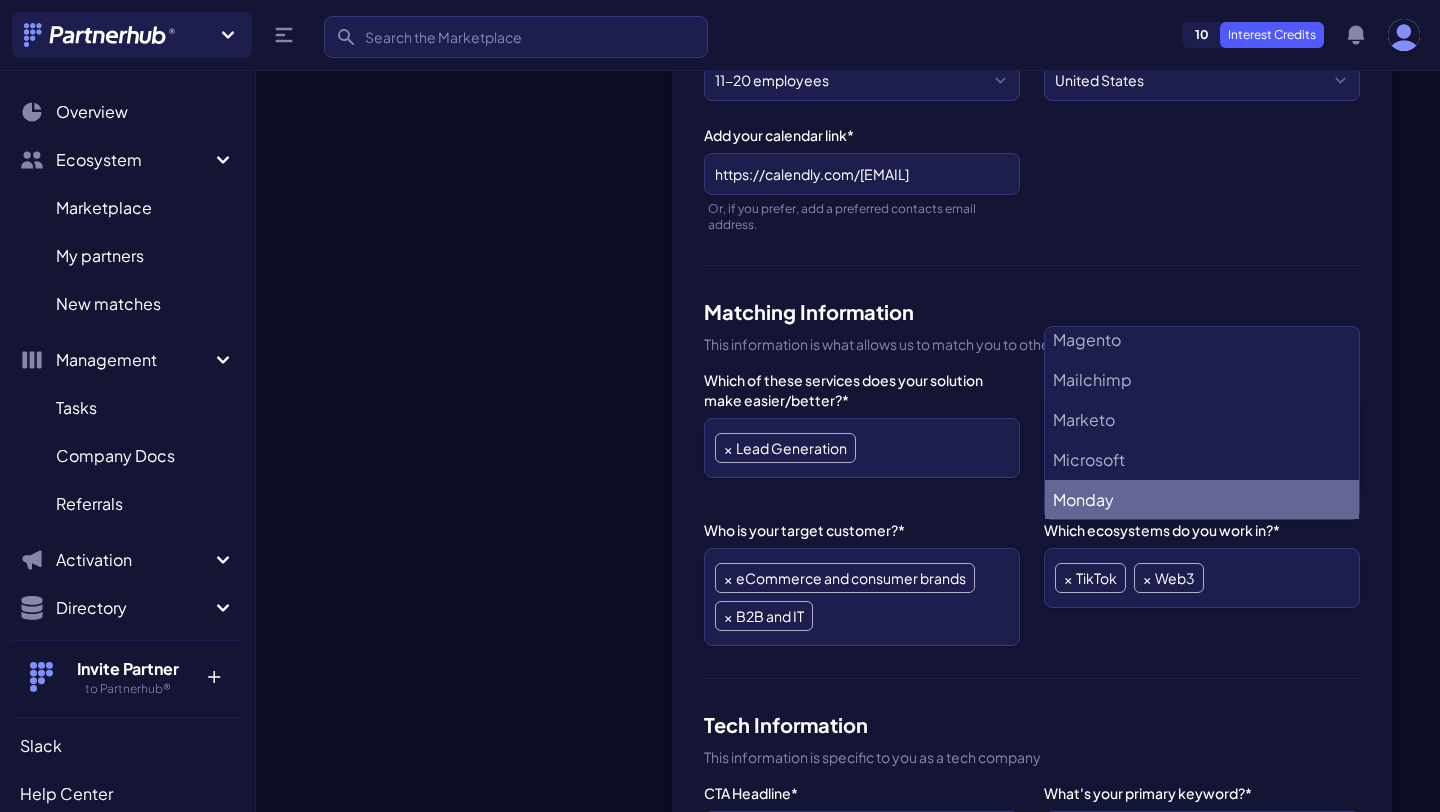 click on "Monday" at bounding box center (1202, 500) 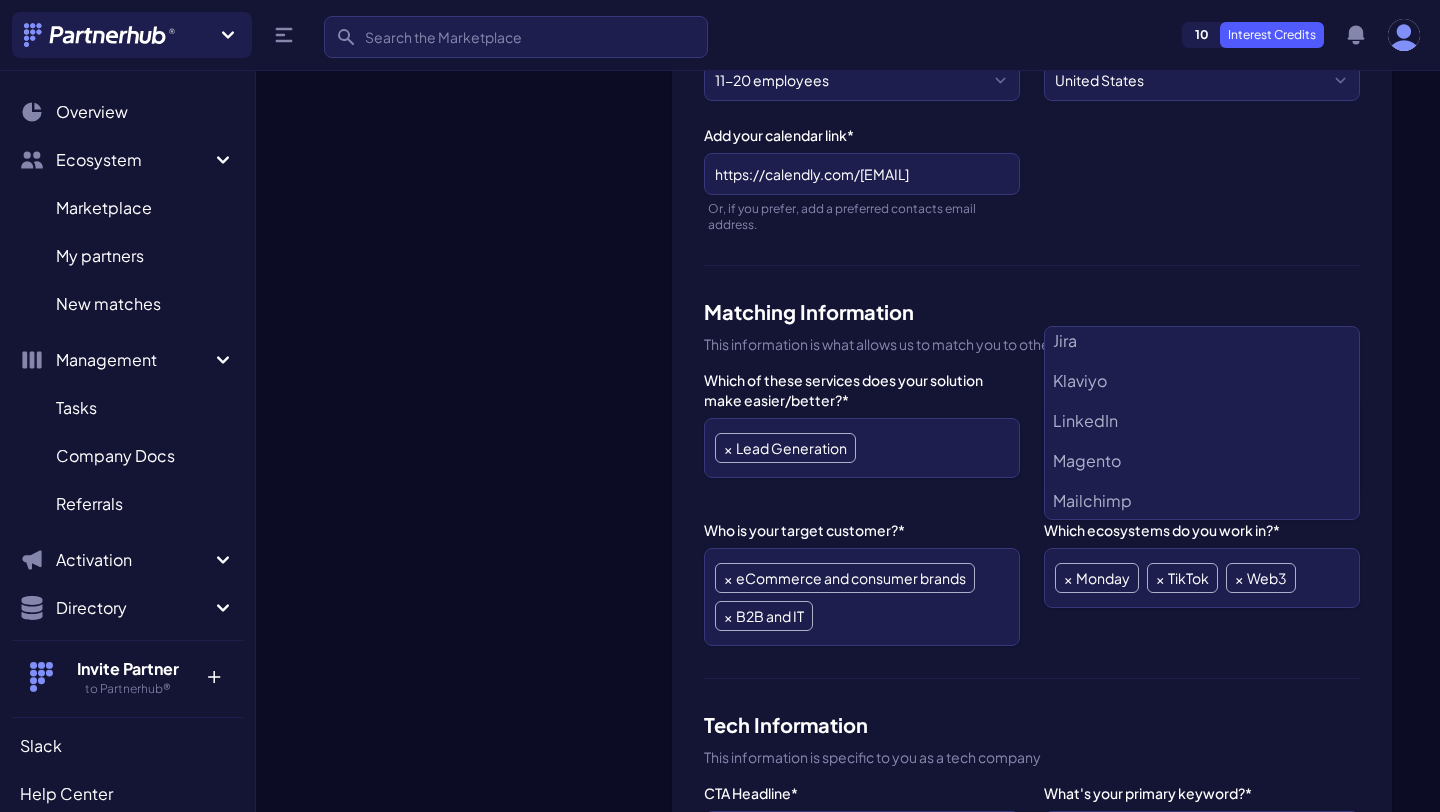 scroll, scrollTop: 762, scrollLeft: 0, axis: vertical 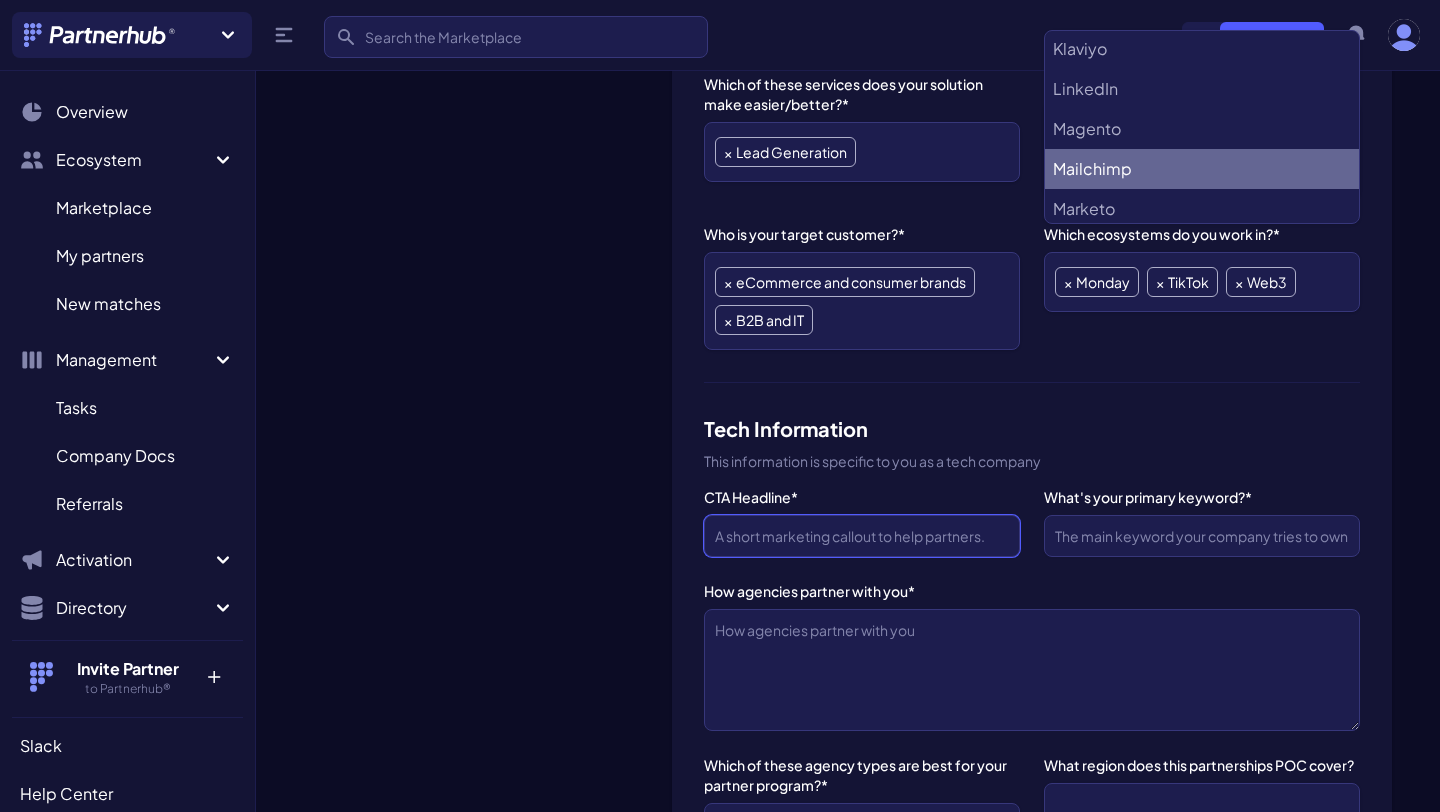 click on "CTA Headline*" at bounding box center (862, 536) 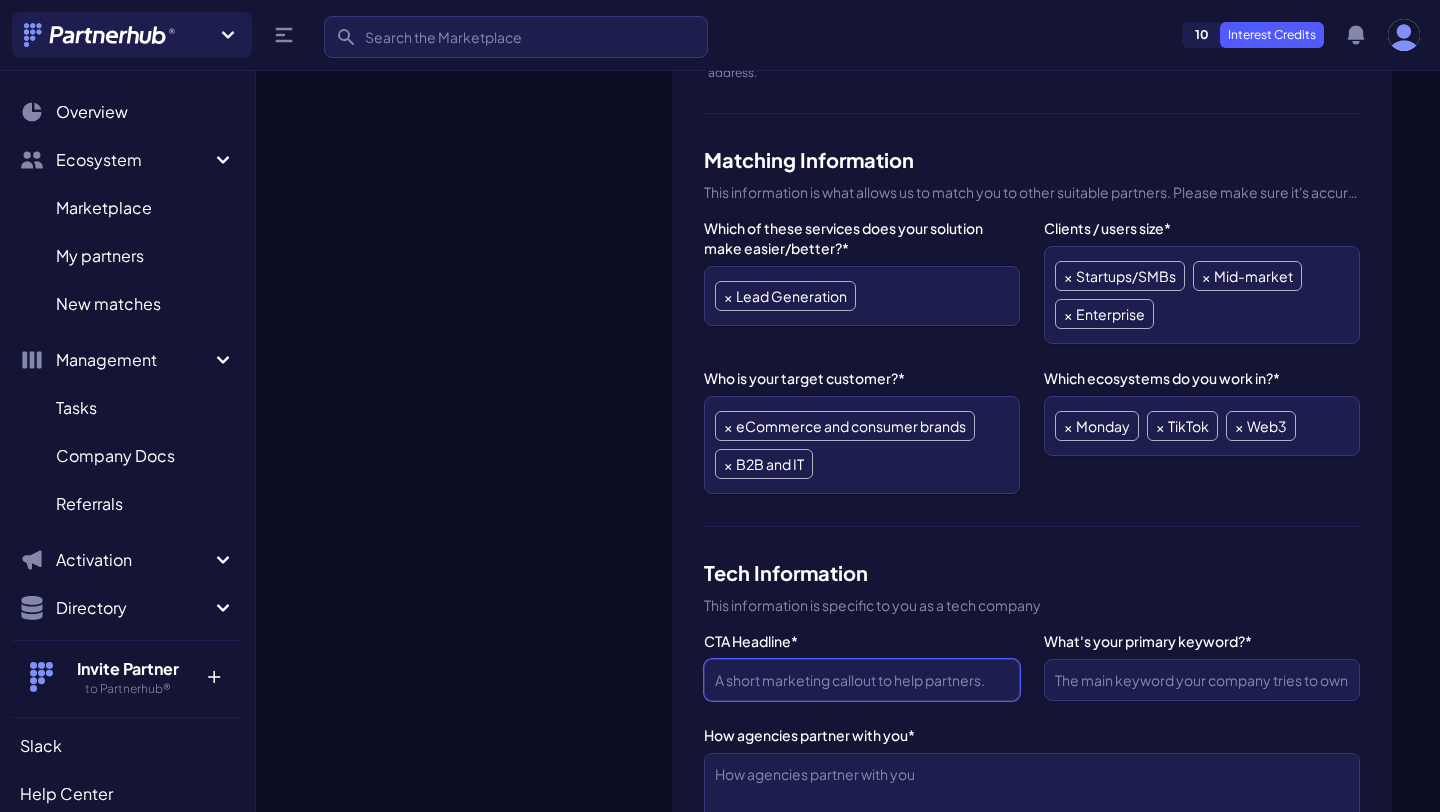 scroll, scrollTop: 786, scrollLeft: 0, axis: vertical 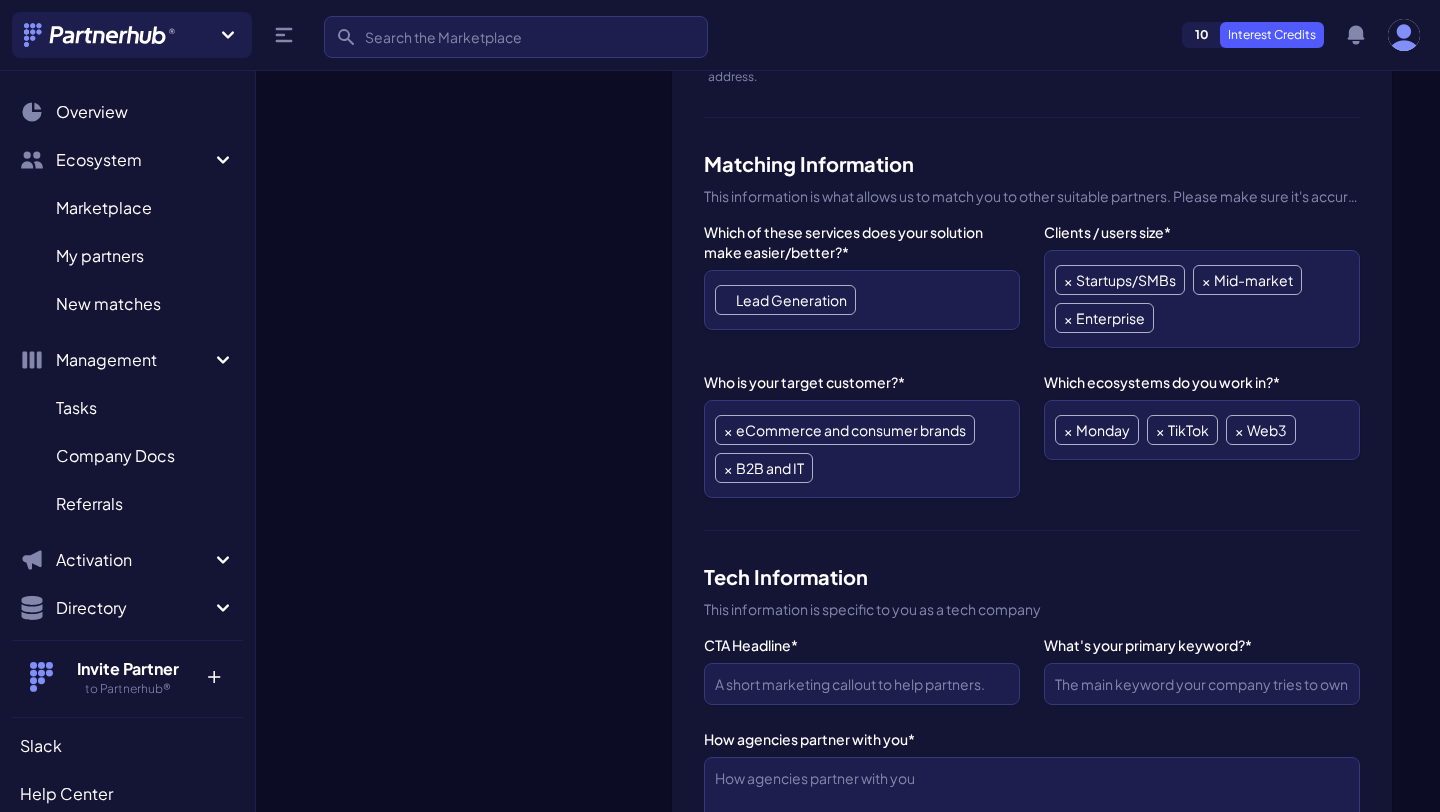 click on "×" at bounding box center (728, 300) 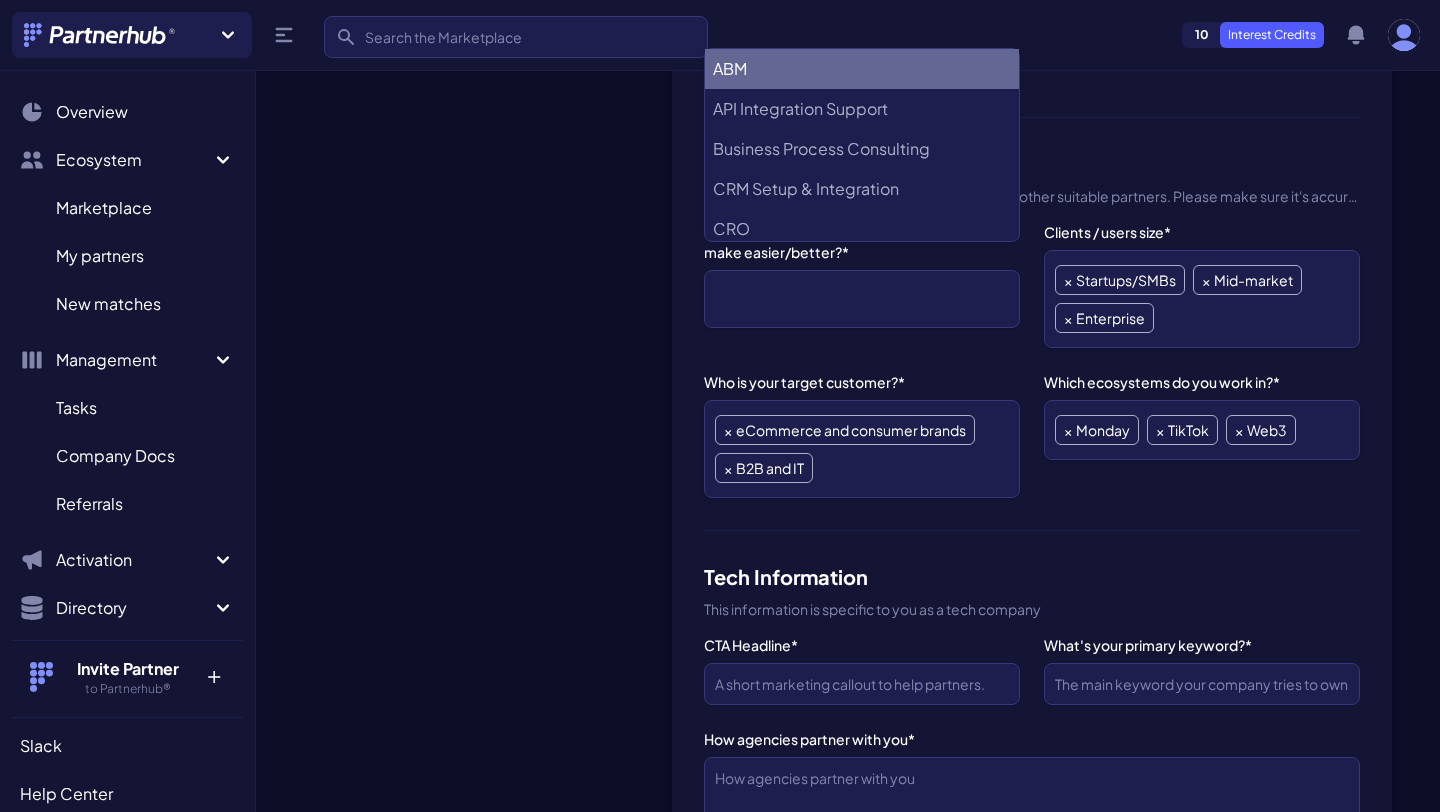 click on "SaaS22
Change Logo" at bounding box center [480, 1036] 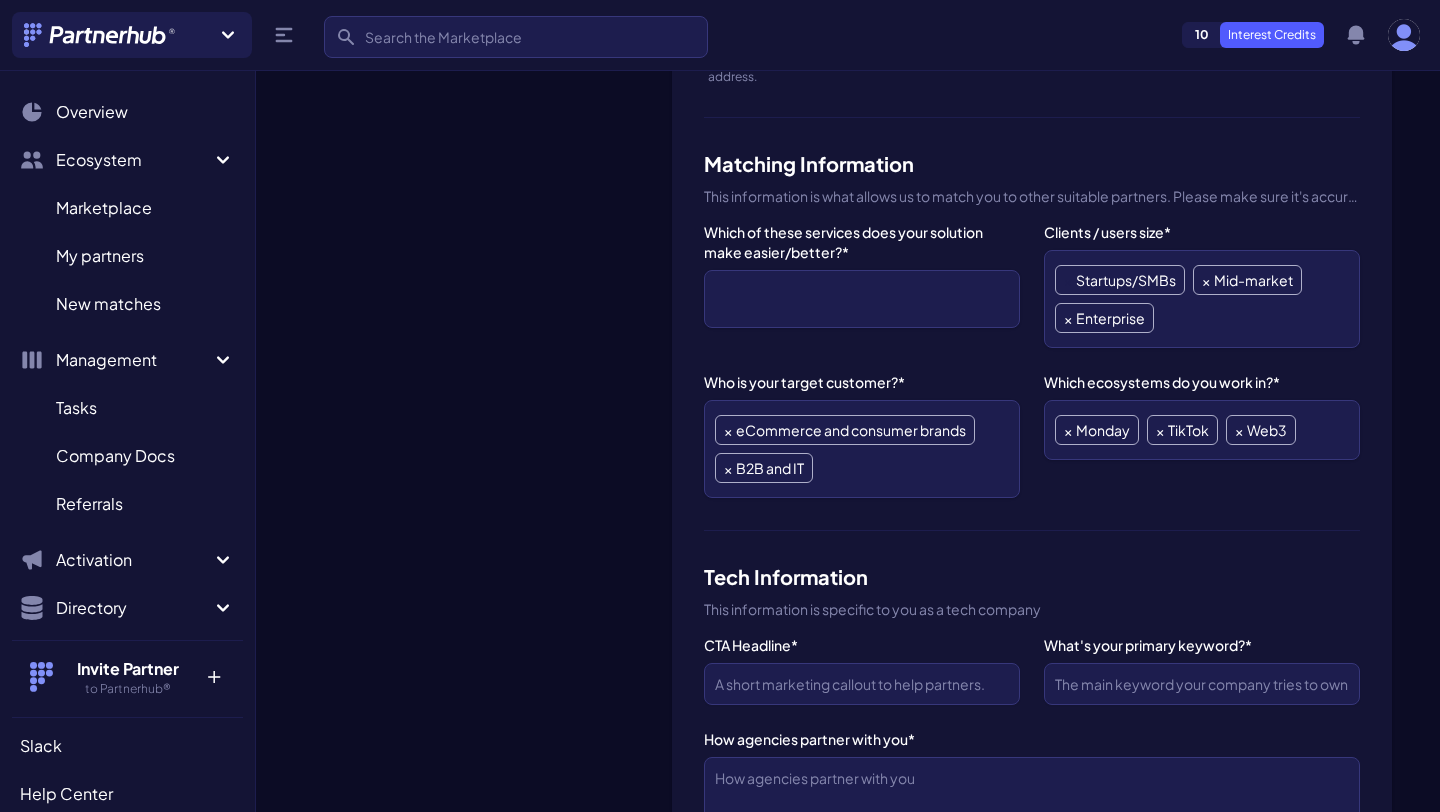 click on "×" at bounding box center (1068, 280) 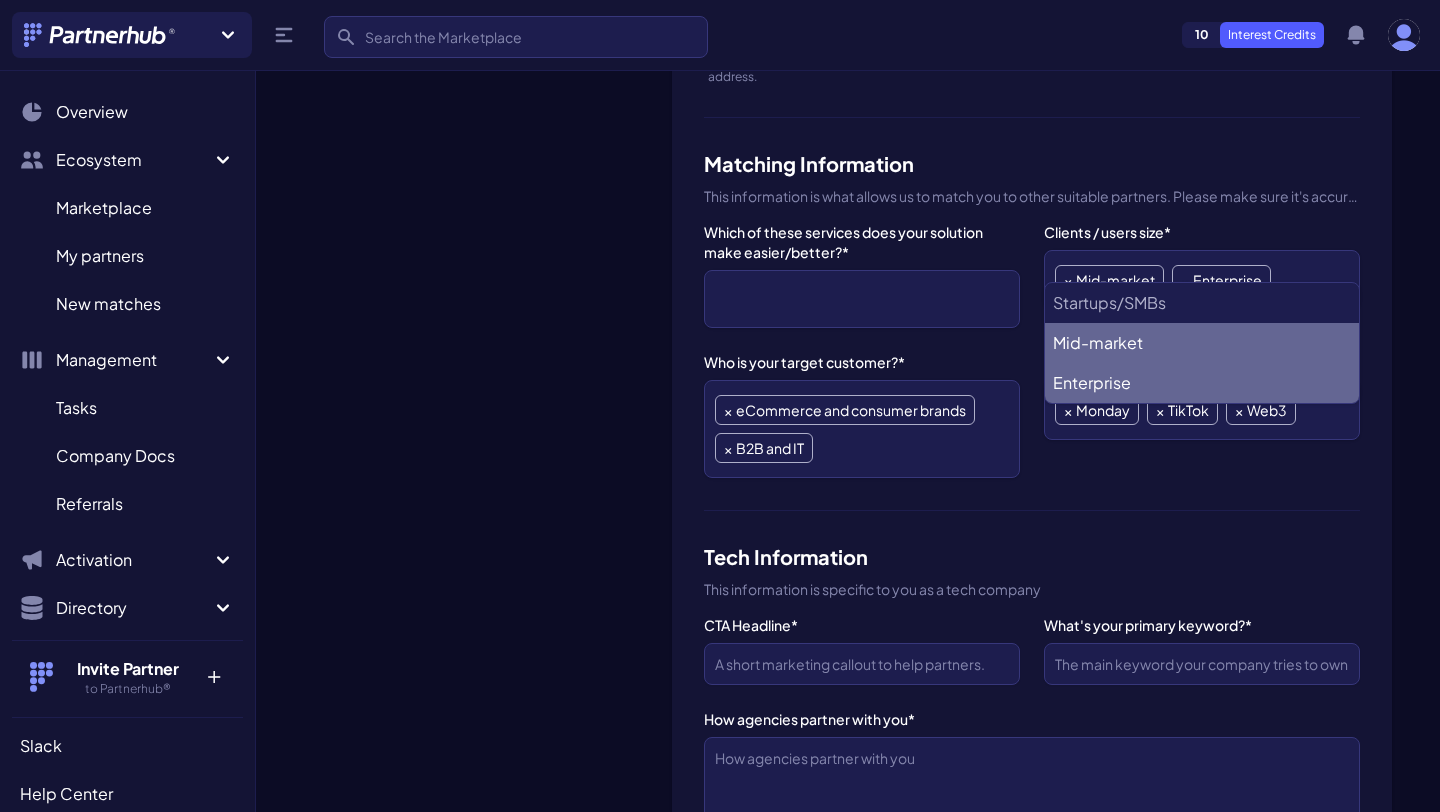 click on "×" at bounding box center (1185, 280) 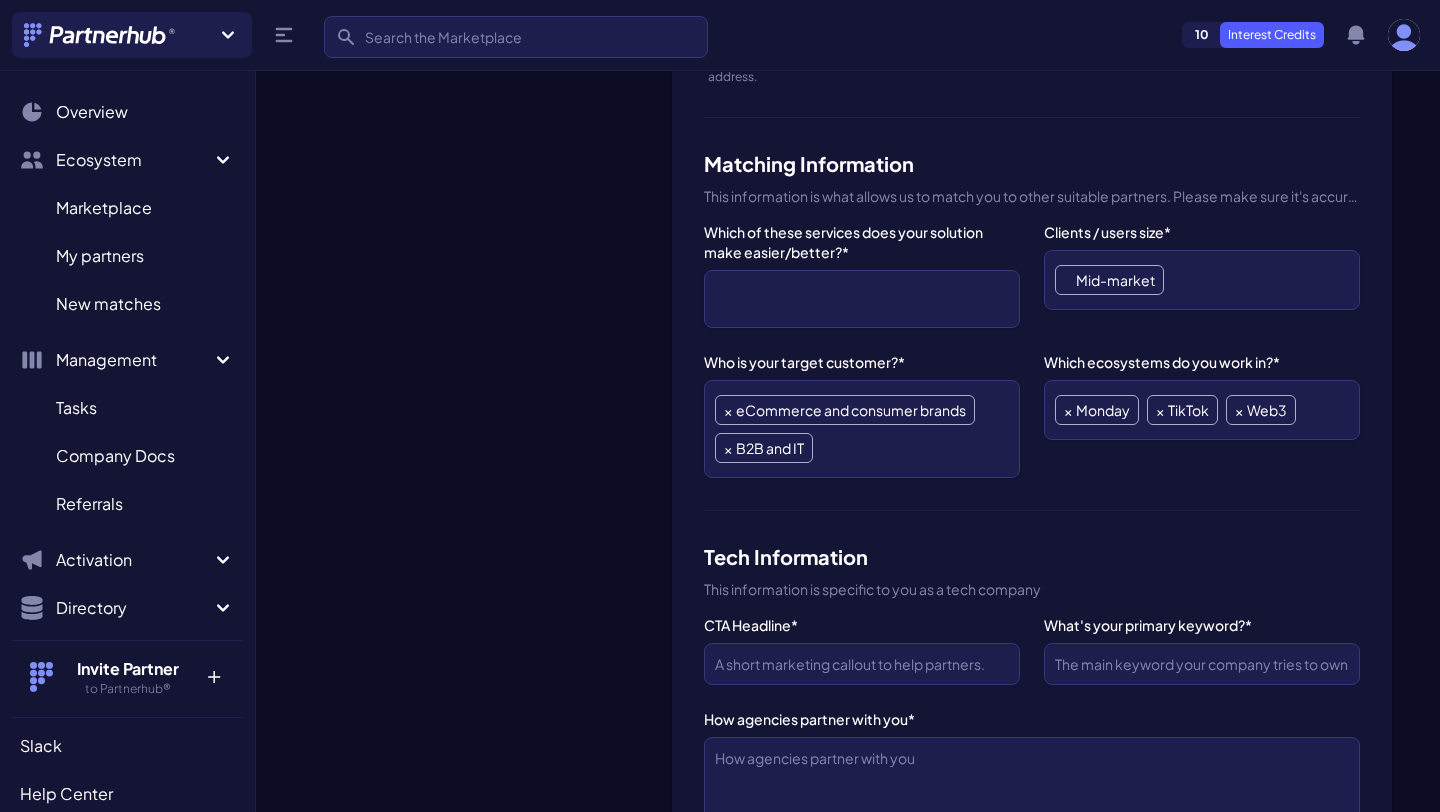 click on "×" at bounding box center (1068, 280) 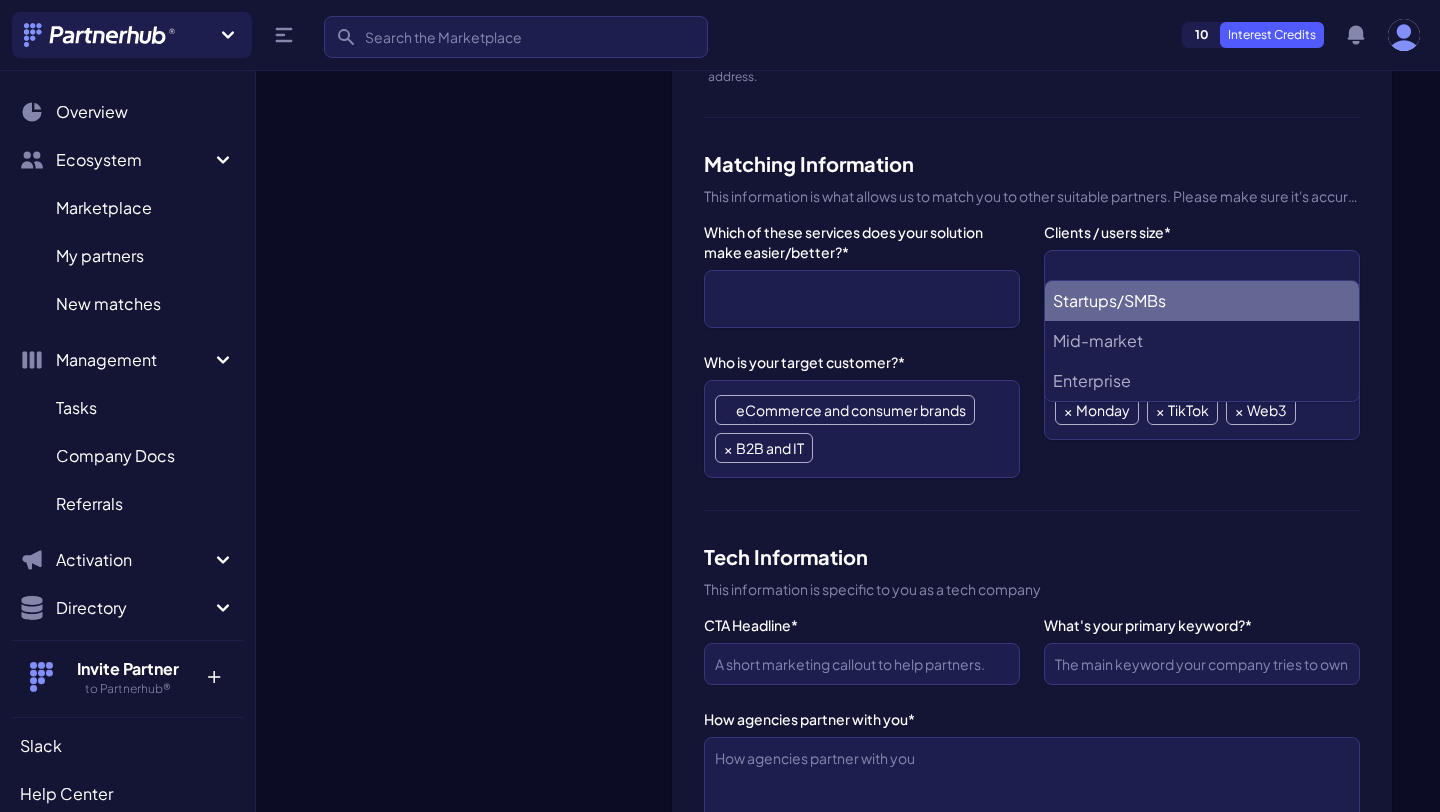 click on "×" at bounding box center [728, 410] 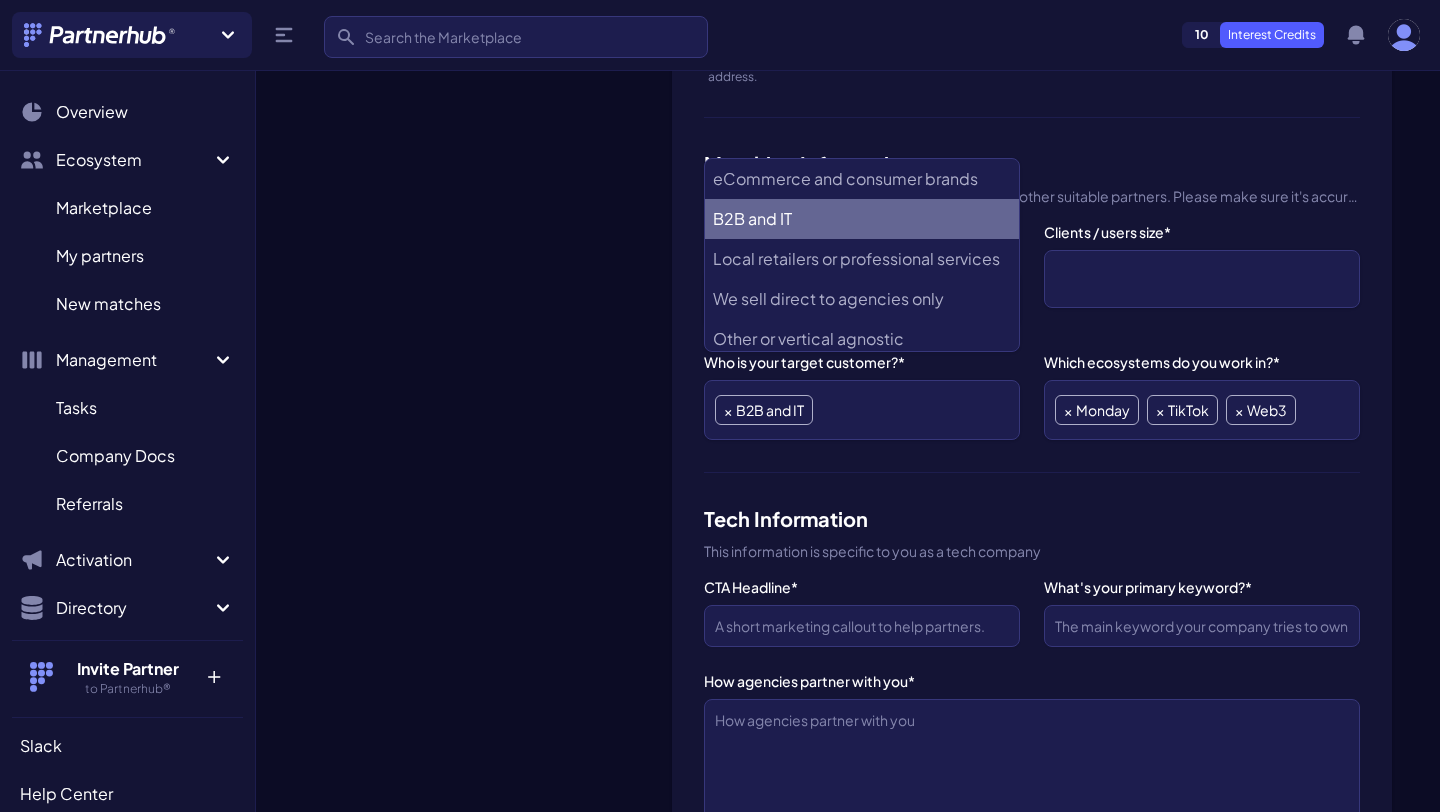 click on "× B2B and IT" at bounding box center (764, 410) 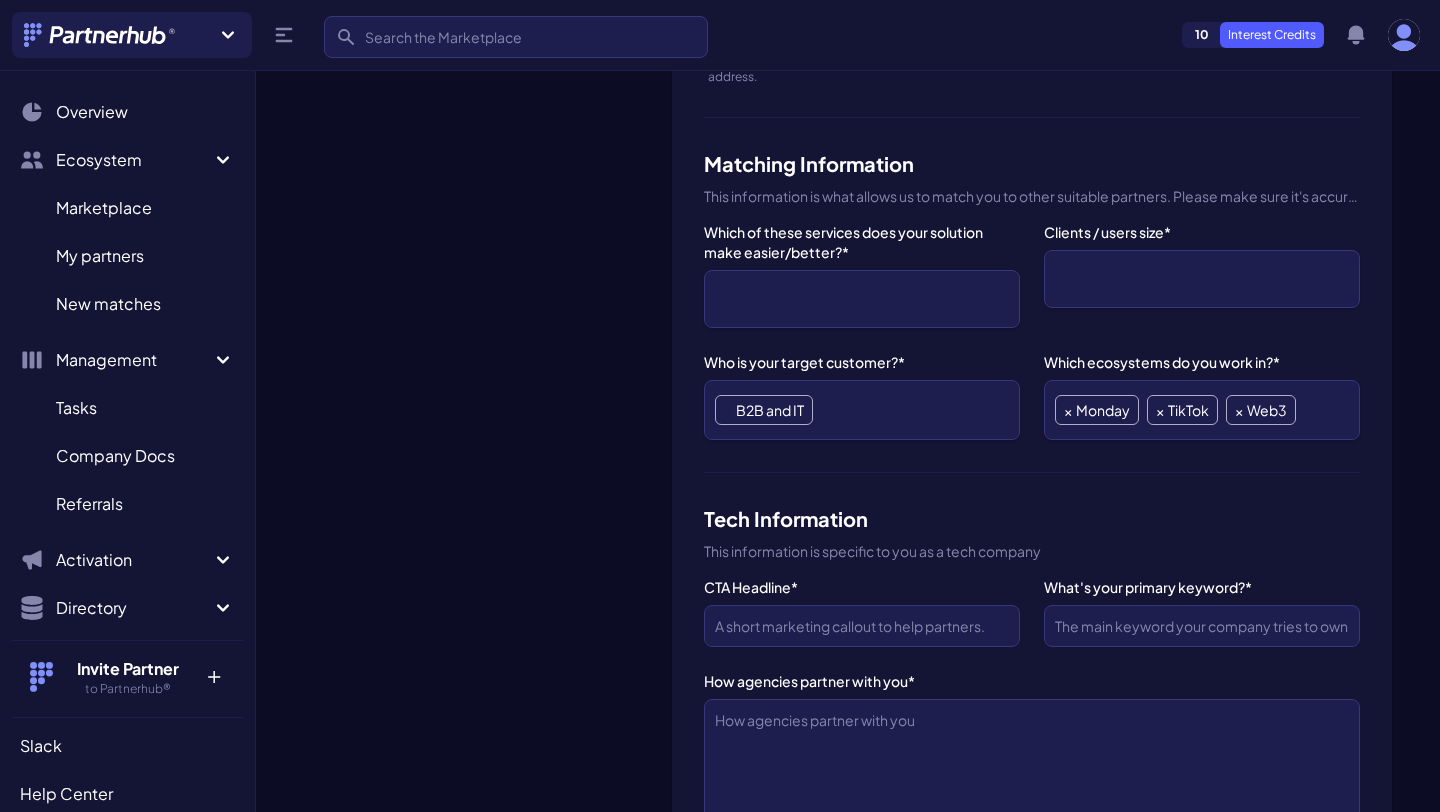 click on "×" at bounding box center [728, 410] 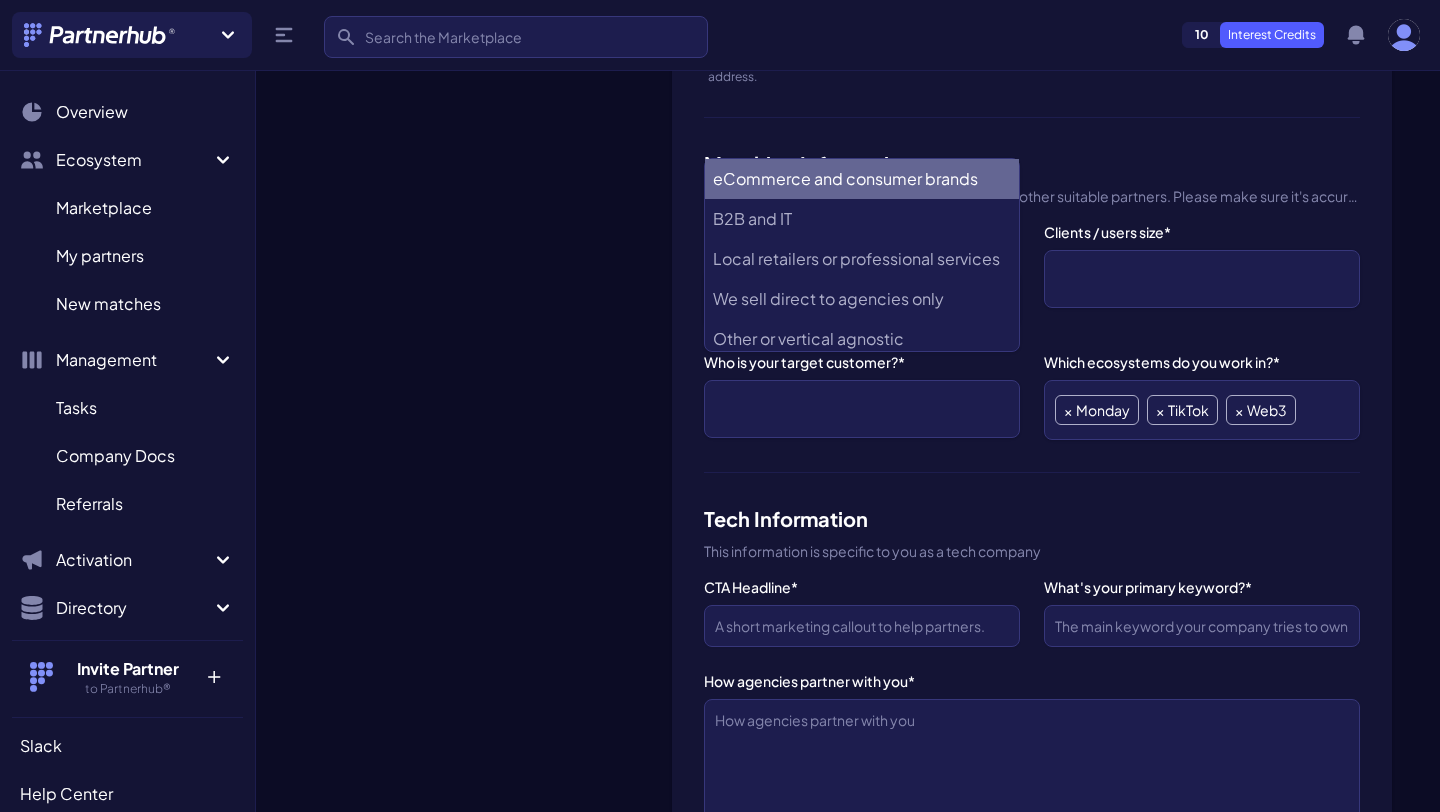 click on "Profile information
Product Name*
SaaS22
Link to send partners to (your partner page or other relevant page)*
https://www.saas22.com/
Write short description about your company...*
SaaS22 lists your agency on our marketplace and drives qualified client leads to help you win more projects and grow faster.
Employee count*
1 employee 2-10 employees 11-20 employees 21-50 employees 51-200 employees 201-500 employees 501-1000 employees 1,001-5,000 employees 5,001-10,000 employees 10,001+ employees
Country*
United States United Kingdom Canada Australia Afghanistan Aland Islands Albania Algeria American Samoa Andorra Angola Anguilla Antarctica Antigua And Barbuda Argentina Armenia Aruba Austria Azerbaijan Bahamas Bahrain Bangladesh Barbados Belarus Belgium Belize Benin Bermuda Bhutan Bolivia Bosnia And Herzegovina Botswana Bouvet Island Brazil British Indian Ocean Territory Brunei Darussalam Bulgaria Burkina Faso Burundi Cambodia Cameroon Cape Verde Cayman Islands" at bounding box center (1032, 999) 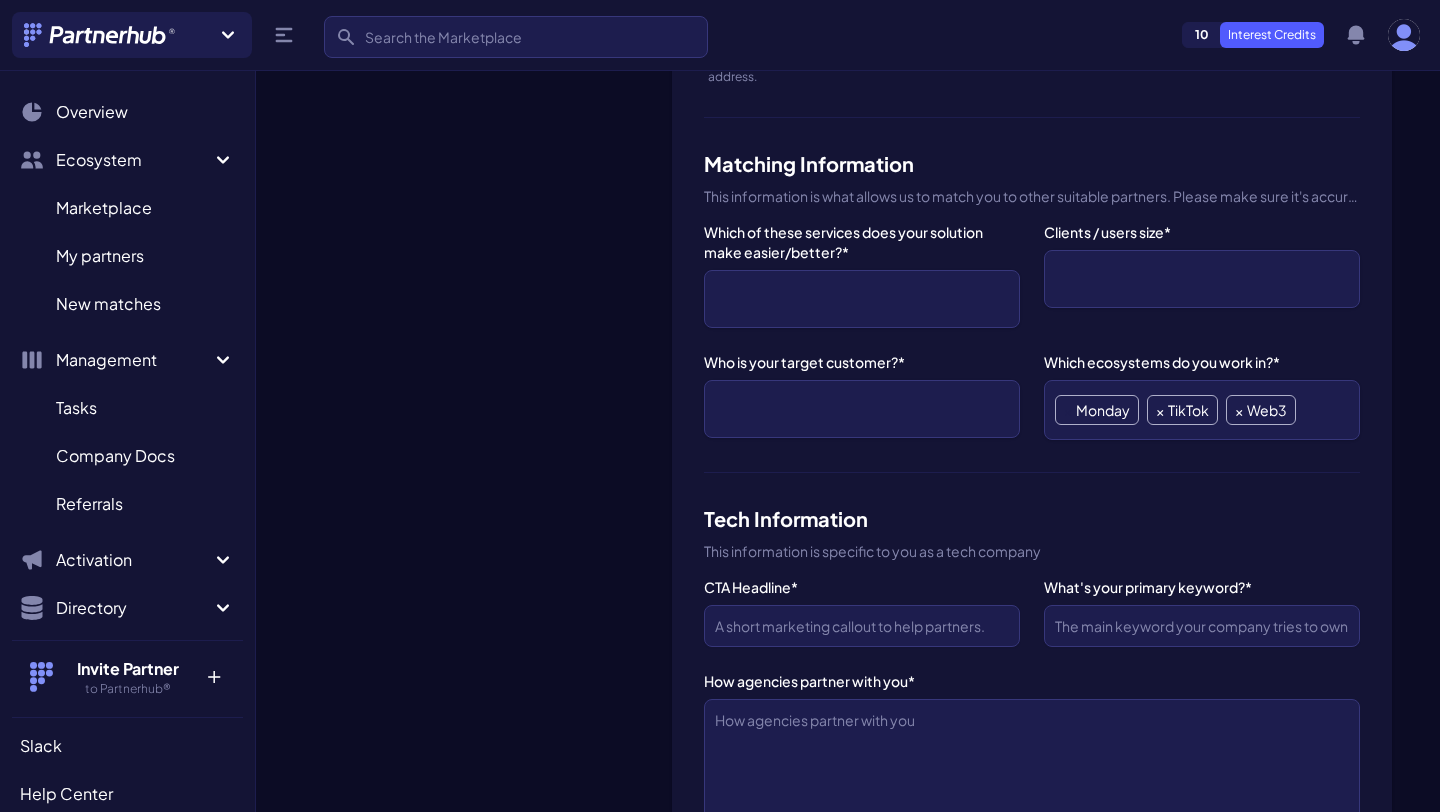 click on "×" at bounding box center (1068, 410) 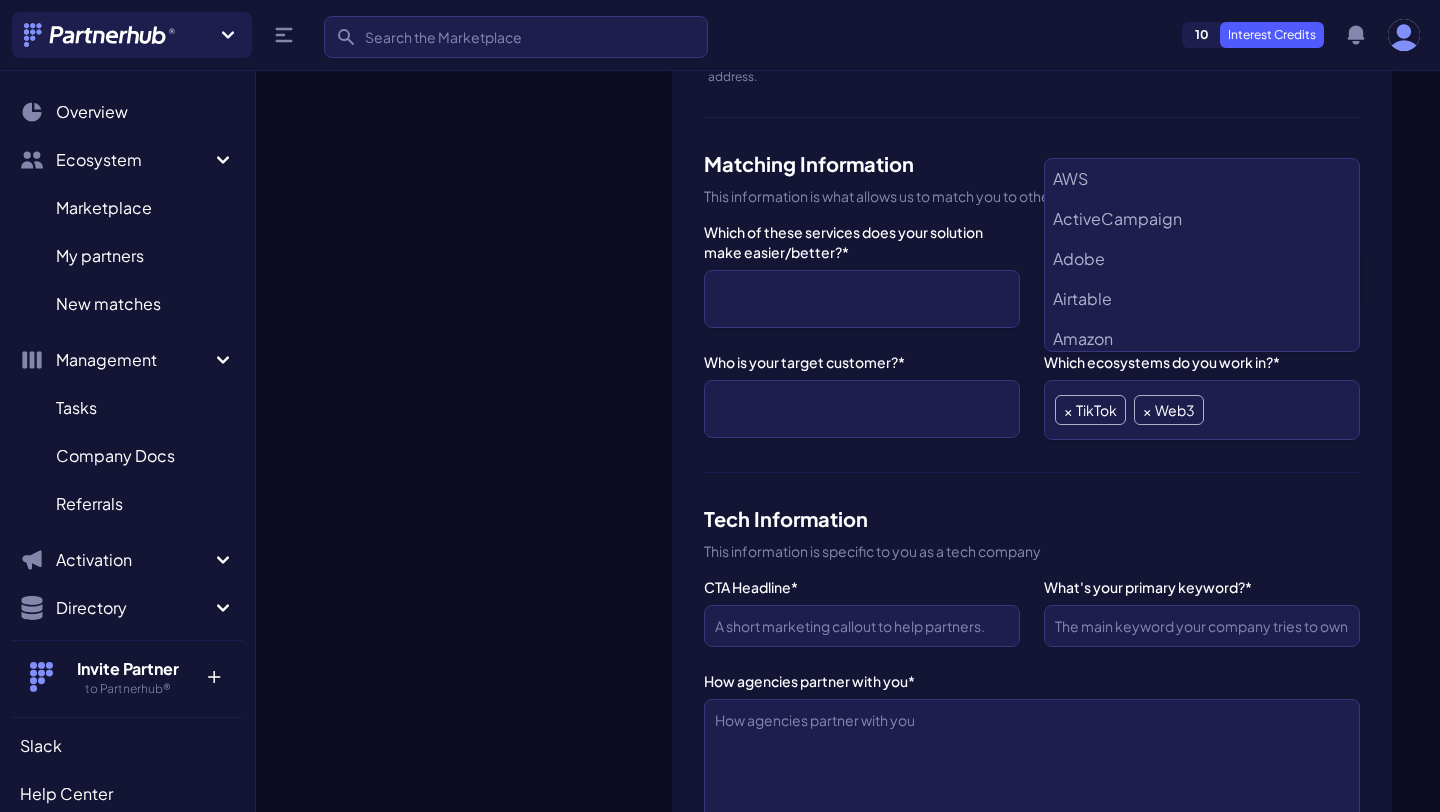 scroll, scrollTop: 1360, scrollLeft: 0, axis: vertical 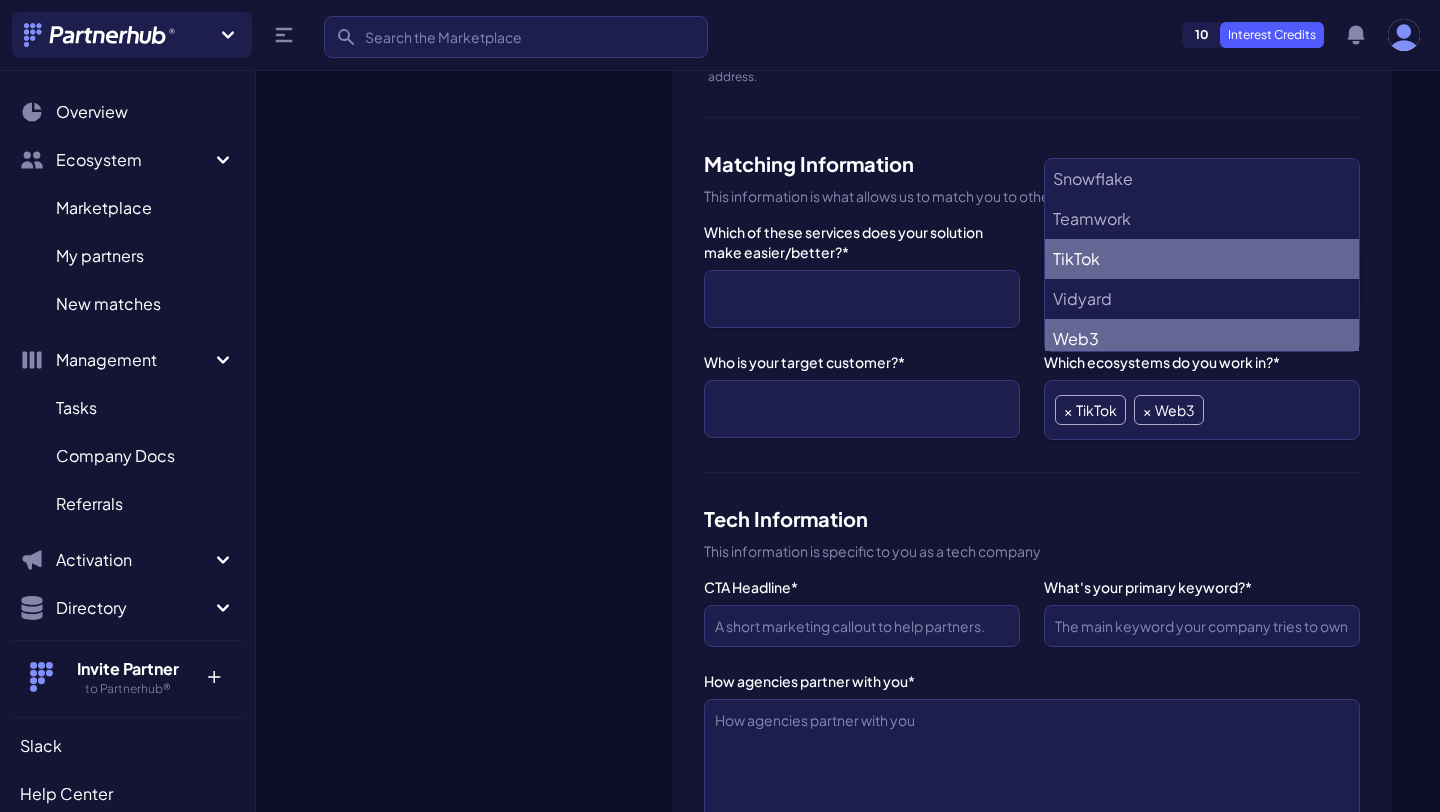 click on "× TikTok" at bounding box center (1090, 410) 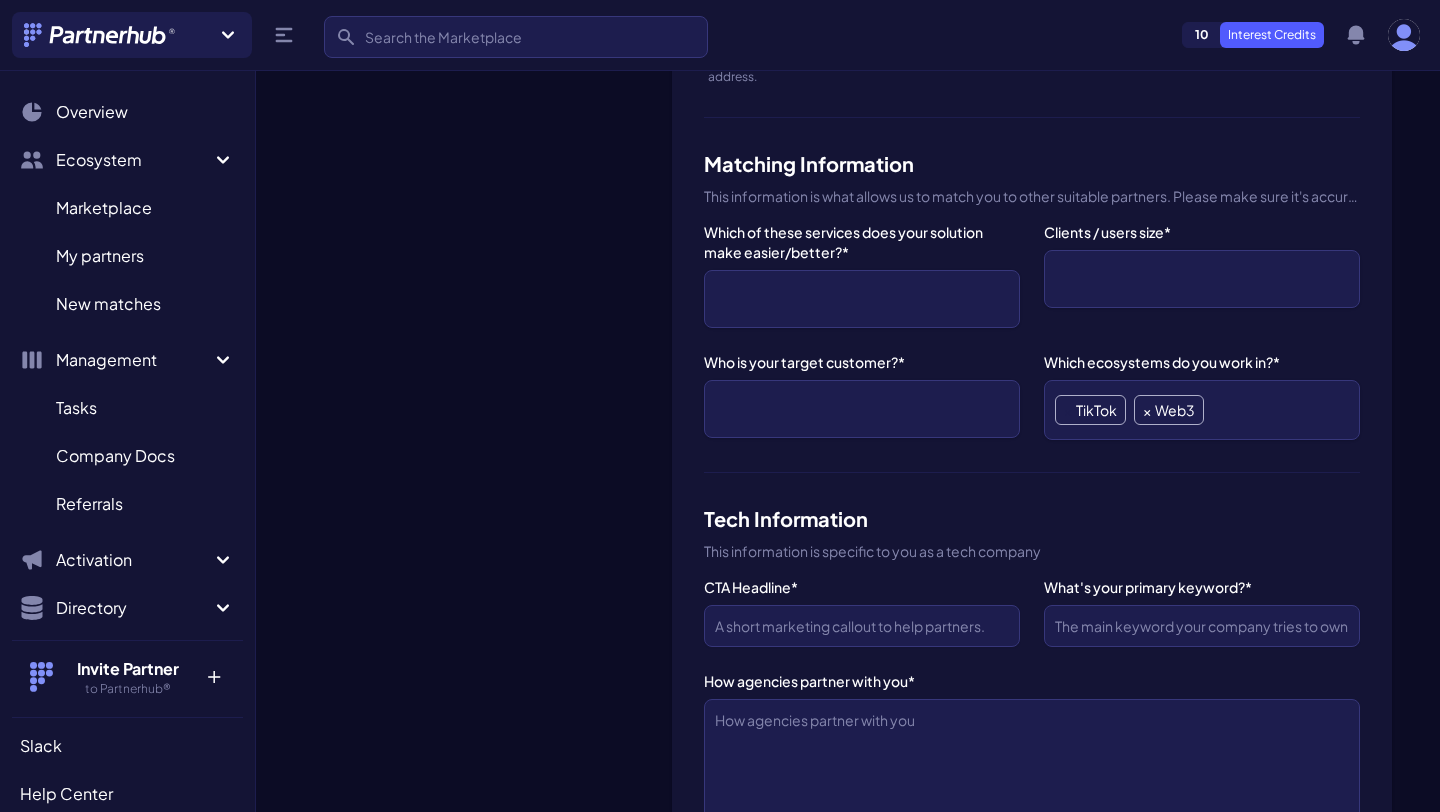 click on "×" at bounding box center (1068, 410) 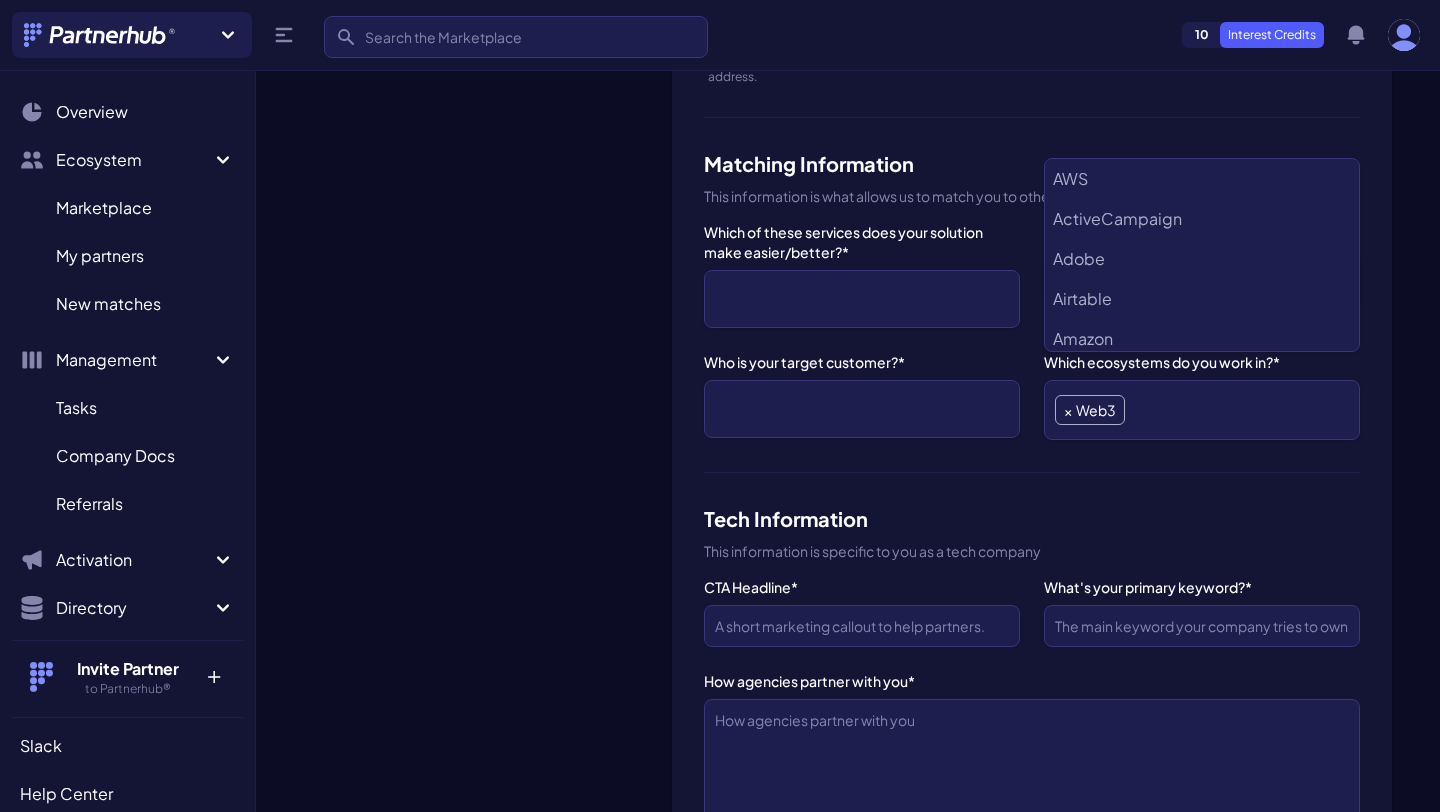 scroll, scrollTop: 1400, scrollLeft: 0, axis: vertical 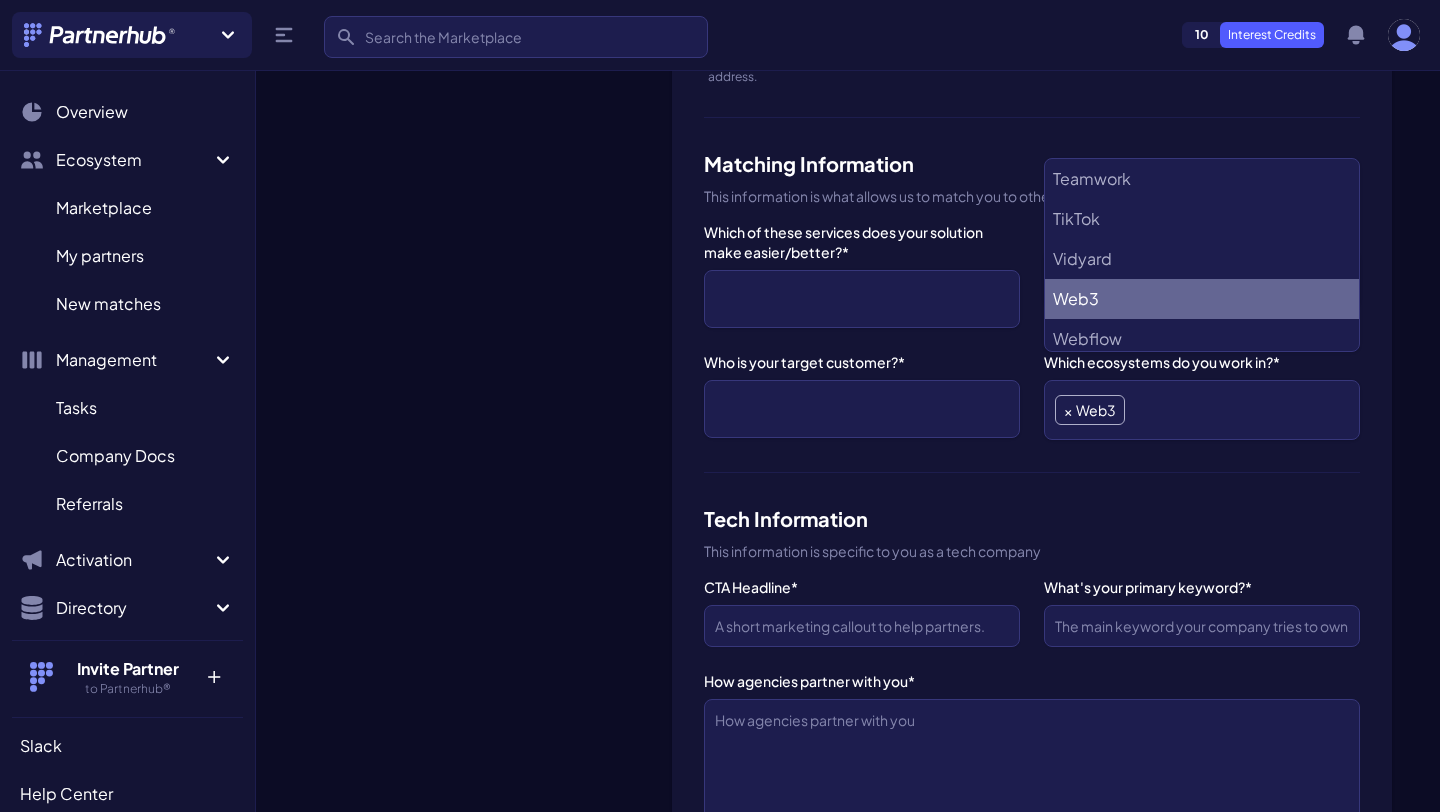 click on "×" at bounding box center (1068, 410) 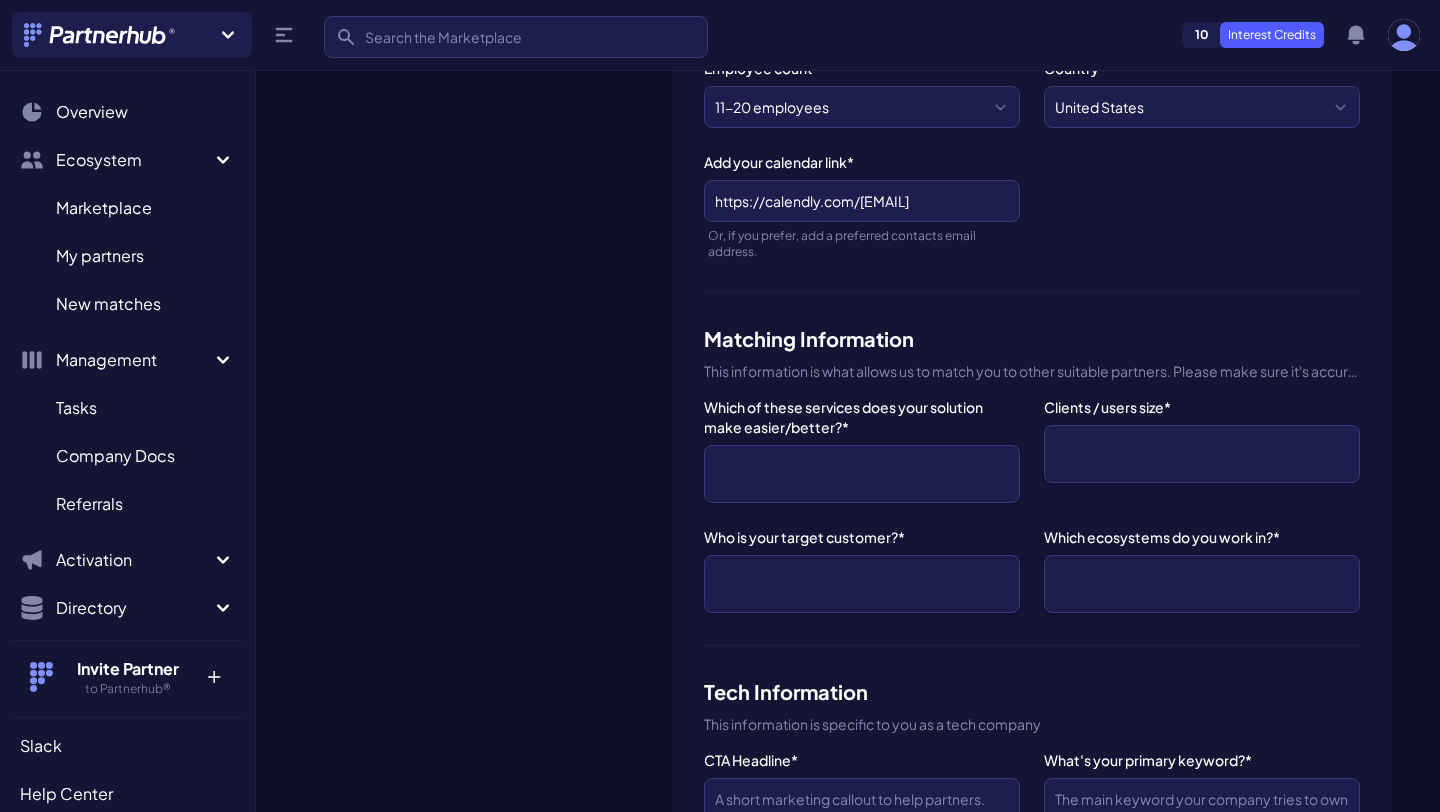 scroll, scrollTop: 621, scrollLeft: 0, axis: vertical 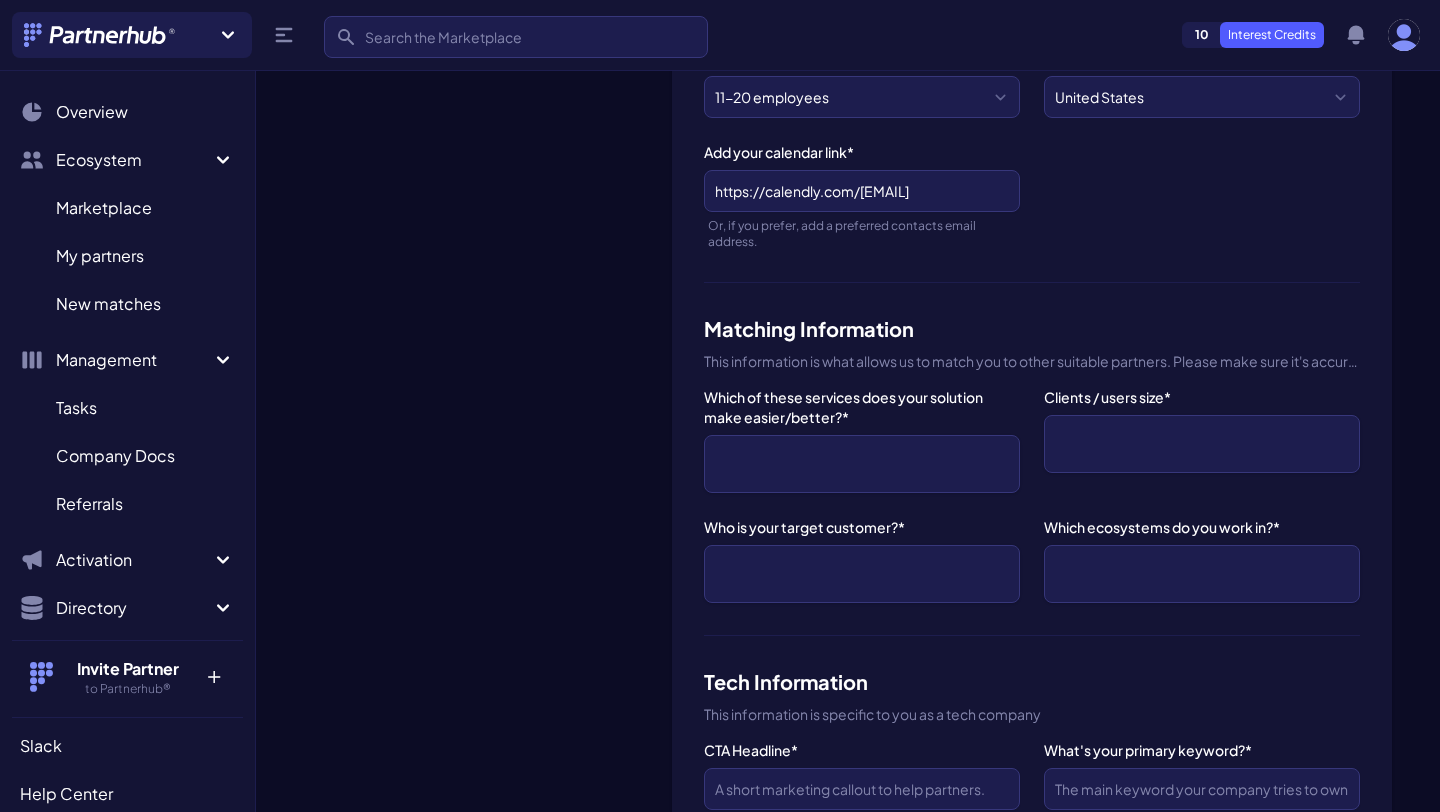 click on "Matching Information" at bounding box center [1032, 329] 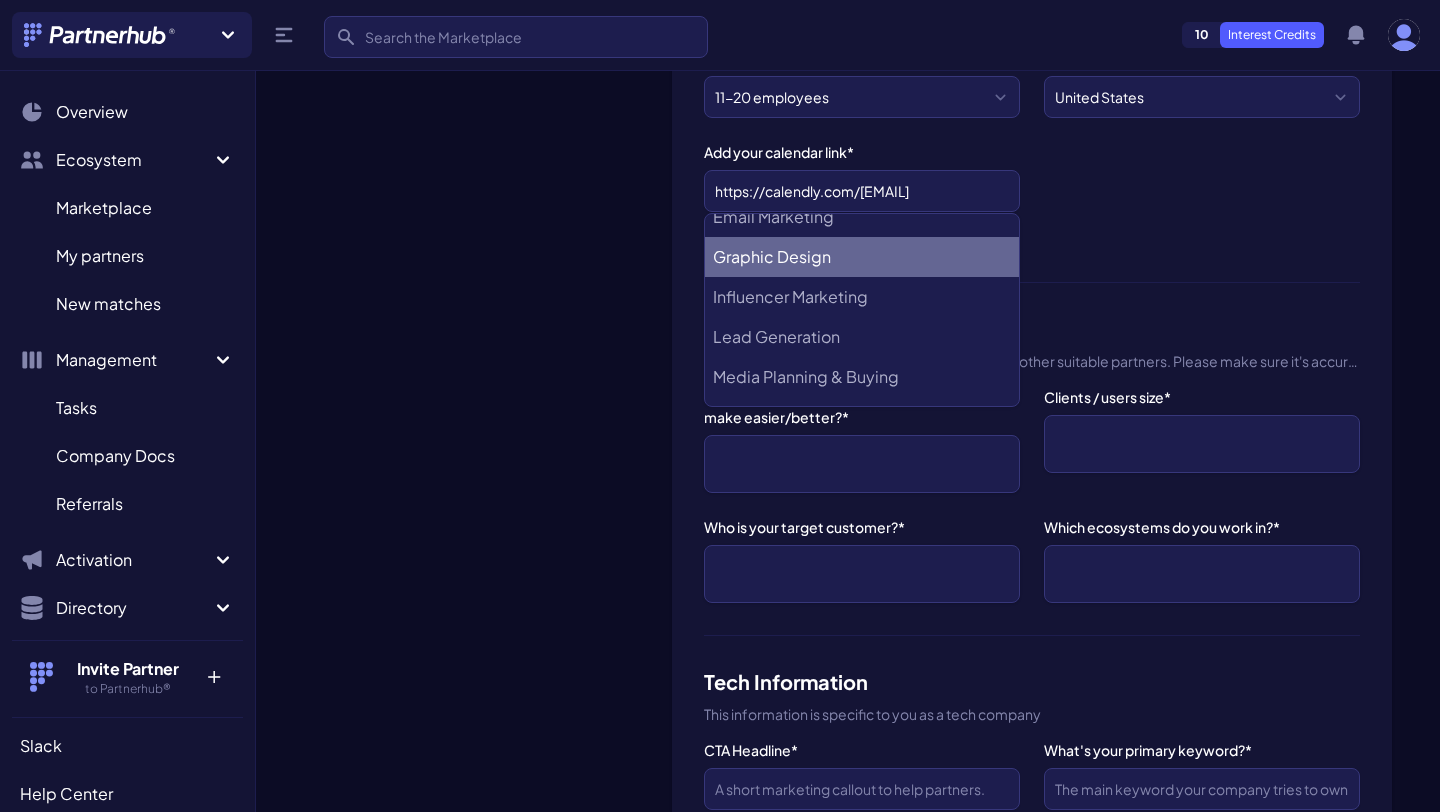 scroll, scrollTop: 378, scrollLeft: 0, axis: vertical 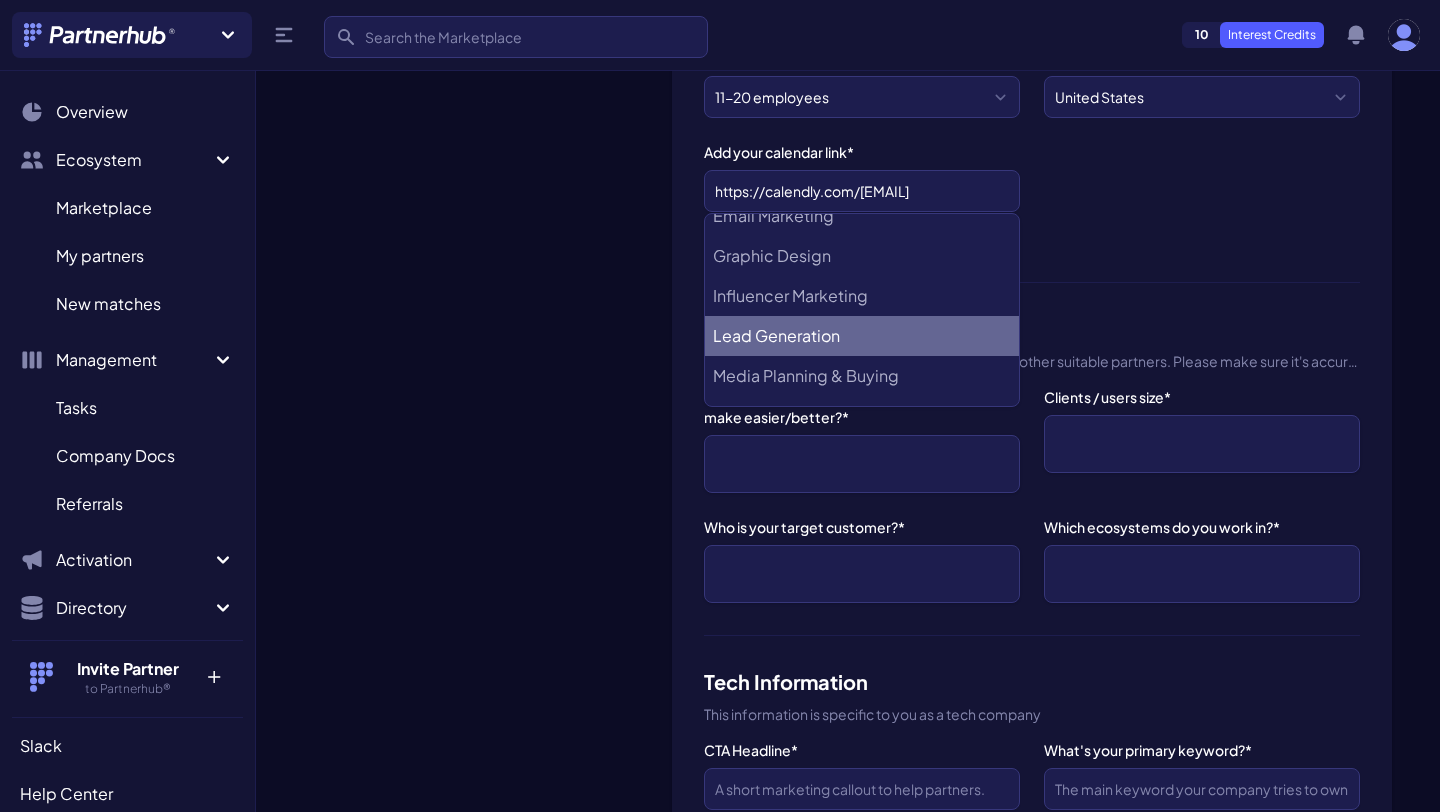 click on "Lead Generation" at bounding box center [862, 336] 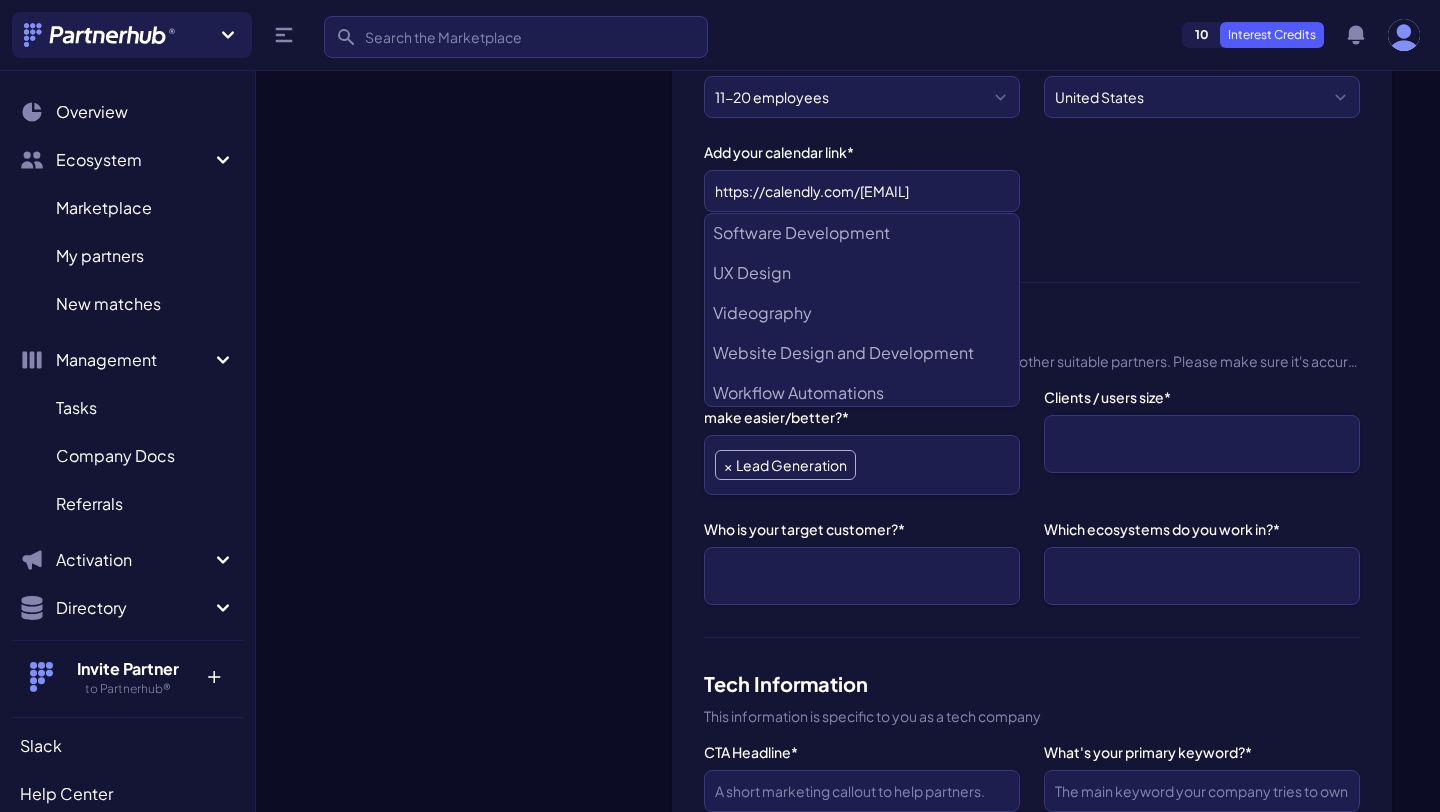 scroll, scrollTop: 888, scrollLeft: 0, axis: vertical 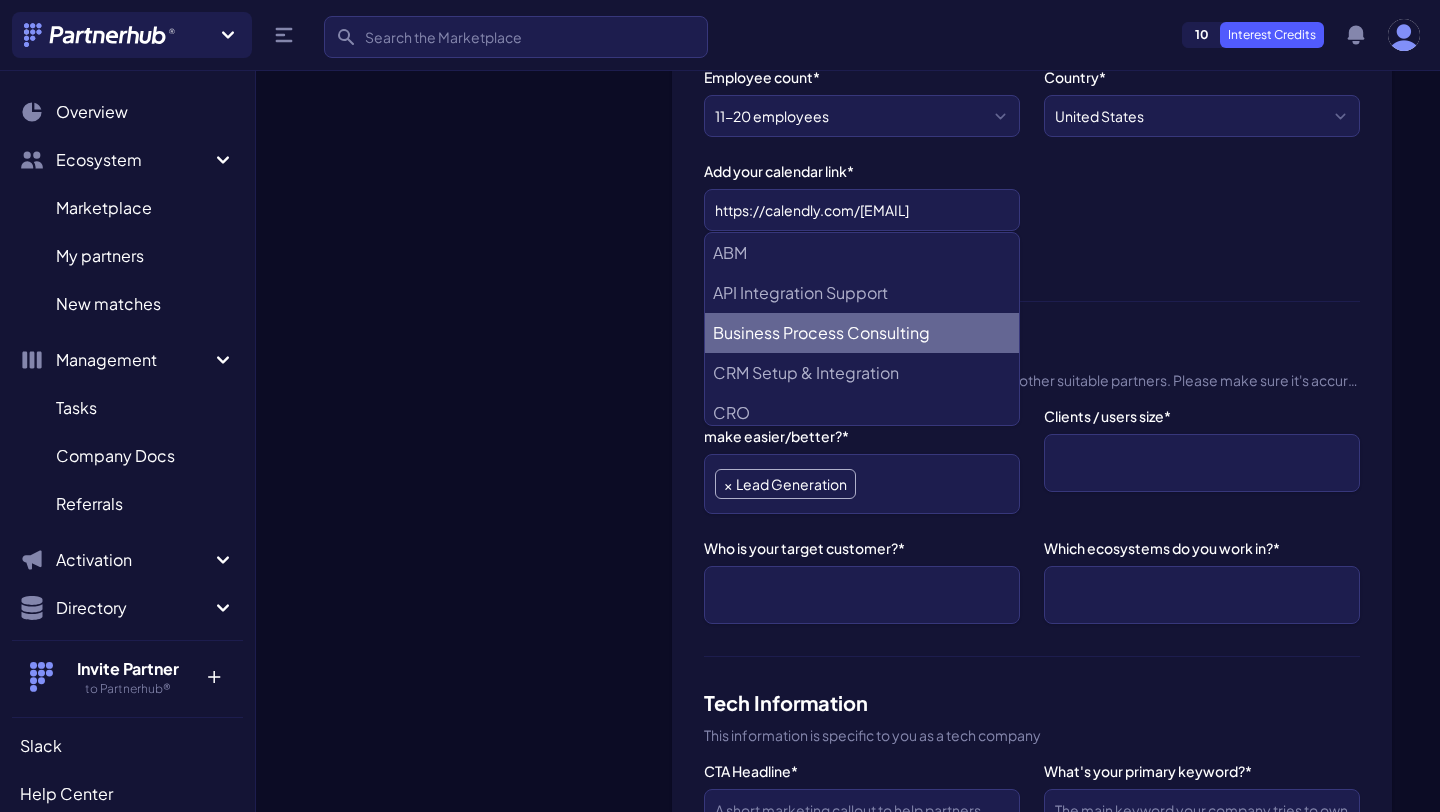 click on "SaaS22
Change Logo" at bounding box center (480, 1191) 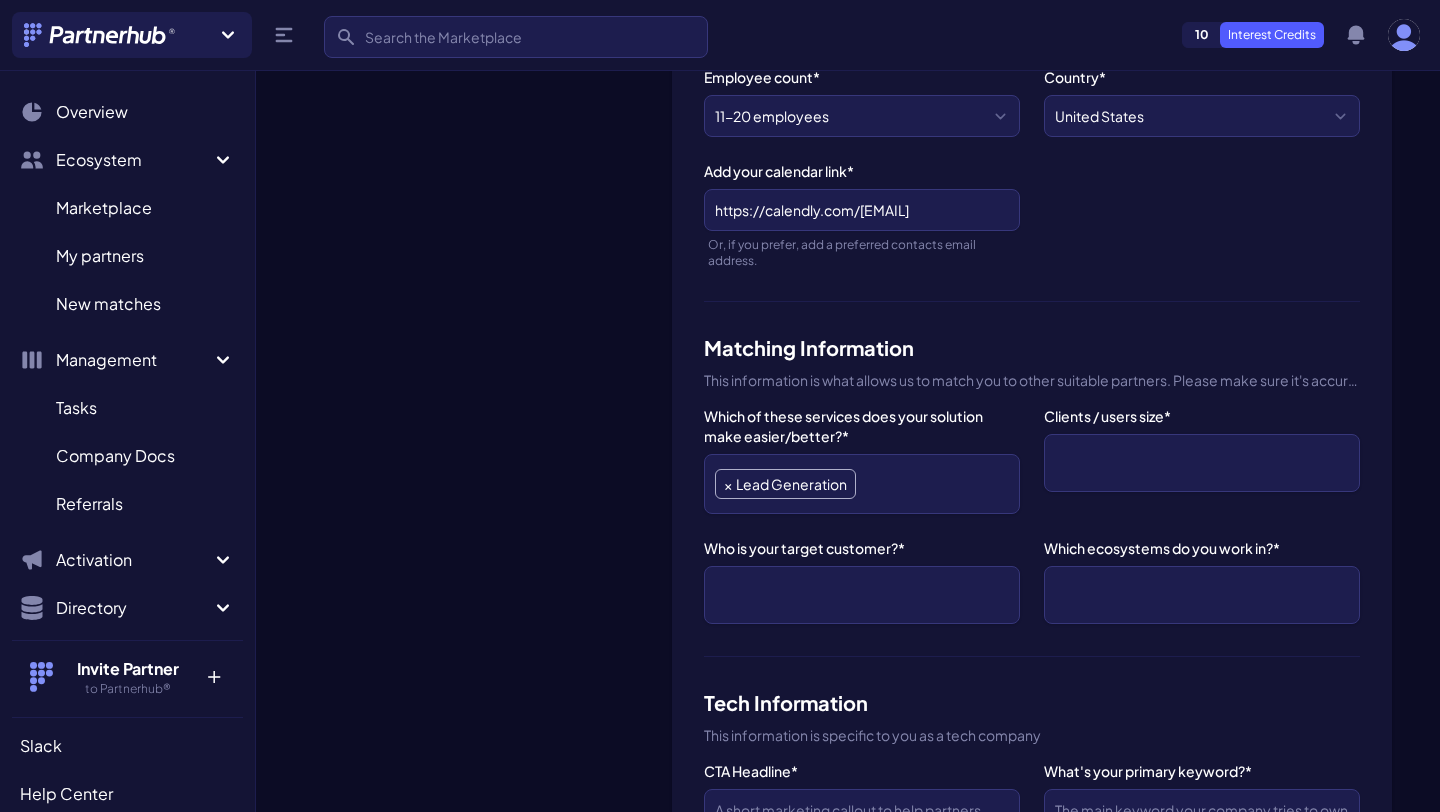 click at bounding box center [1202, 463] 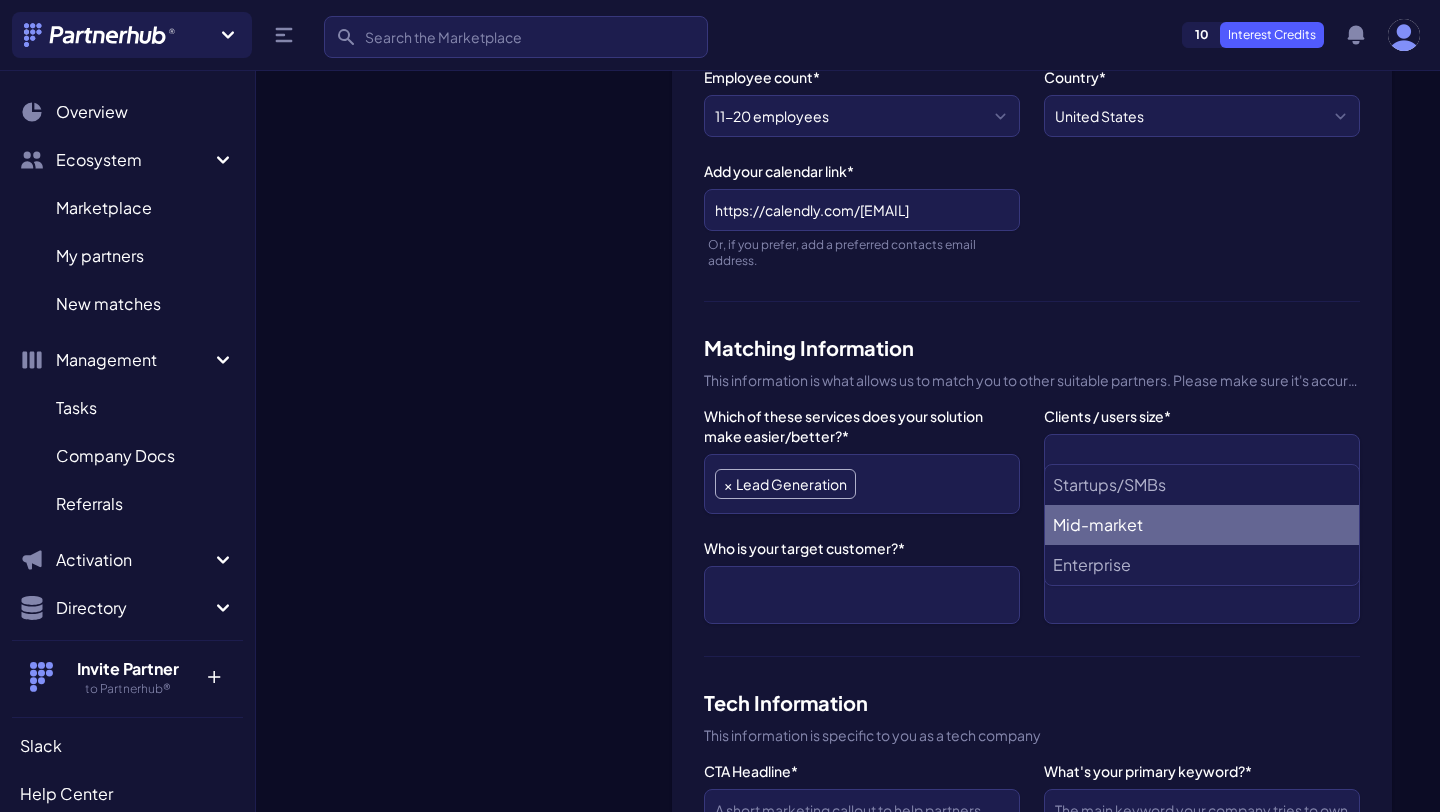 click on "Mid-market" at bounding box center (1202, 525) 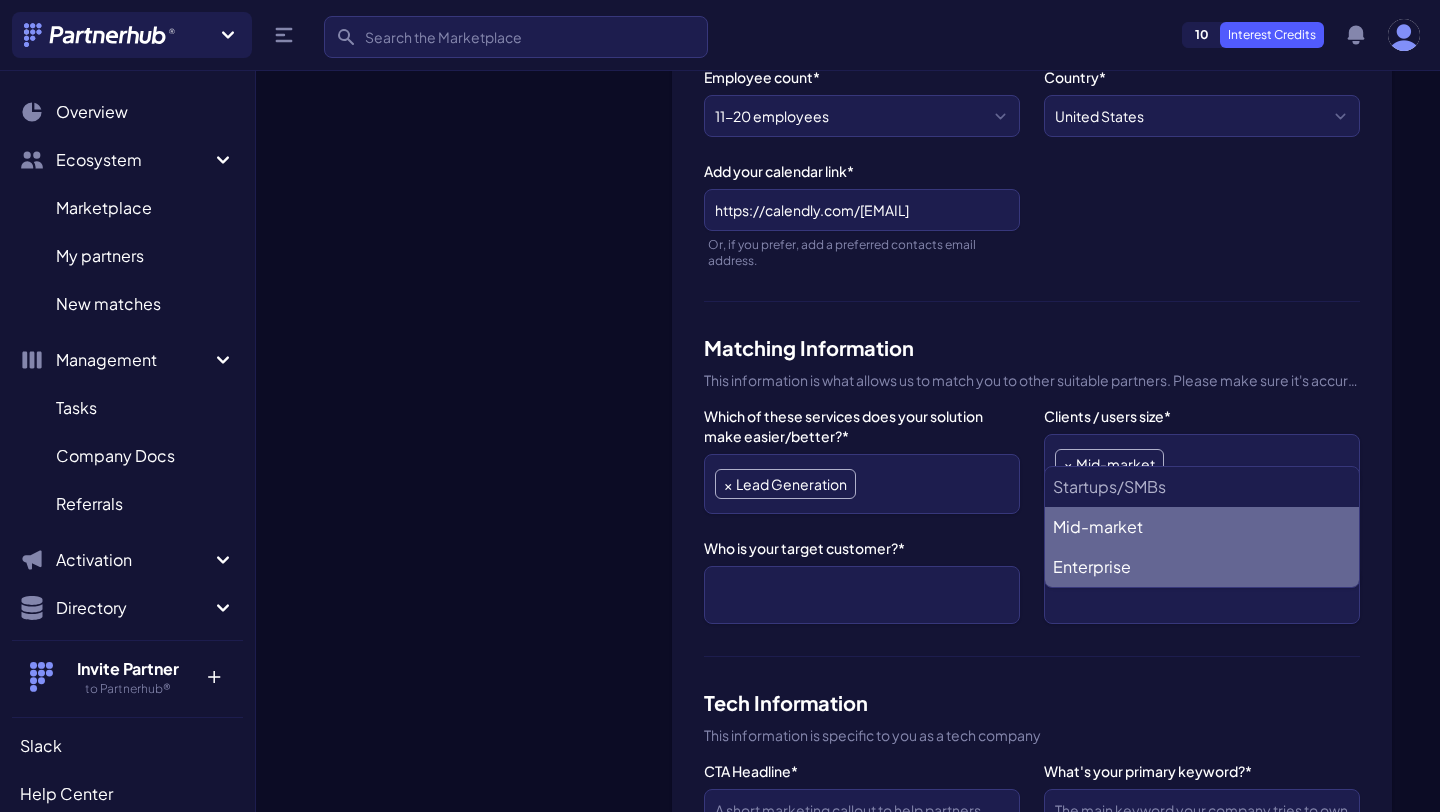 click on "Enterprise" at bounding box center (1202, 567) 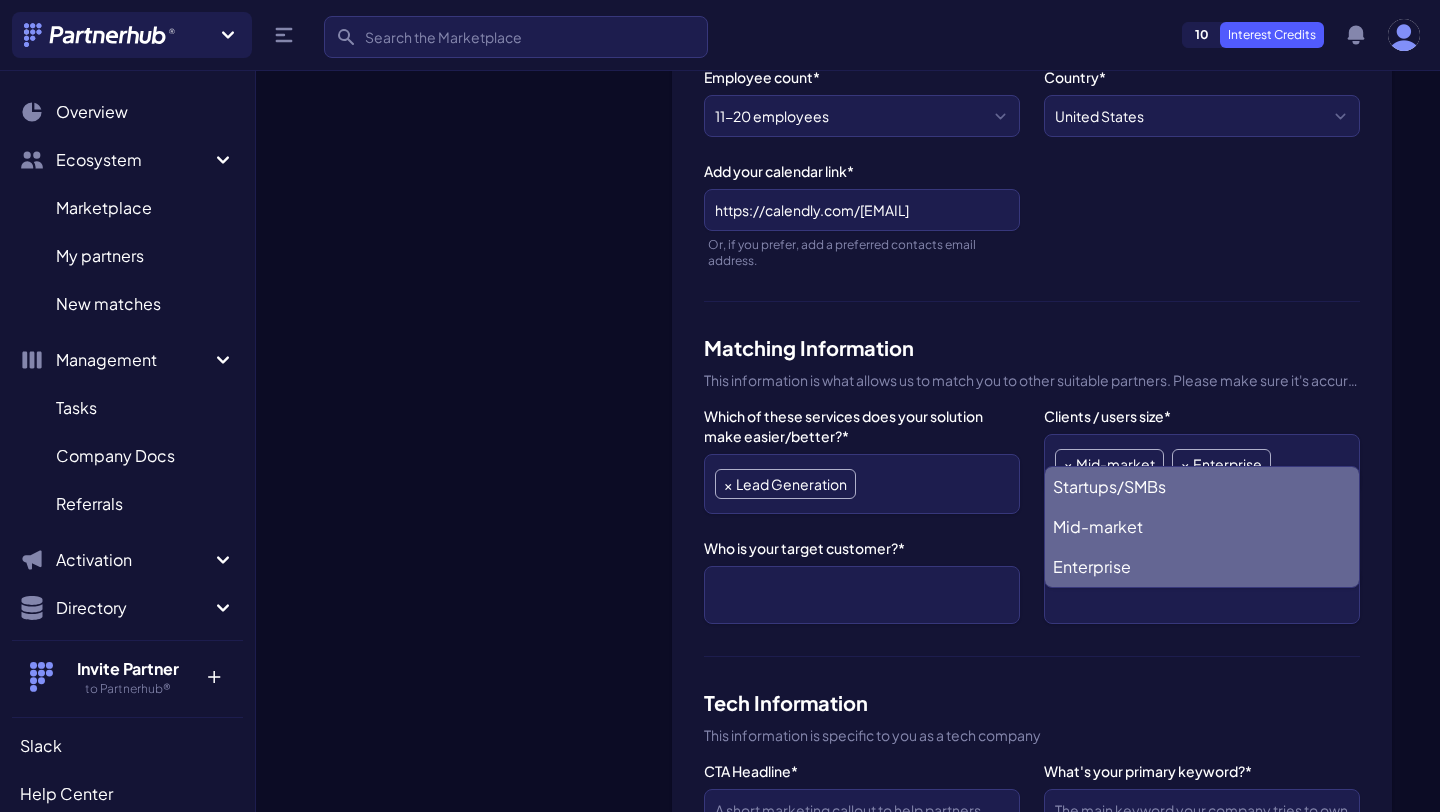 click on "Startups/SMBs" at bounding box center (1202, 487) 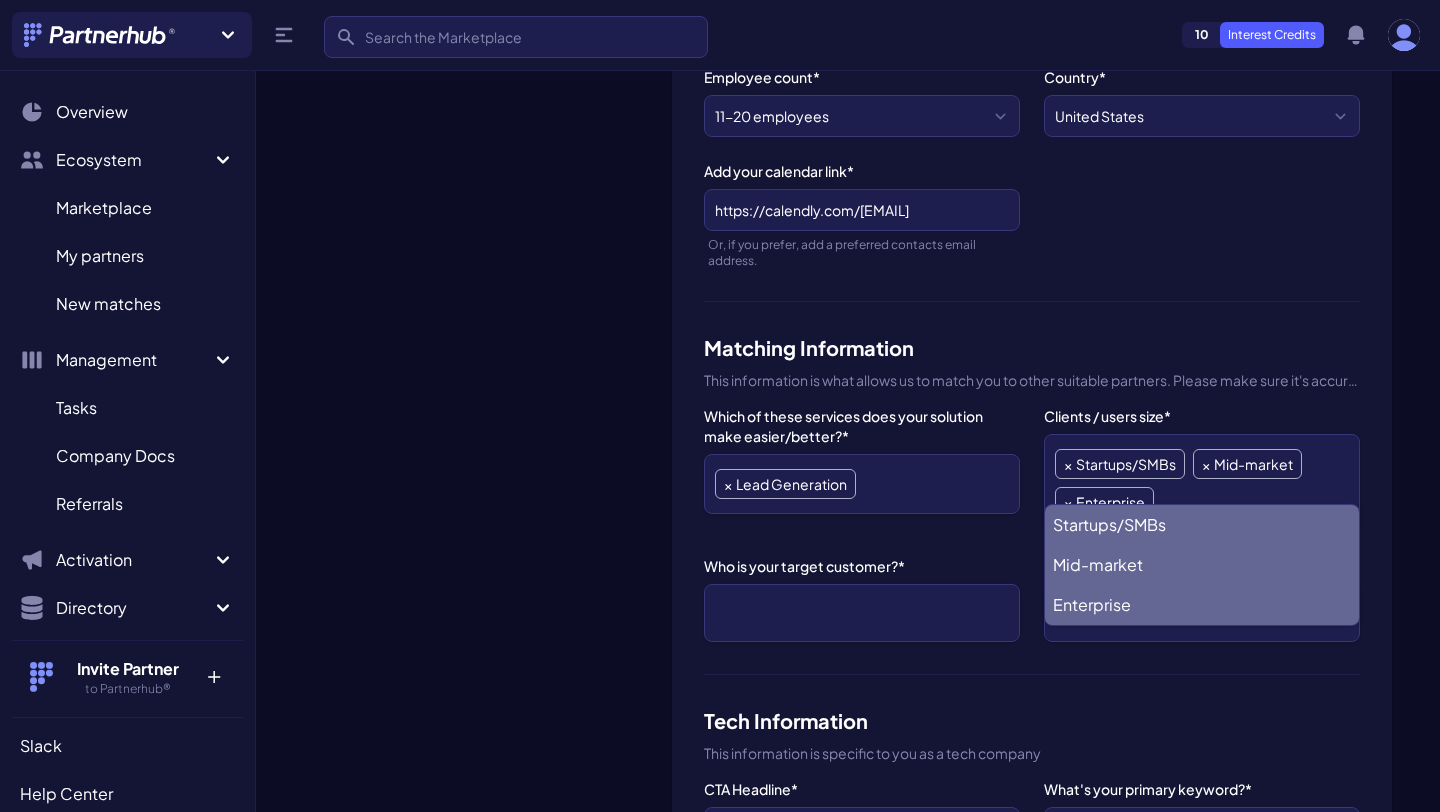 click at bounding box center [862, 613] 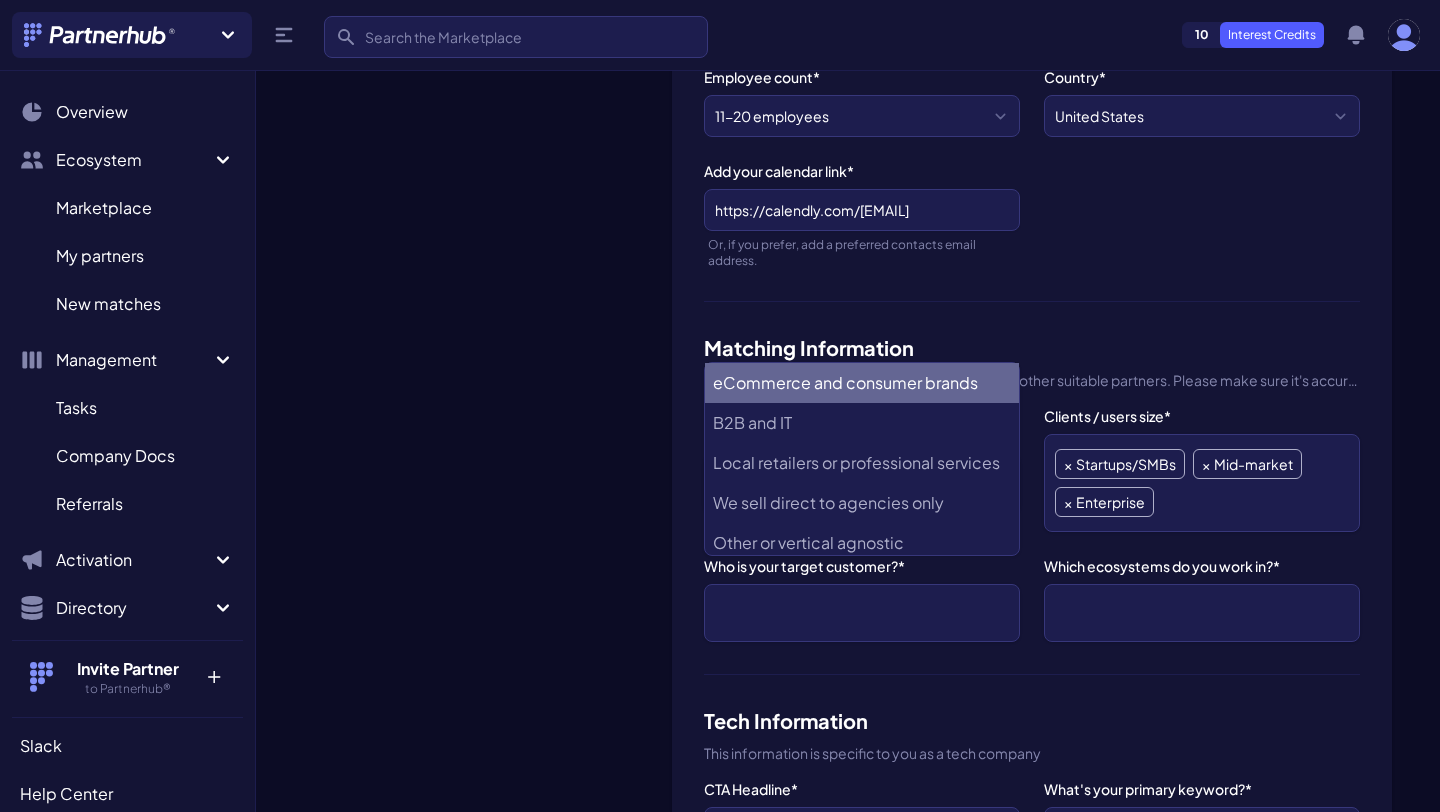 click on "eCommerce and consumer brands" at bounding box center (862, 383) 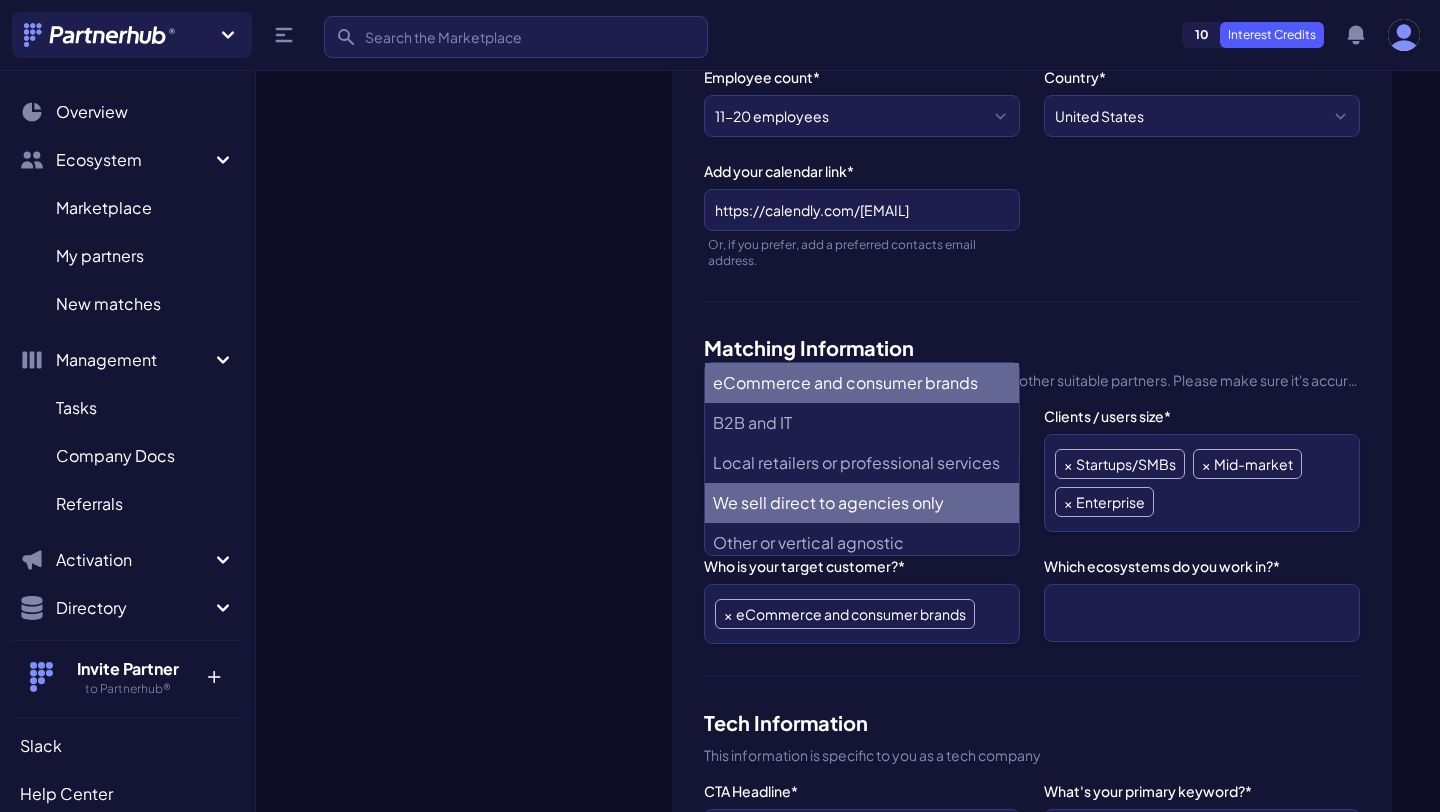 scroll, scrollTop: 8, scrollLeft: 0, axis: vertical 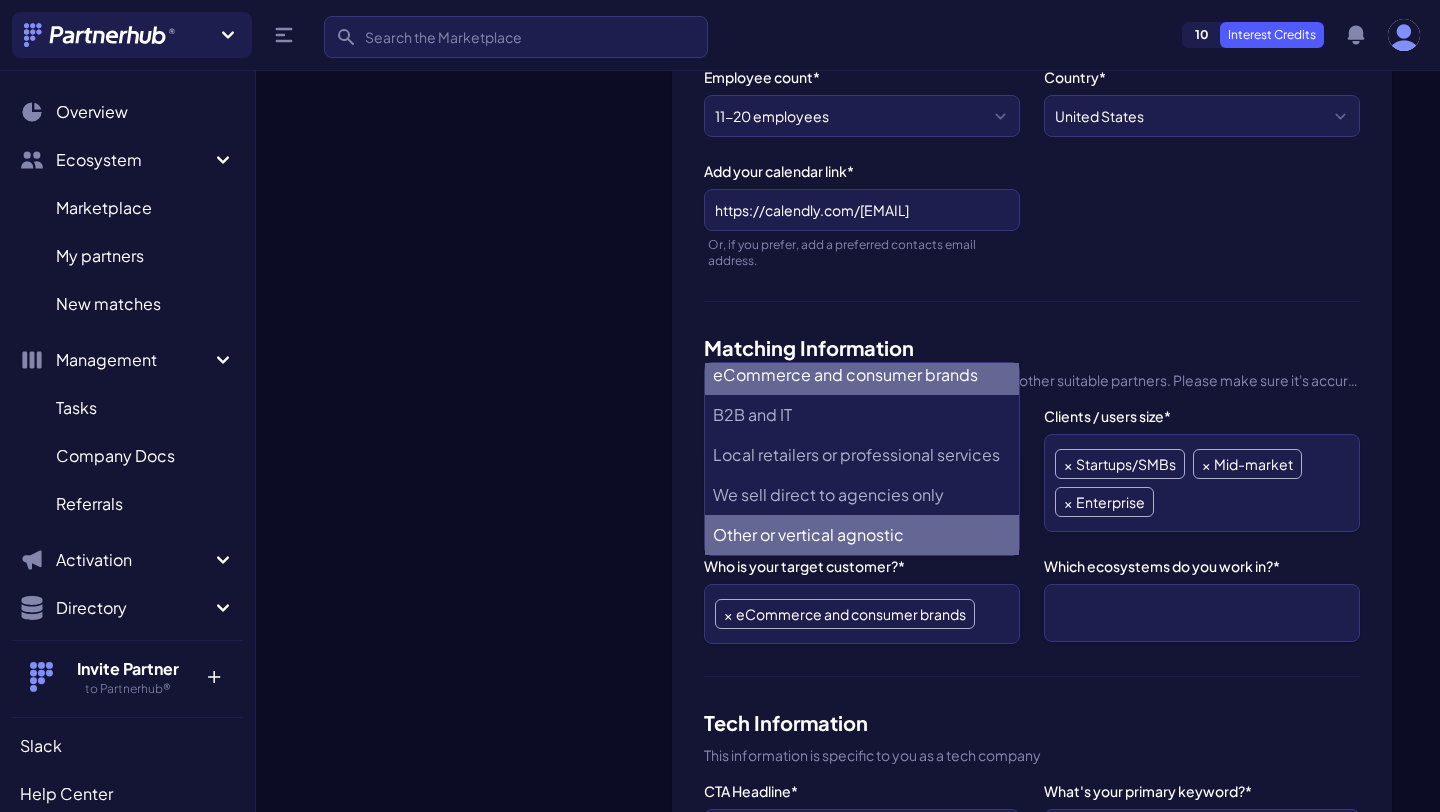 click on "Other or vertical agnostic" at bounding box center (862, 535) 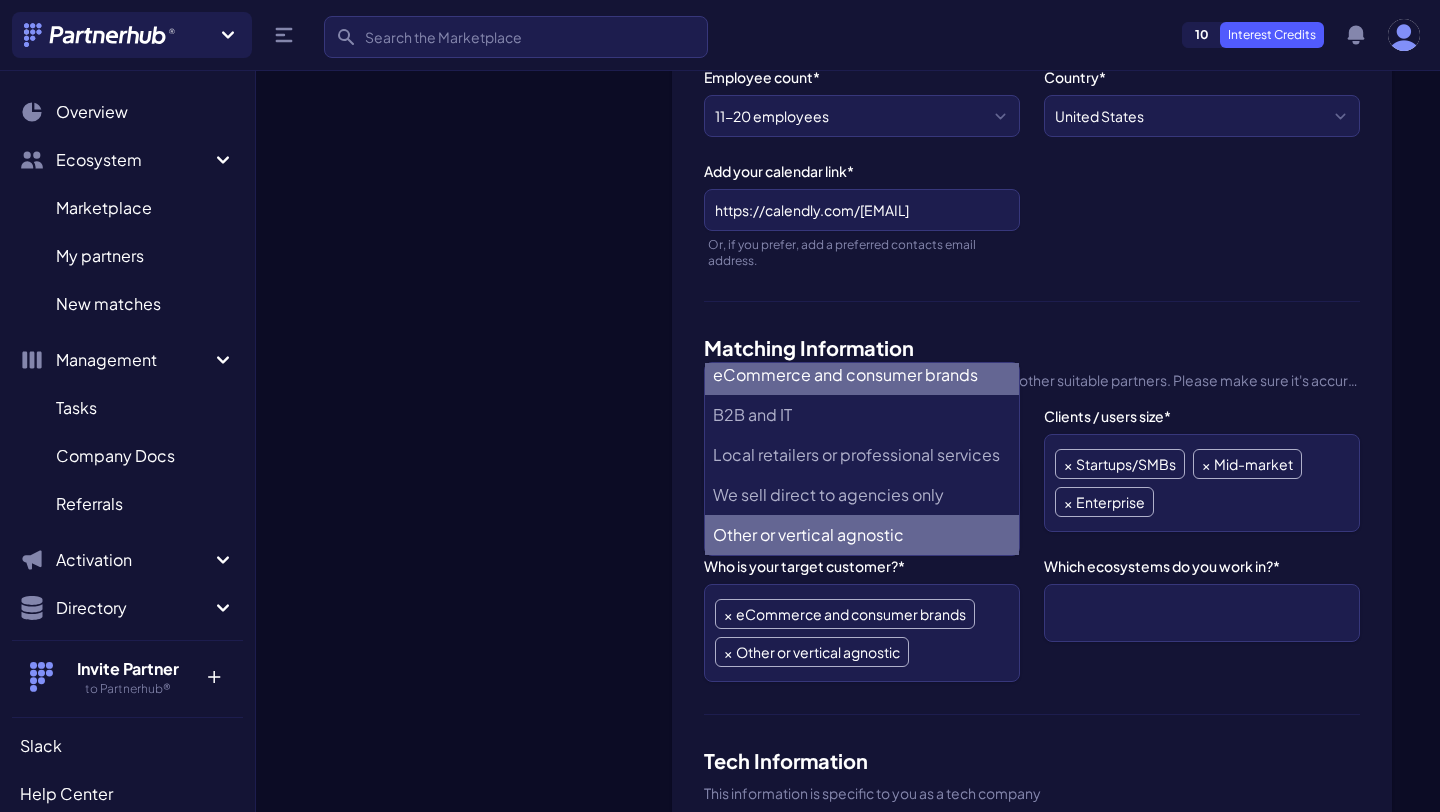 click on "eCommerce and consumer brands" at bounding box center (862, 375) 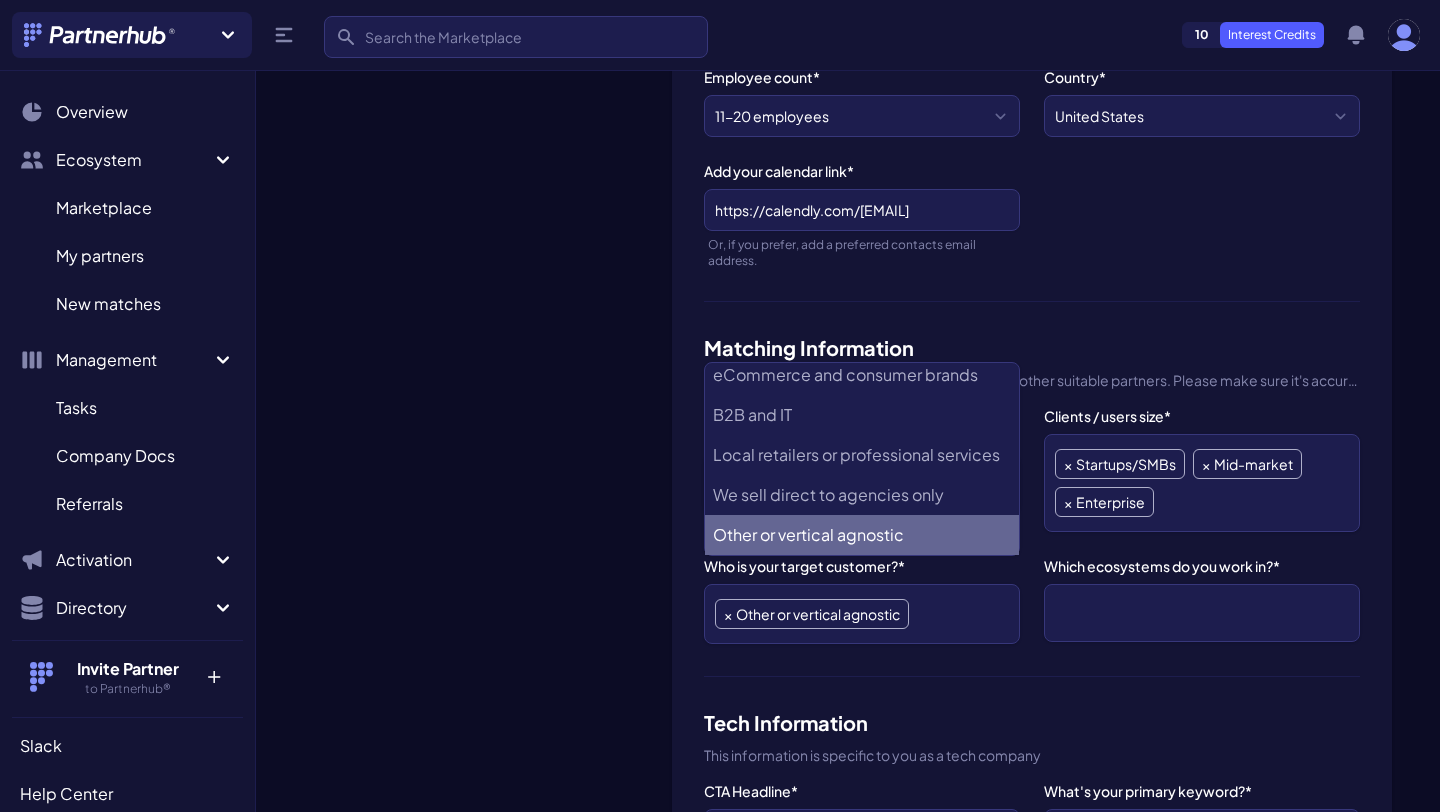 click on "Profile information
Product Name*
SaaS22
Link to send partners to (your partner page or other relevant page)*
https://www.saas22.com/
Write short description about your company...*
SaaS22 lists your agency on our marketplace and drives qualified client leads to help you win more projects and grow faster.
Employee count*
1 employee 2-10 employees 11-20 employees 21-50 employees 51-200 employees 201-500 employees 501-1000 employees 1,001-5,000 employees 5,001-10,000 employees 10,001+ employees
Country*
United States United Kingdom Canada Australia Afghanistan Aland Islands Albania Algeria American Samoa Andorra Angola Anguilla Antarctica Antigua And Barbuda Argentina Armenia Aruba Austria Azerbaijan Bahamas Bahrain Bangladesh Barbados Belarus Belgium Belize Benin Bermuda Bhutan Bolivia Bosnia And Herzegovina Botswana Bouvet Island Brazil British Indian Ocean Territory Brunei Darussalam Bulgaria Burkina Faso Burundi Cambodia Cameroon Cape Verde Cayman Islands" at bounding box center [1032, 1193] 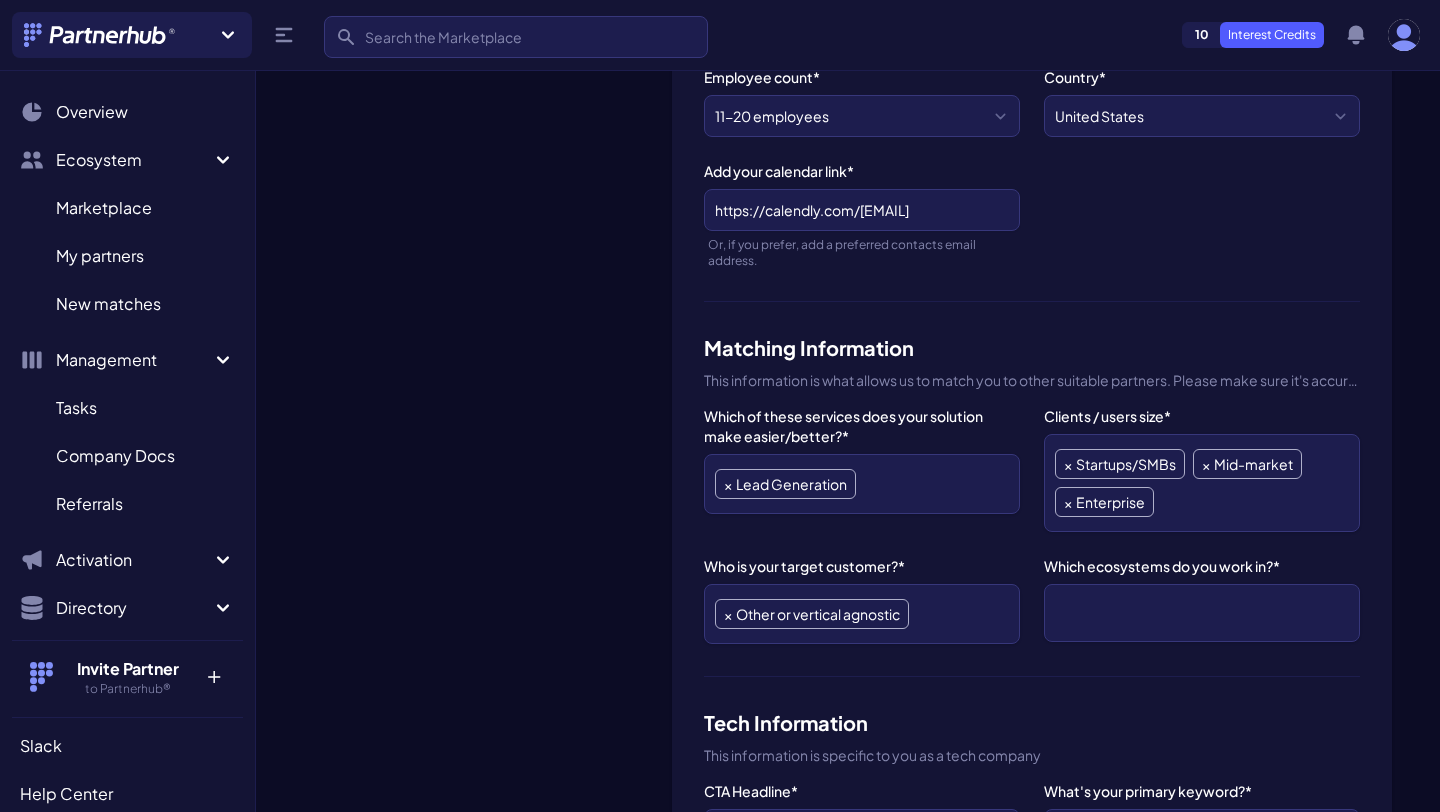 click at bounding box center (1202, 613) 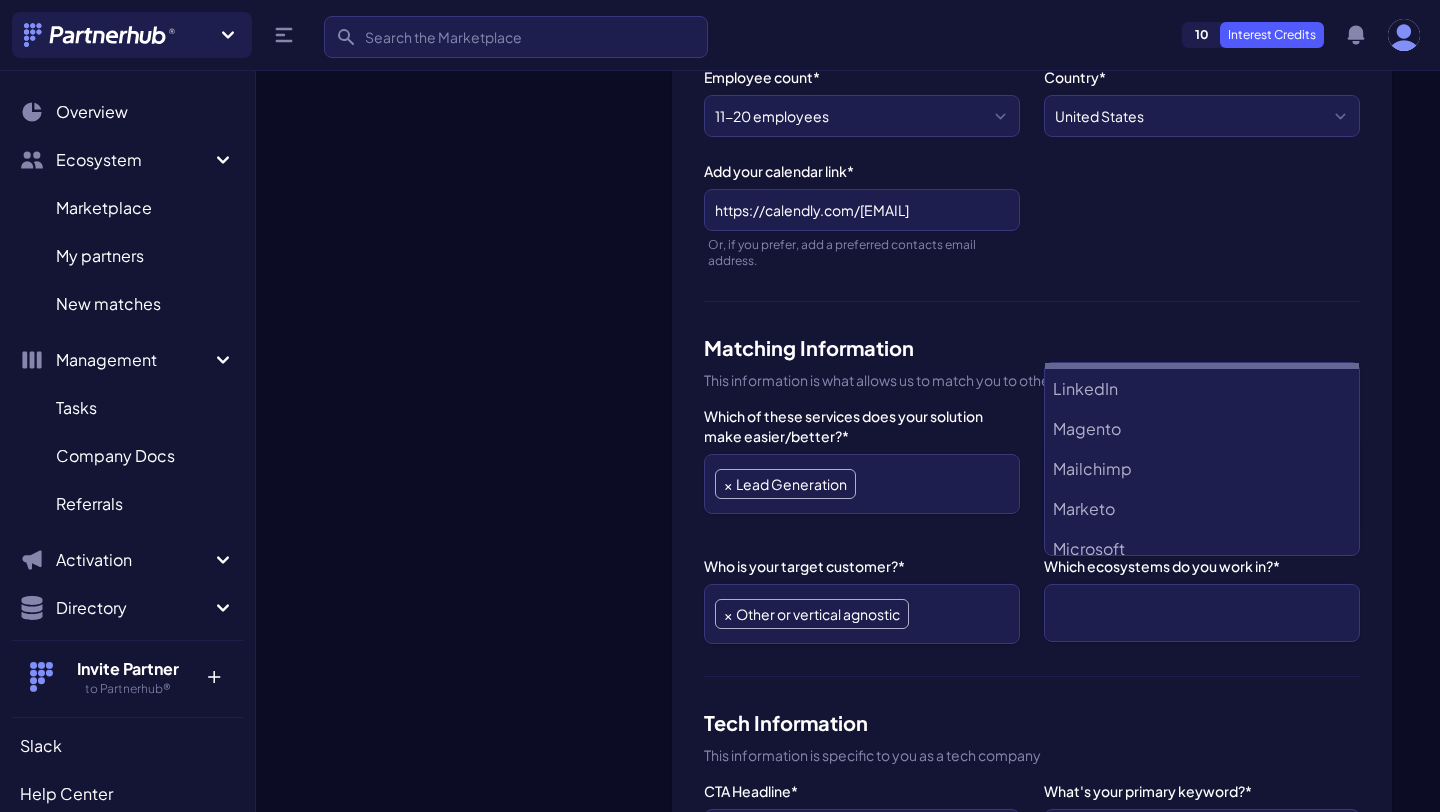 scroll, scrollTop: 805, scrollLeft: 0, axis: vertical 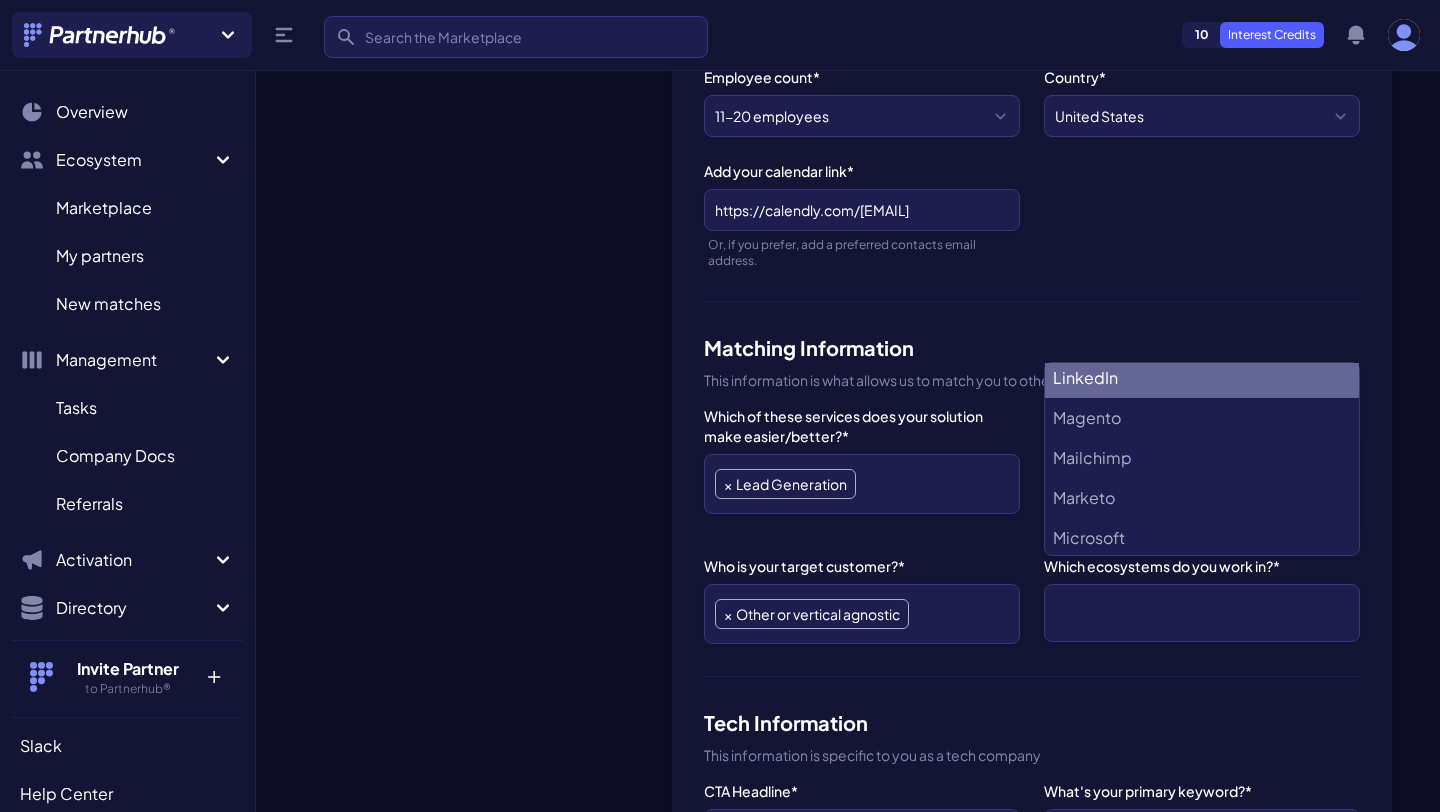 click on "LinkedIn" at bounding box center (1202, 378) 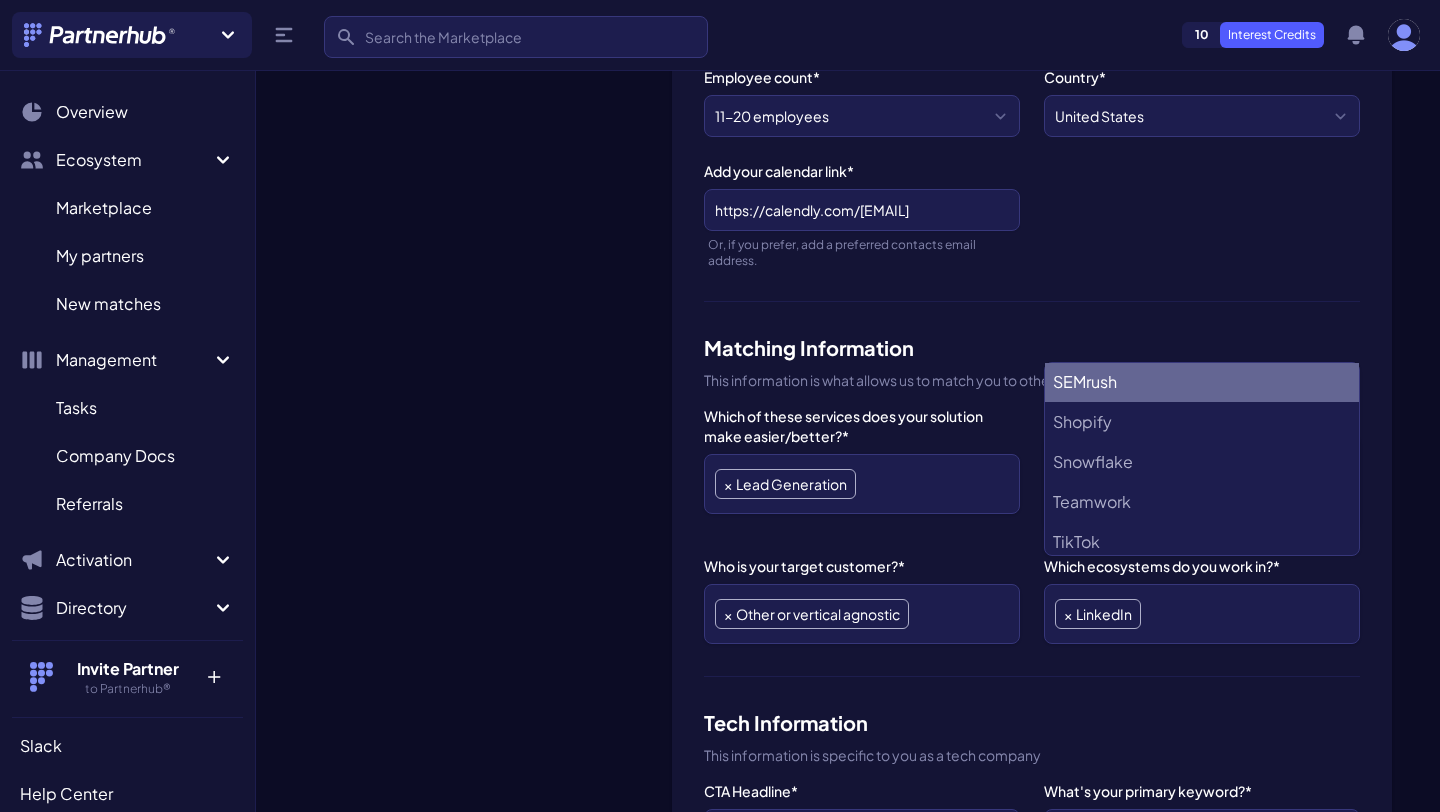 scroll, scrollTop: 1309, scrollLeft: 0, axis: vertical 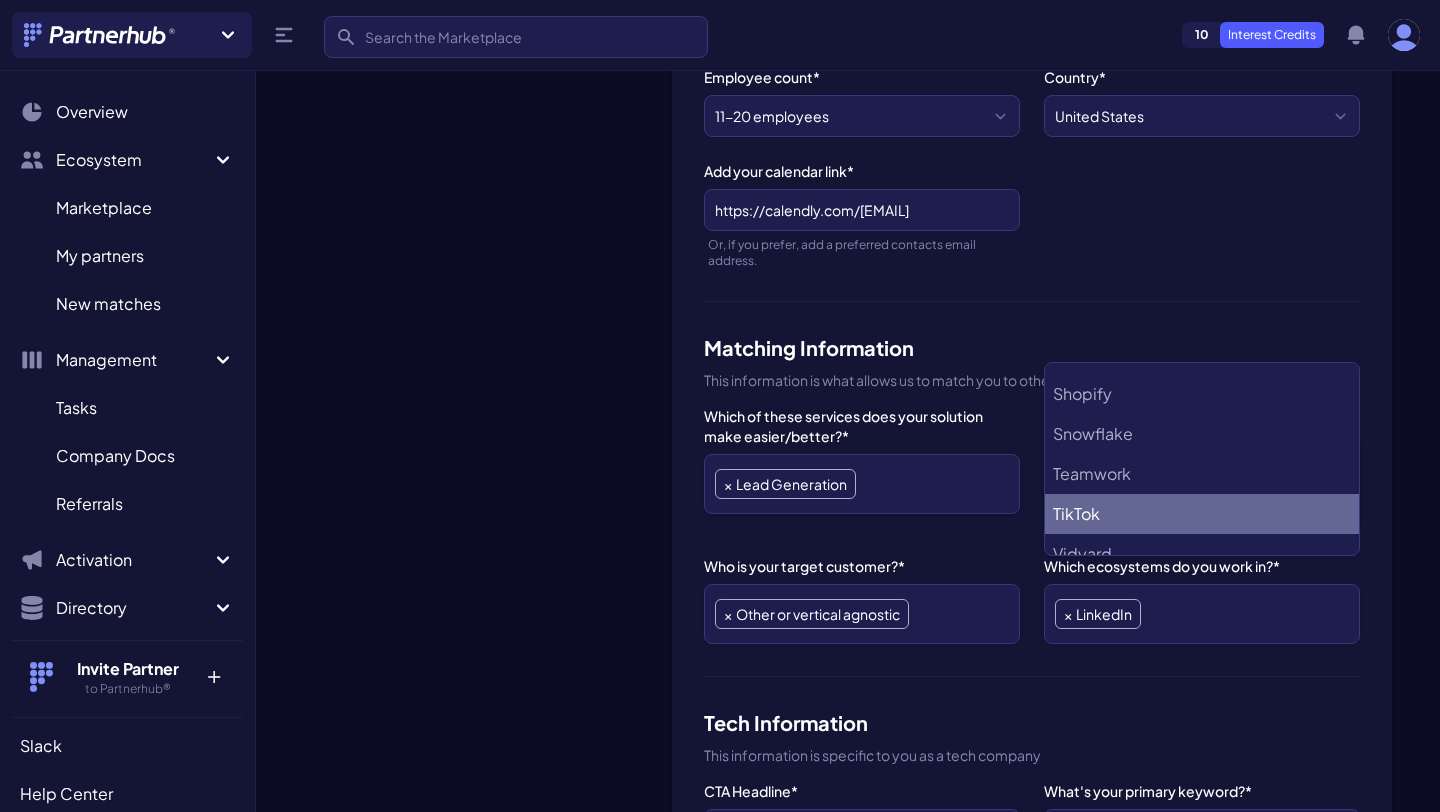 click on "TikTok" at bounding box center (1202, 514) 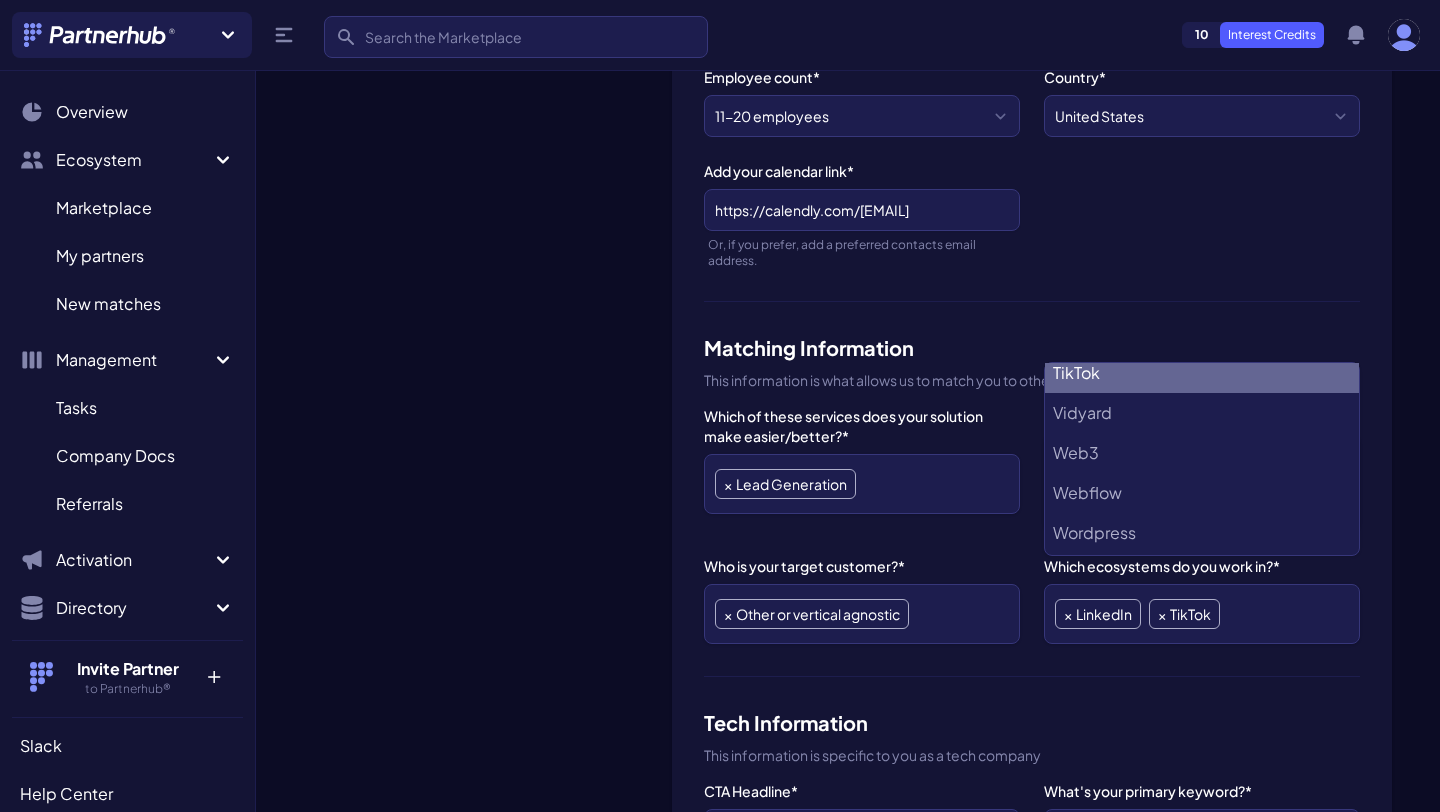 scroll, scrollTop: 1461, scrollLeft: 0, axis: vertical 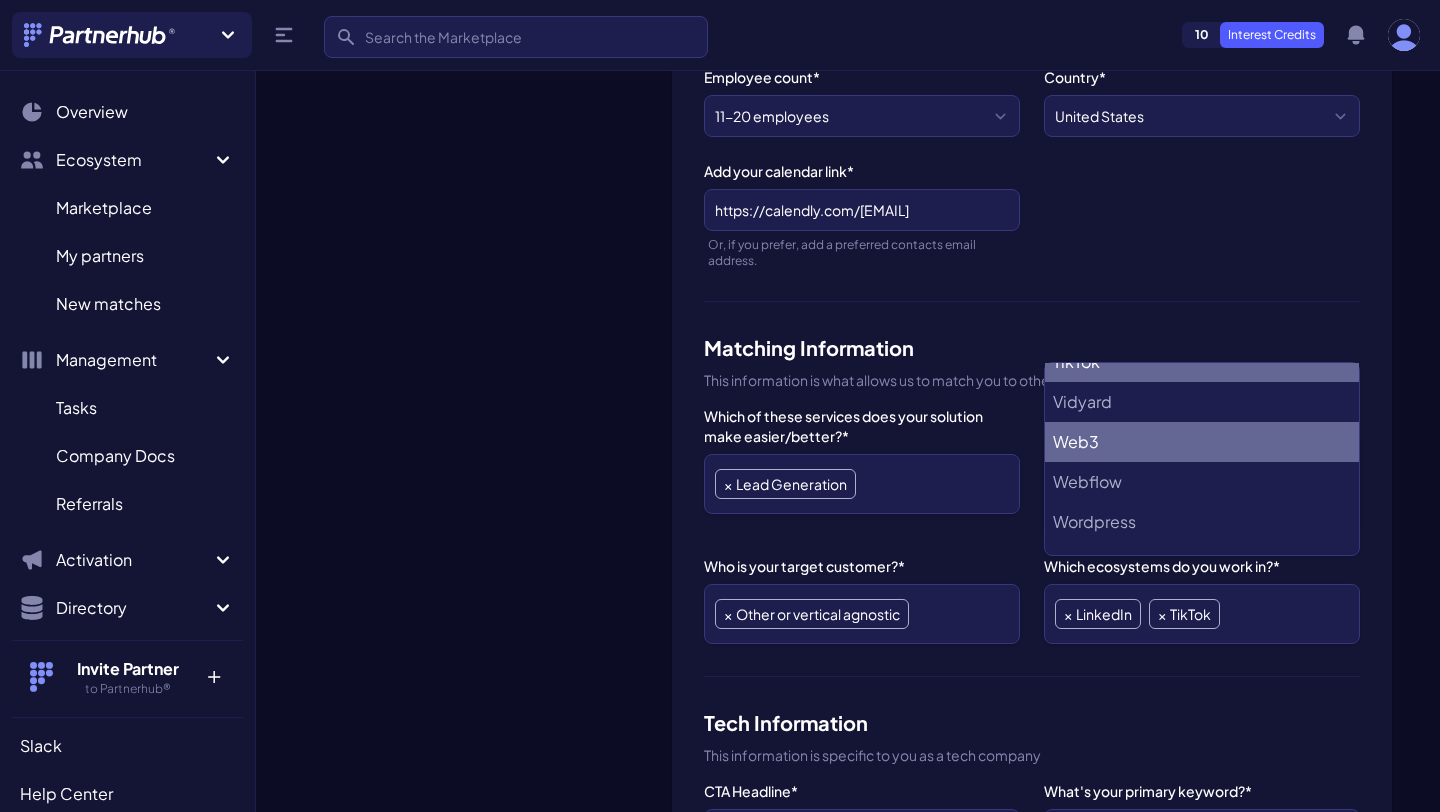 click on "Web3" at bounding box center (1202, 442) 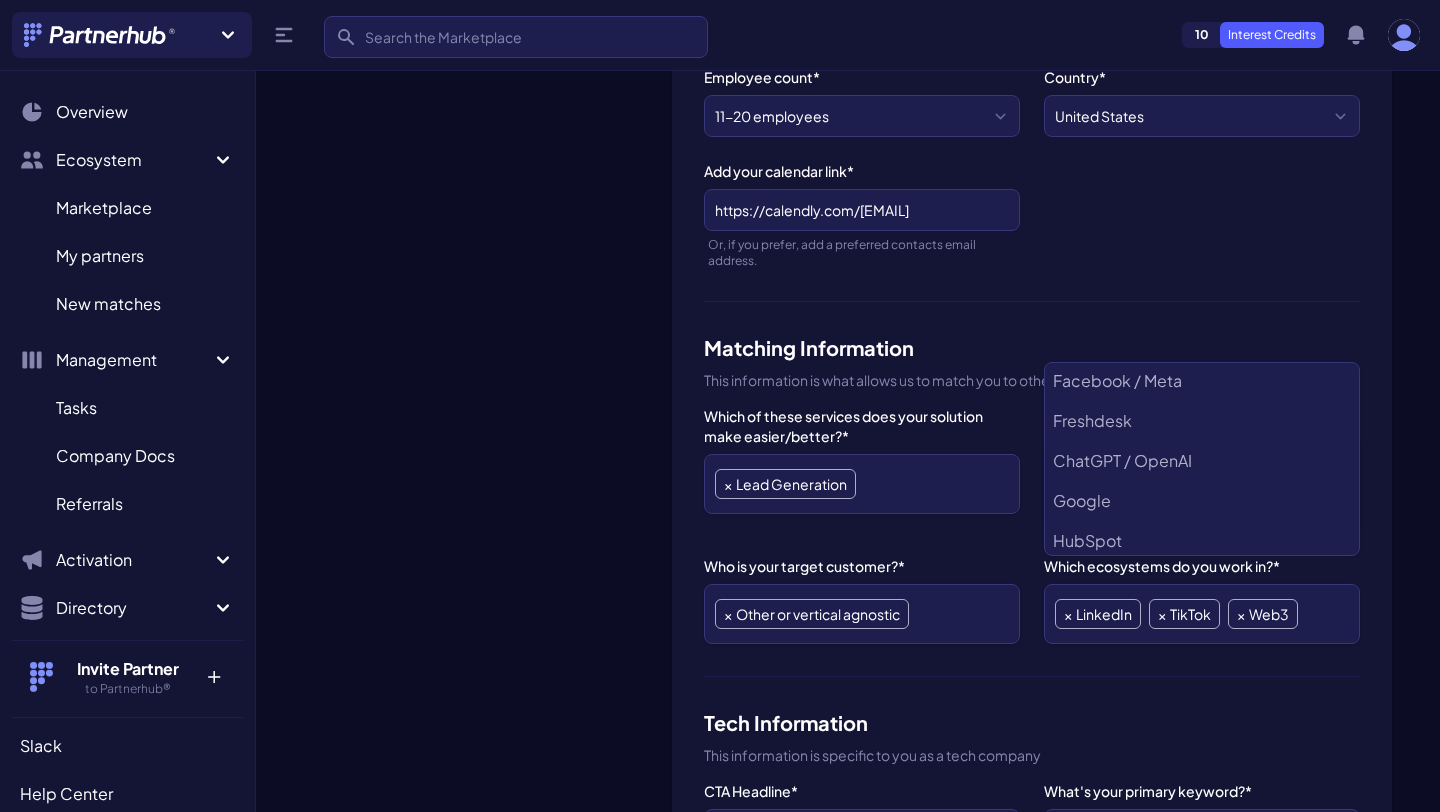 scroll, scrollTop: 467, scrollLeft: 0, axis: vertical 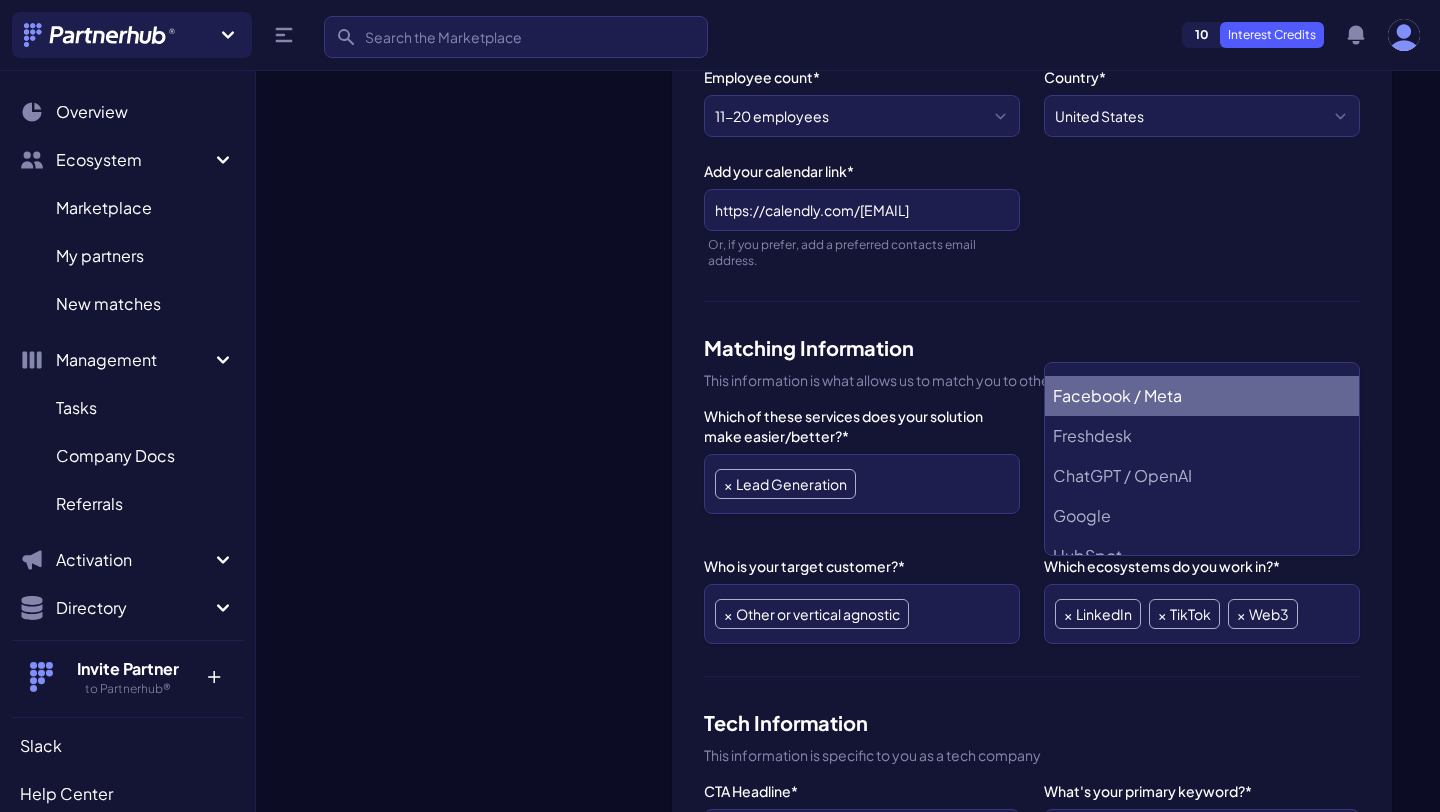 click on "Facebook / Meta" at bounding box center (1202, 396) 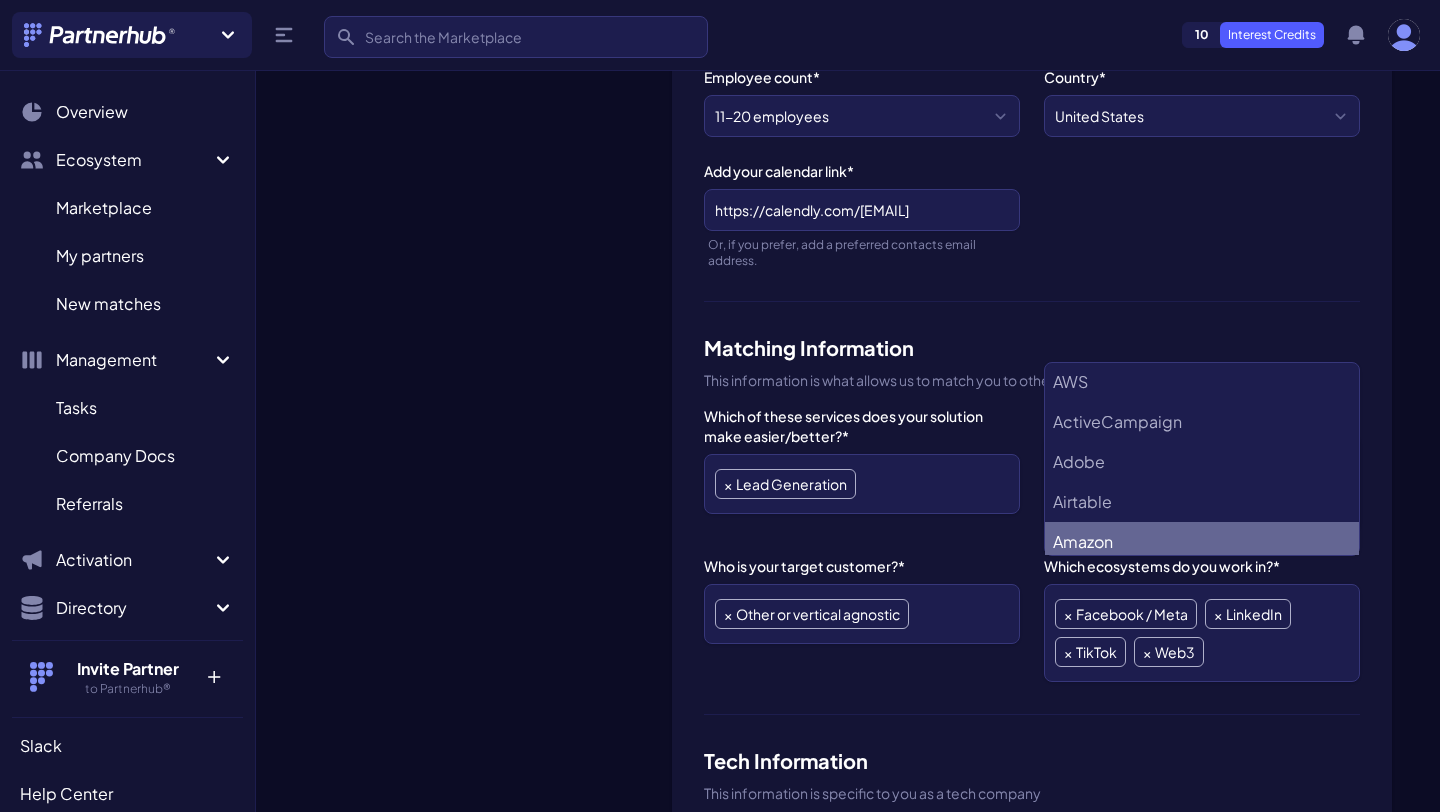 scroll, scrollTop: 0, scrollLeft: 0, axis: both 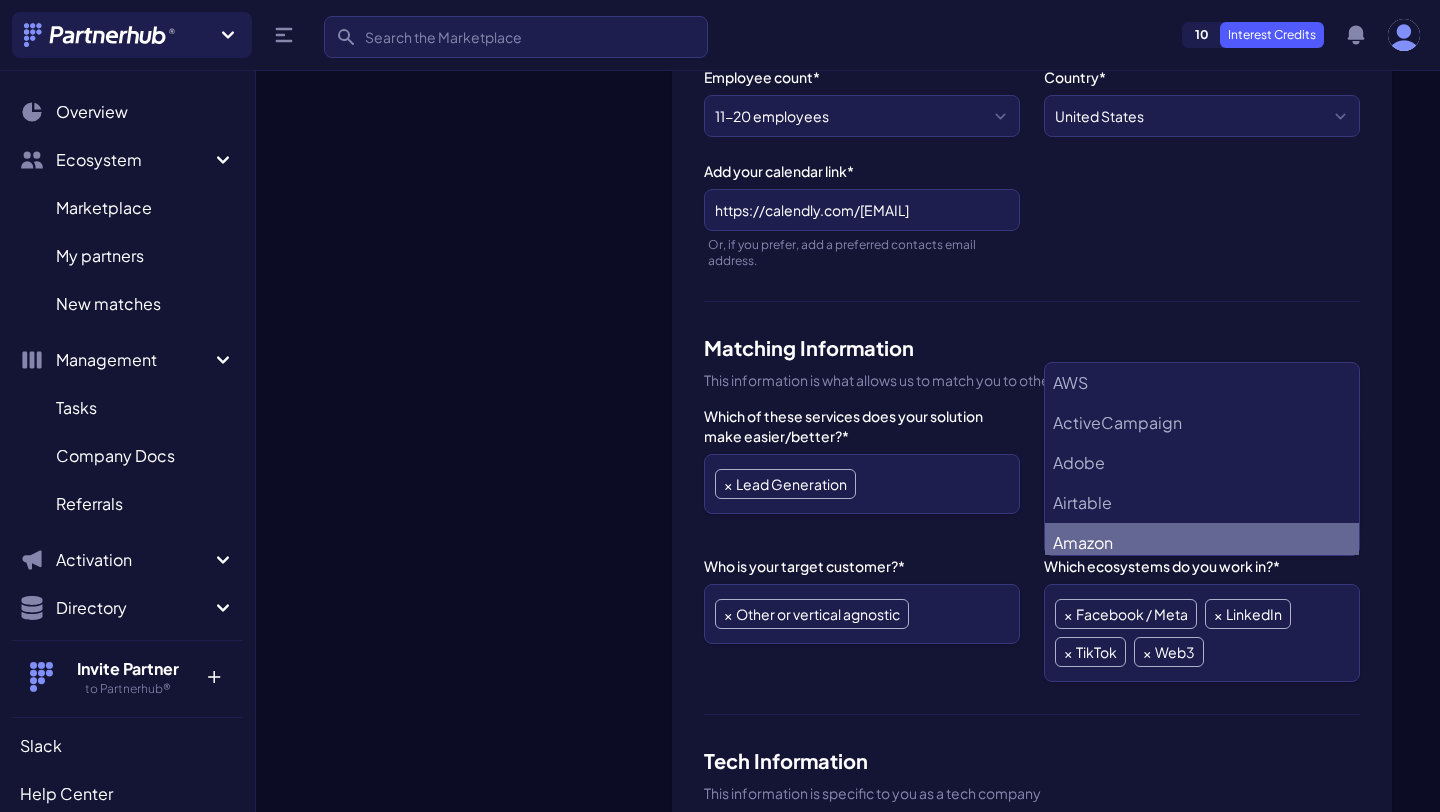 click on "Profile information
Product Name*
SaaS22
Link to send partners to (your partner page or other relevant page)*
https://www.saas22.com/
Write short description about your company...*
SaaS22 lists your agency on our marketplace and drives qualified client leads to help you win more projects and grow faster.
Employee count*
1 employee 2-10 employees 11-20 employees 21-50 employees 51-200 employees 201-500 employees 501-1000 employees 1,001-5,000 employees 5,001-10,000 employees 10,001+ employees
Country*
United States United Kingdom Canada Australia Afghanistan Aland Islands Albania Algeria American Samoa Andorra Angola Anguilla Antarctica Antigua And Barbuda Argentina Armenia Aruba Austria Azerbaijan Bahamas Bahrain Bangladesh Barbados Belarus Belgium Belize Benin Bermuda Bhutan Bolivia Bosnia And Herzegovina Botswana Bouvet Island Brazil British Indian Ocean Territory Brunei Darussalam Bulgaria Burkina Faso Burundi Cambodia Cameroon Cape Verde Cayman Islands" at bounding box center (1032, 1212) 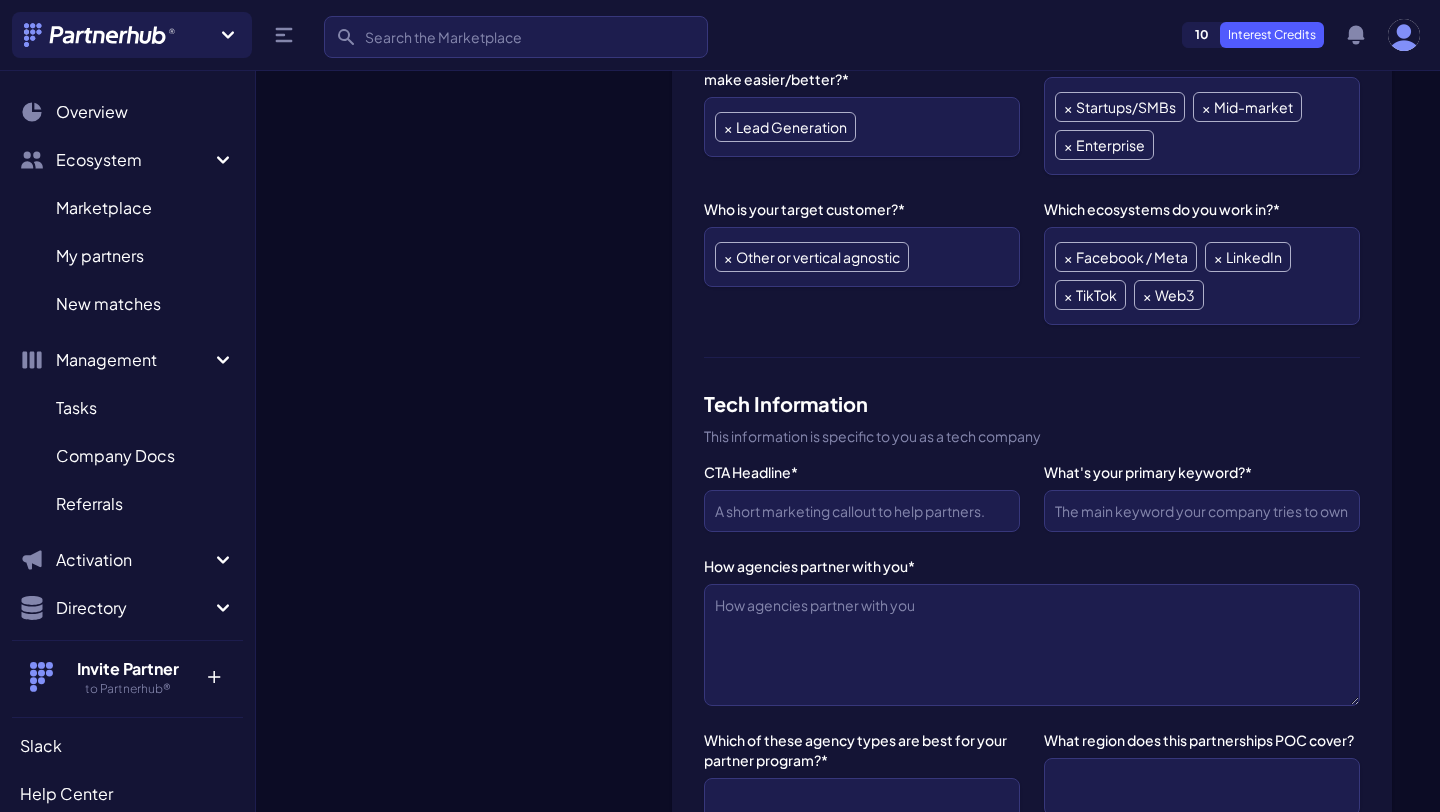 scroll, scrollTop: 960, scrollLeft: 0, axis: vertical 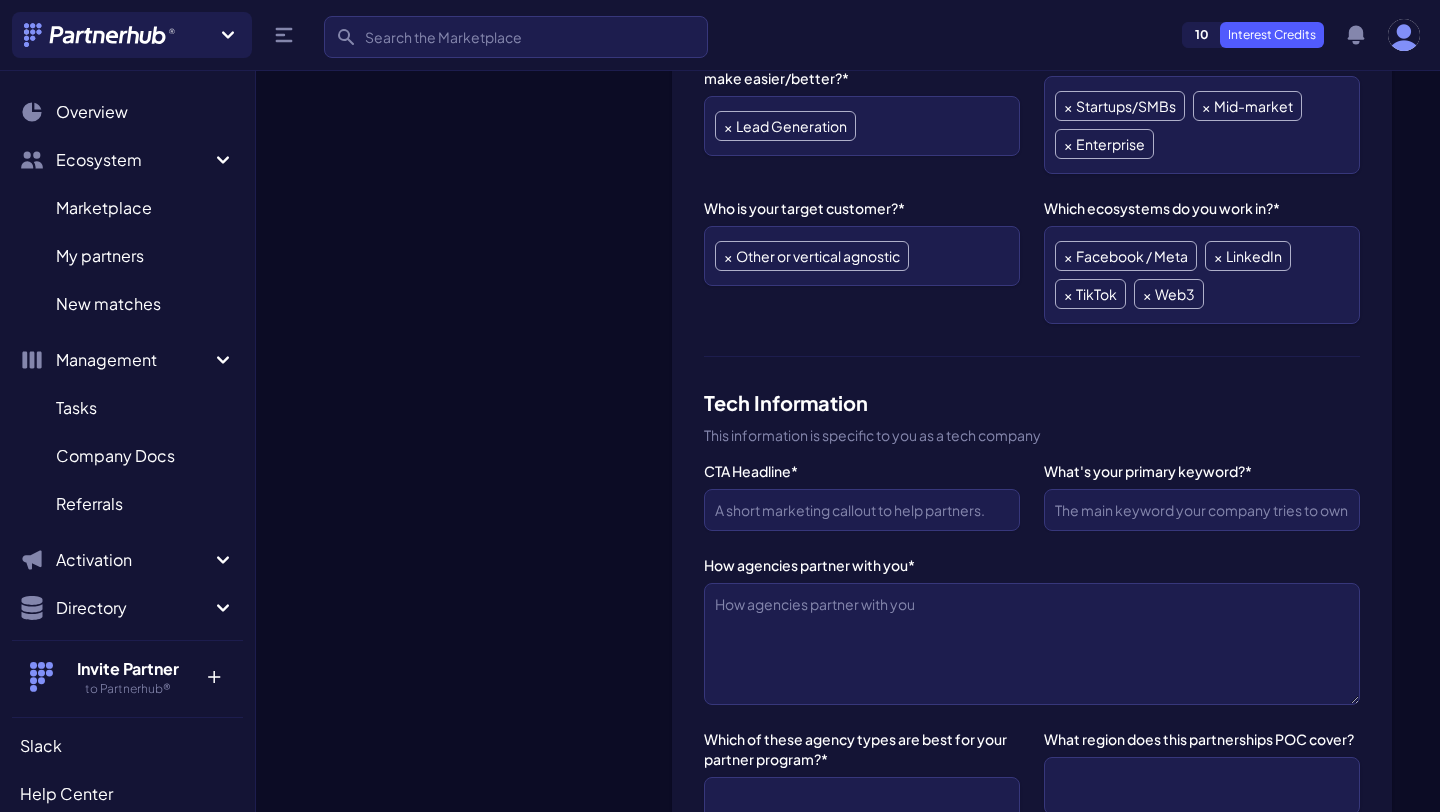 click 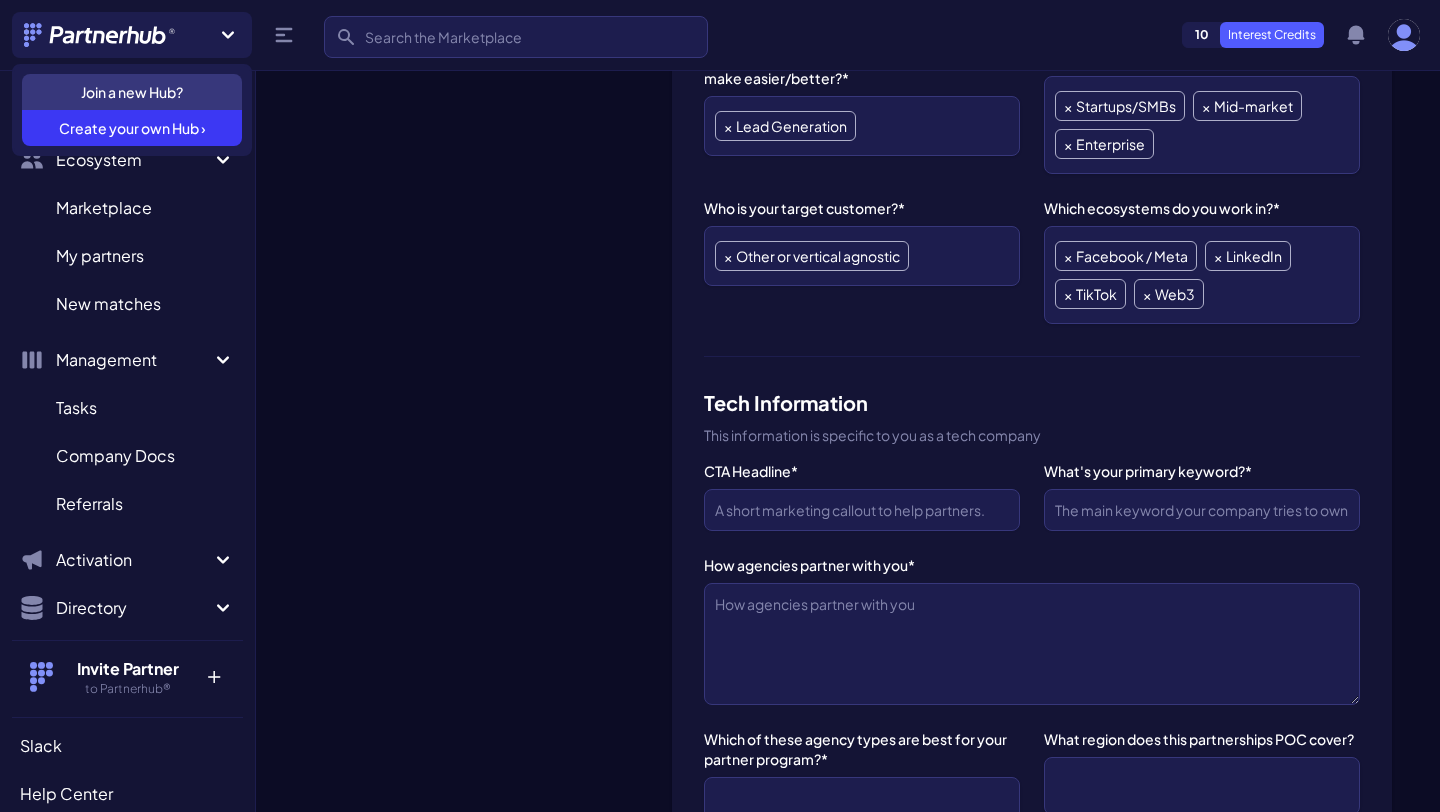 click on "SaaS22
Change Logo" at bounding box center (480, 862) 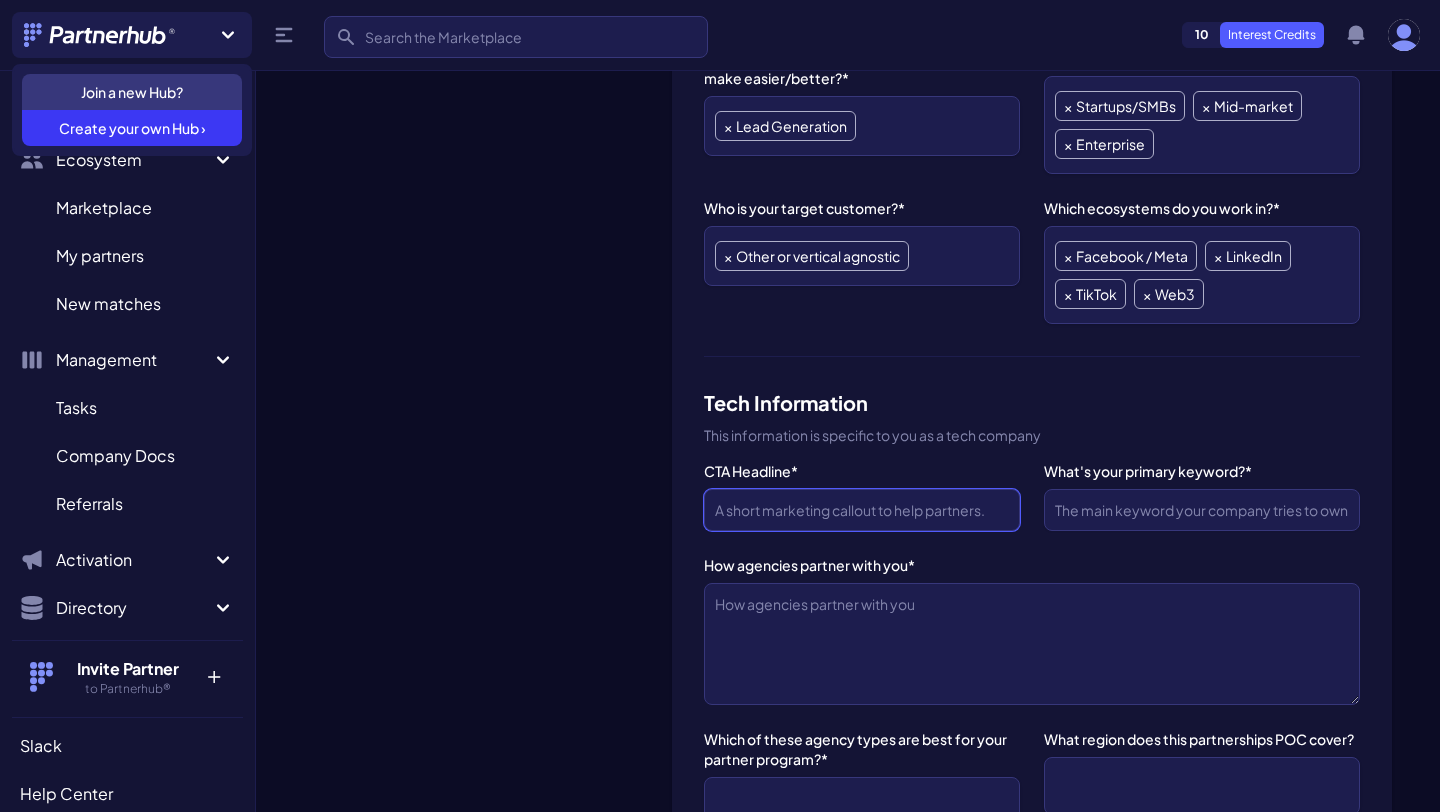 click on "CTA Headline*" at bounding box center [862, 510] 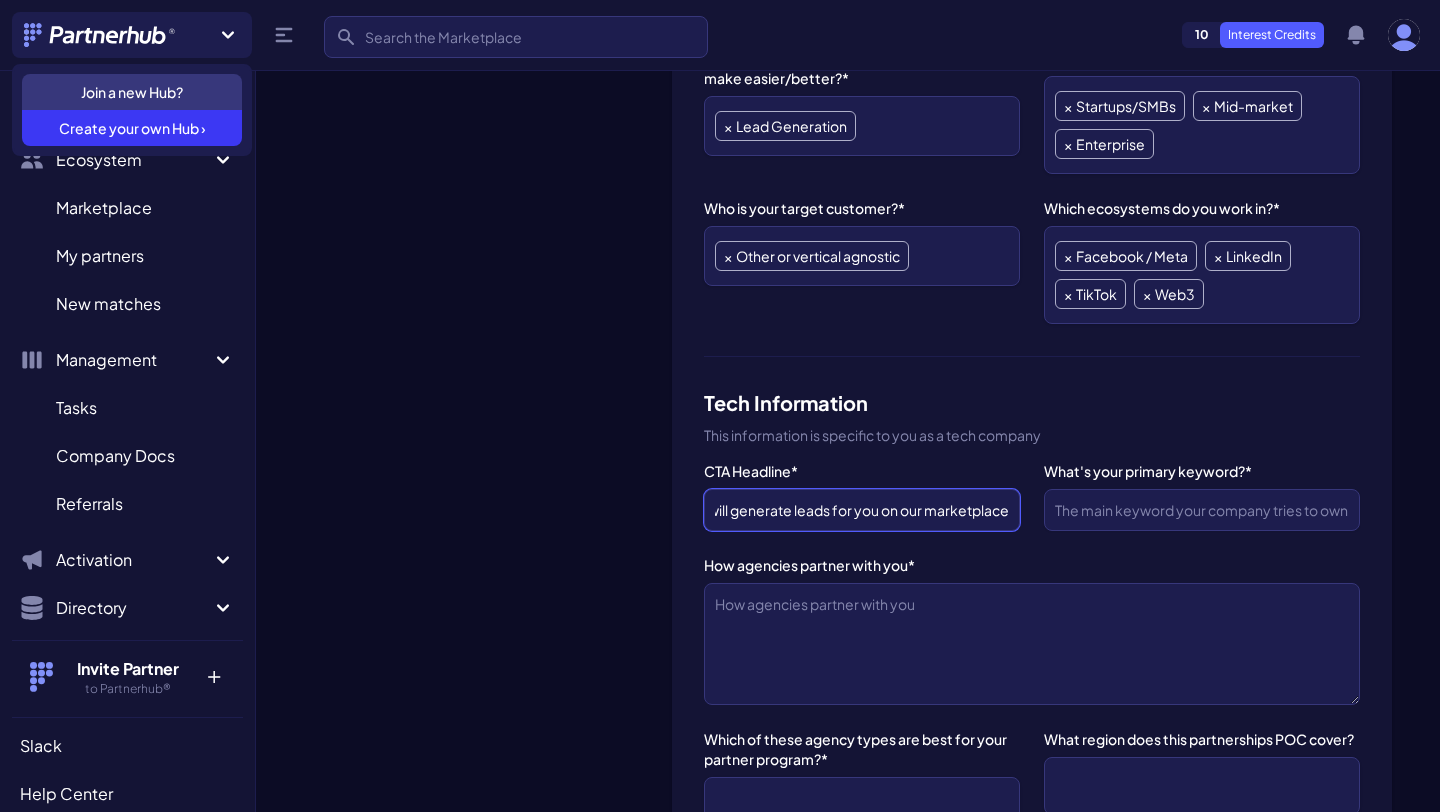 type on "We will generate leads for you on our marketplac" 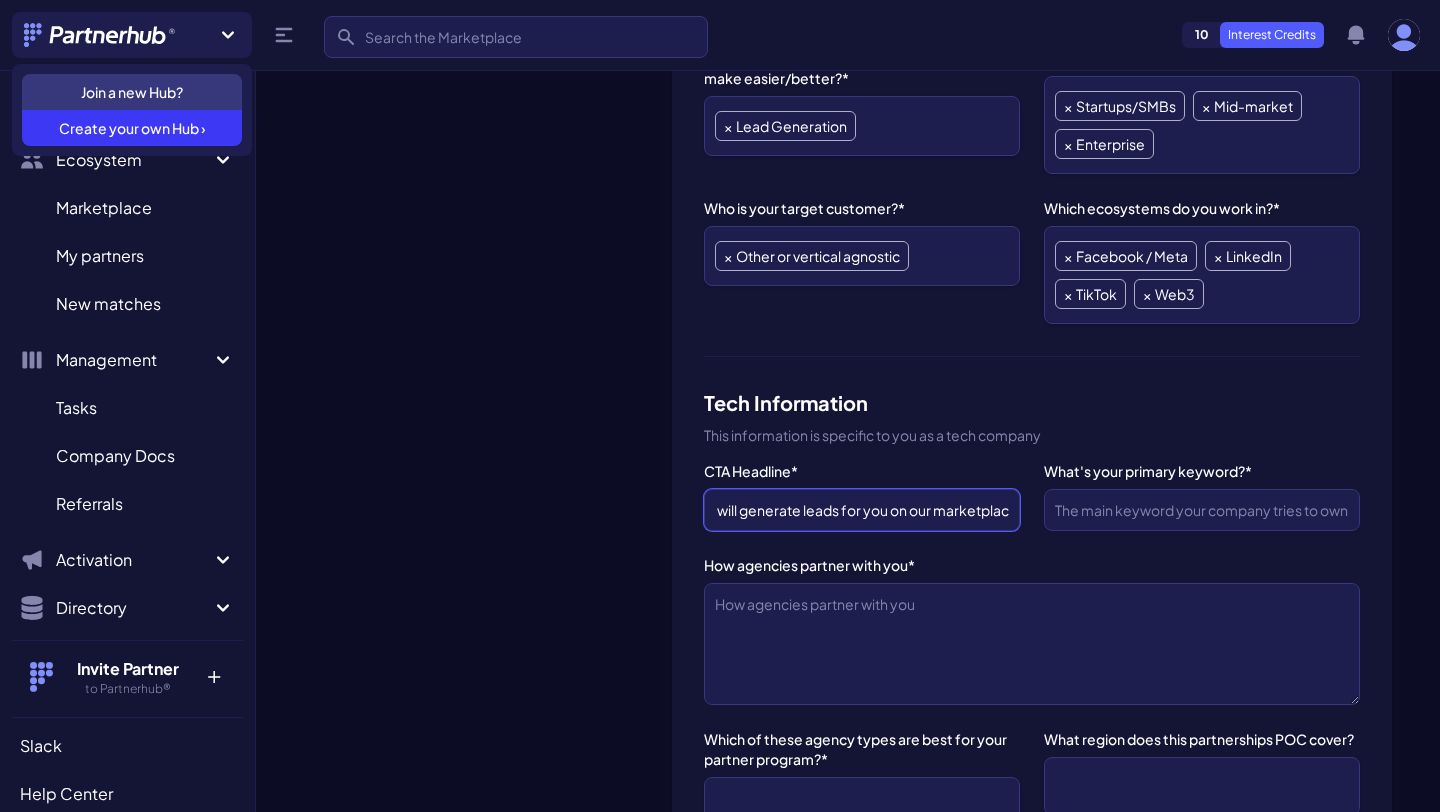 scroll, scrollTop: 0, scrollLeft: 23, axis: horizontal 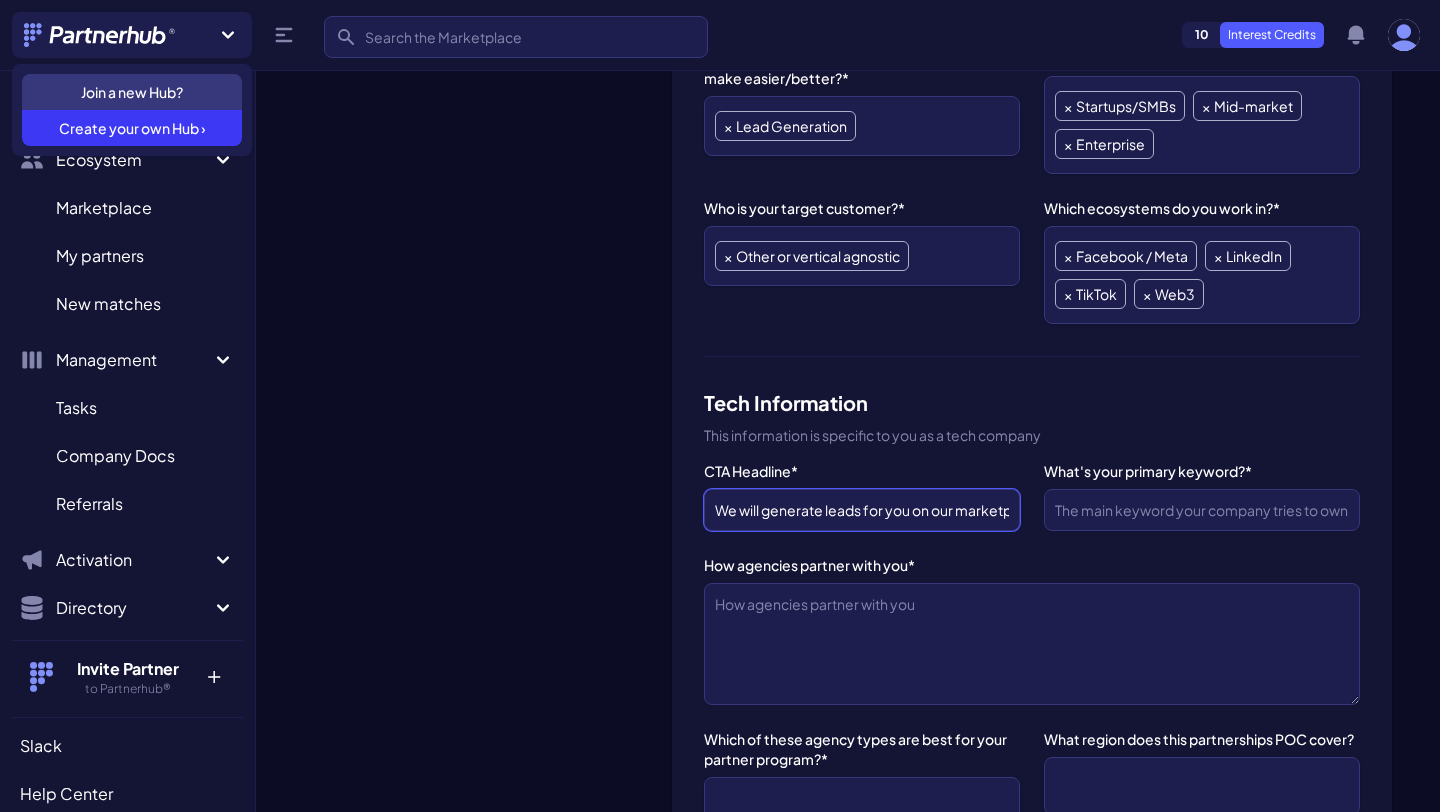drag, startPoint x: 1008, startPoint y: 468, endPoint x: 665, endPoint y: 472, distance: 343.02332 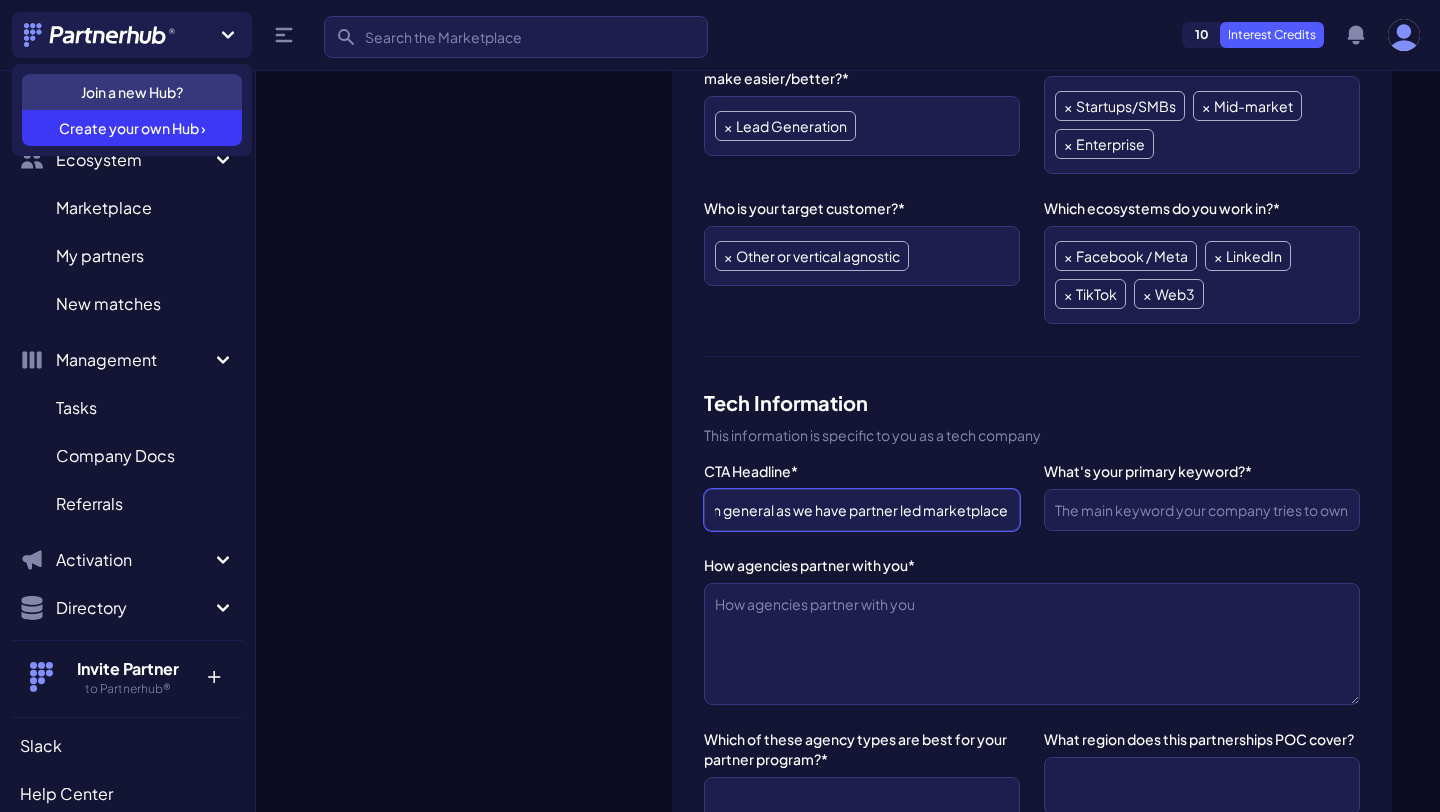 scroll, scrollTop: 0, scrollLeft: 370, axis: horizontal 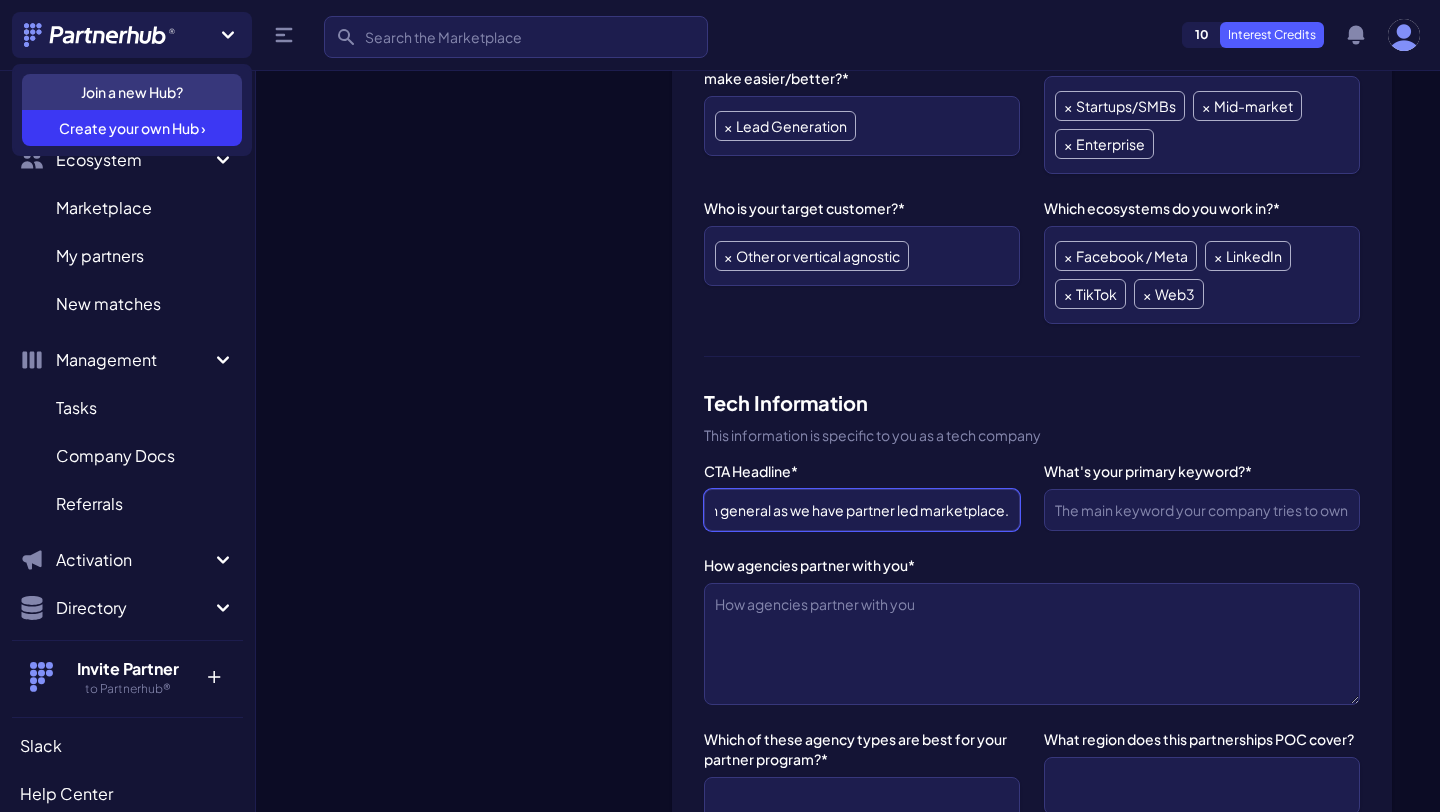 type on "We generate leads for agencies/resellers and partners in general as we have partner led marketplace." 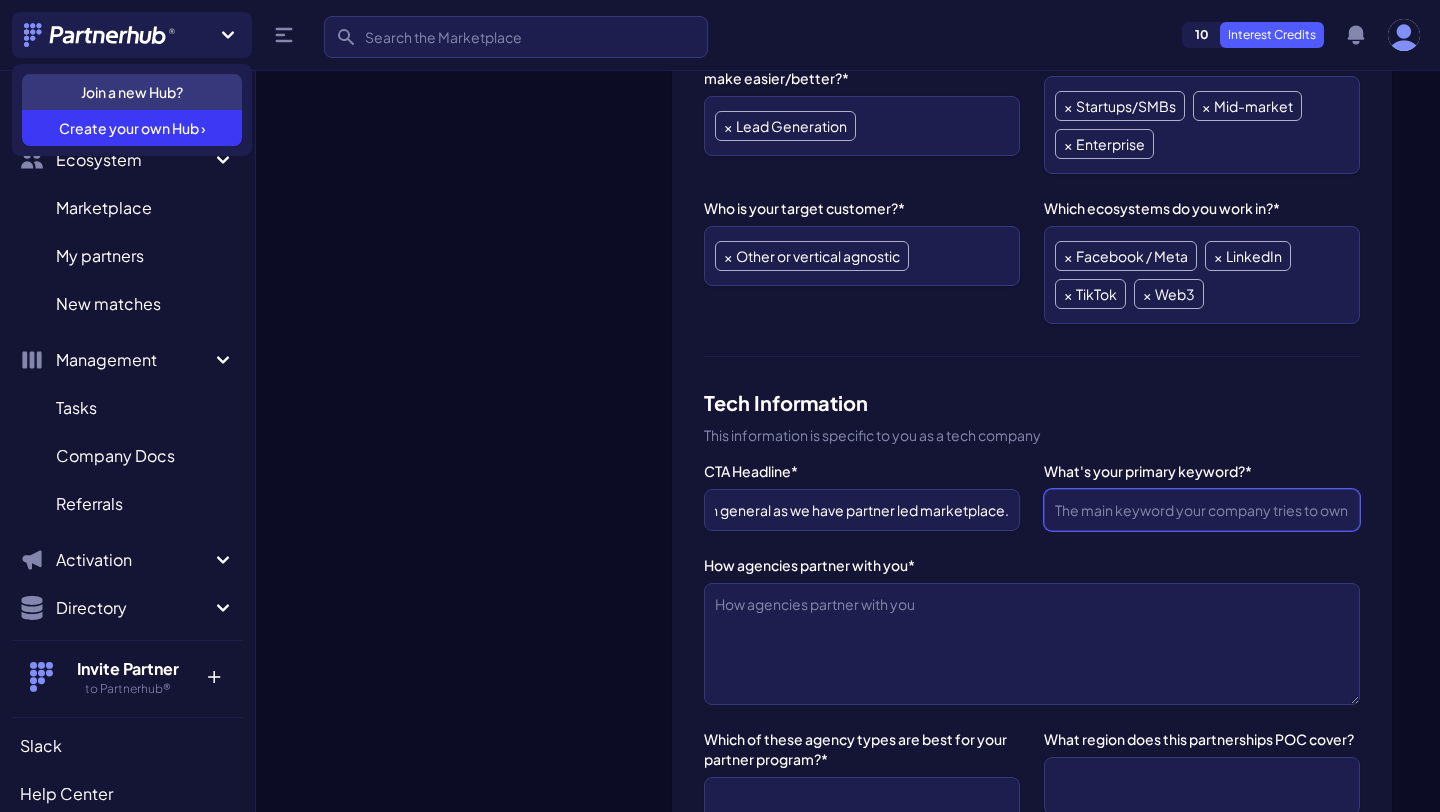 click on "What's your primary keyword?*" at bounding box center [1202, 510] 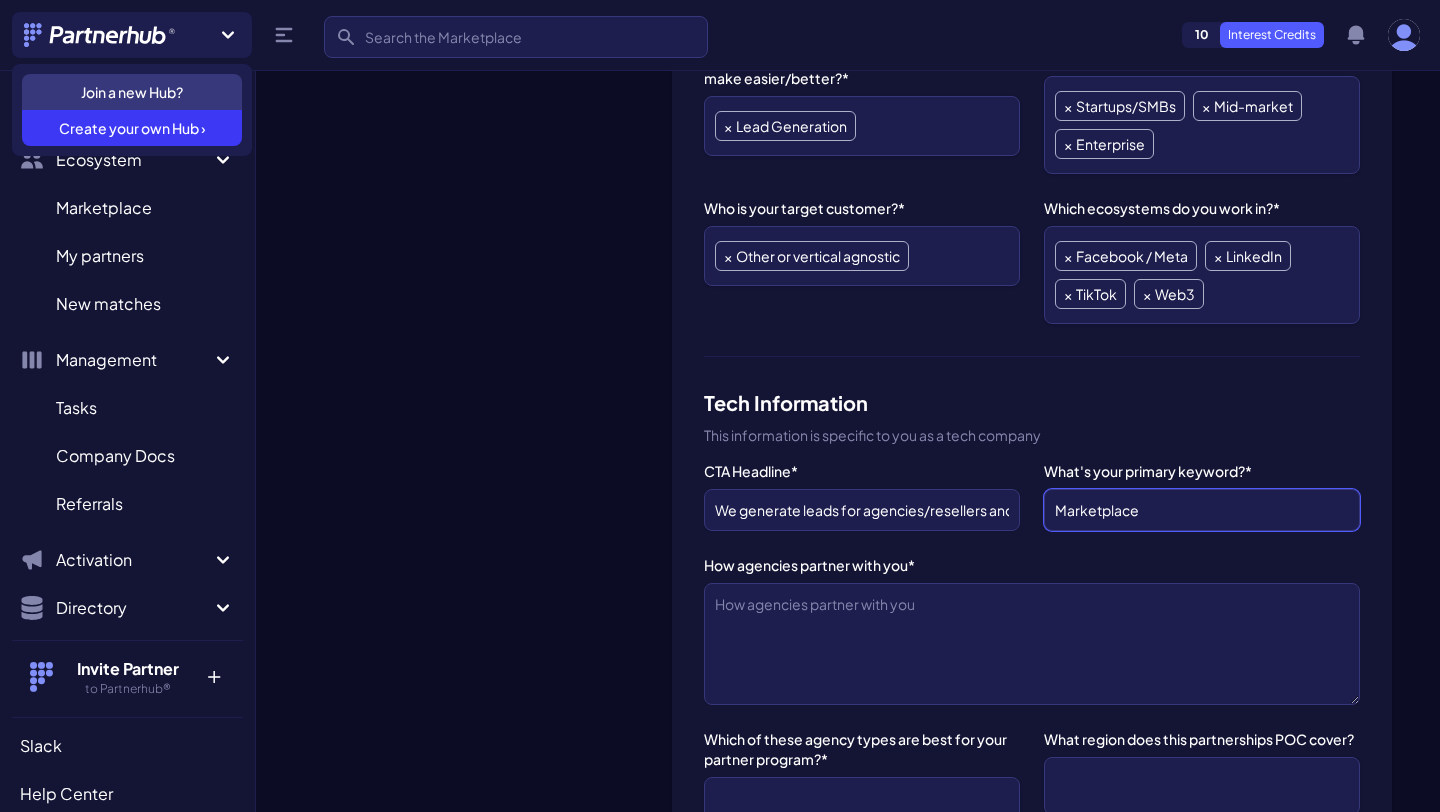 type on "Marketplace" 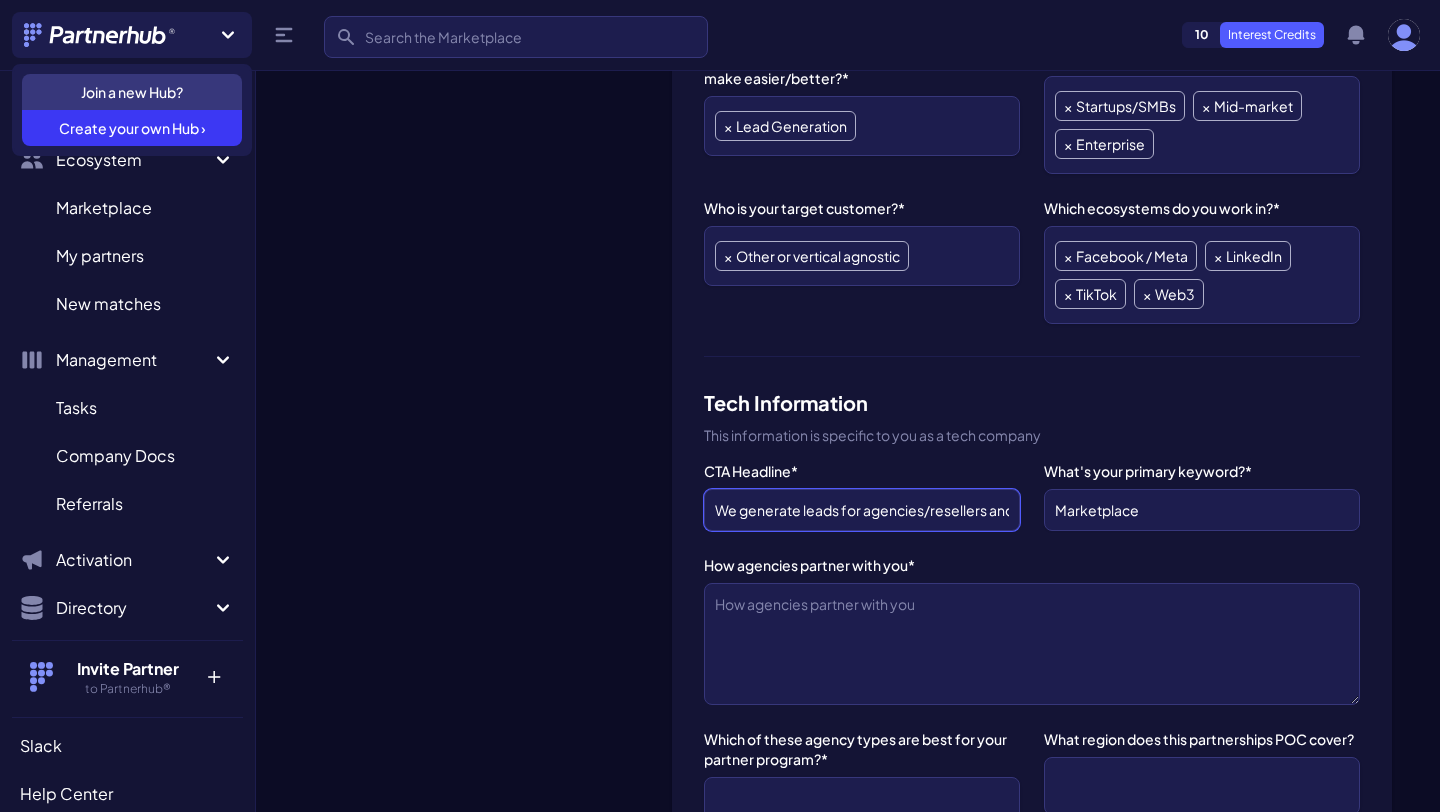 click on "We generate leads for agencies/resellers and partners in general as we have partner led marketplace." at bounding box center [862, 510] 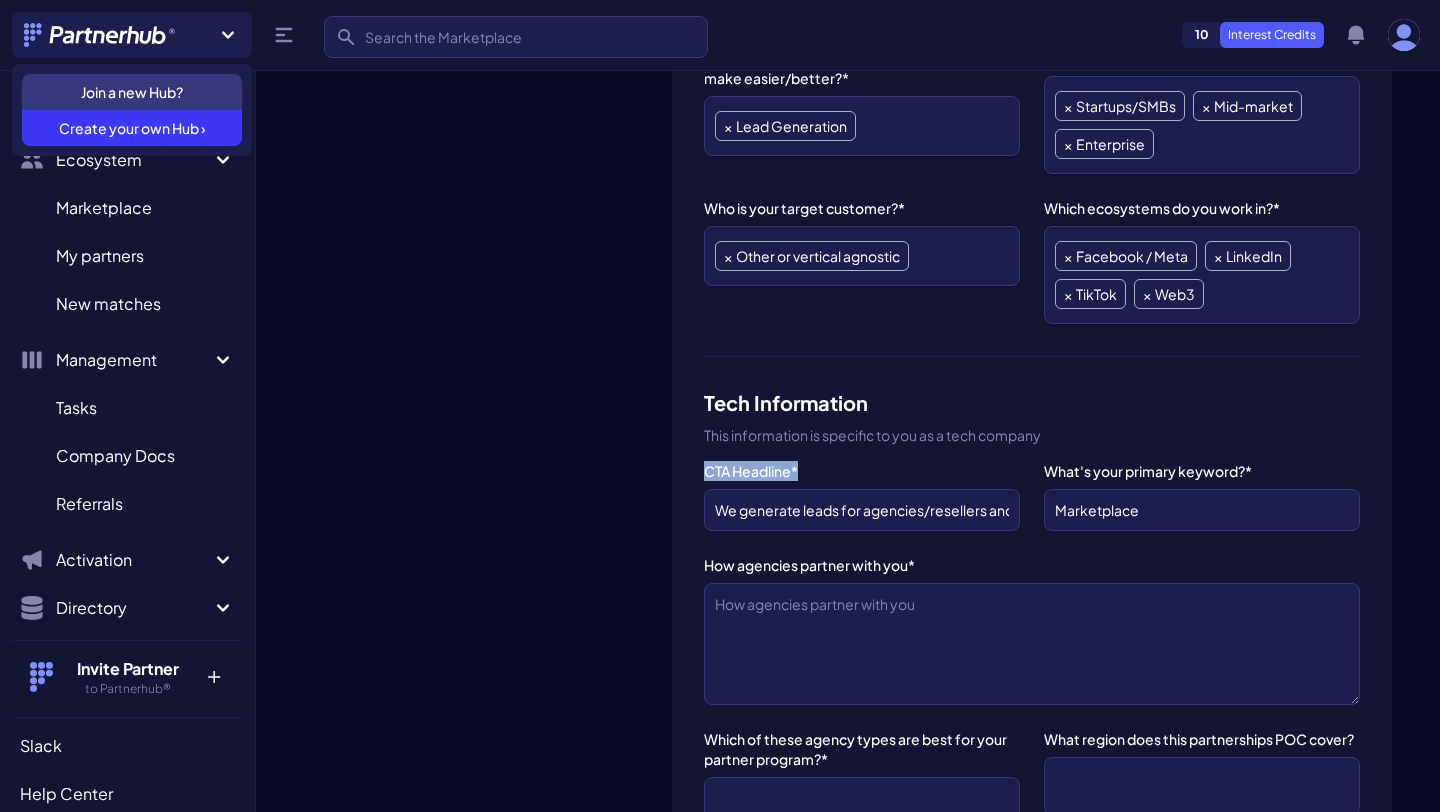 drag, startPoint x: 703, startPoint y: 432, endPoint x: 819, endPoint y: 432, distance: 116 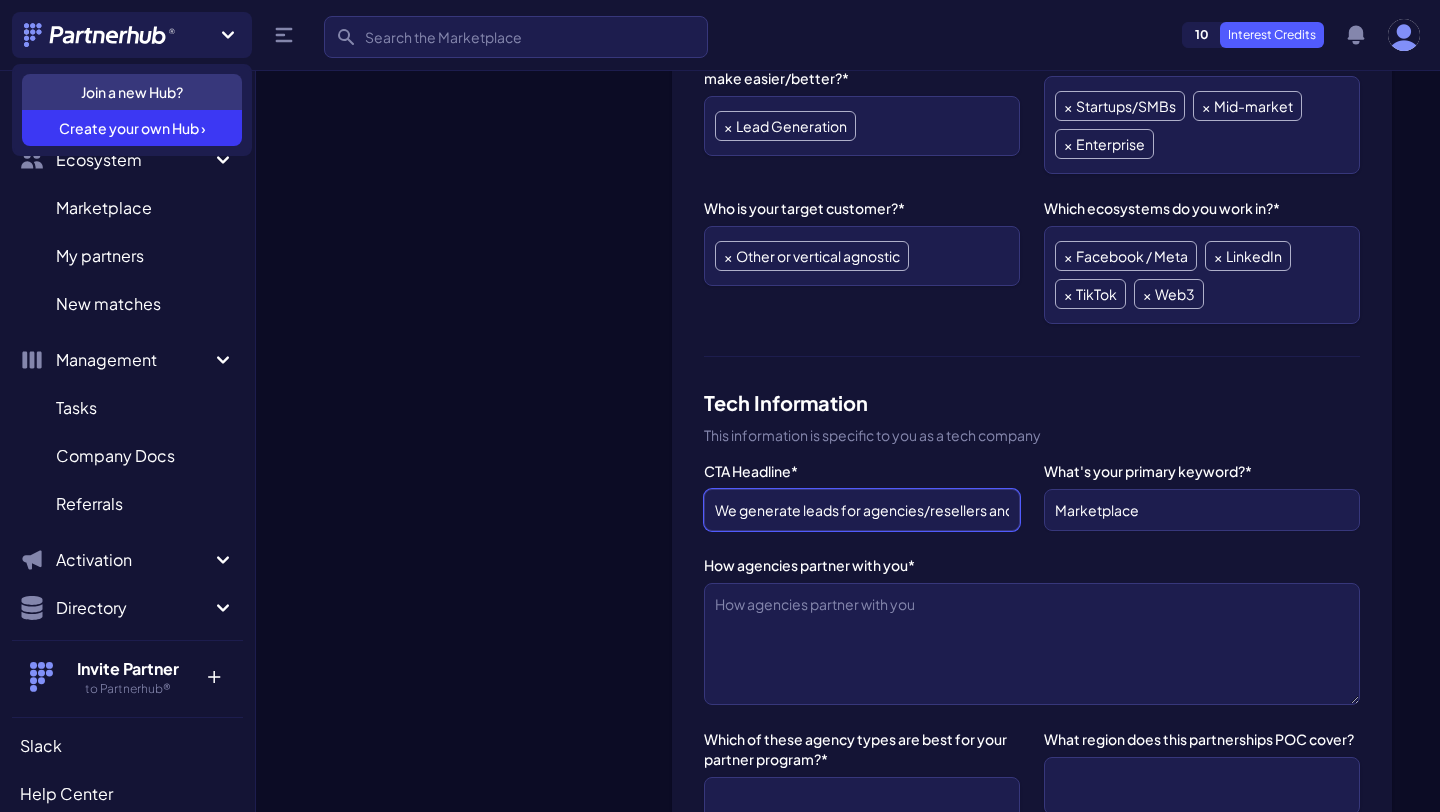 scroll, scrollTop: 0, scrollLeft: 371, axis: horizontal 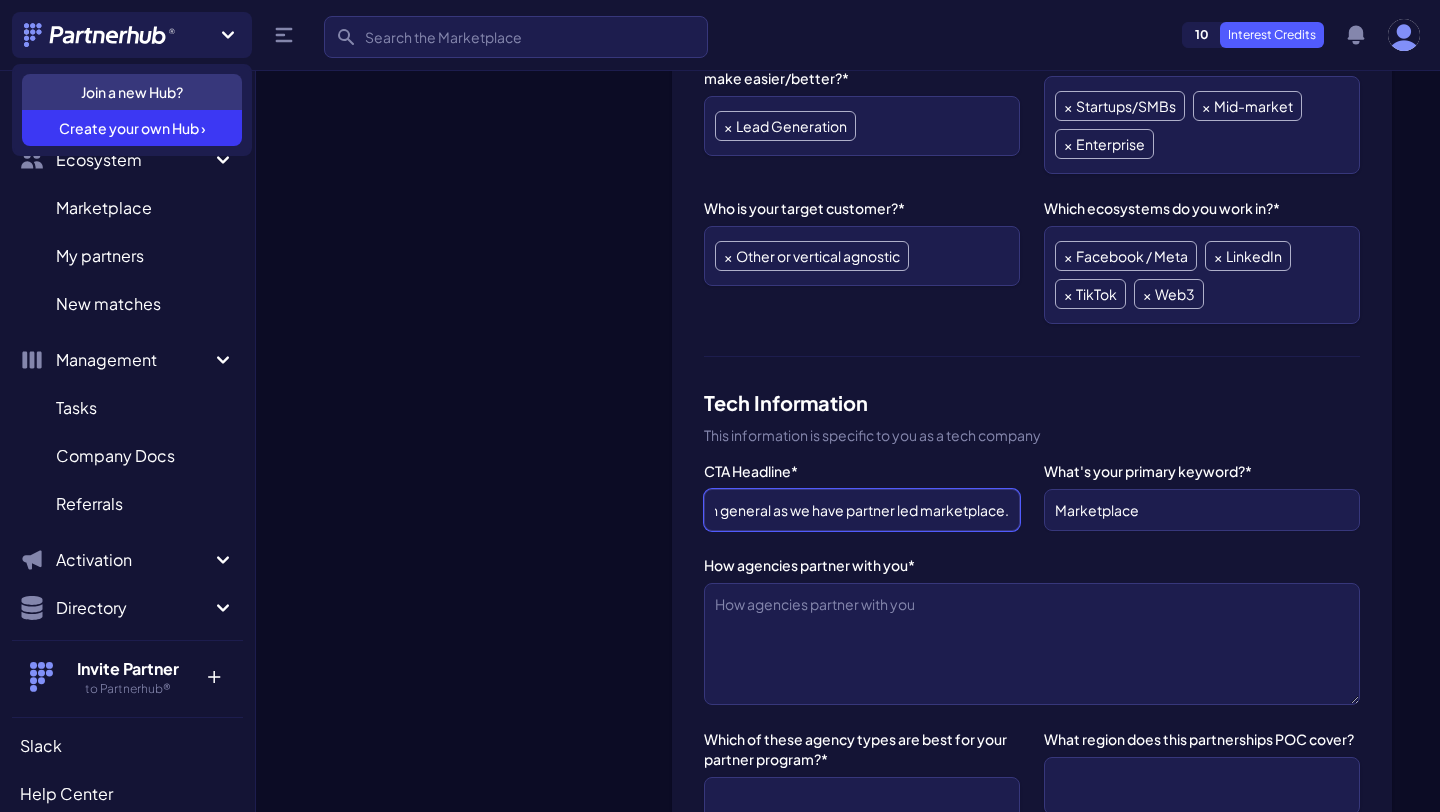 drag, startPoint x: 715, startPoint y: 467, endPoint x: 1114, endPoint y: 519, distance: 402.3742 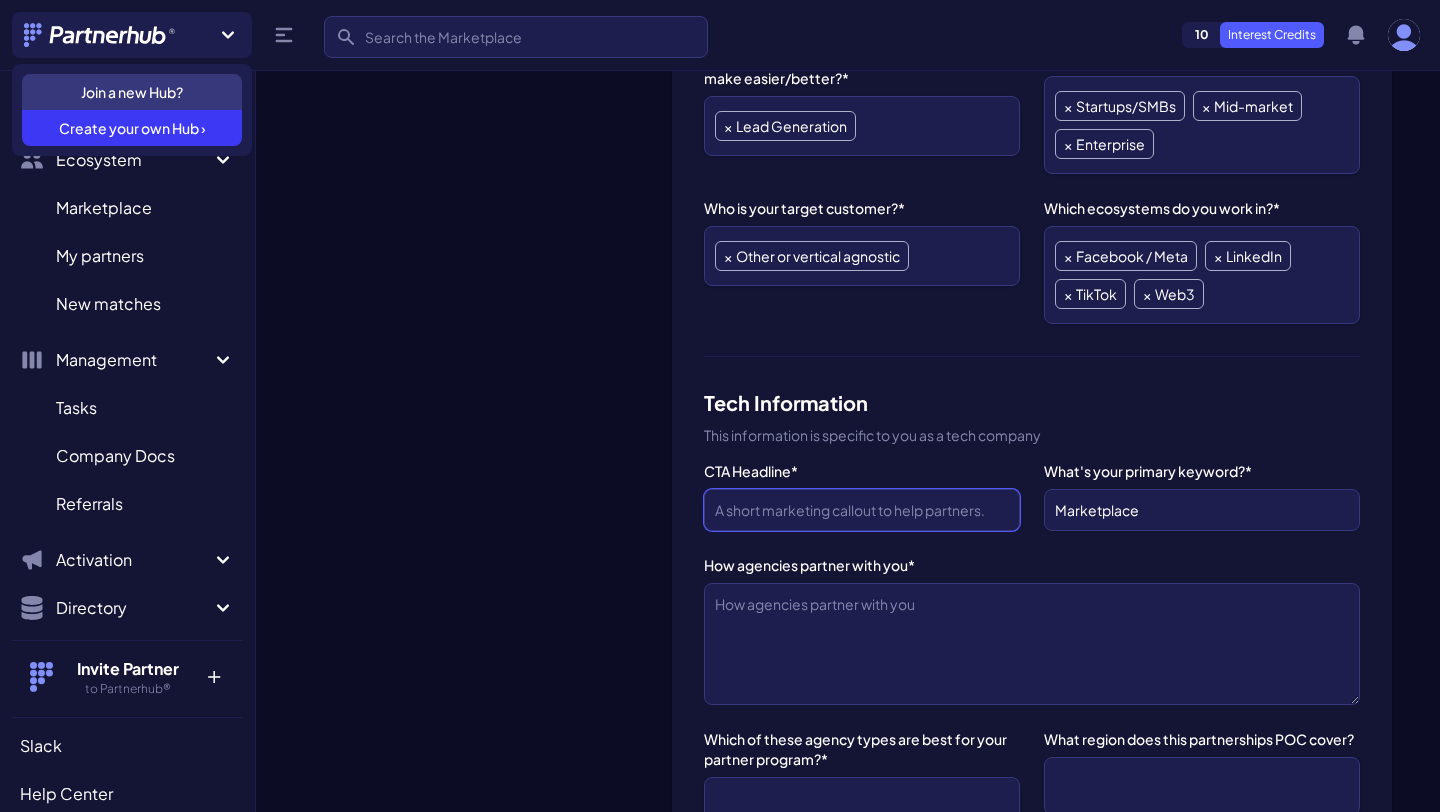 scroll, scrollTop: 0, scrollLeft: 0, axis: both 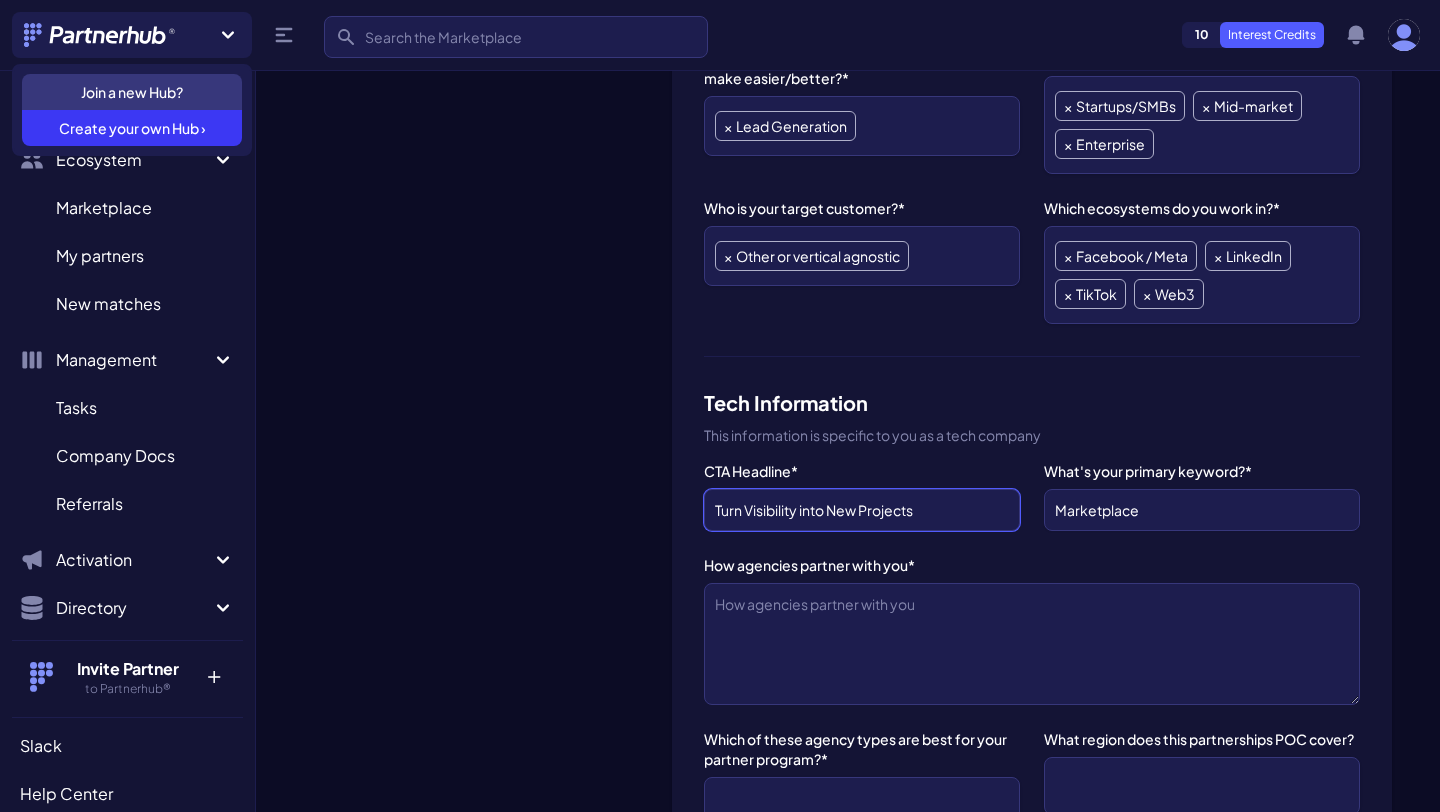 type on "Turn Visibility into New Projects" 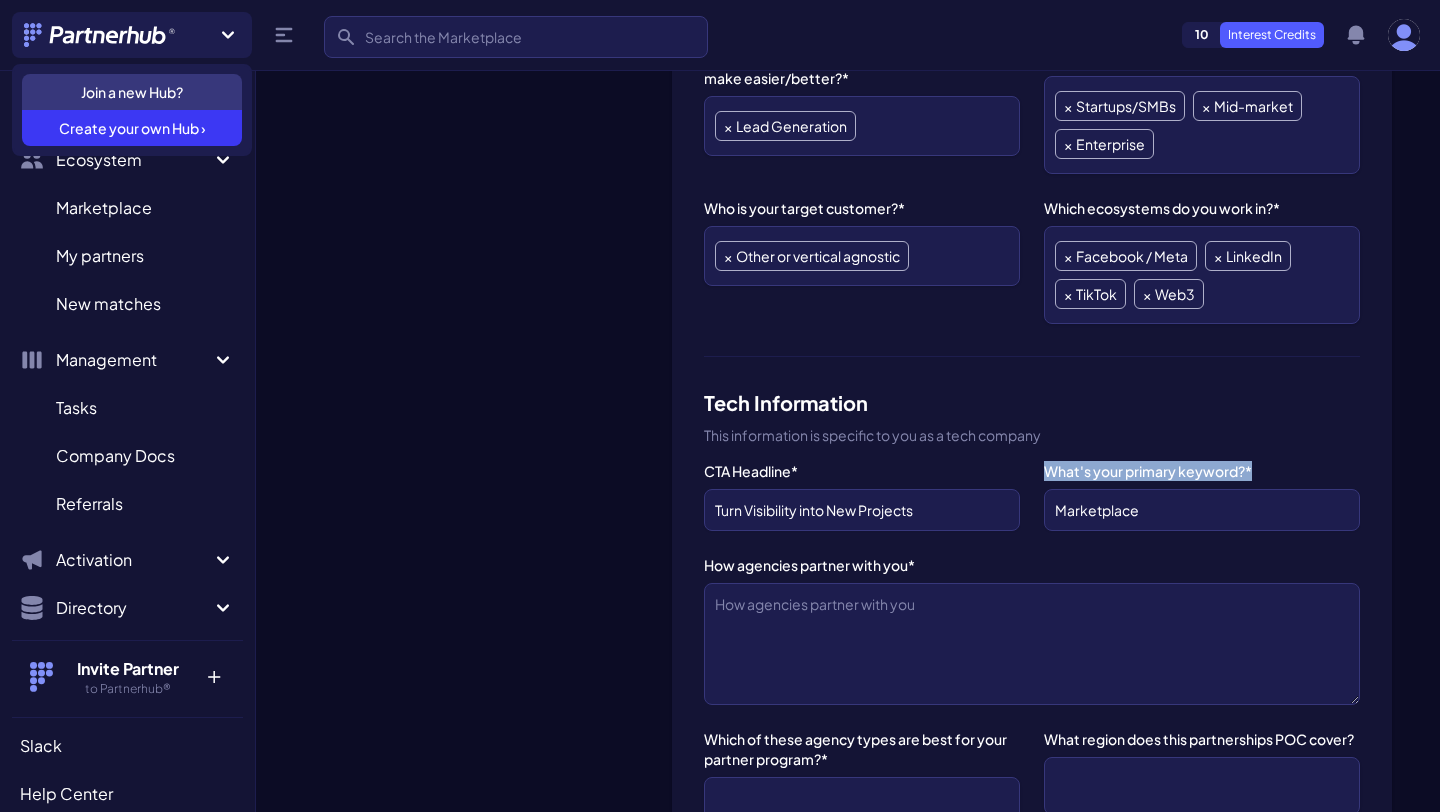 drag, startPoint x: 1044, startPoint y: 433, endPoint x: 1257, endPoint y: 431, distance: 213.00938 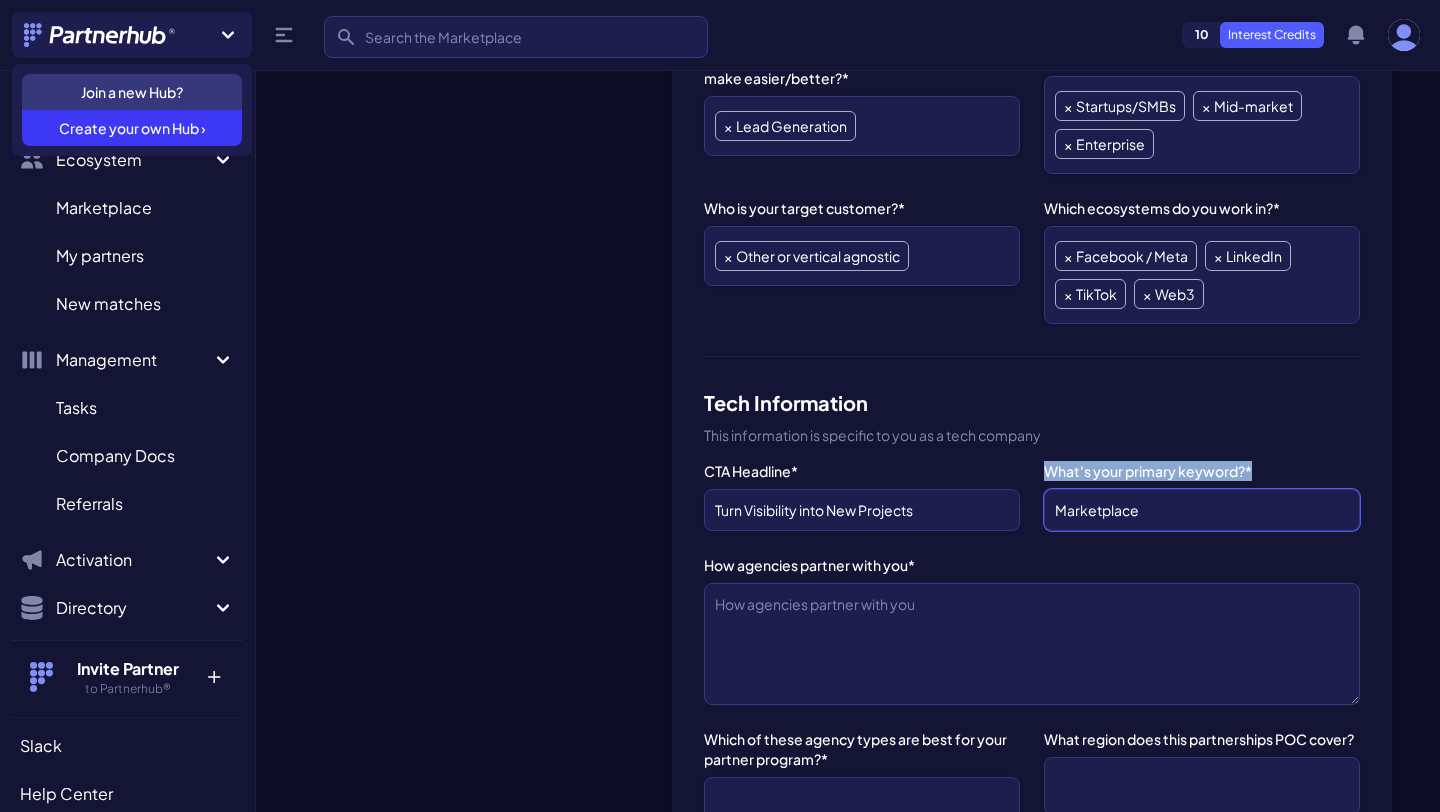 click on "Marketplace" at bounding box center (1202, 510) 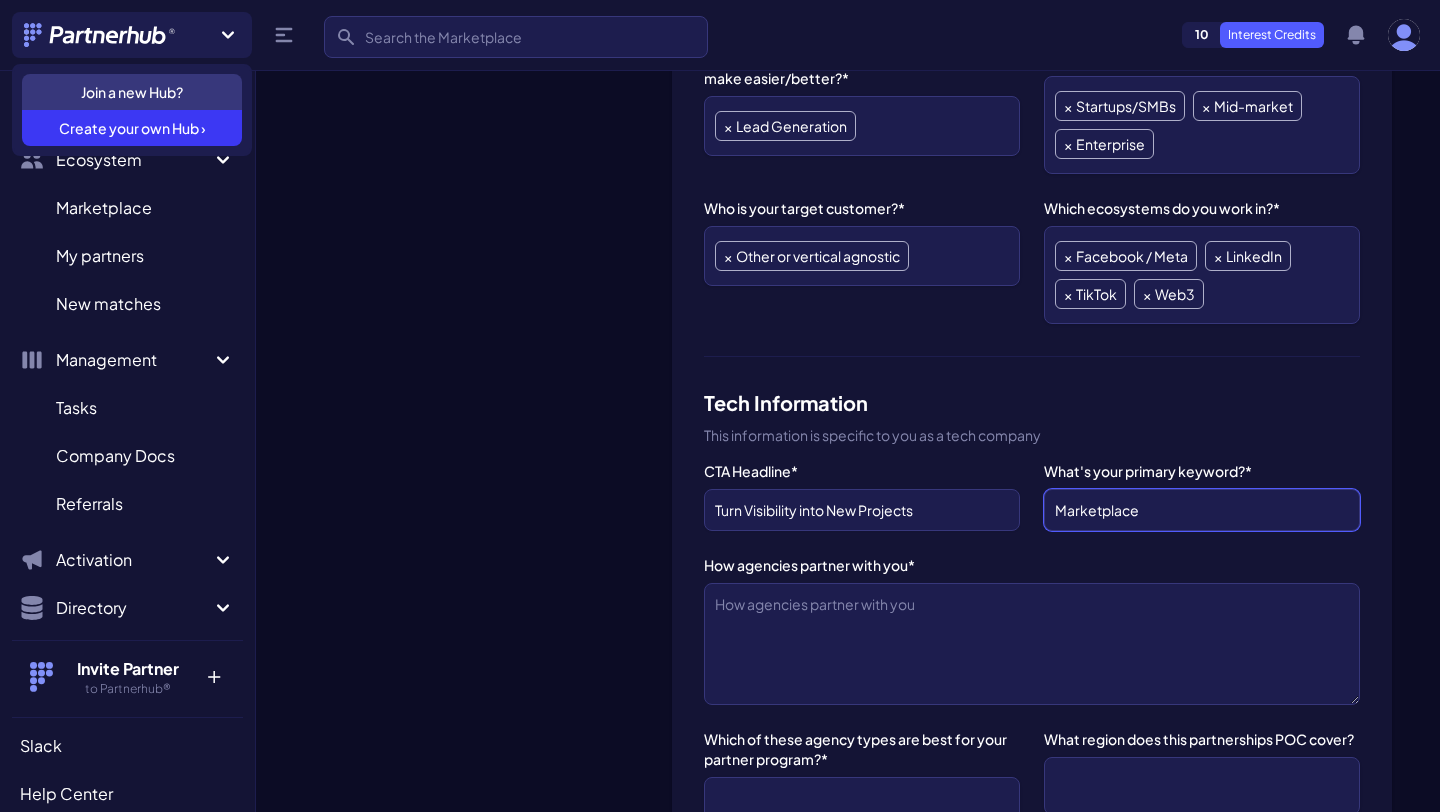 drag, startPoint x: 1160, startPoint y: 470, endPoint x: 965, endPoint y: 470, distance: 195 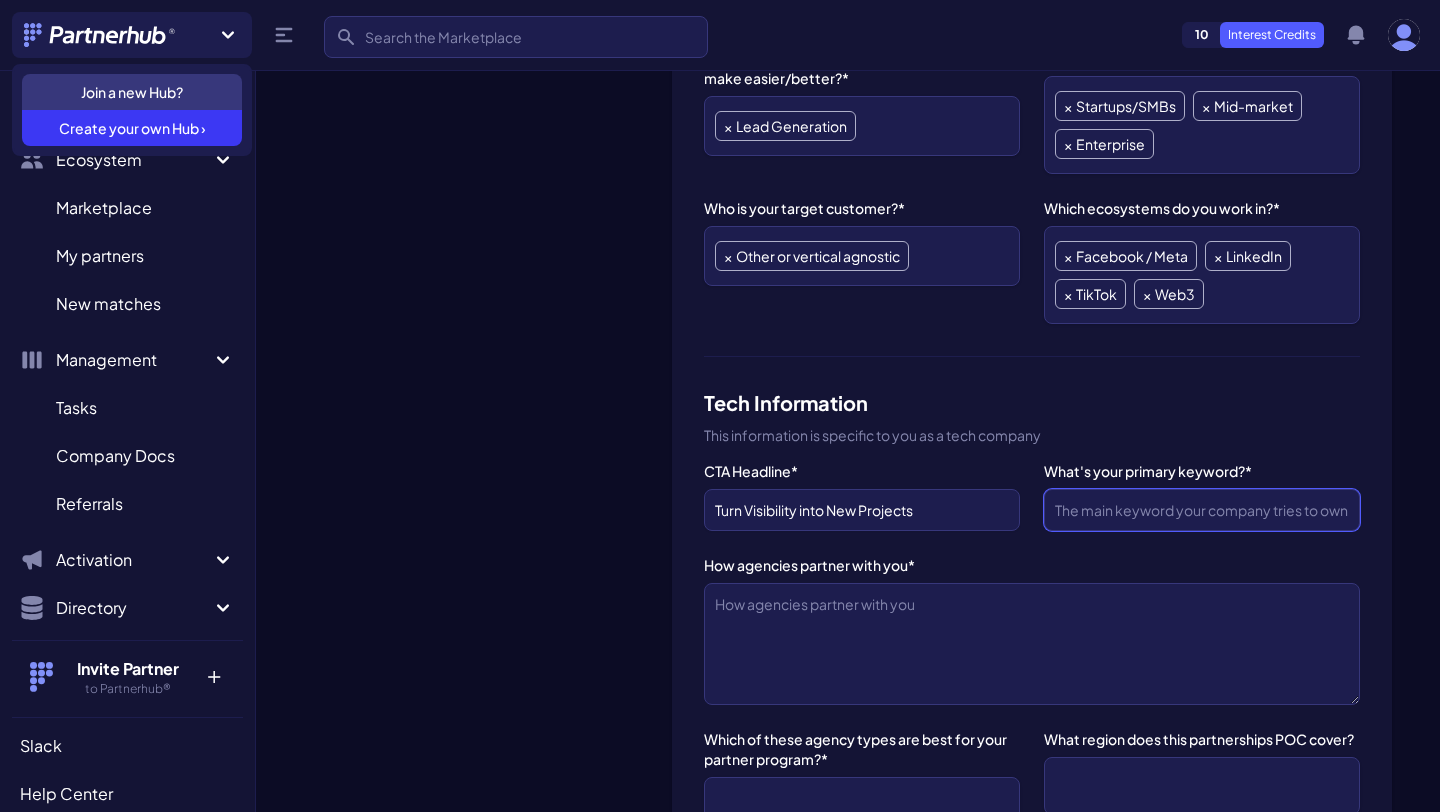 paste on "Lead Generation for Agencies" 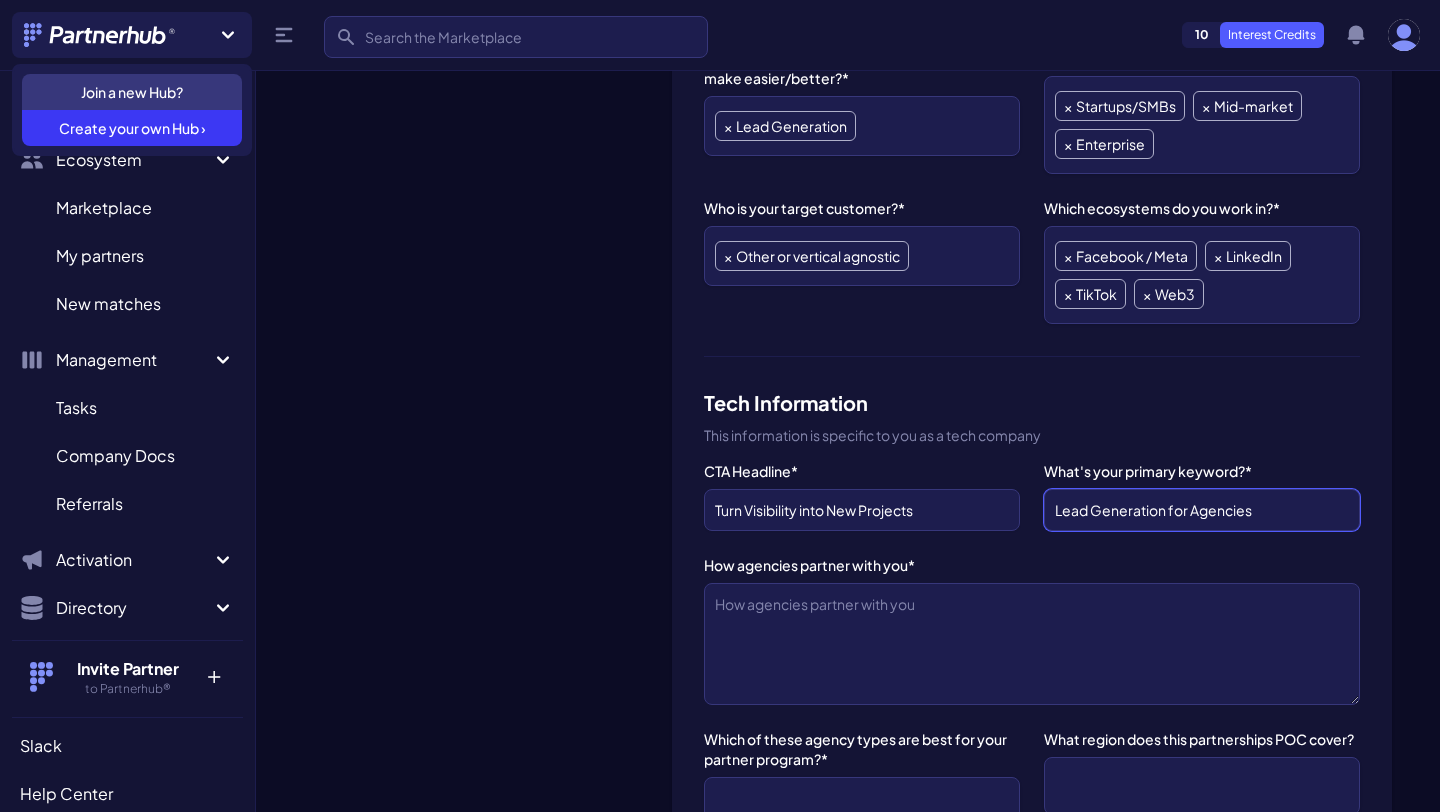 type on "Lead Generation for Agencies" 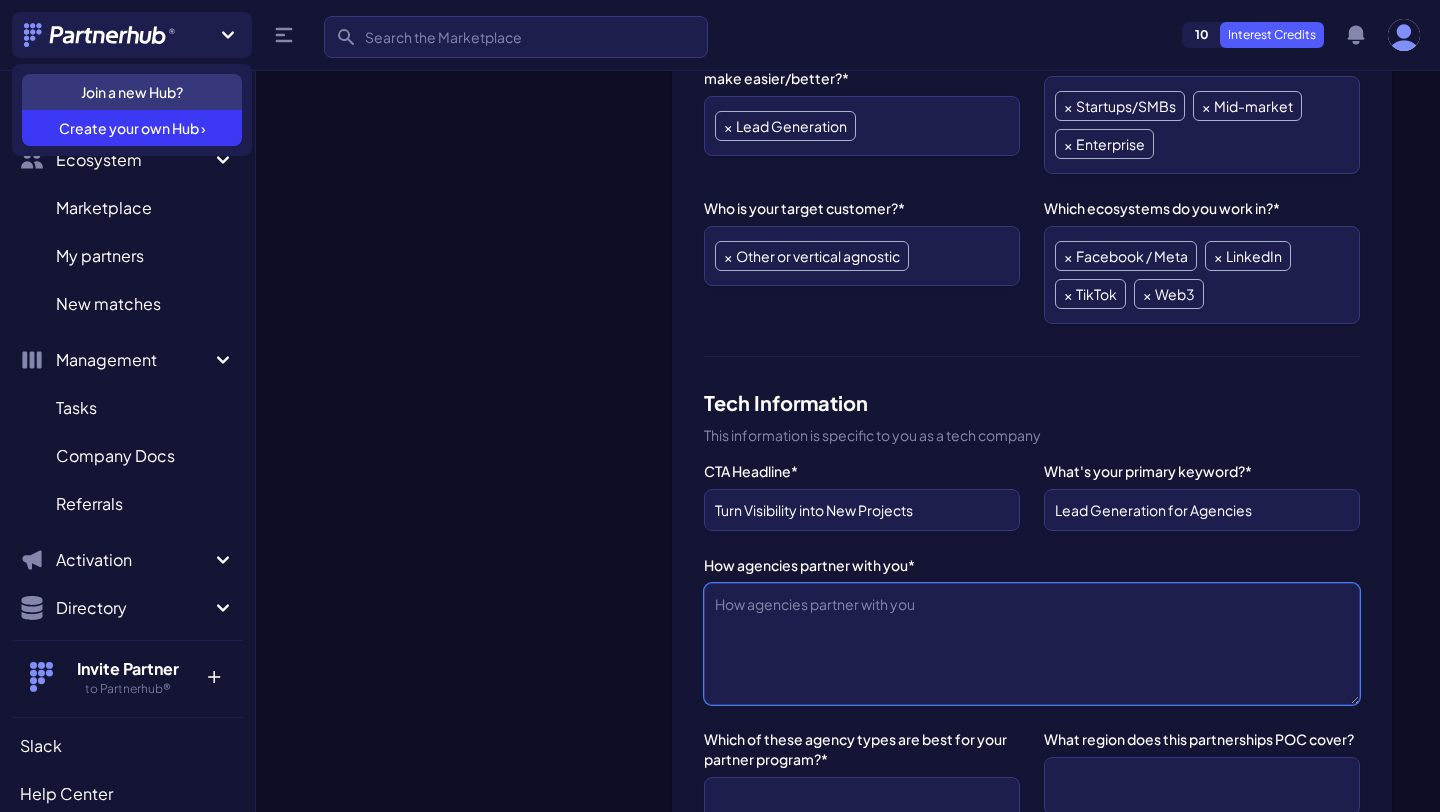 click on "How agencies partner with you*" at bounding box center (1032, 644) 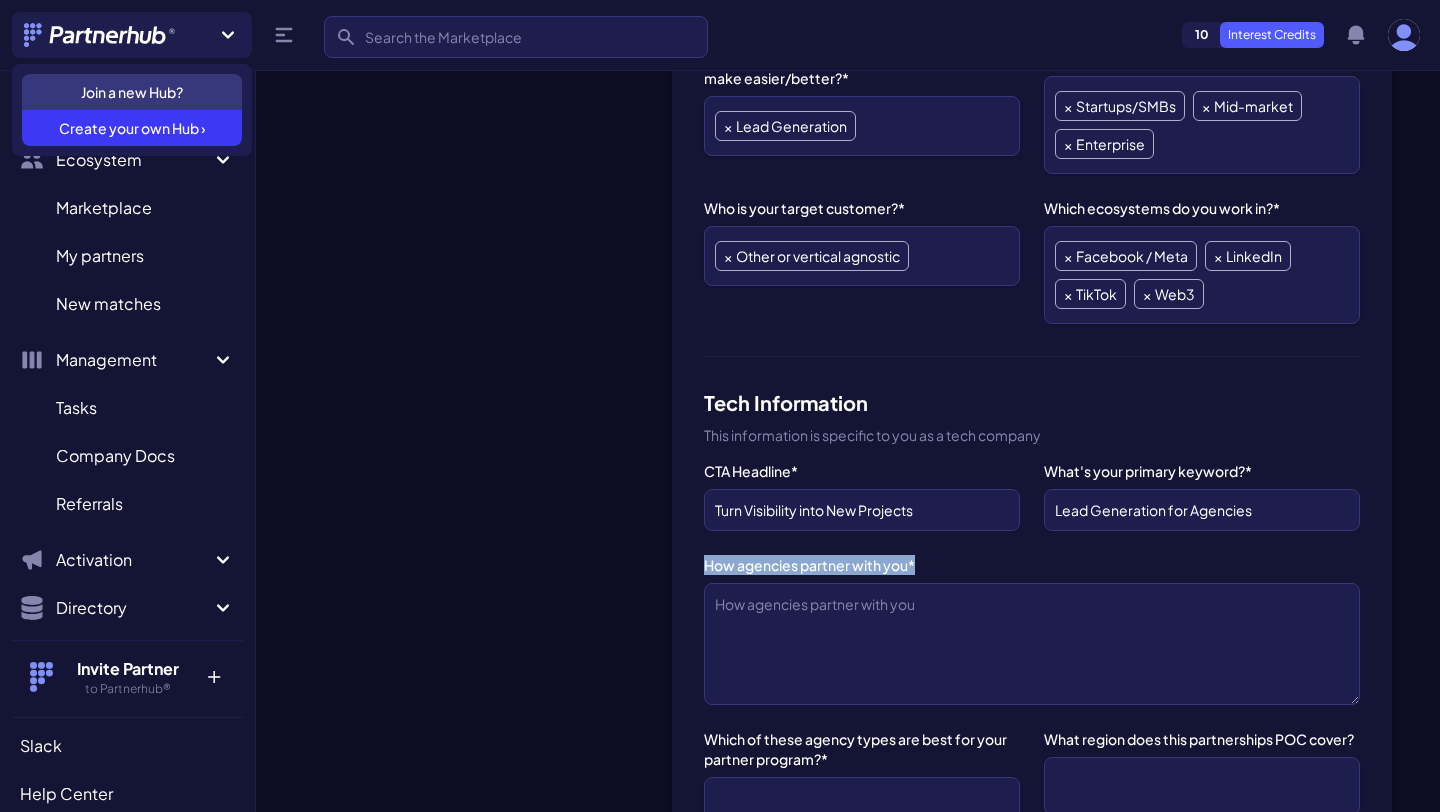 drag, startPoint x: 704, startPoint y: 525, endPoint x: 919, endPoint y: 521, distance: 215.0372 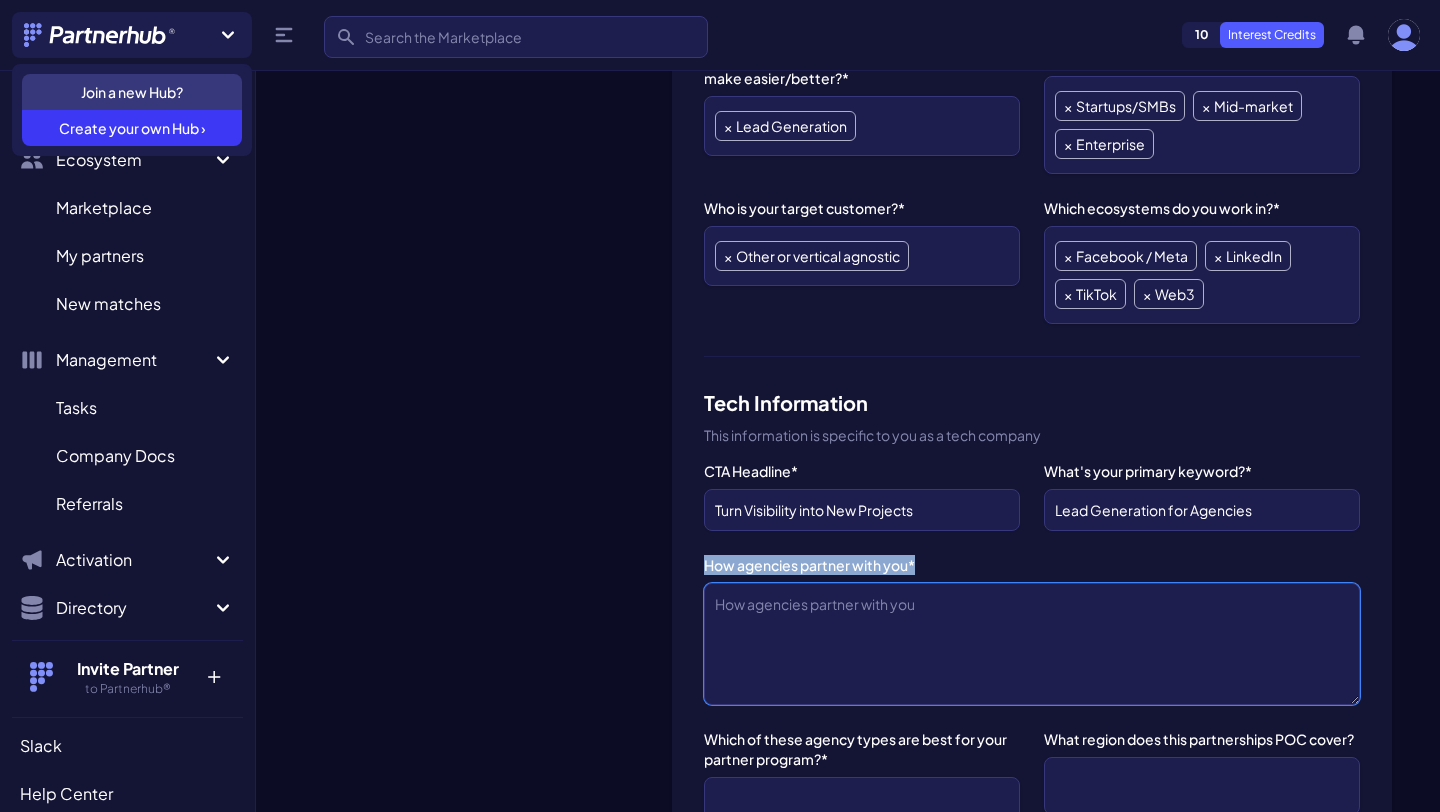click on "How agencies partner with you*" at bounding box center (1032, 644) 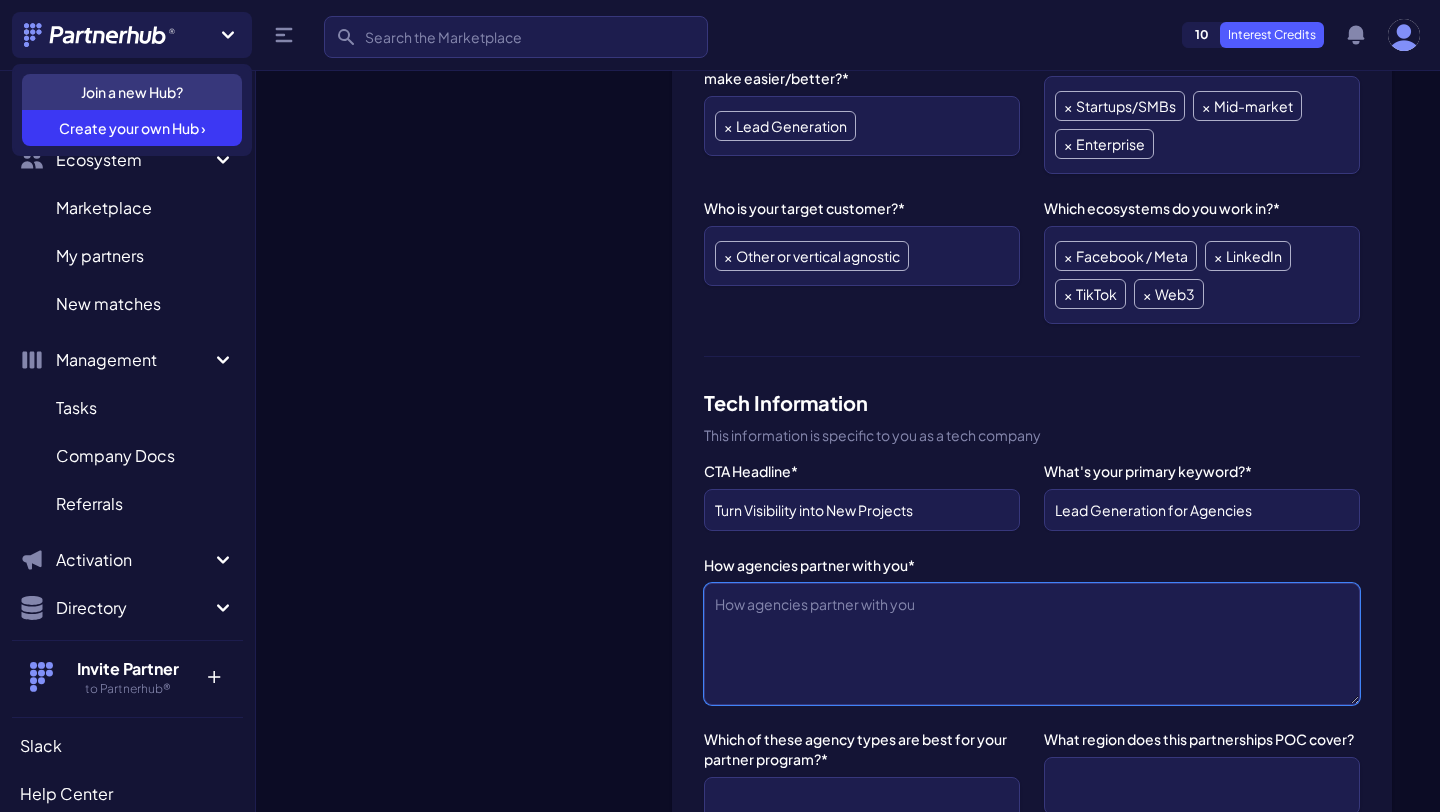 paste on "Agencies partner with SaaS22 by getting listed on our marketplace, where we showcase their services and success stories. Once listed, we actively promote their expertise and generate qualified client leads, helping them win new projects and scale faster." 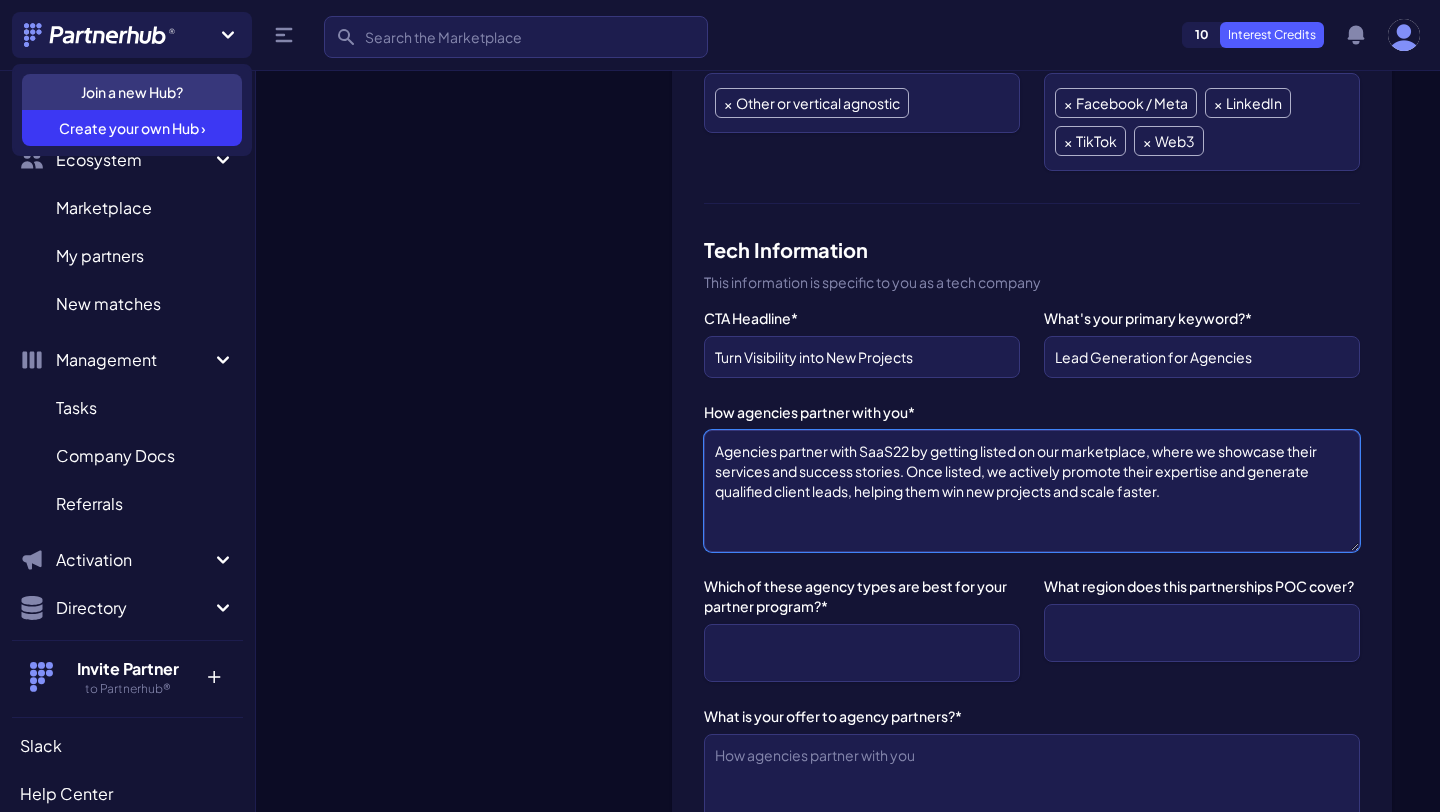 scroll, scrollTop: 1140, scrollLeft: 0, axis: vertical 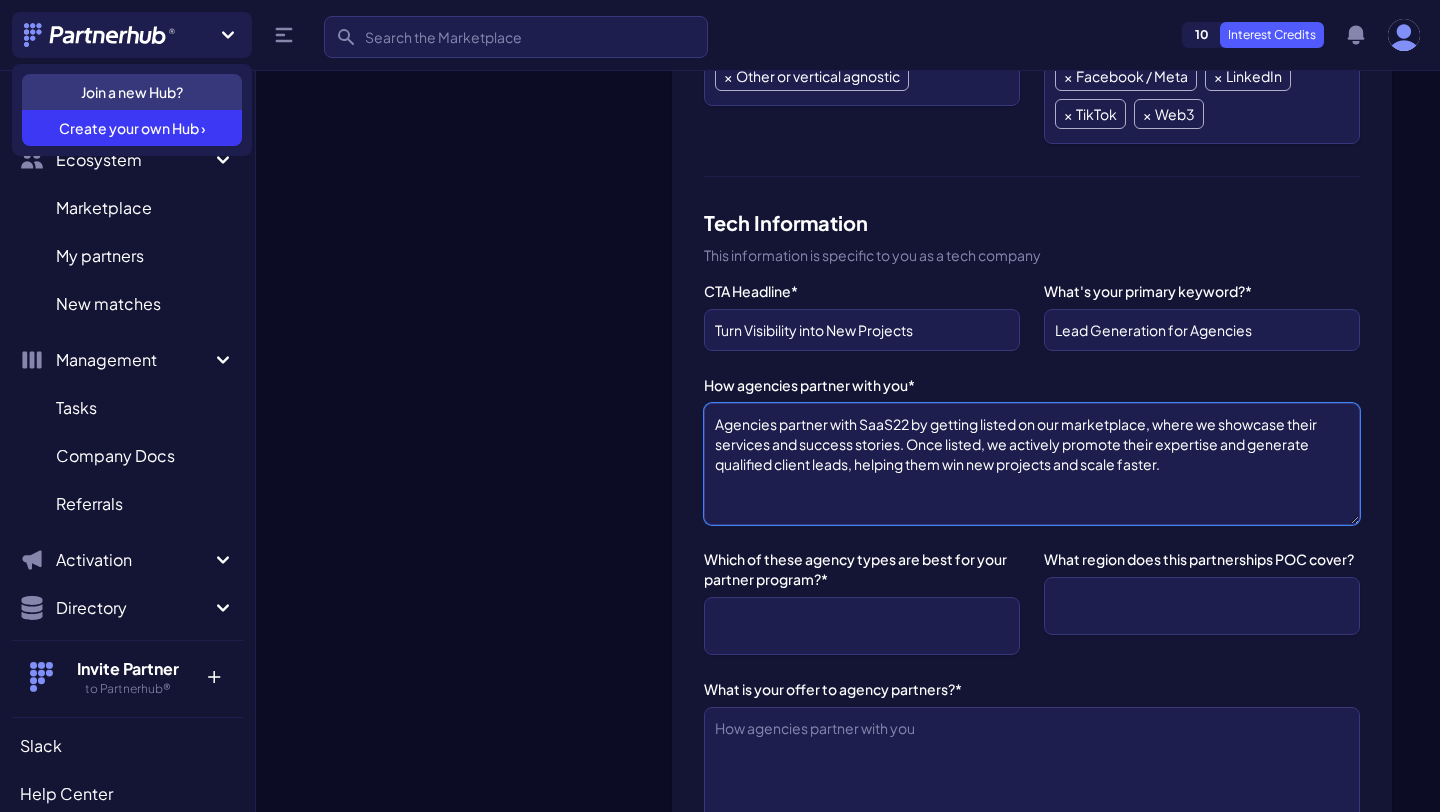 type on "Agencies partner with SaaS22 by getting listed on our marketplace, where we showcase their services and success stories. Once listed, we actively promote their expertise and generate qualified client leads, helping them win new projects and scale faster." 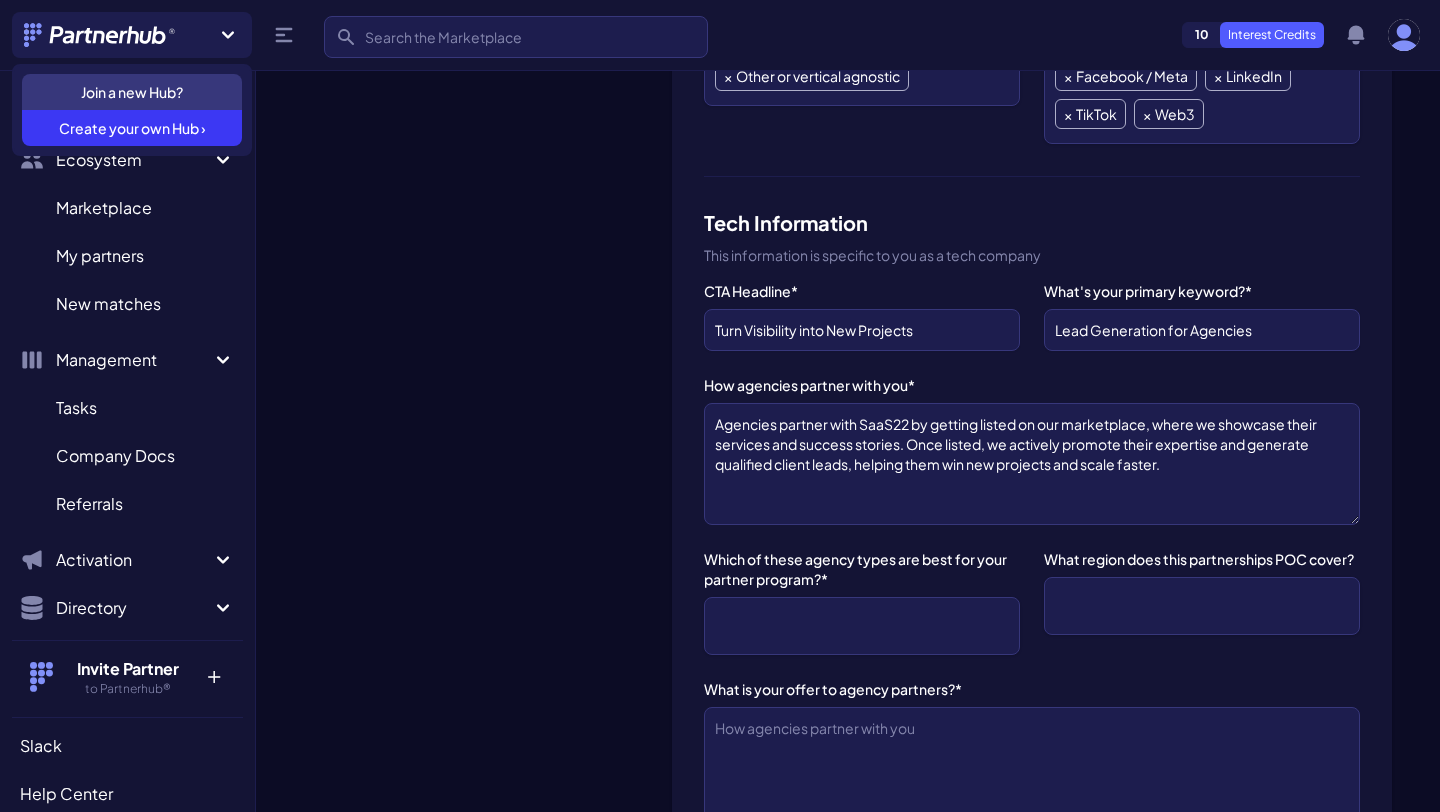 click at bounding box center (862, 626) 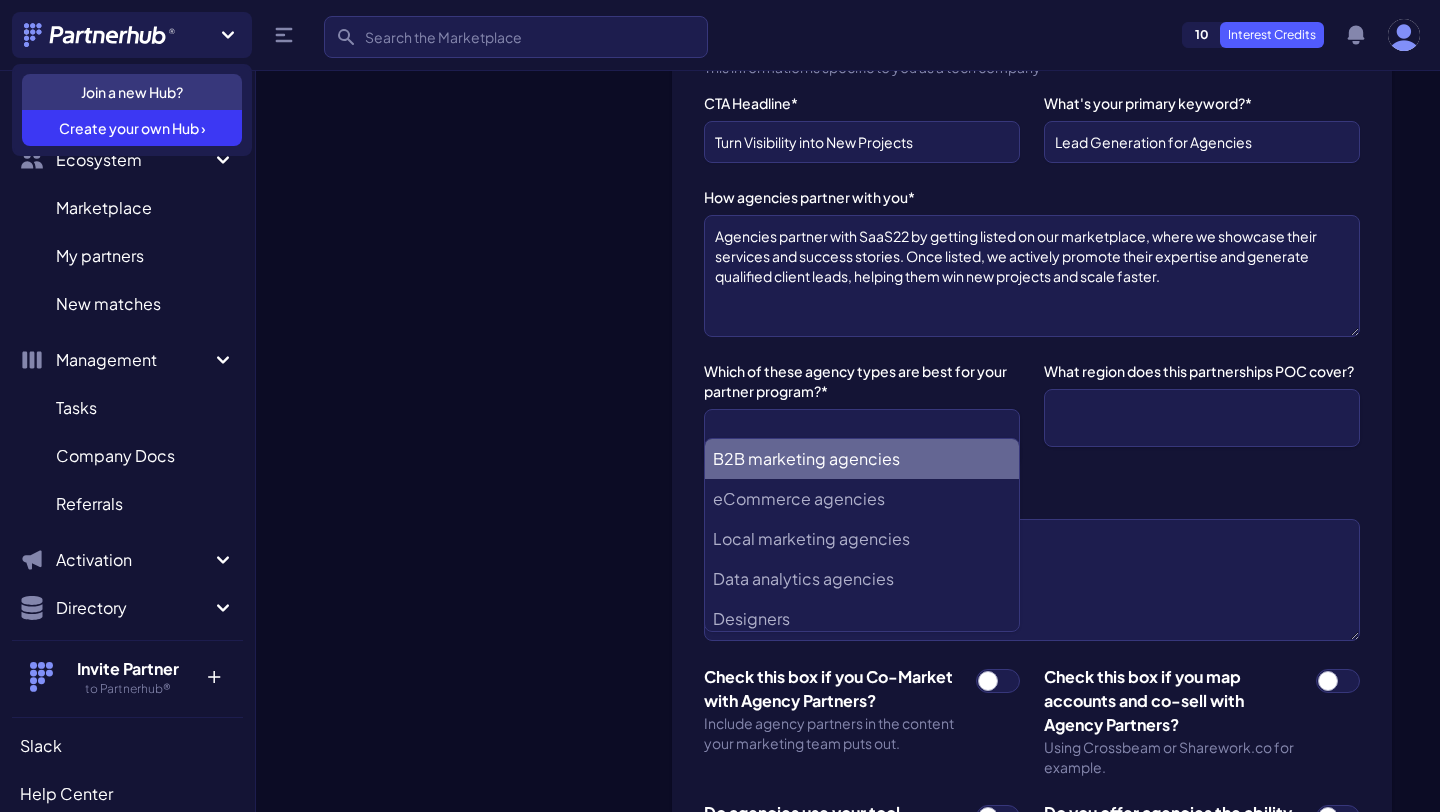 scroll, scrollTop: 1334, scrollLeft: 0, axis: vertical 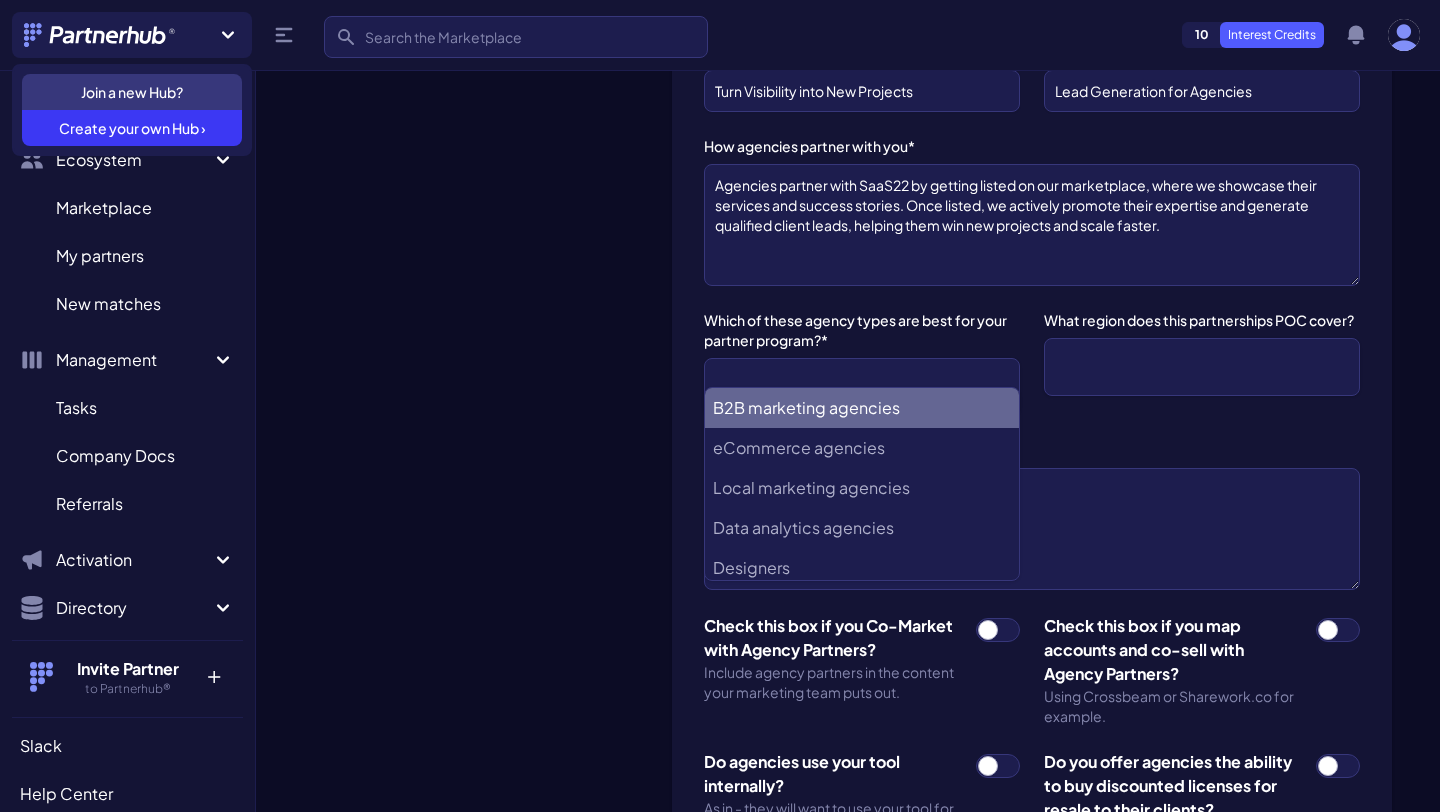 click on "B2B marketing agencies" at bounding box center (862, 408) 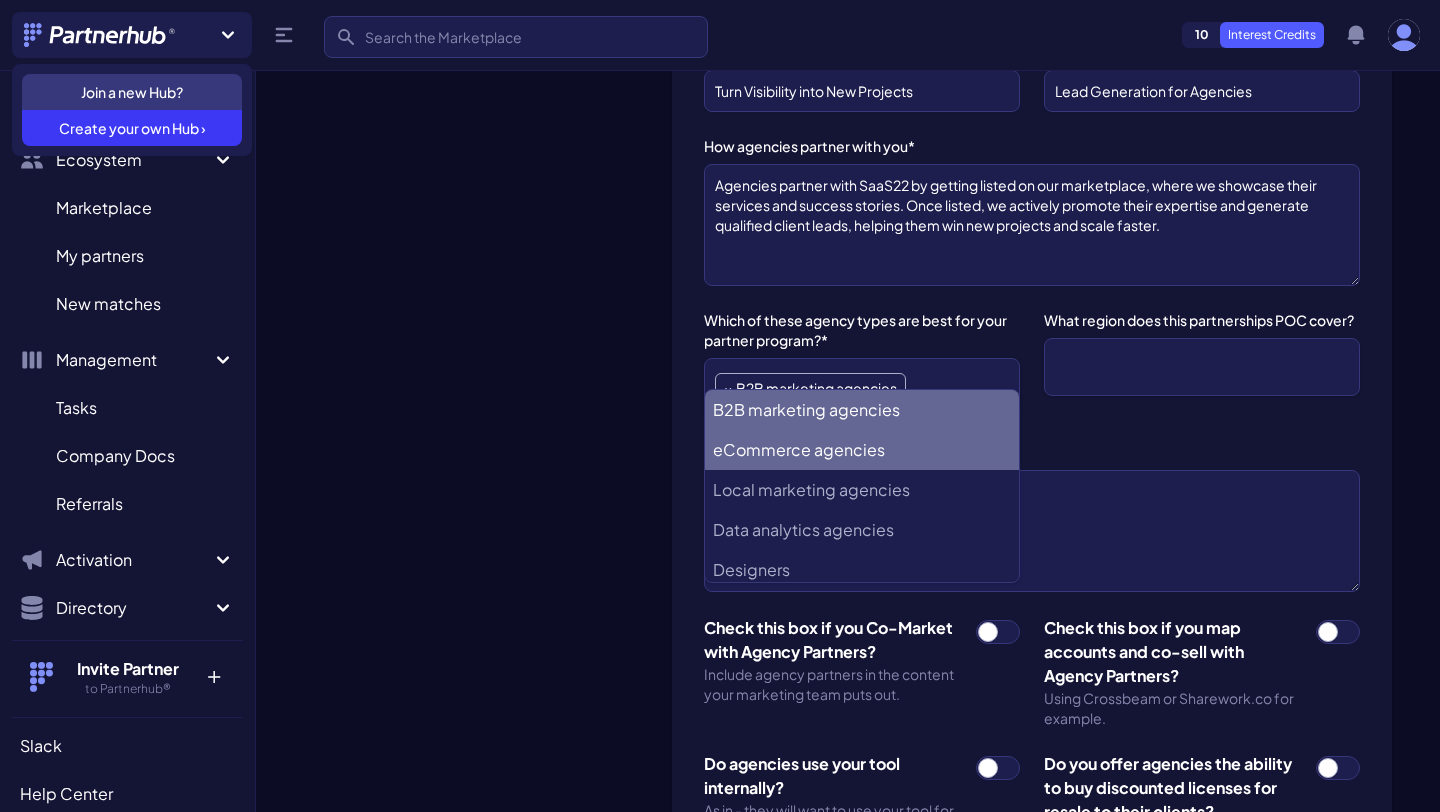 click on "eCommerce agencies" at bounding box center [862, 450] 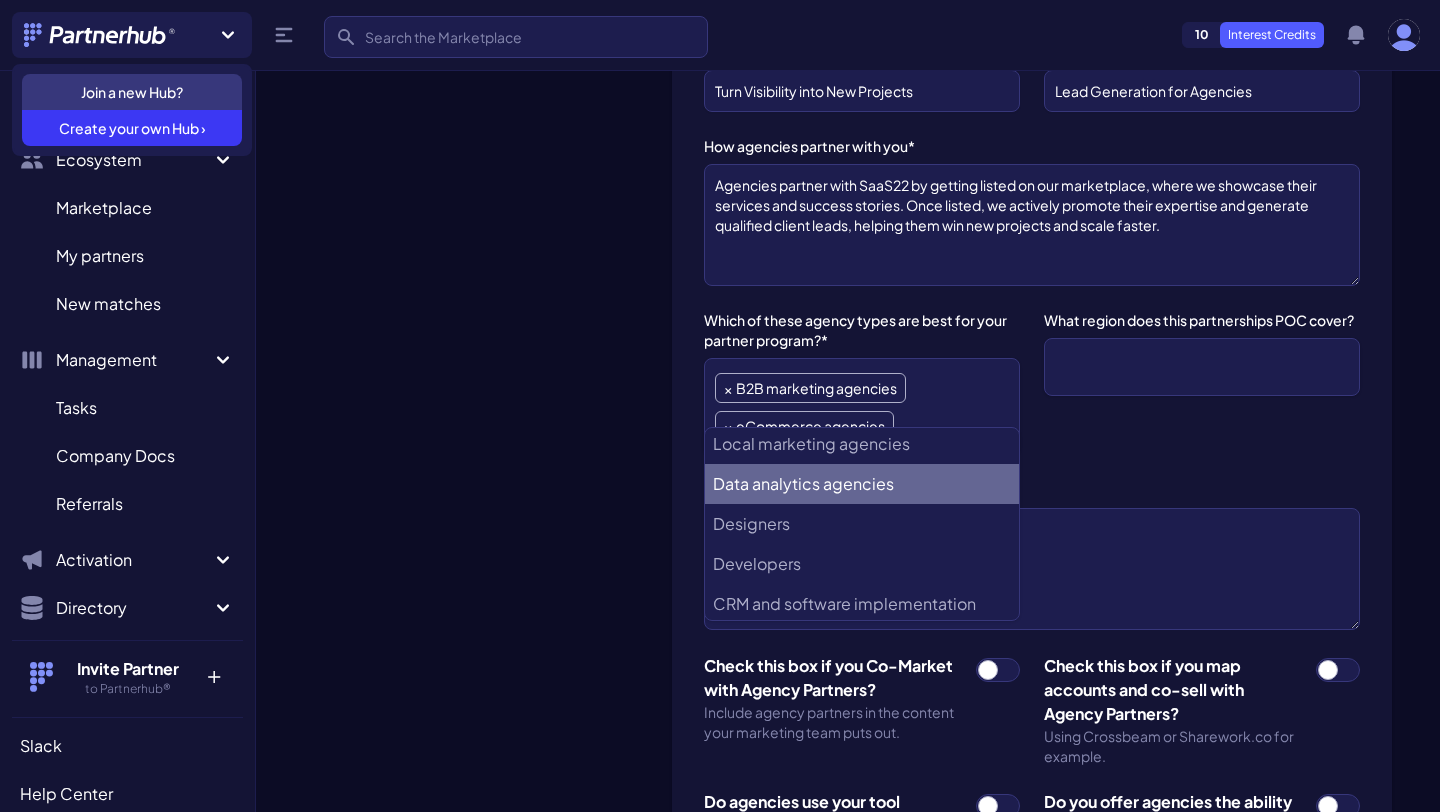 scroll, scrollTop: 352, scrollLeft: 0, axis: vertical 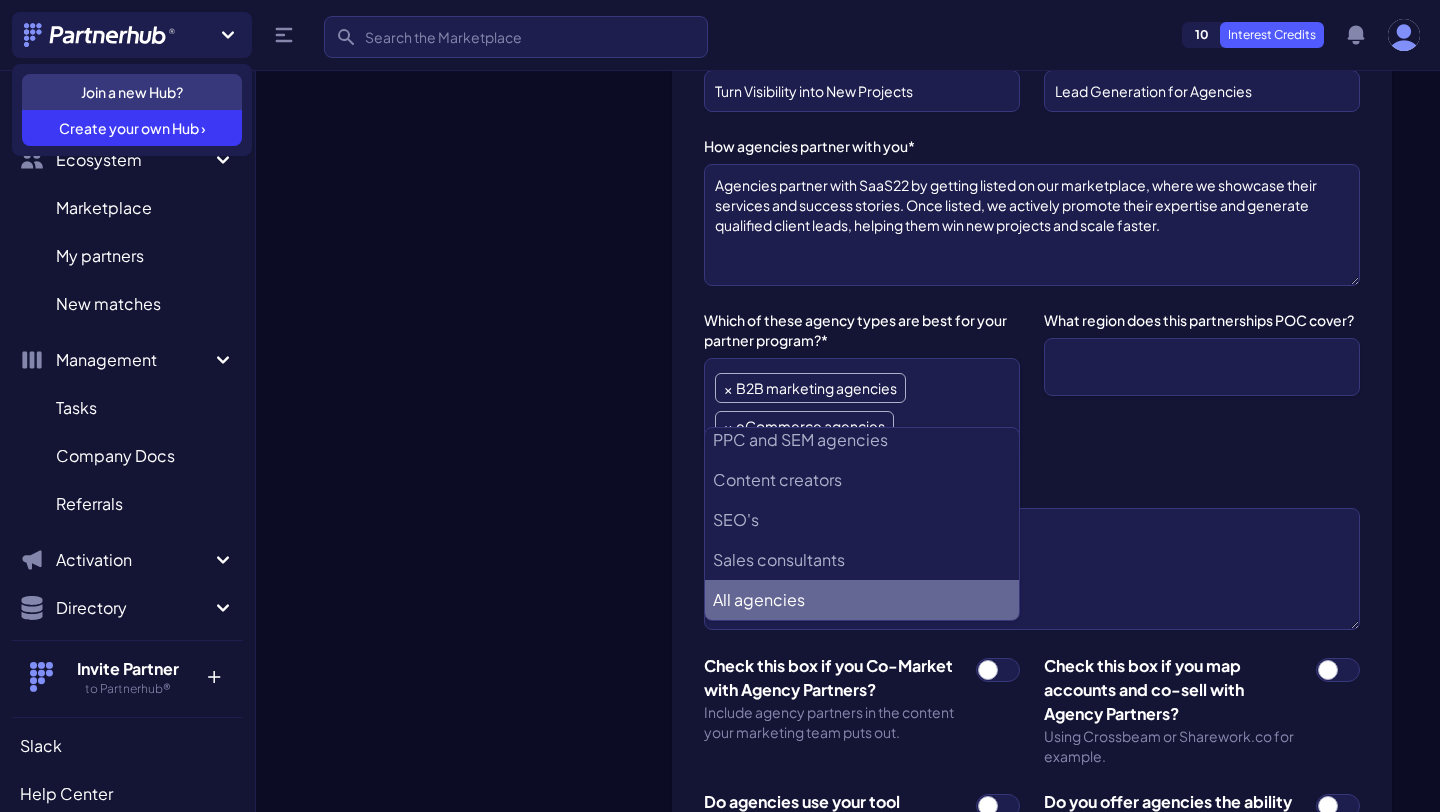 click on "All agencies" at bounding box center [862, 600] 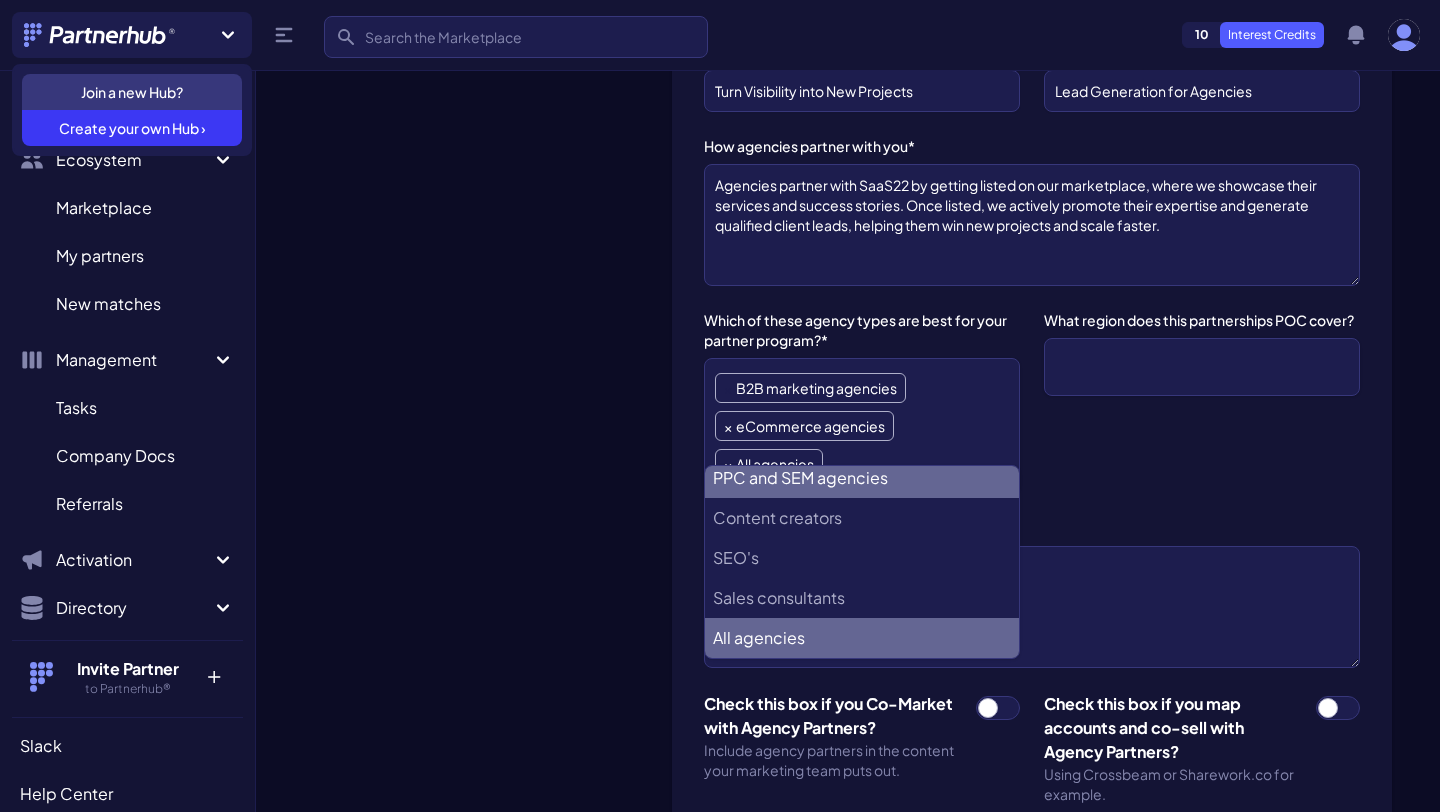 click on "×" at bounding box center (728, 388) 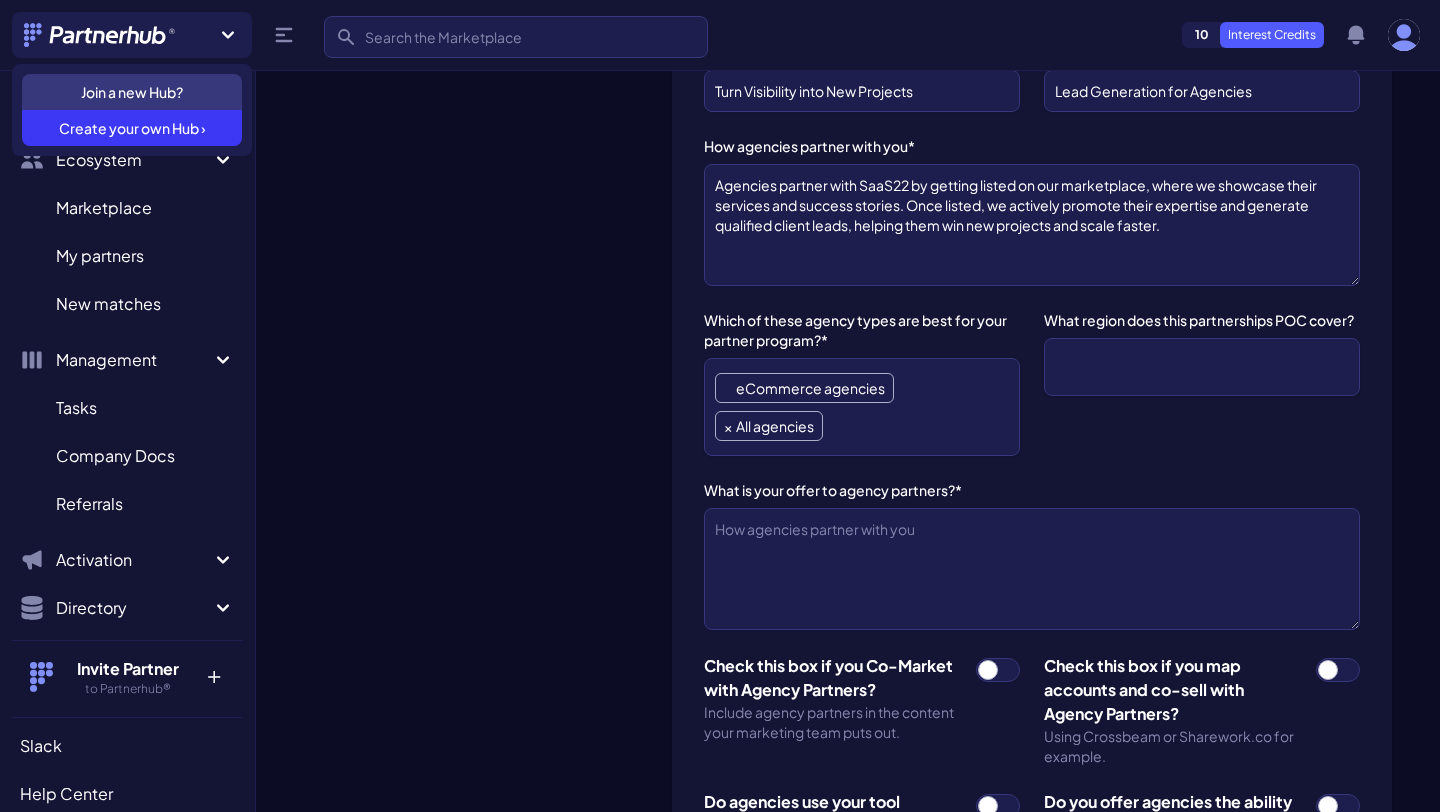 click on "×" at bounding box center [728, 388] 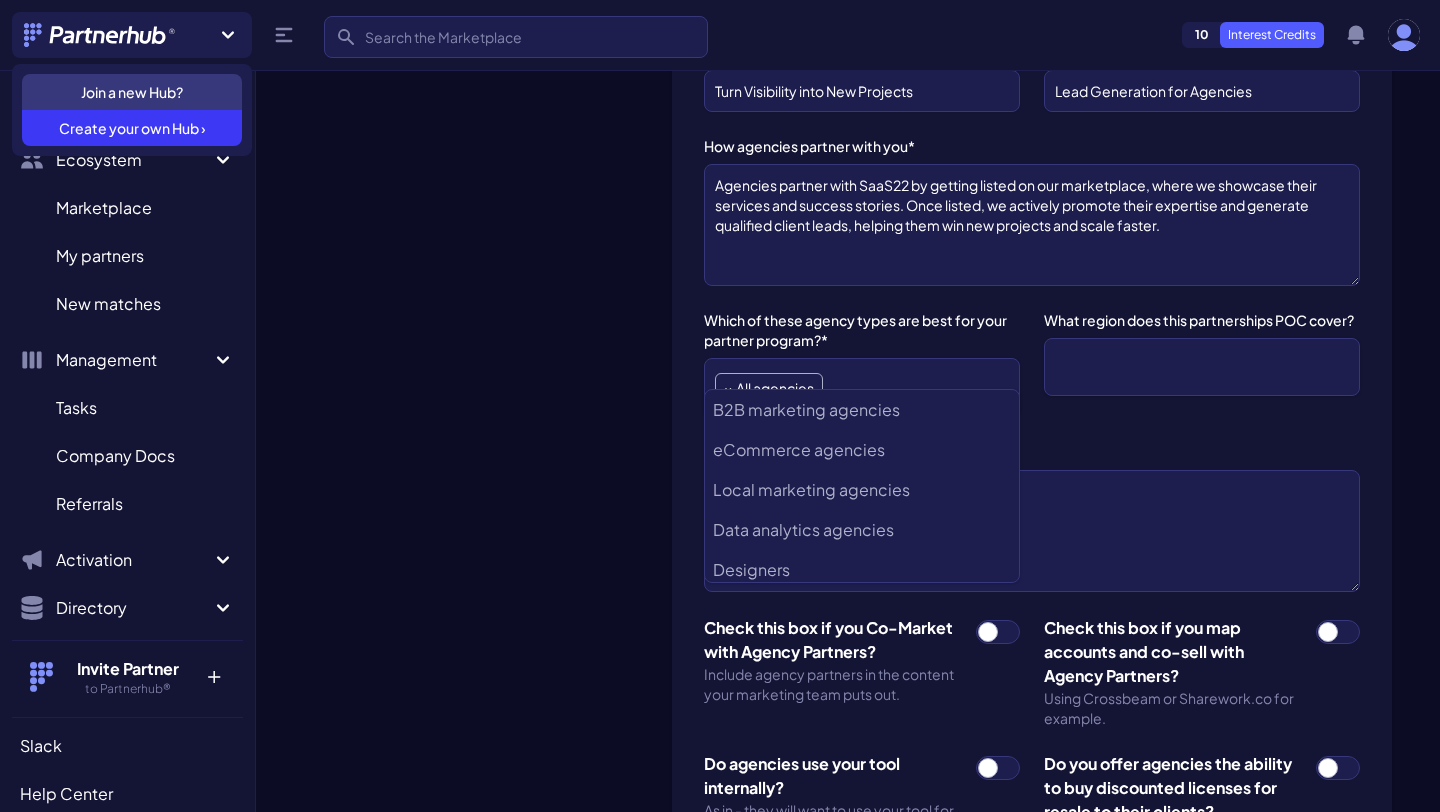 scroll, scrollTop: 352, scrollLeft: 0, axis: vertical 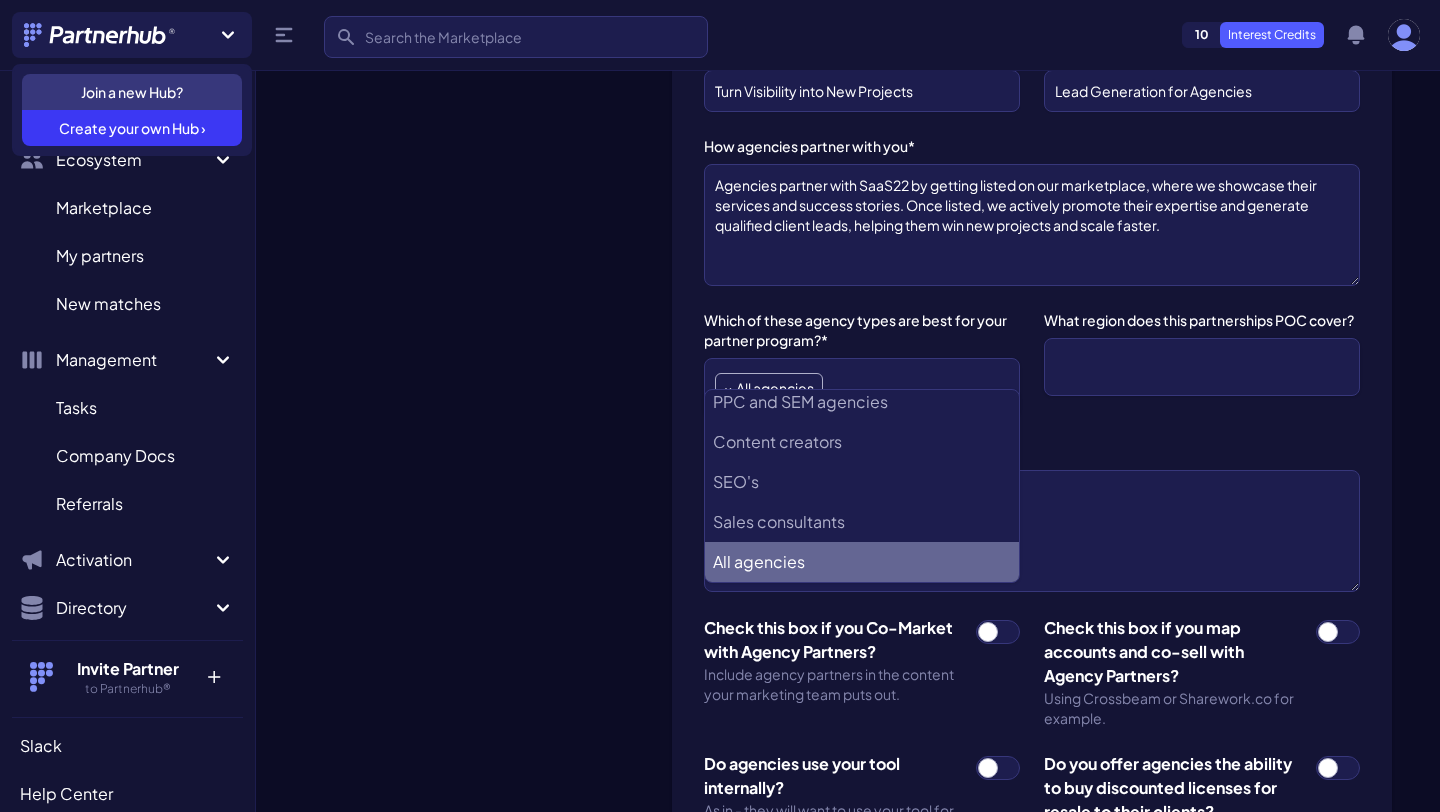 click on "SaaS22
Change Logo" at bounding box center (480, 444) 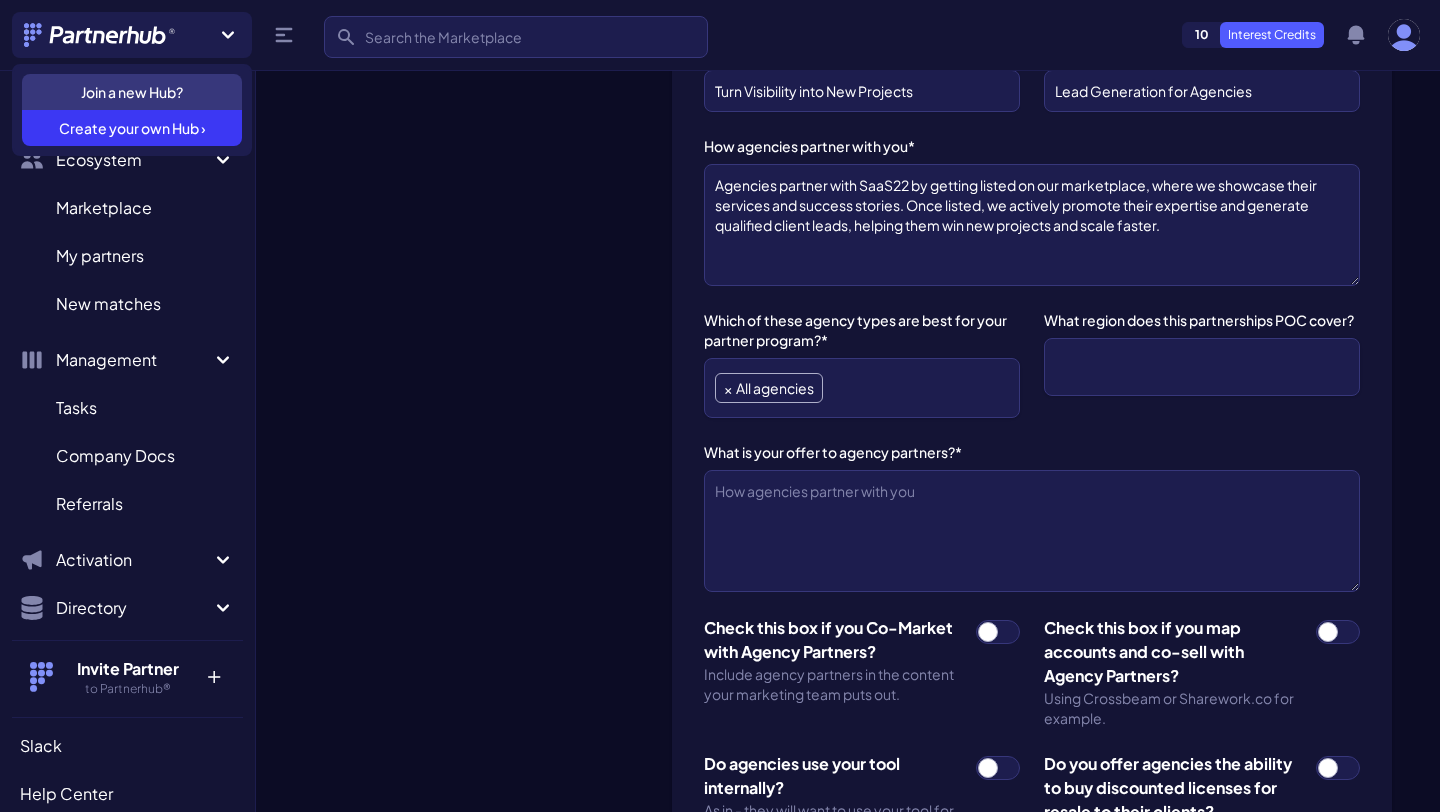 click at bounding box center [1202, 367] 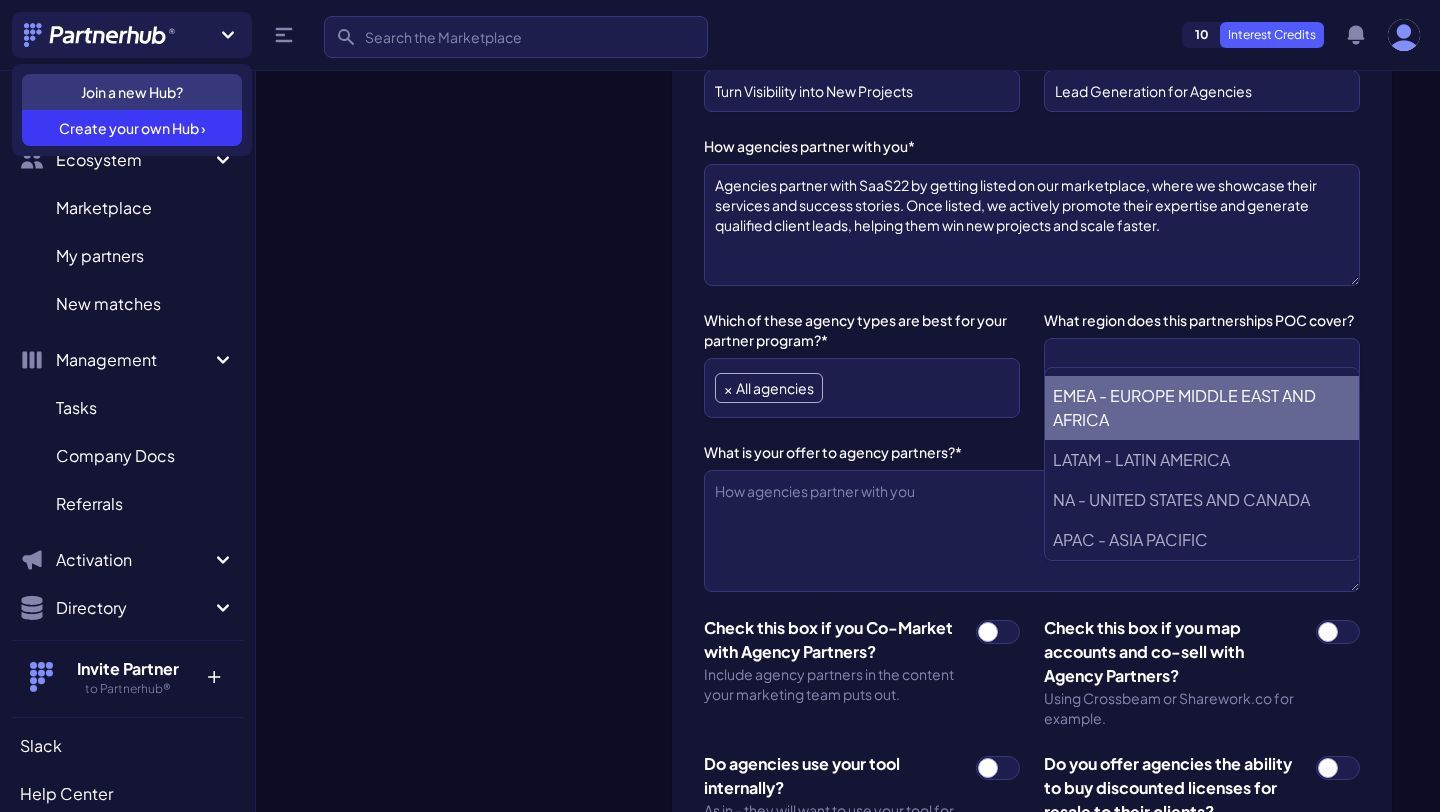 scroll, scrollTop: 0, scrollLeft: 0, axis: both 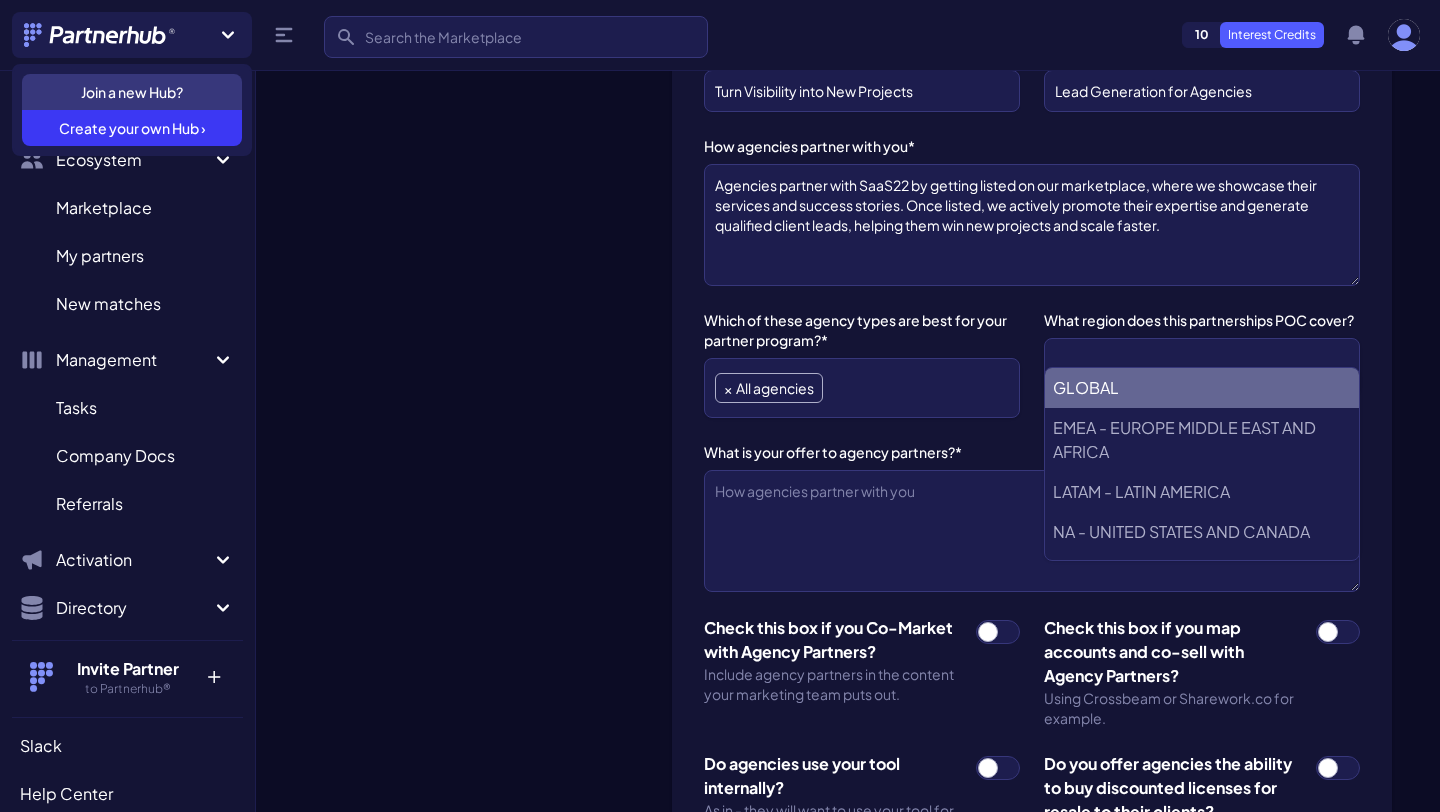click on "GLOBAL" at bounding box center [1202, 388] 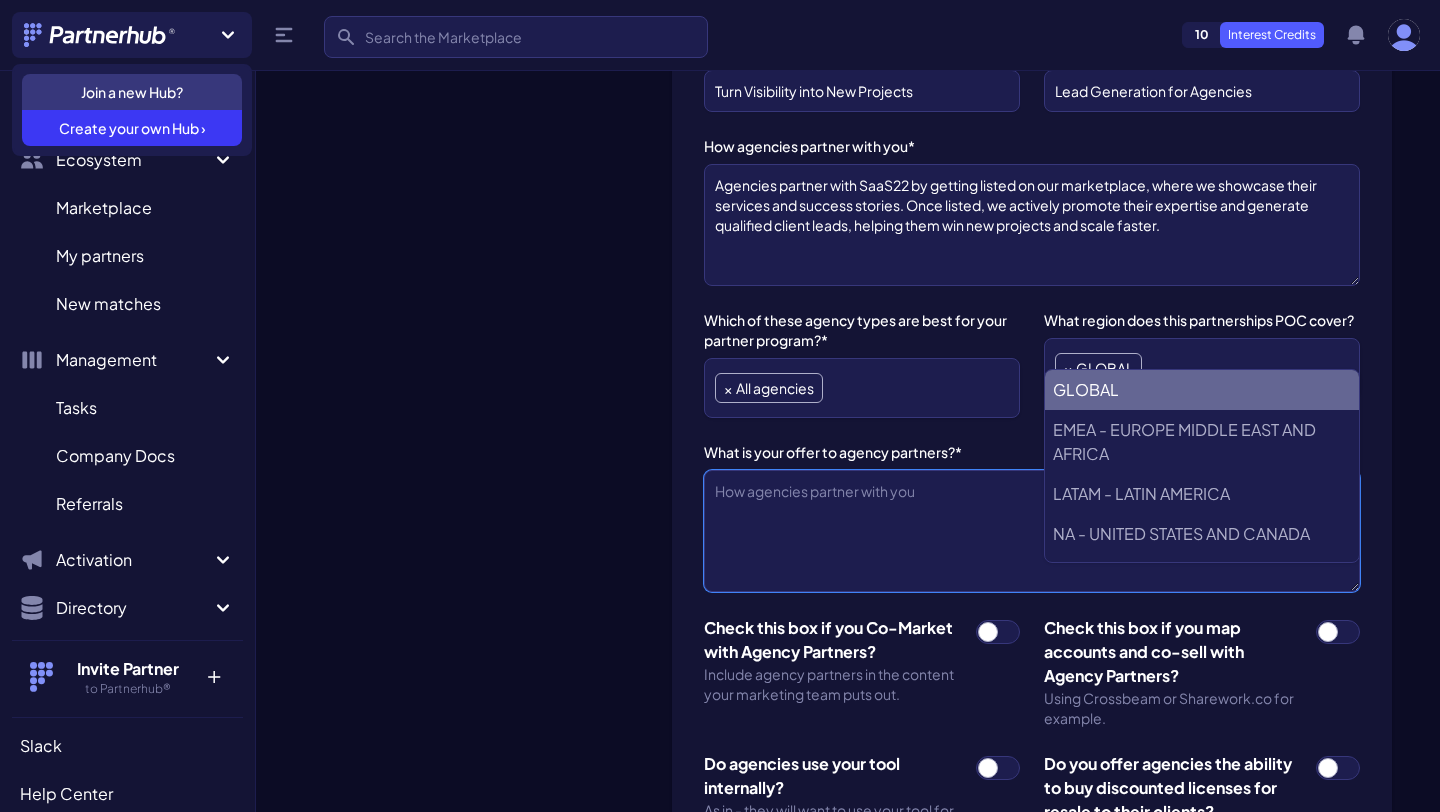 click on "What is your offer to agency partners?*" at bounding box center [1032, 531] 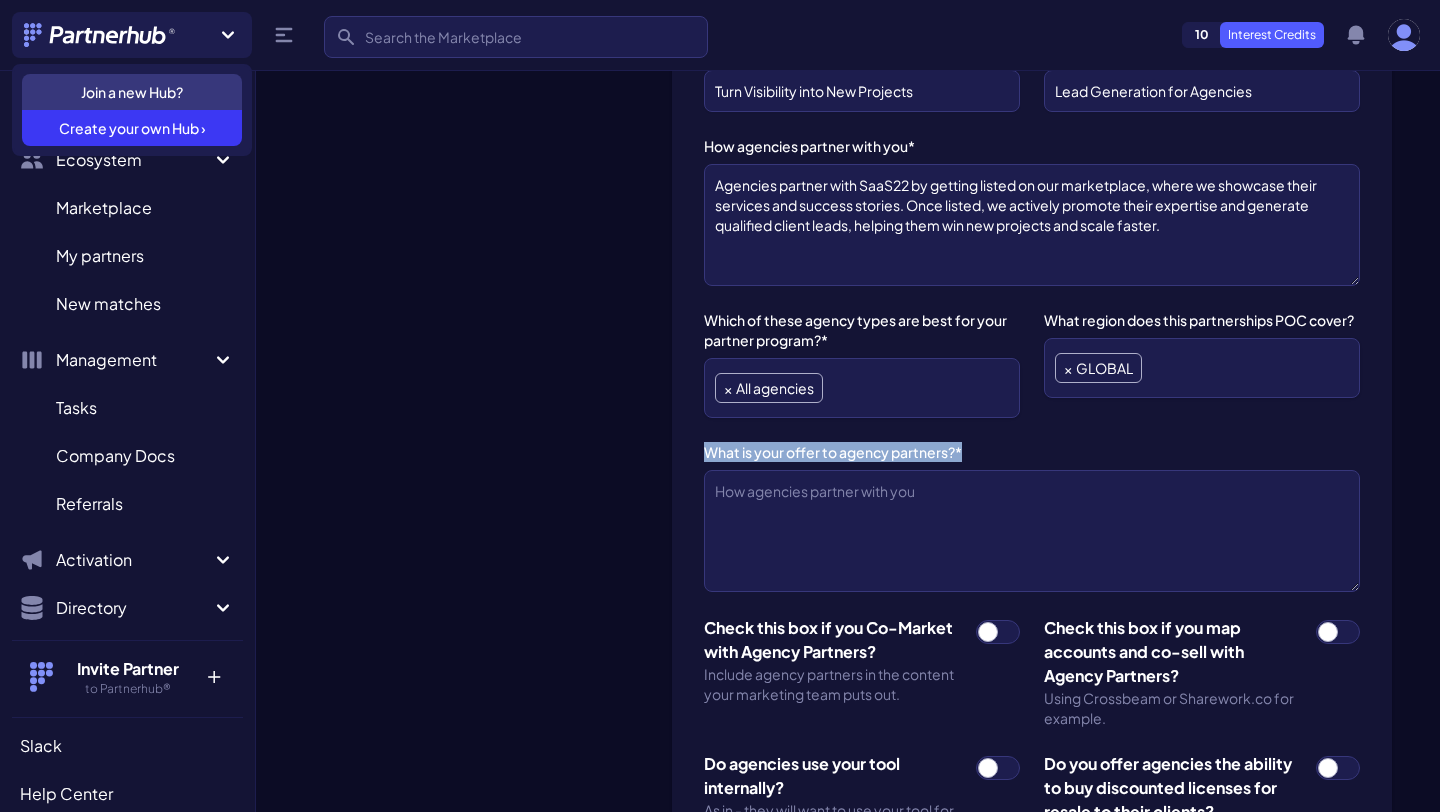 drag, startPoint x: 700, startPoint y: 409, endPoint x: 1001, endPoint y: 426, distance: 301.47968 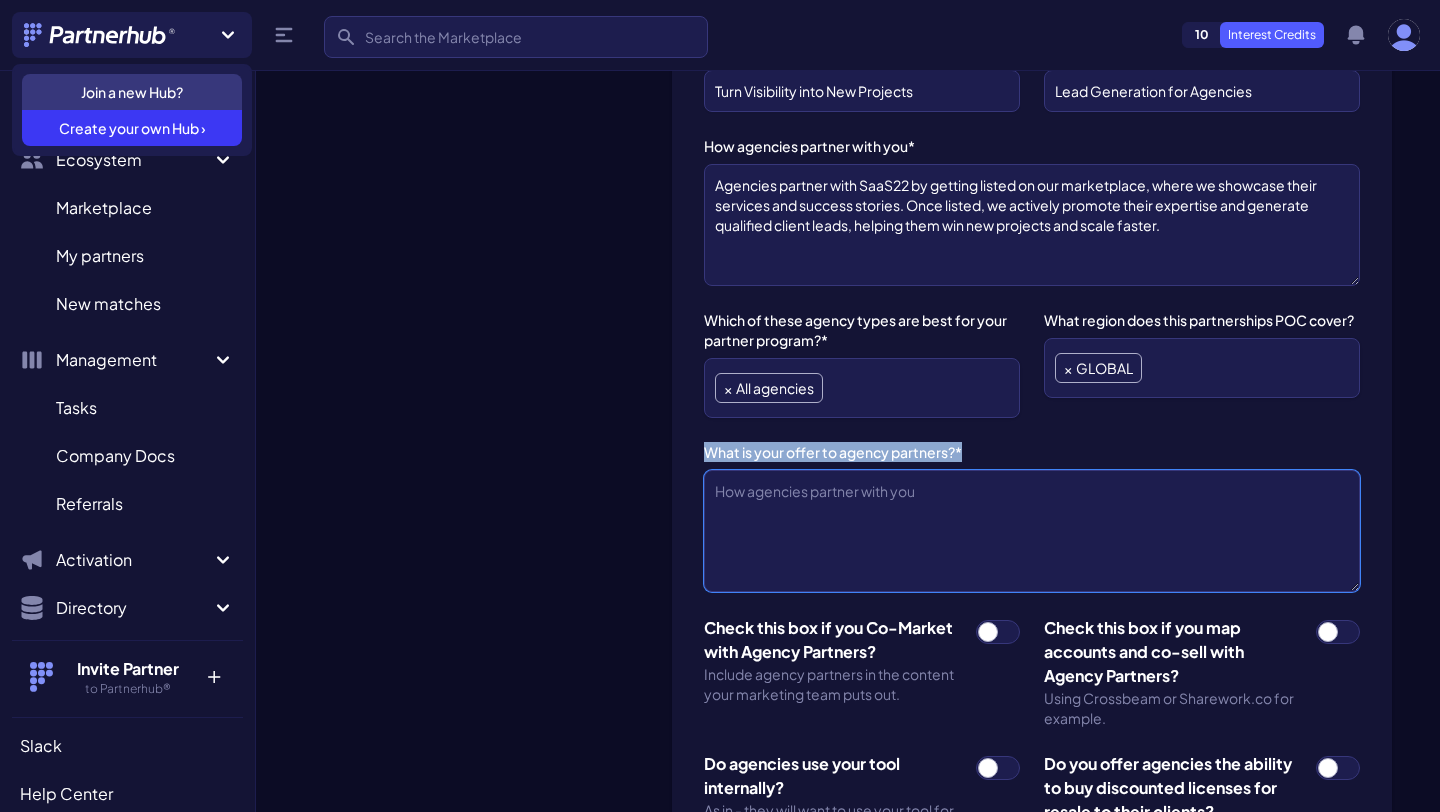 click on "What is your offer to agency partners?*" at bounding box center (1032, 531) 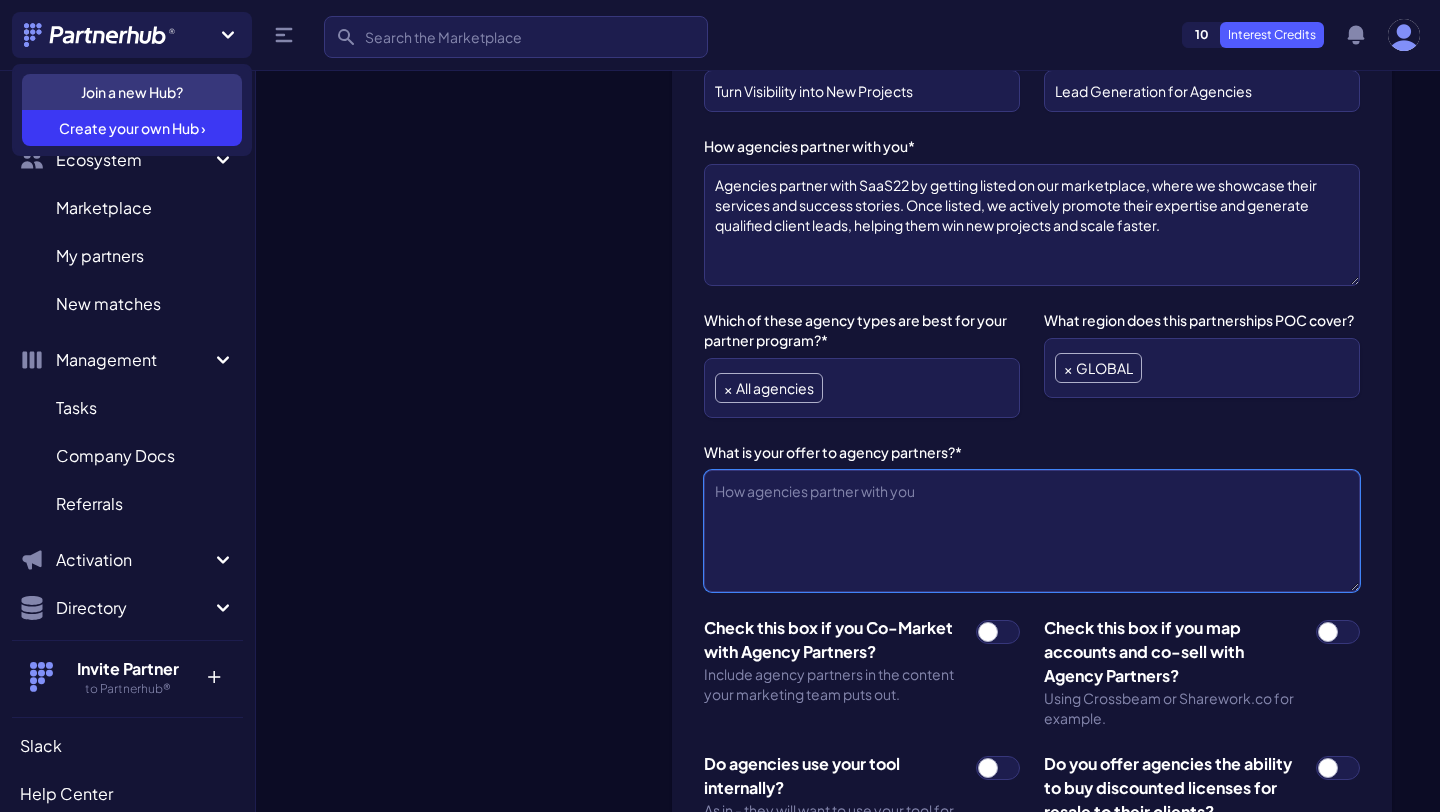paste on "We help agencies get discovered and win more clients. By partnering with SaaS22, your agency gets:
A featured listing on our marketplace
Qualified client leads matched to your expertise
Promotion of your case studies and success stories to attract new projects
Opportunities to scale faster without extra marketing spend" 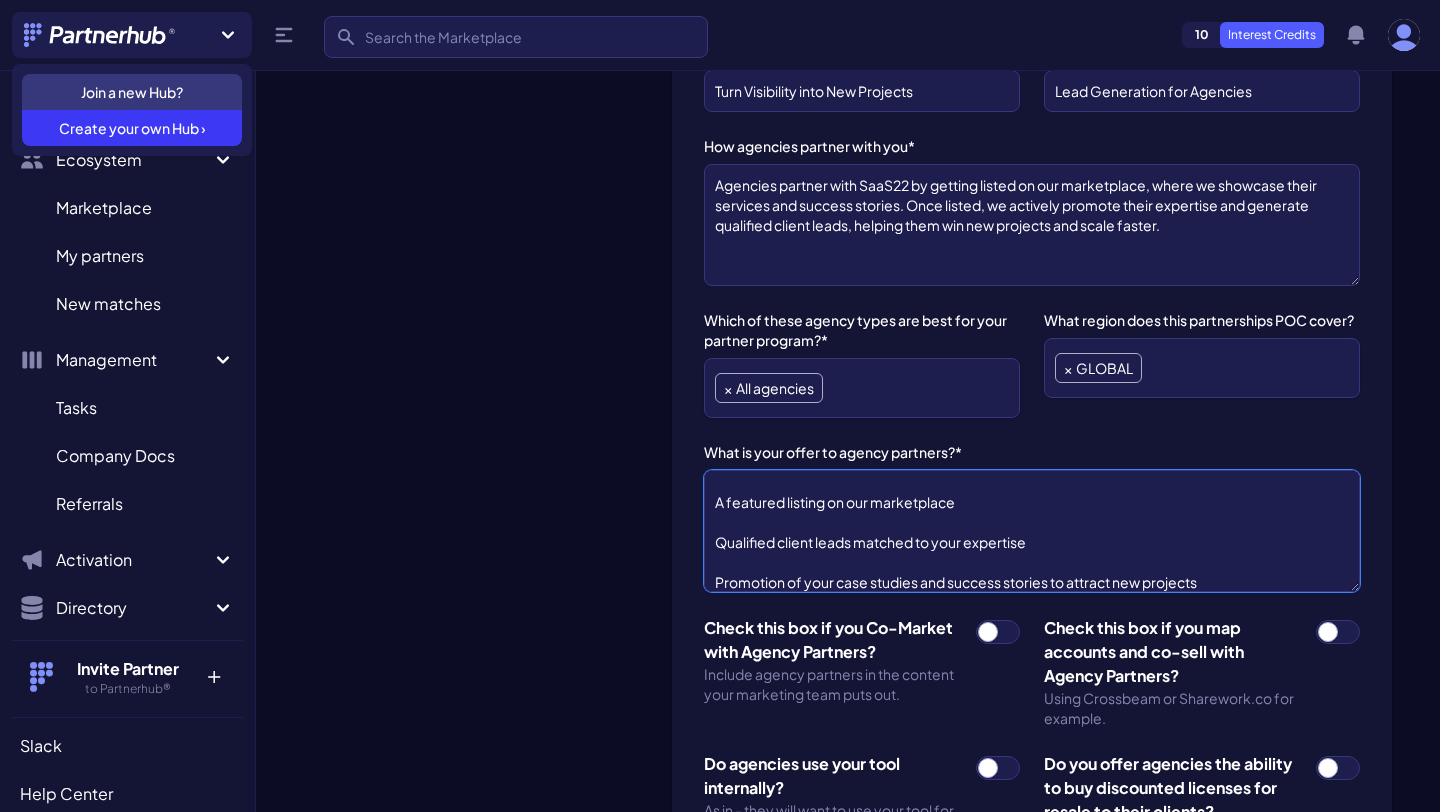 scroll, scrollTop: 50, scrollLeft: 0, axis: vertical 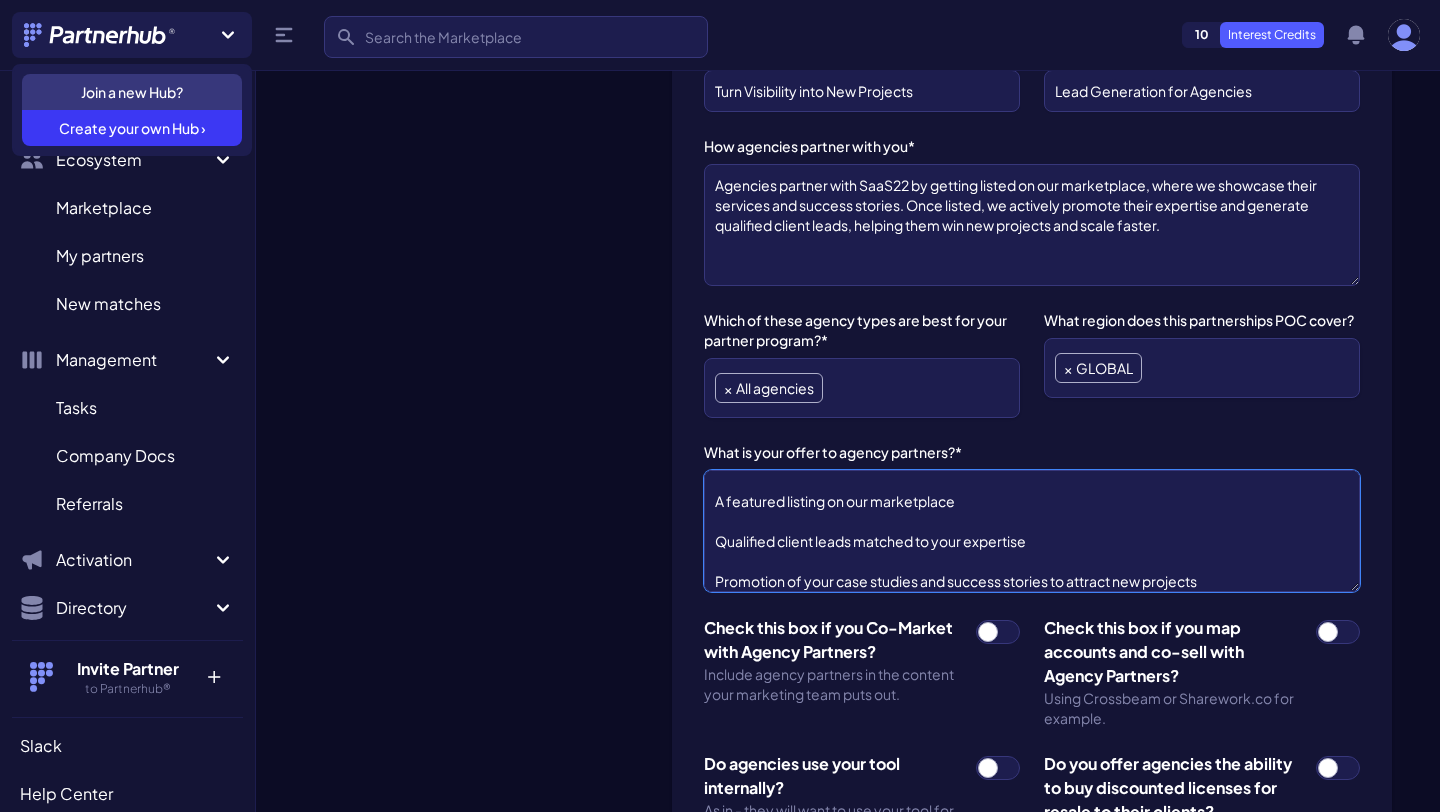 click on "We help agencies get discovered and win more clients. By partnering with SaaS22, your agency gets:
A featured listing on our marketplace
Qualified client leads matched to your expertise
Promotion of your case studies and success stories to attract new projects
Opportunities to scale faster without extra marketing spend" at bounding box center (1032, 531) 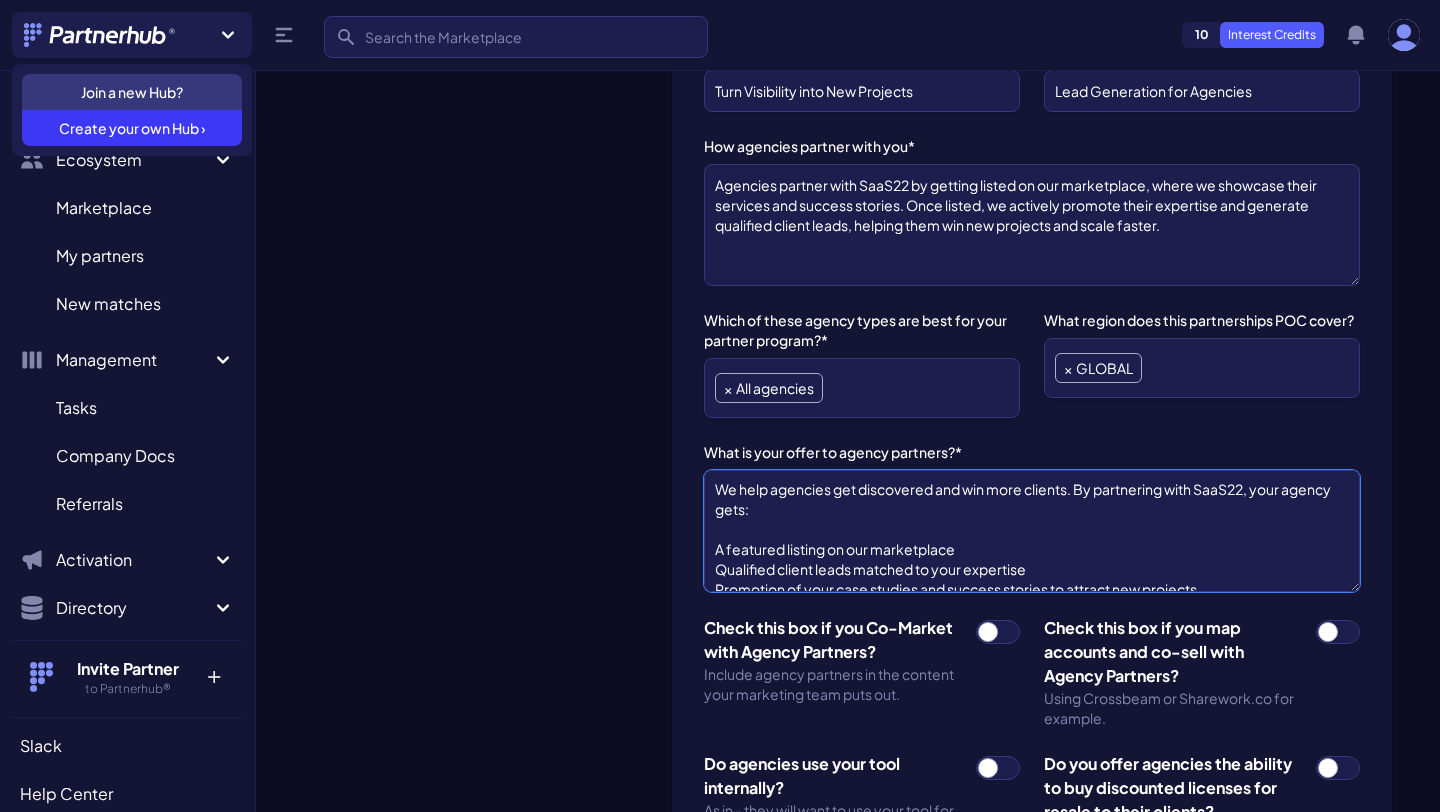 scroll, scrollTop: 0, scrollLeft: 0, axis: both 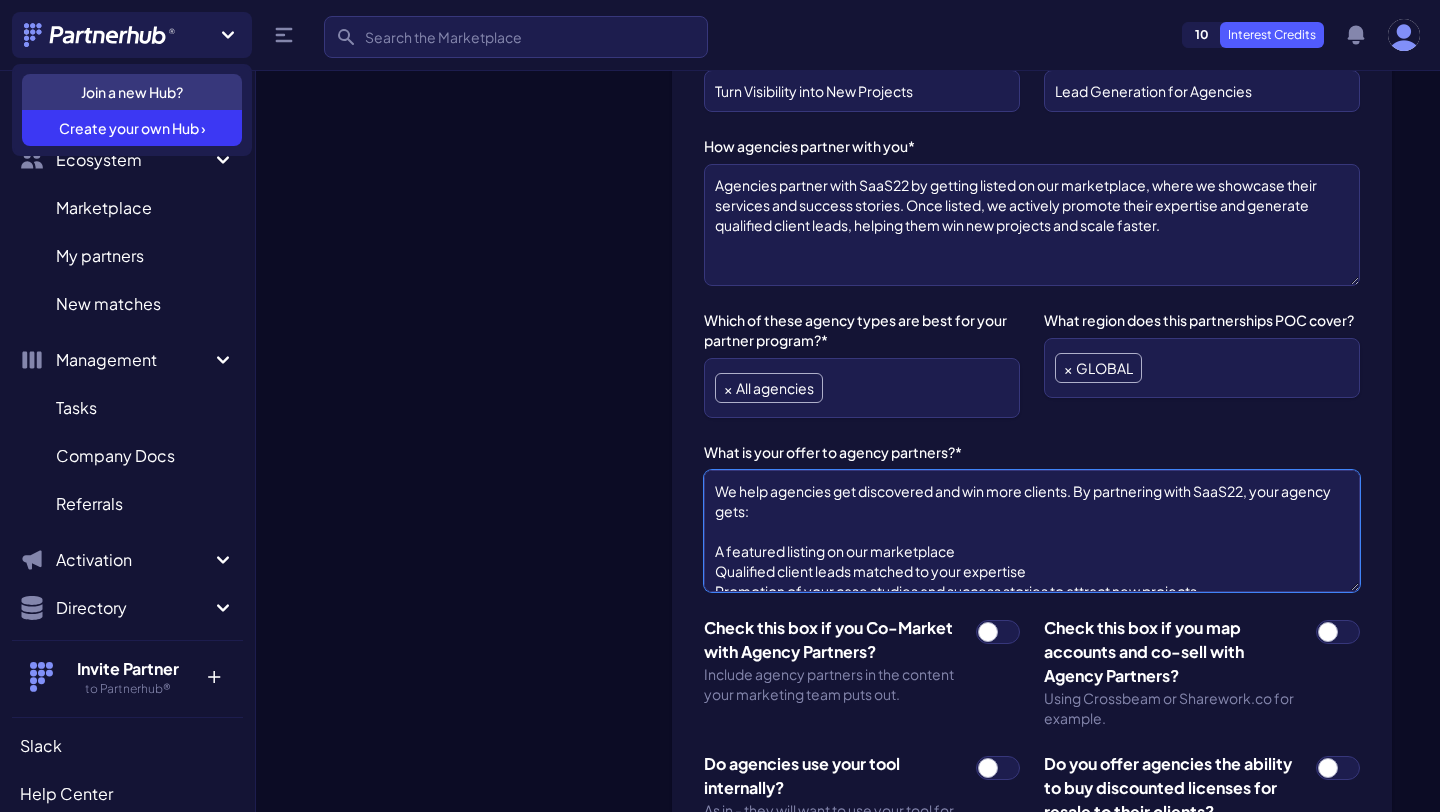 click on "We help agencies get discovered and win more clients. By partnering with SaaS22, your agency gets:
A featured listing on our marketplace
Qualified client leads matched to your expertise
Promotion of your case studies and success stories to attract new projects
Opportunities to scale faster without extra marketing spend" at bounding box center [1032, 531] 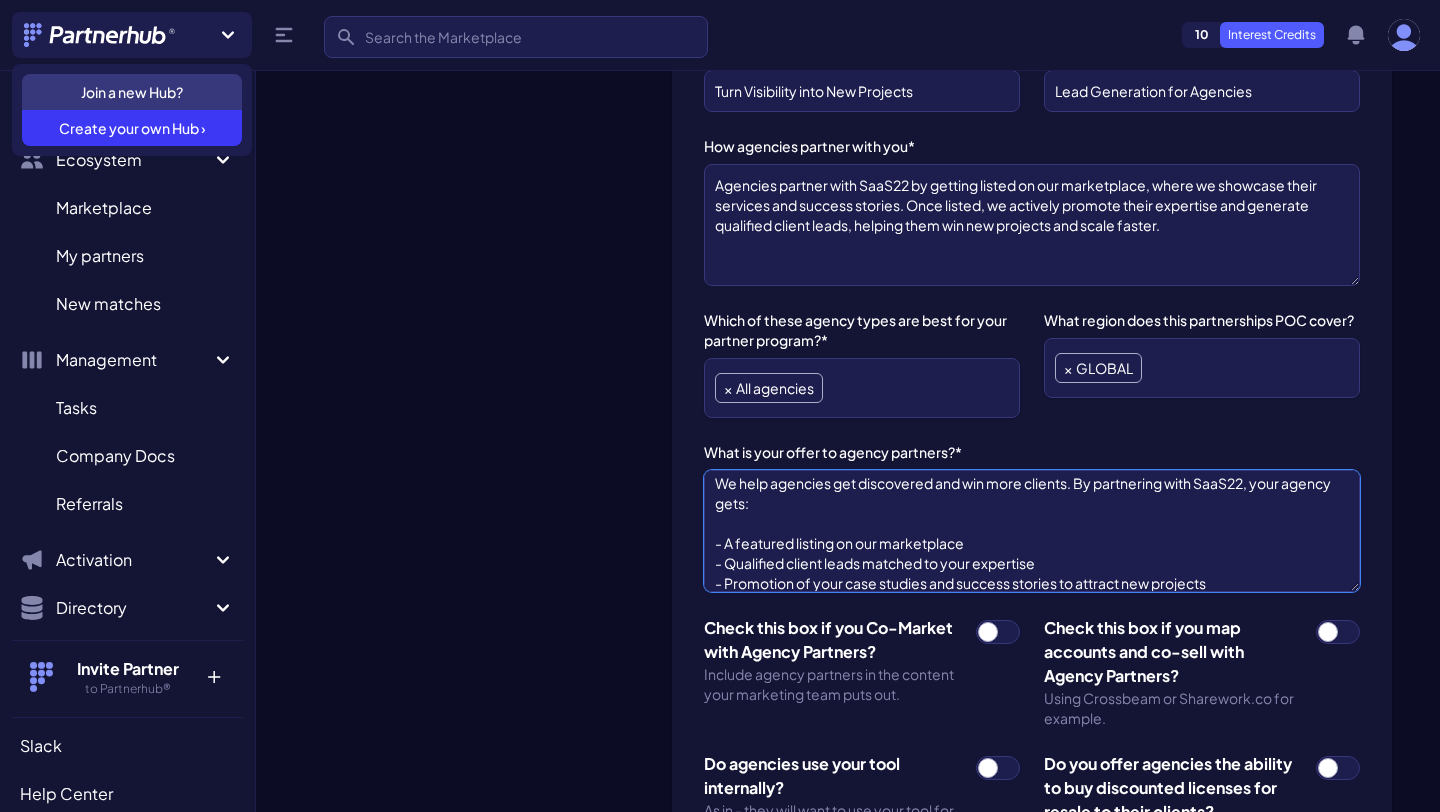 scroll, scrollTop: 40, scrollLeft: 0, axis: vertical 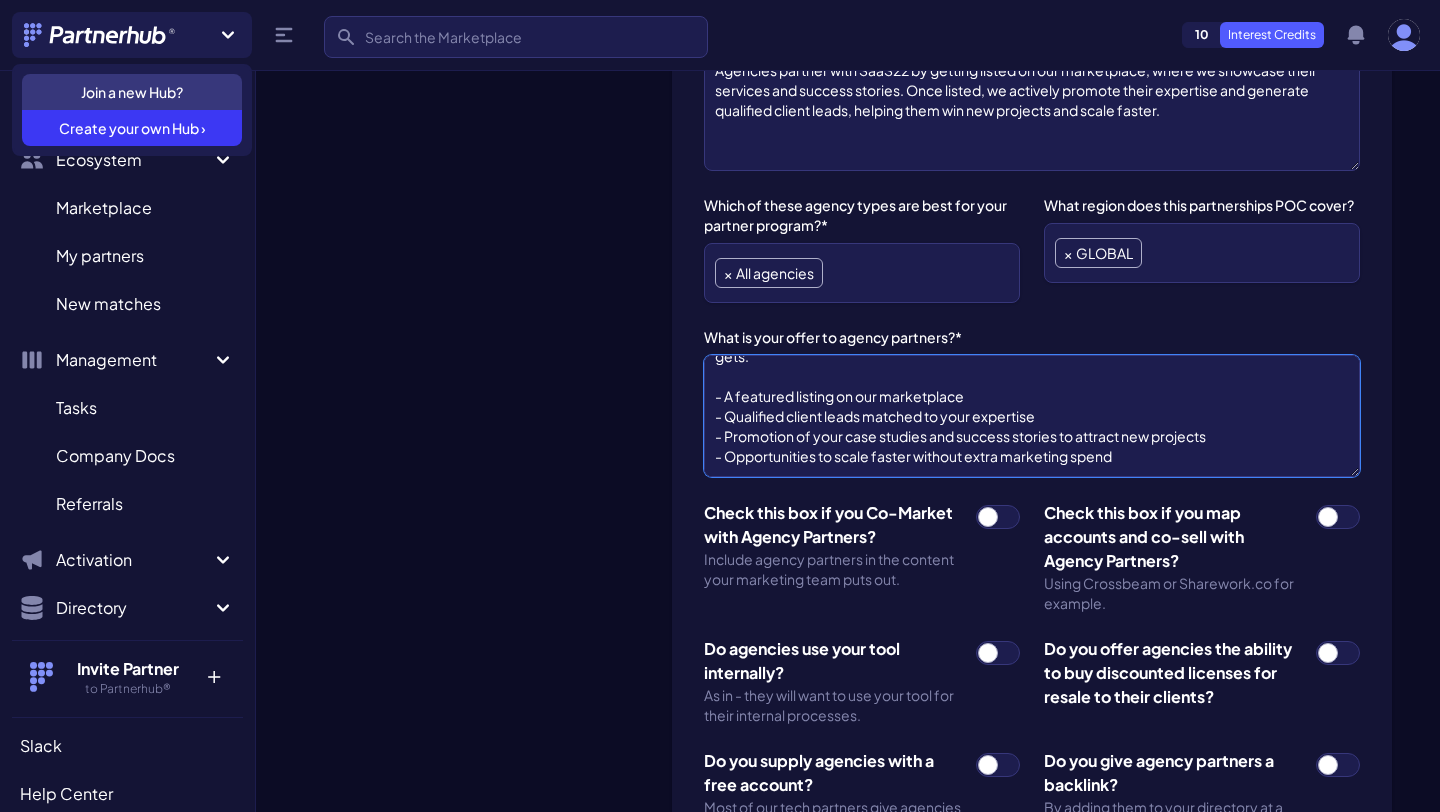 type on "We help agencies get discovered and win more clients. By partnering with SaaS22, your agency gets:
- A featured listing on our marketplace
- Qualified client leads matched to your expertise
- Promotion of your case studies and success stories to attract new projects
- Opportunities to scale faster without extra marketing spend" 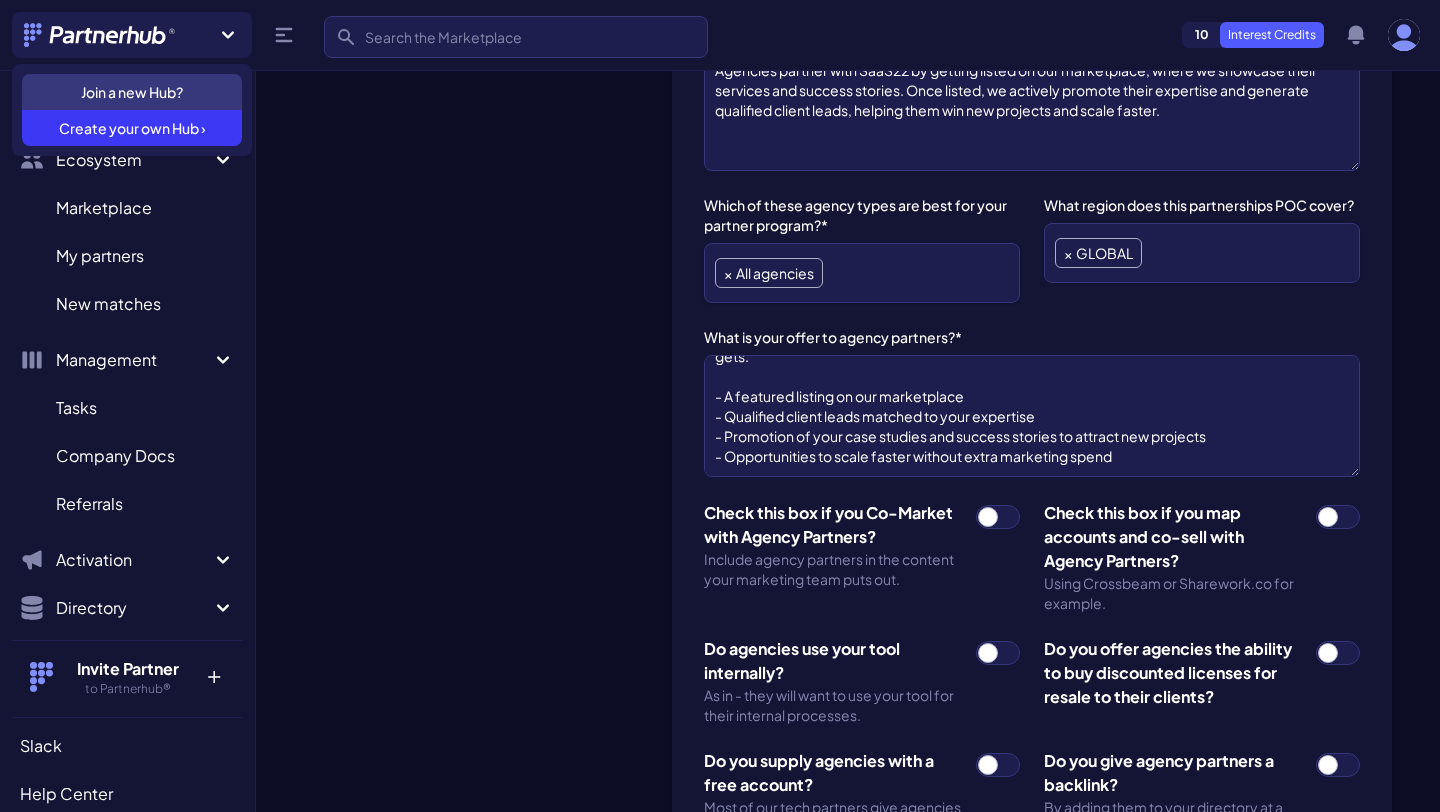 click on "CTA Headline*
Turn Visibility into New Projects
What's your primary keyword?*
Lead Generation for Agencies
How agencies partner with you*
Agencies partner with SaaS22 by getting listed on our marketplace, where we showcase their services and success stories. Once listed, we actively promote their expertise and generate qualified client leads, helping them win new projects and scale faster.
Which of these agency types are best for your partner program?*
B2B marketing agencies eCommerce agencies Local marketing agencies Data analytics agencies Designers Developers CRM and software implementation agencies Social media marketing agencies PPC and SEM agencies Content creators  SEO's Sales consultants All agencies × All agencies
What region does this partnerships POC cover?
GLOBAL EMEA - EUROPE MIDDLE EAST AND AFRICA LATAM - LATIN AMERICA NA - UNITED STATES AND CANADA APAC - ASIA PACIFIC × GLOBAL
What is your offer to agency partners?*" at bounding box center [1032, 632] 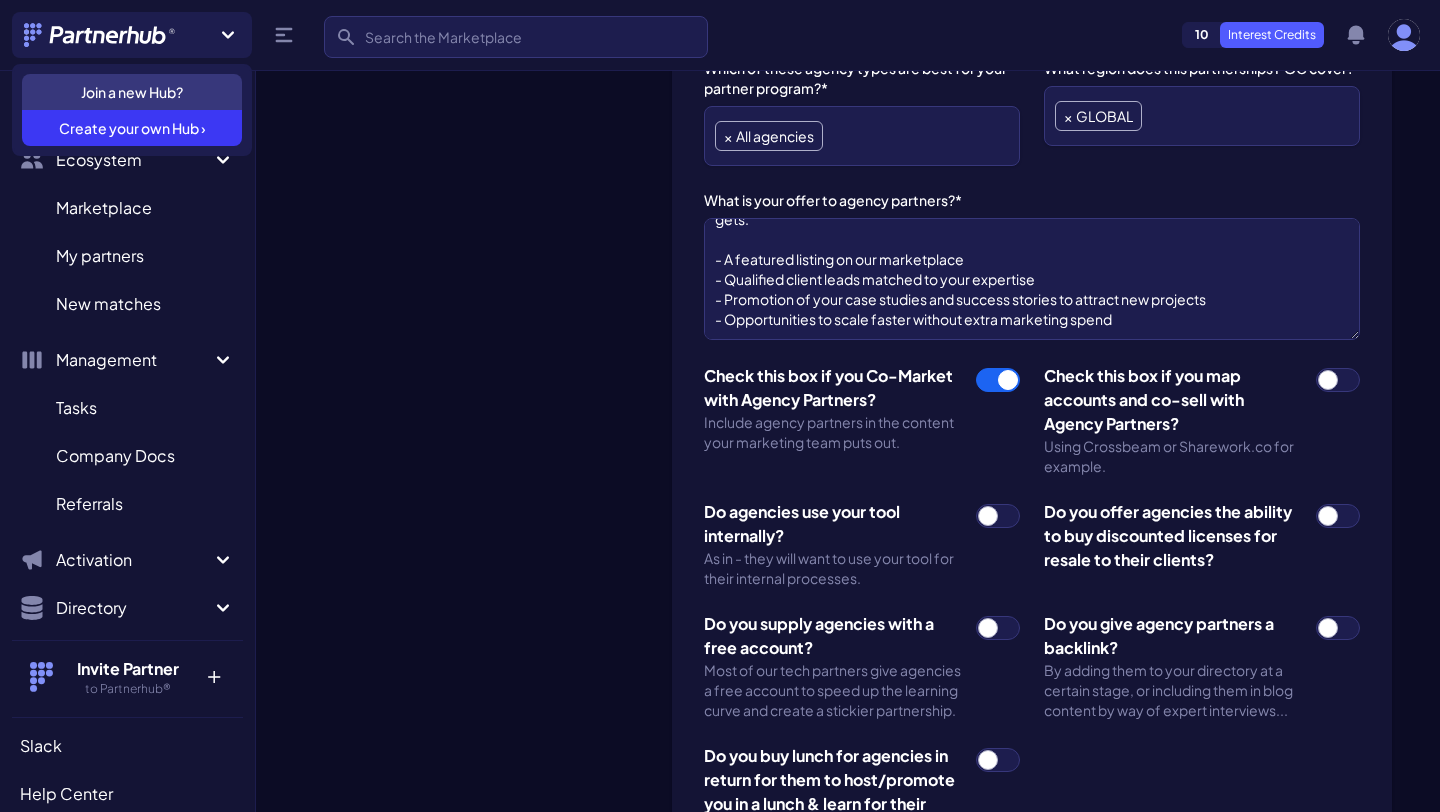 scroll, scrollTop: 1633, scrollLeft: 0, axis: vertical 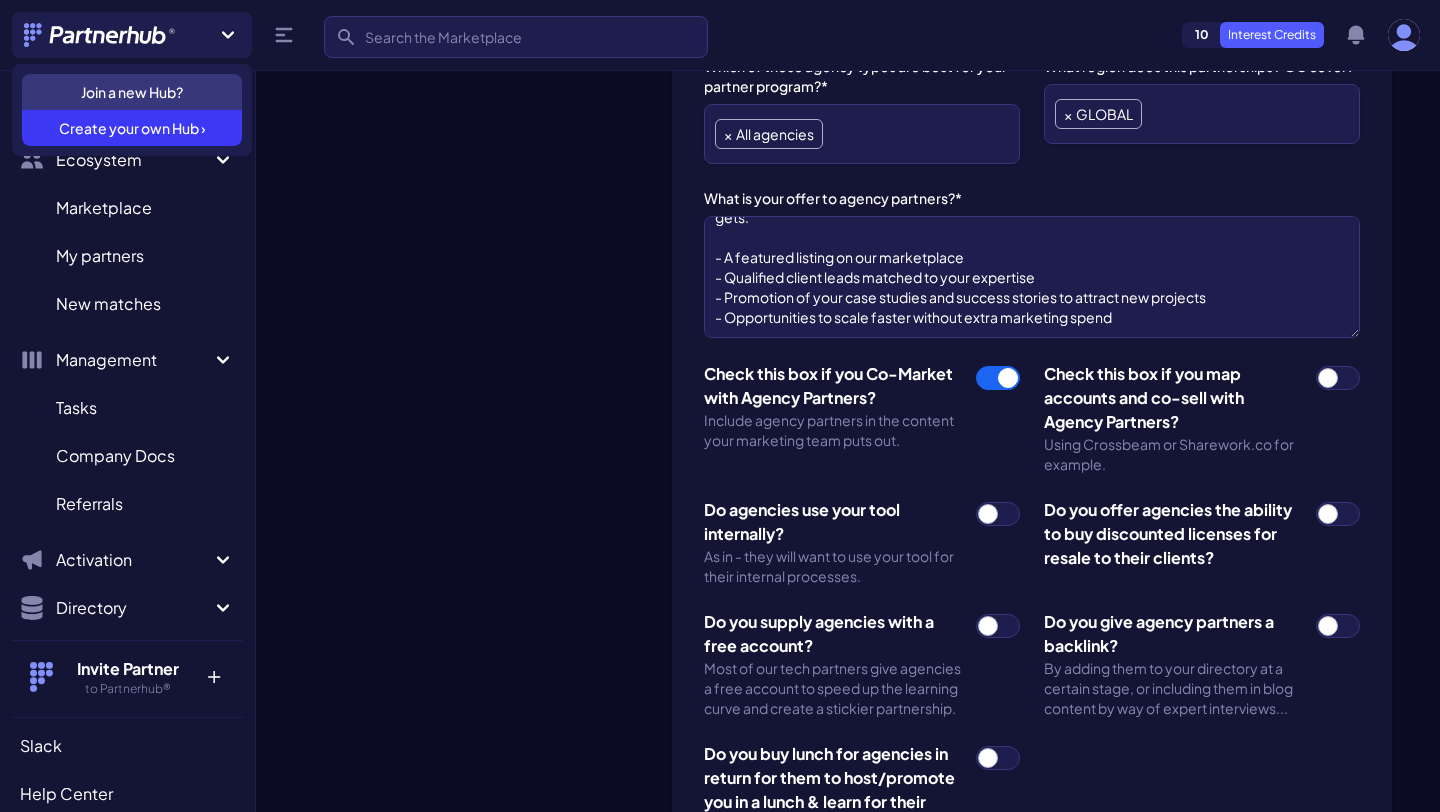 click at bounding box center (998, 514) 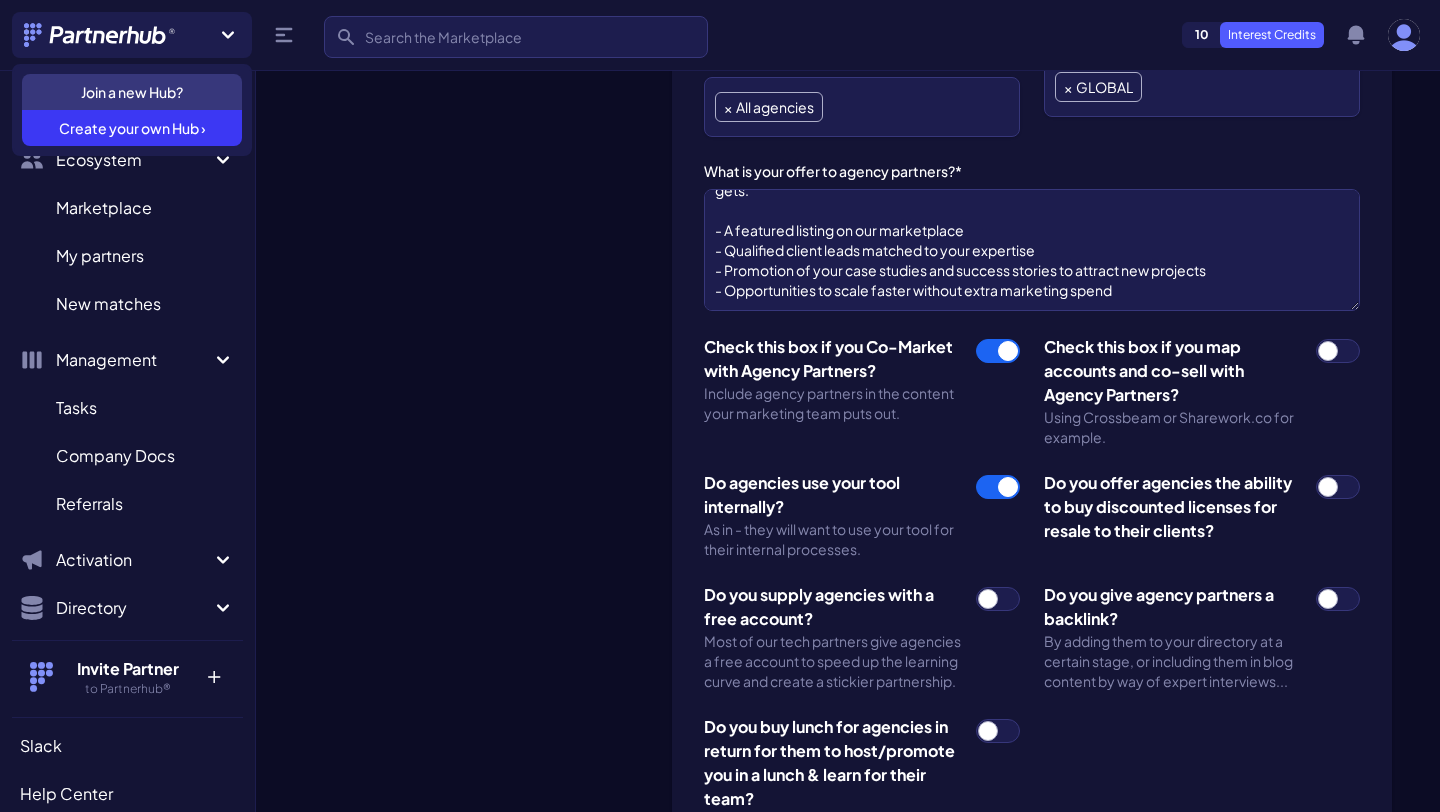 scroll, scrollTop: 1661, scrollLeft: 0, axis: vertical 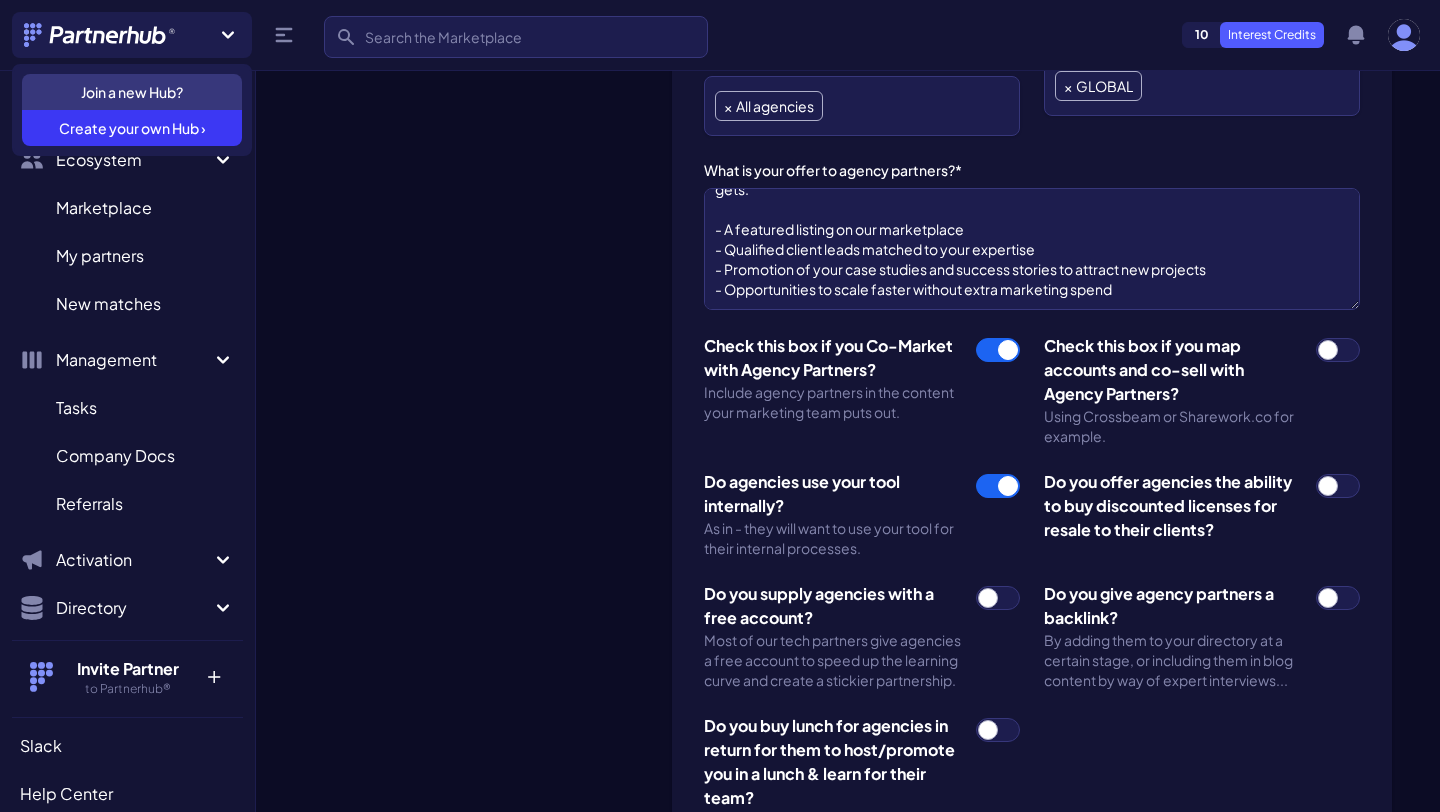 click at bounding box center (1338, 486) 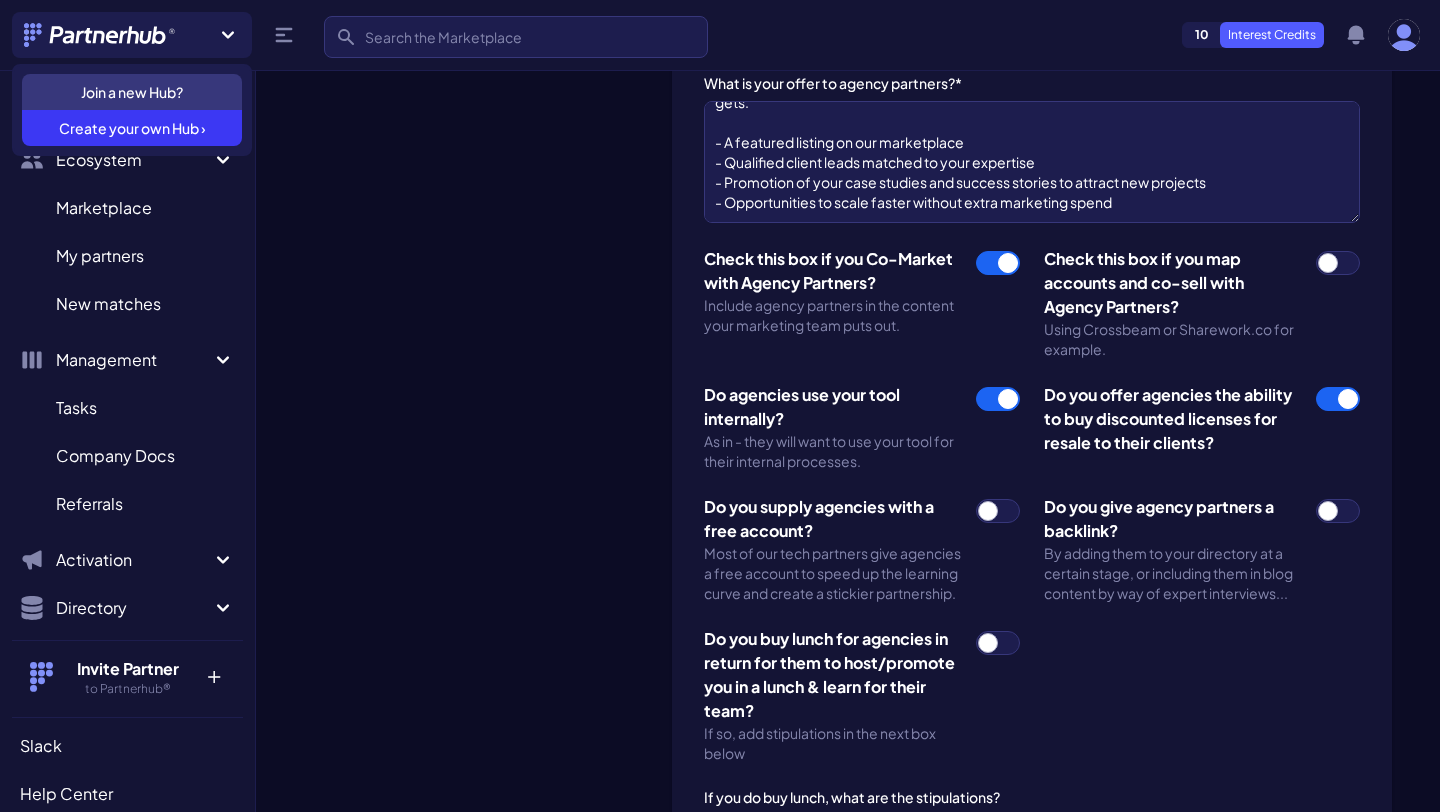 scroll, scrollTop: 1756, scrollLeft: 0, axis: vertical 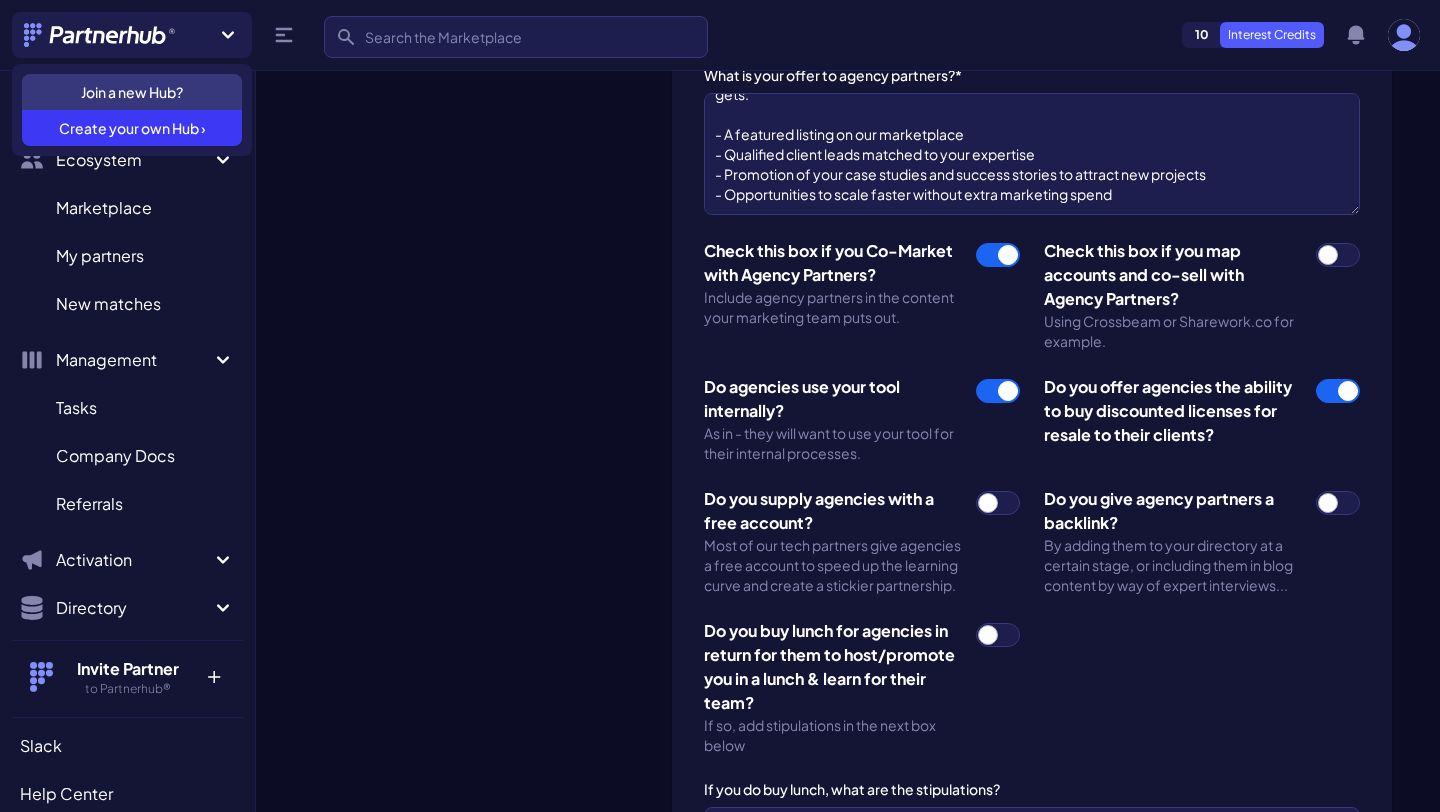 click at bounding box center (998, 503) 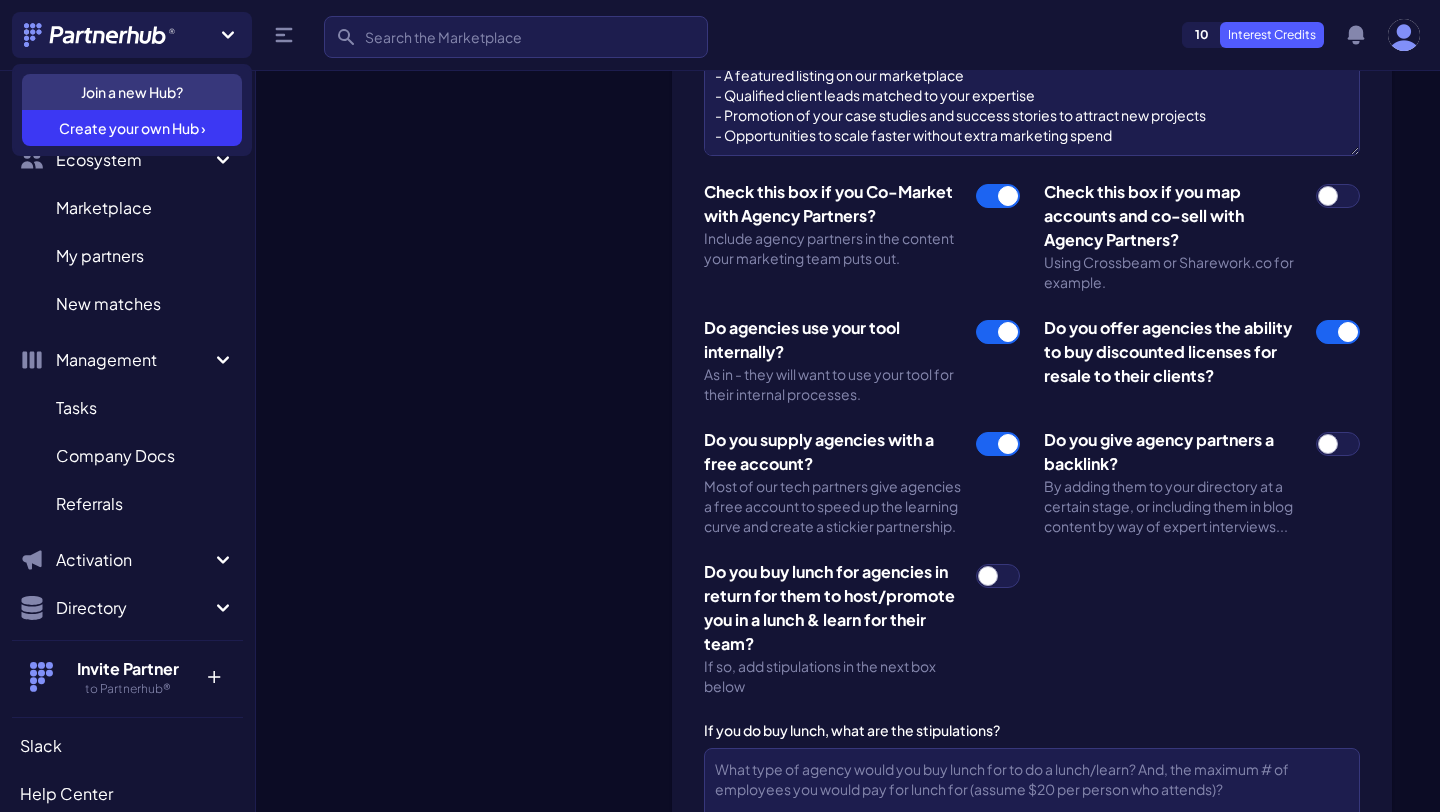 scroll, scrollTop: 1817, scrollLeft: 0, axis: vertical 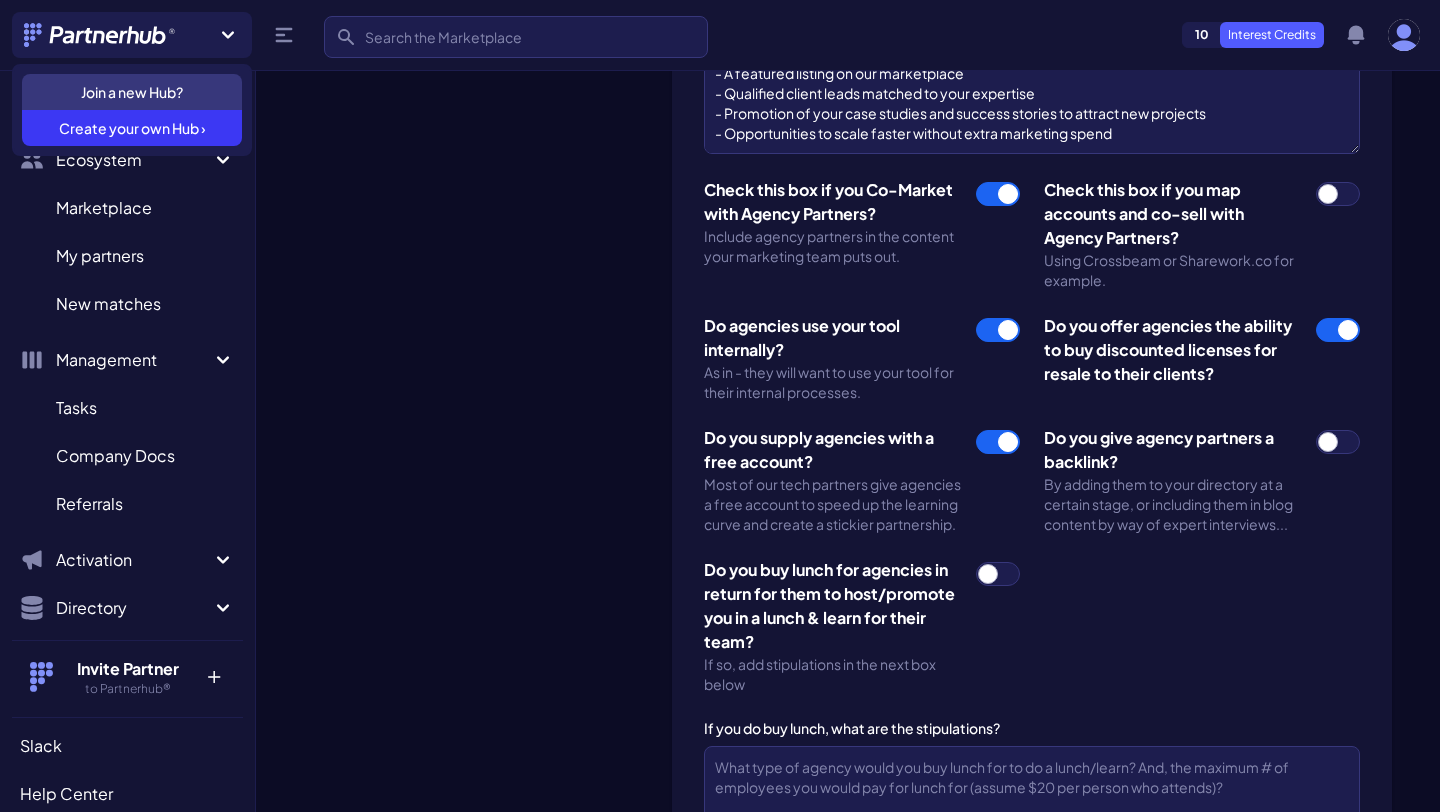 click at bounding box center (1338, 442) 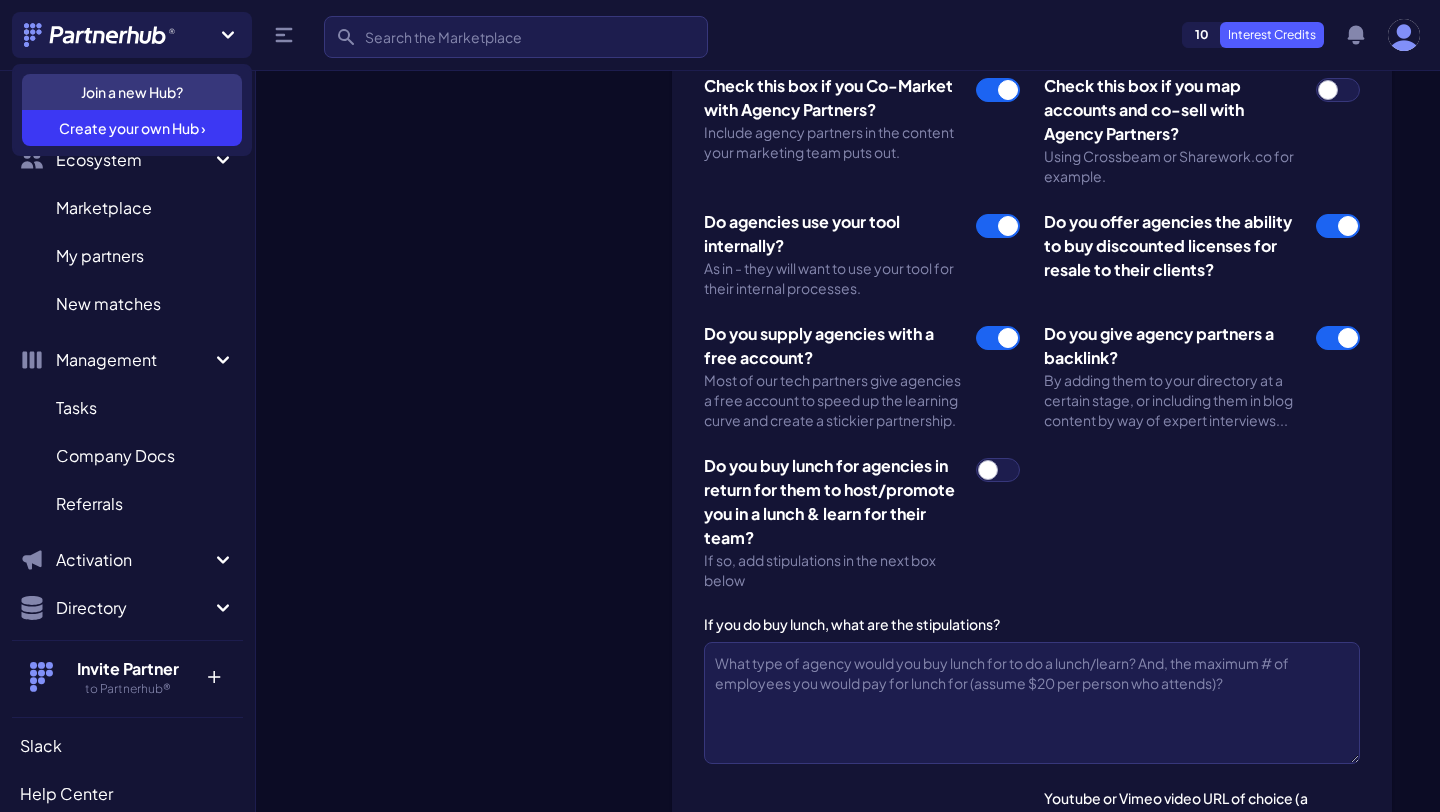 scroll, scrollTop: 1923, scrollLeft: 0, axis: vertical 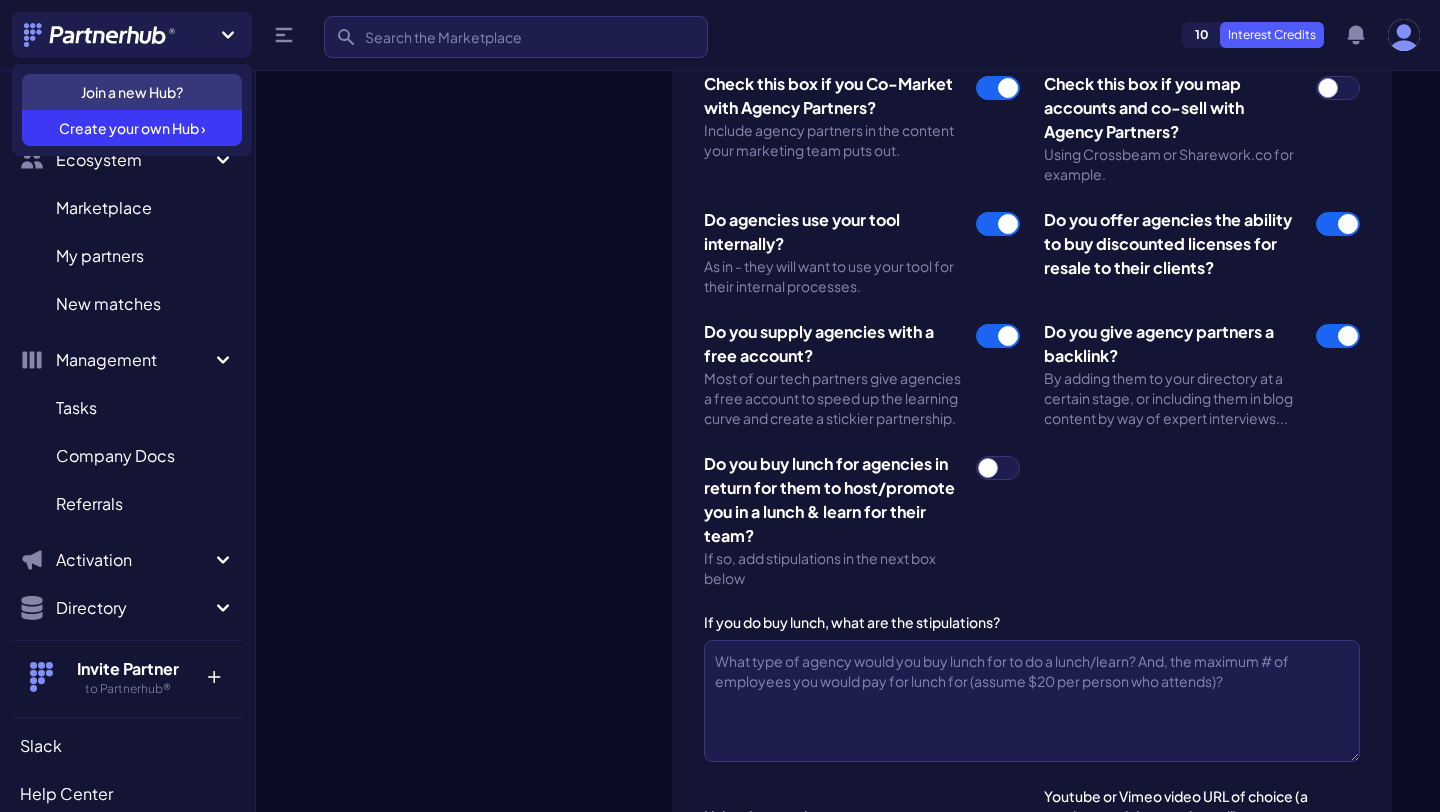 click at bounding box center (998, 468) 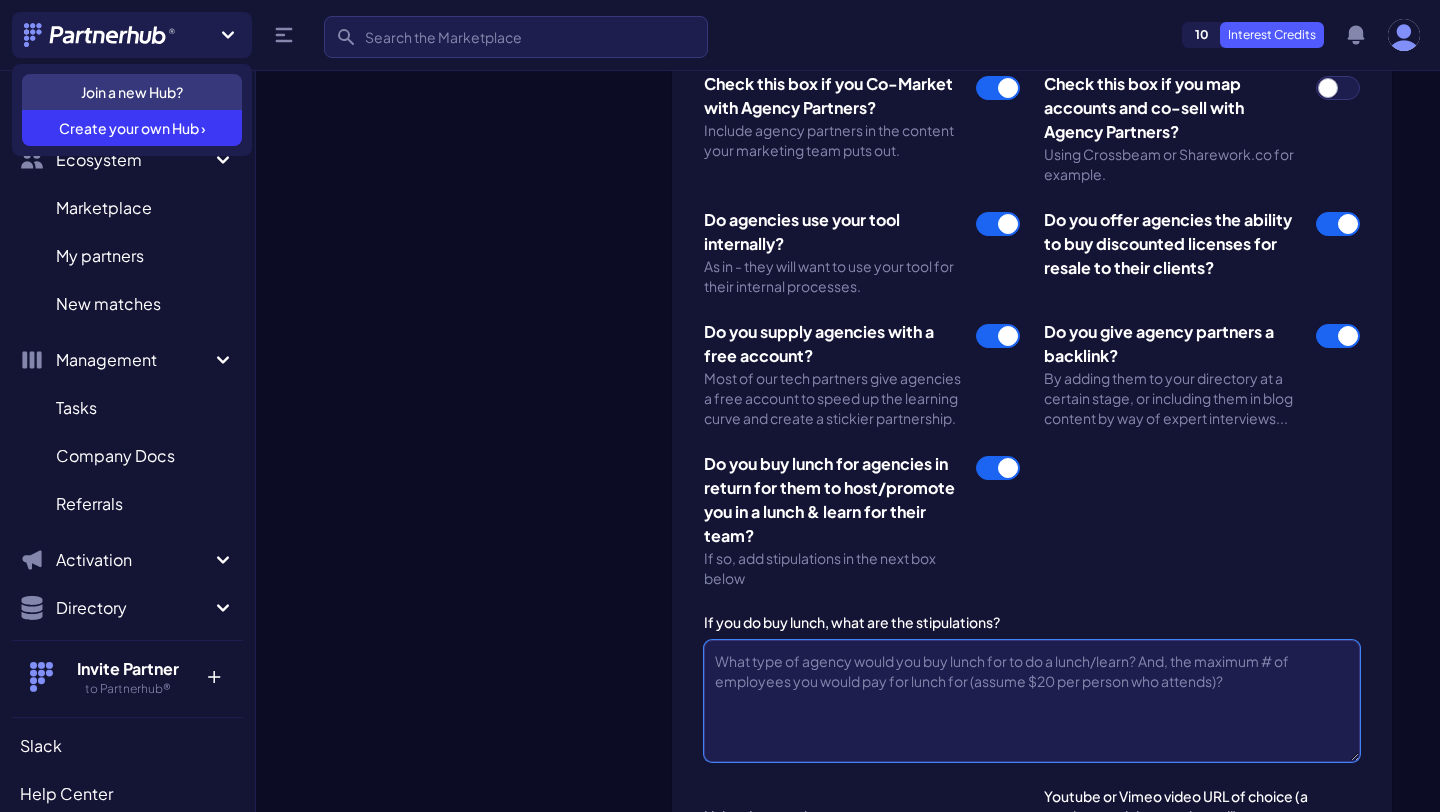 click on "If you do buy lunch, what are the stipulations?" at bounding box center (1032, 701) 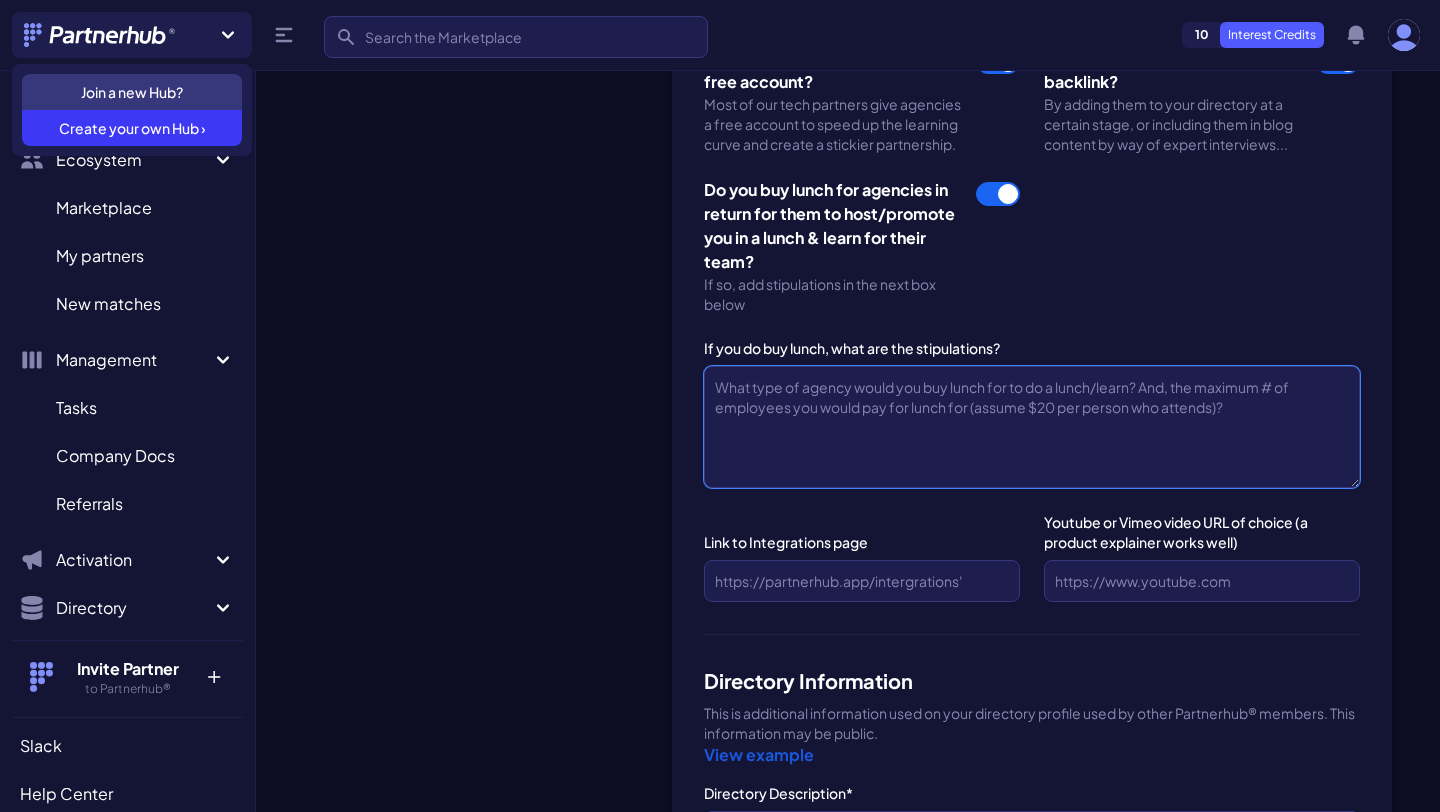 scroll, scrollTop: 2207, scrollLeft: 0, axis: vertical 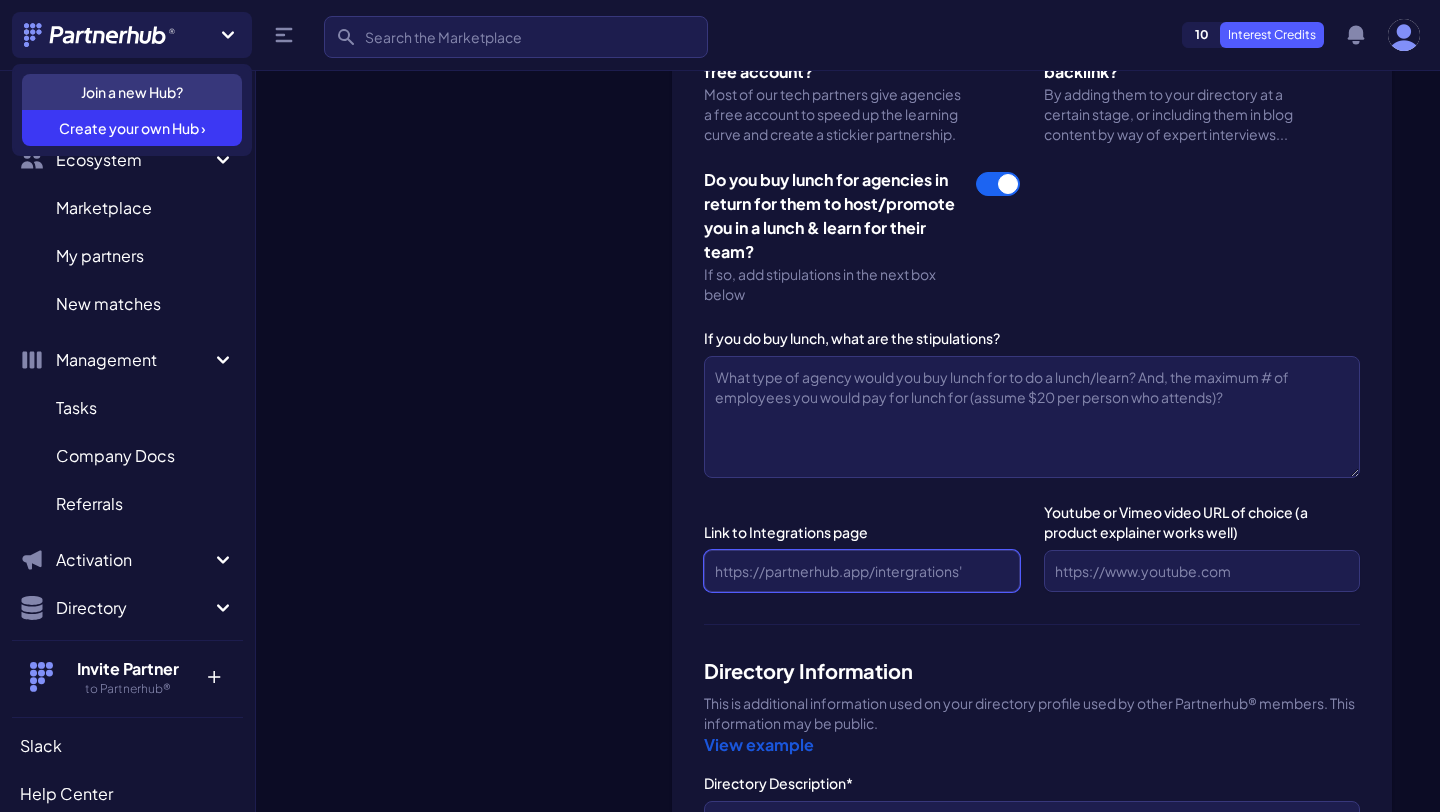 click on "Link to Integrations page" at bounding box center [862, 571] 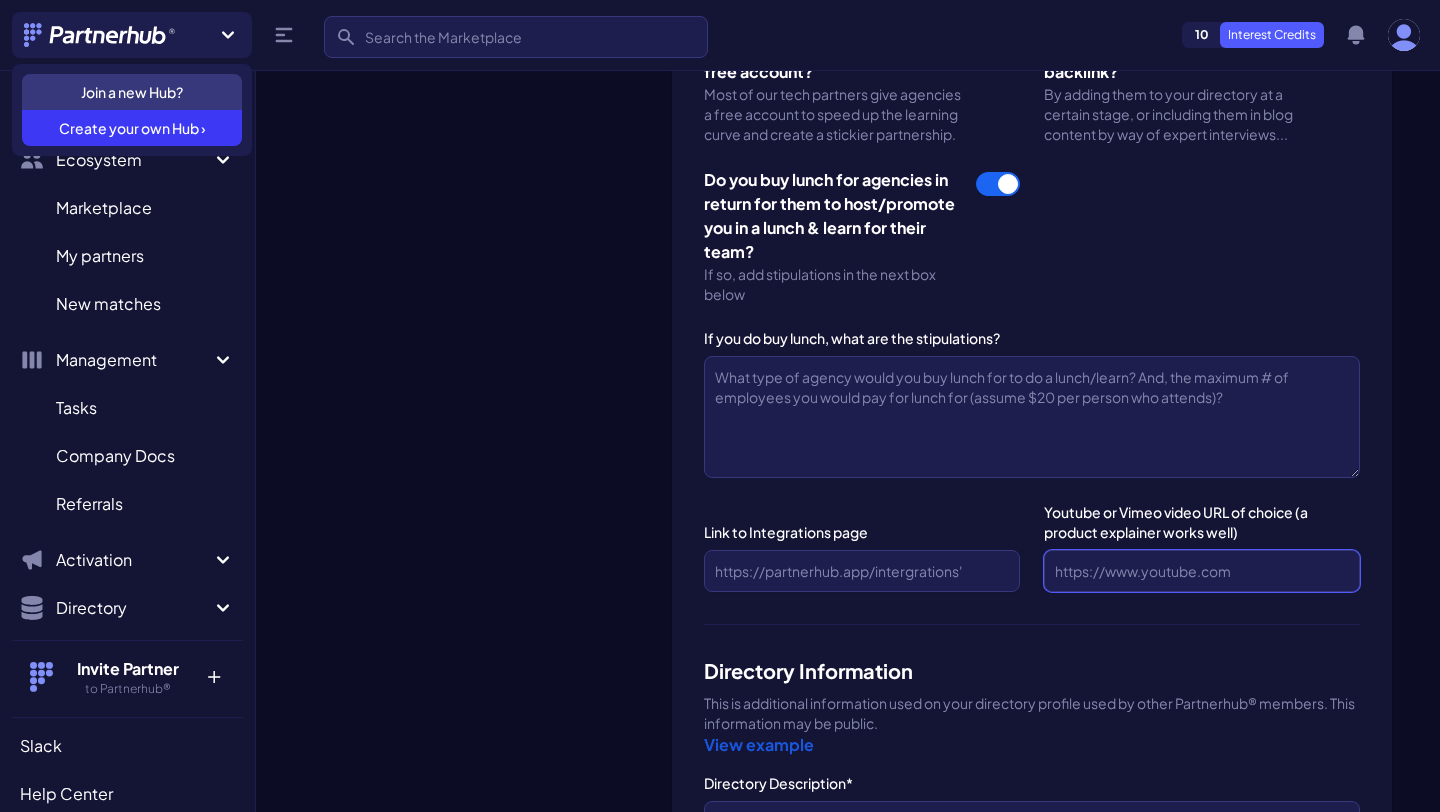 click on "Youtube or Vimeo video URL of choice (a product explainer works well)" at bounding box center (1202, 571) 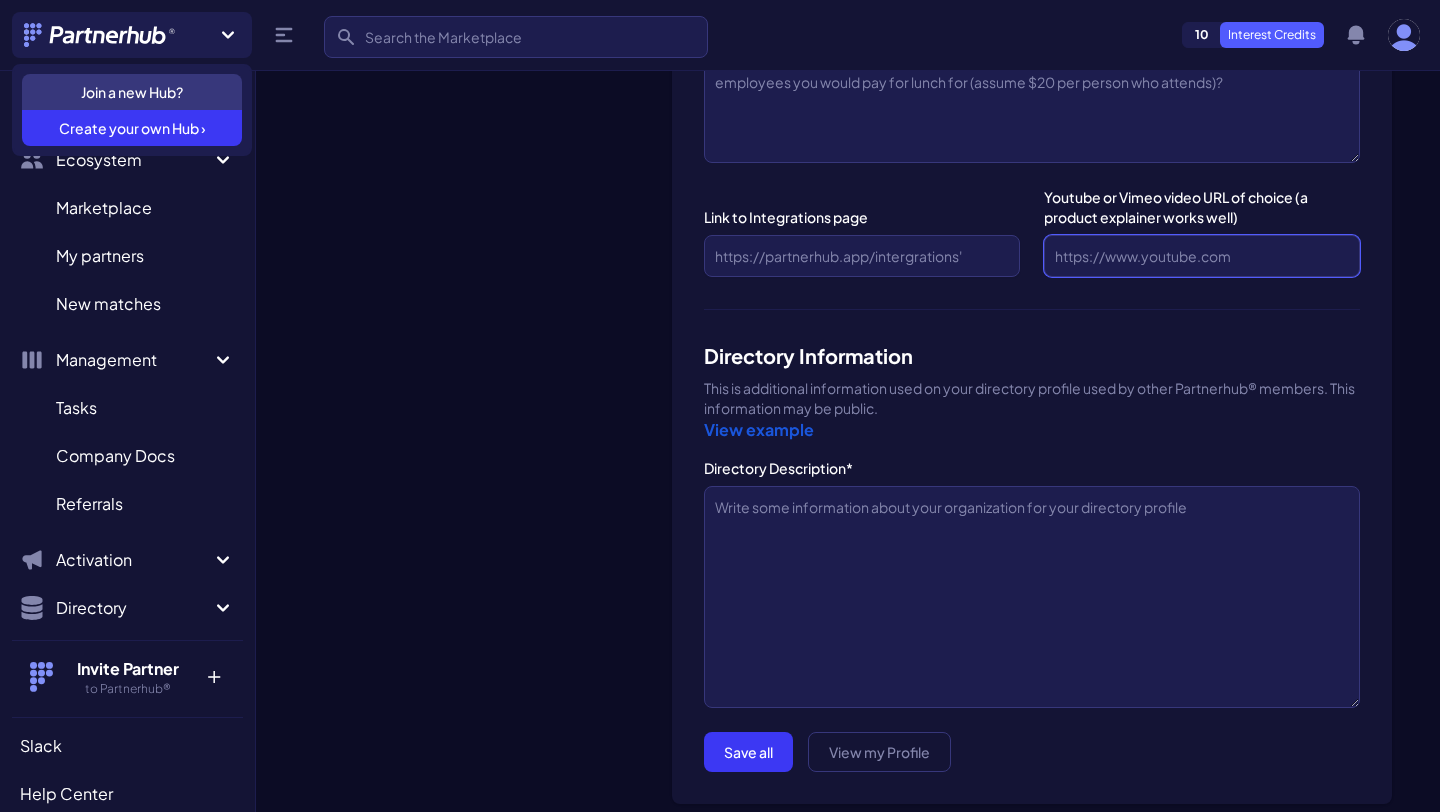 scroll, scrollTop: 2528, scrollLeft: 0, axis: vertical 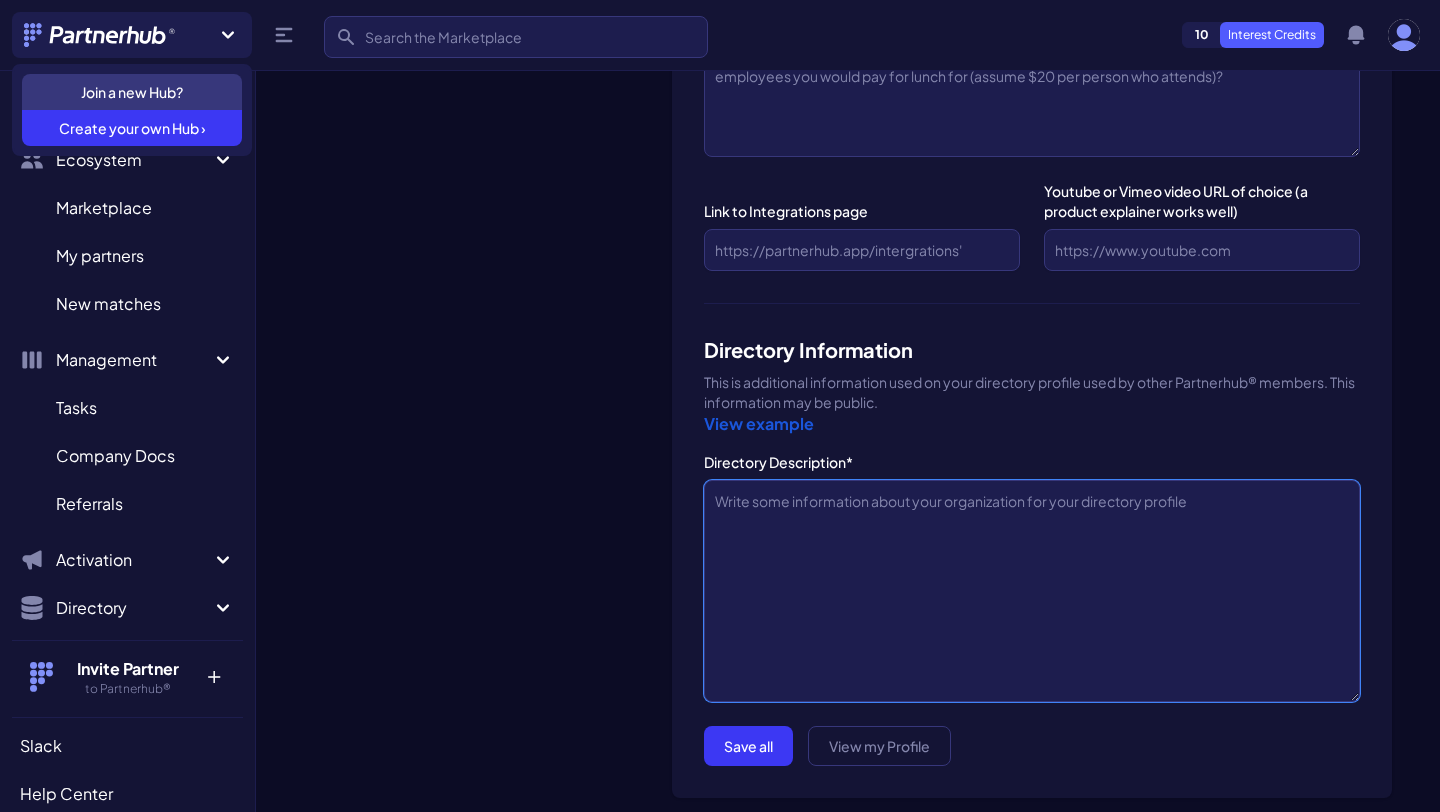 click on "Directory Description*" at bounding box center (1032, 591) 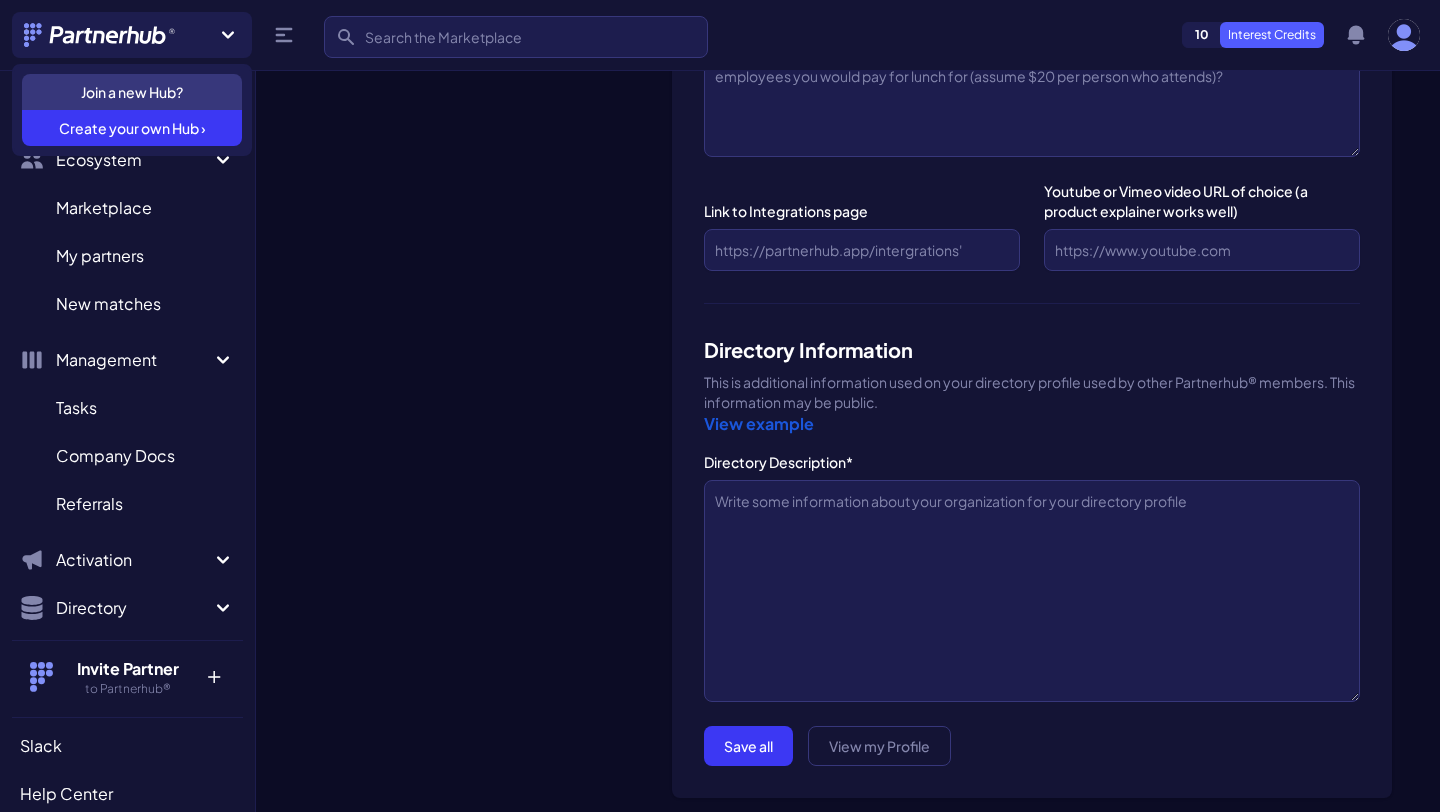 click on "View example" at bounding box center [759, 423] 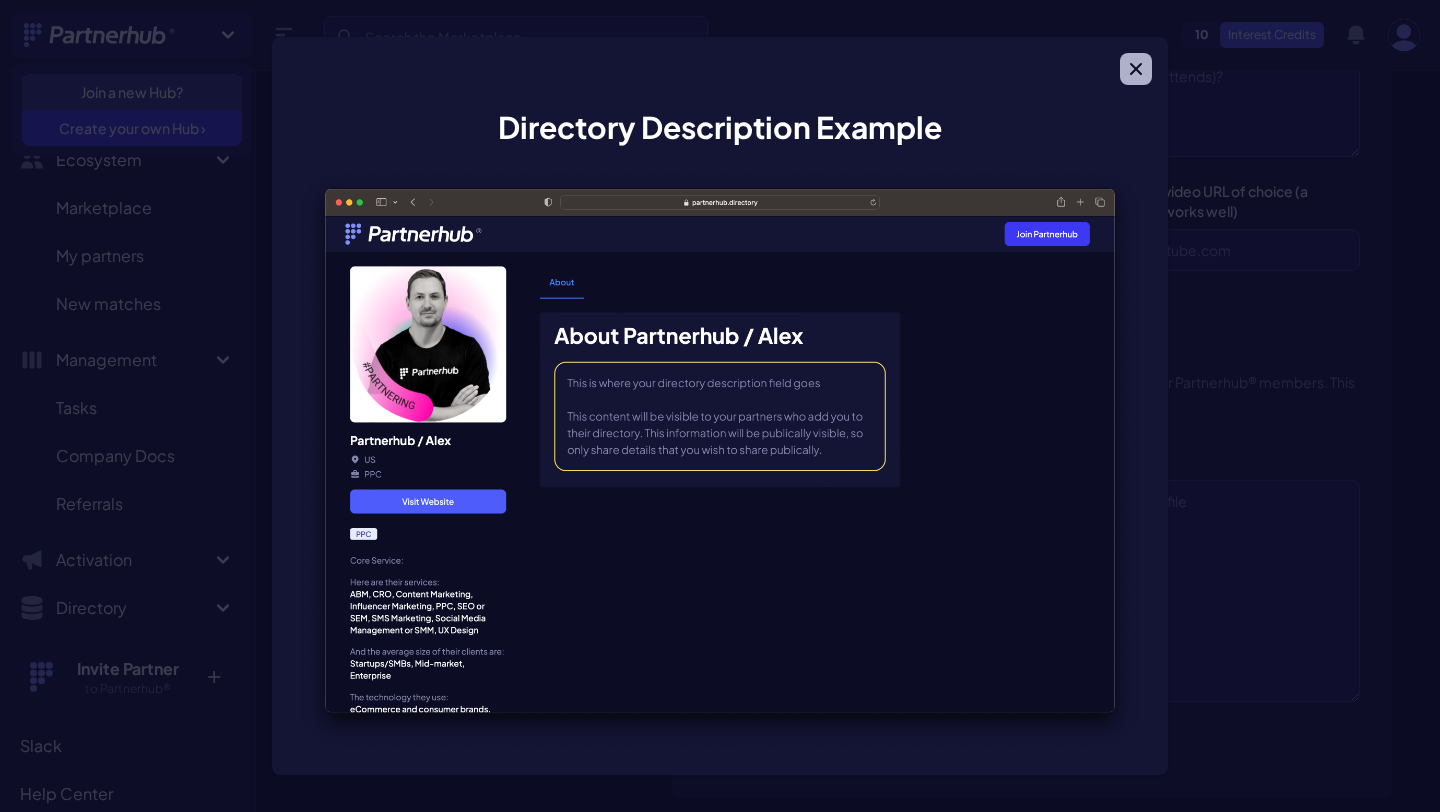 click 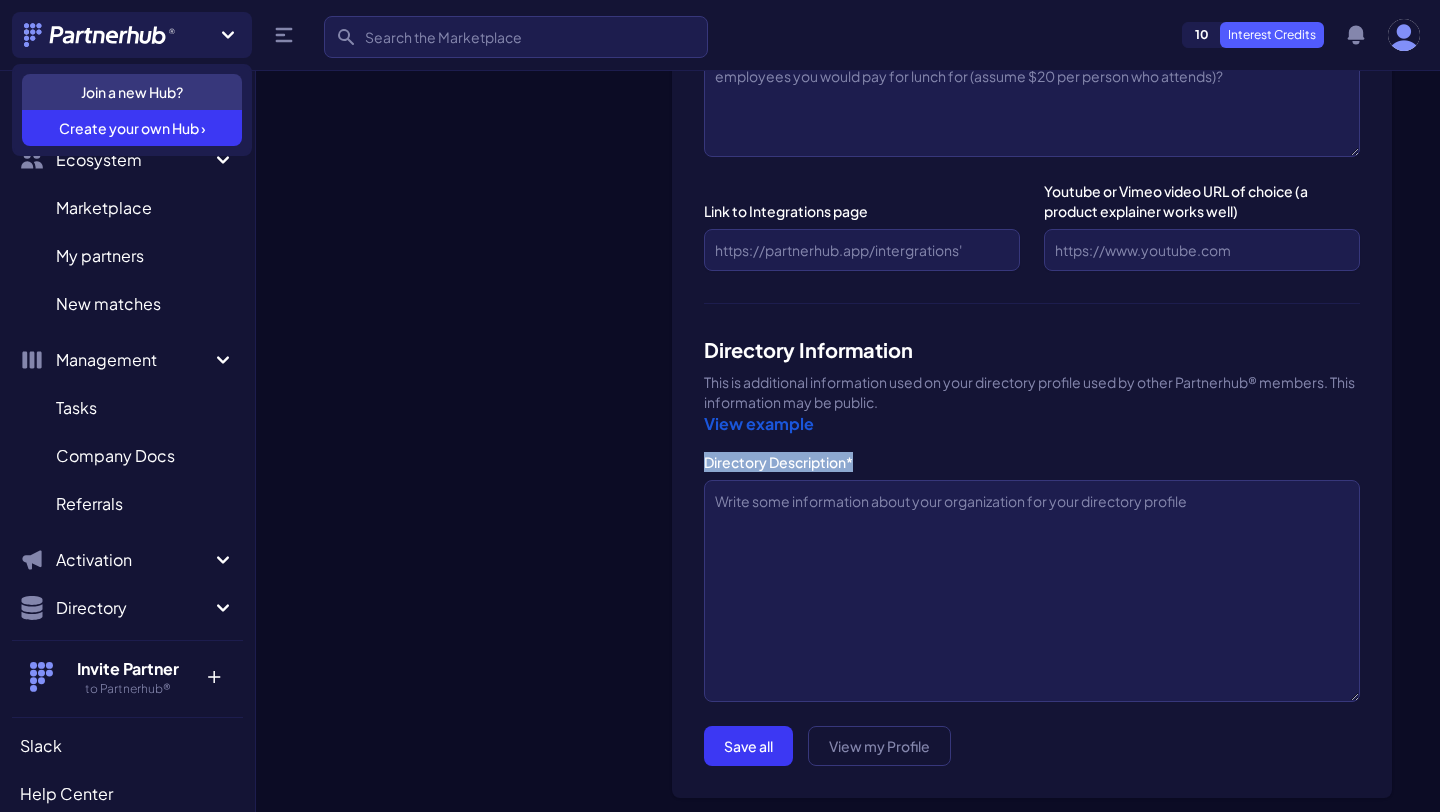 drag, startPoint x: 705, startPoint y: 421, endPoint x: 872, endPoint y: 420, distance: 167.00299 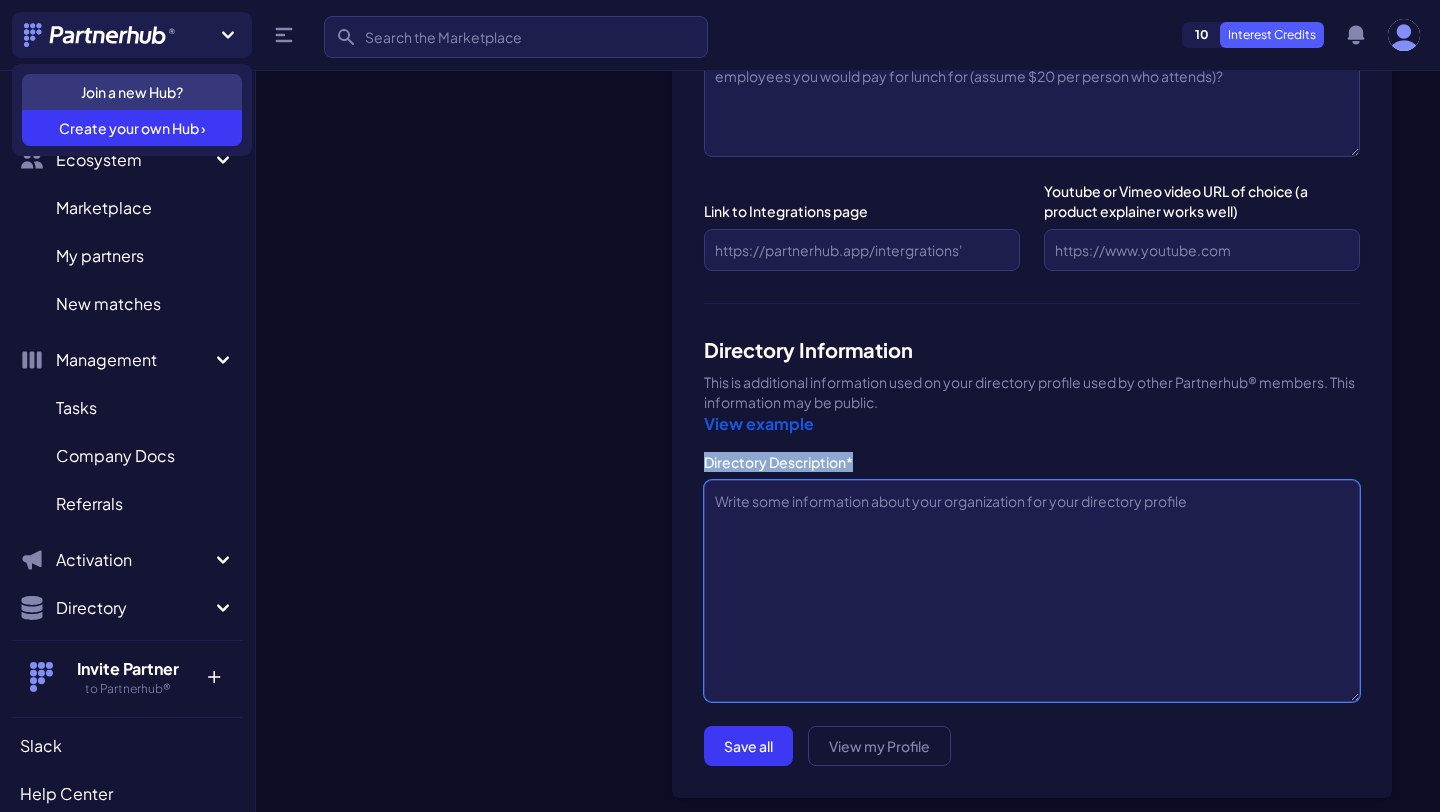 click on "Directory Description*" at bounding box center [1032, 591] 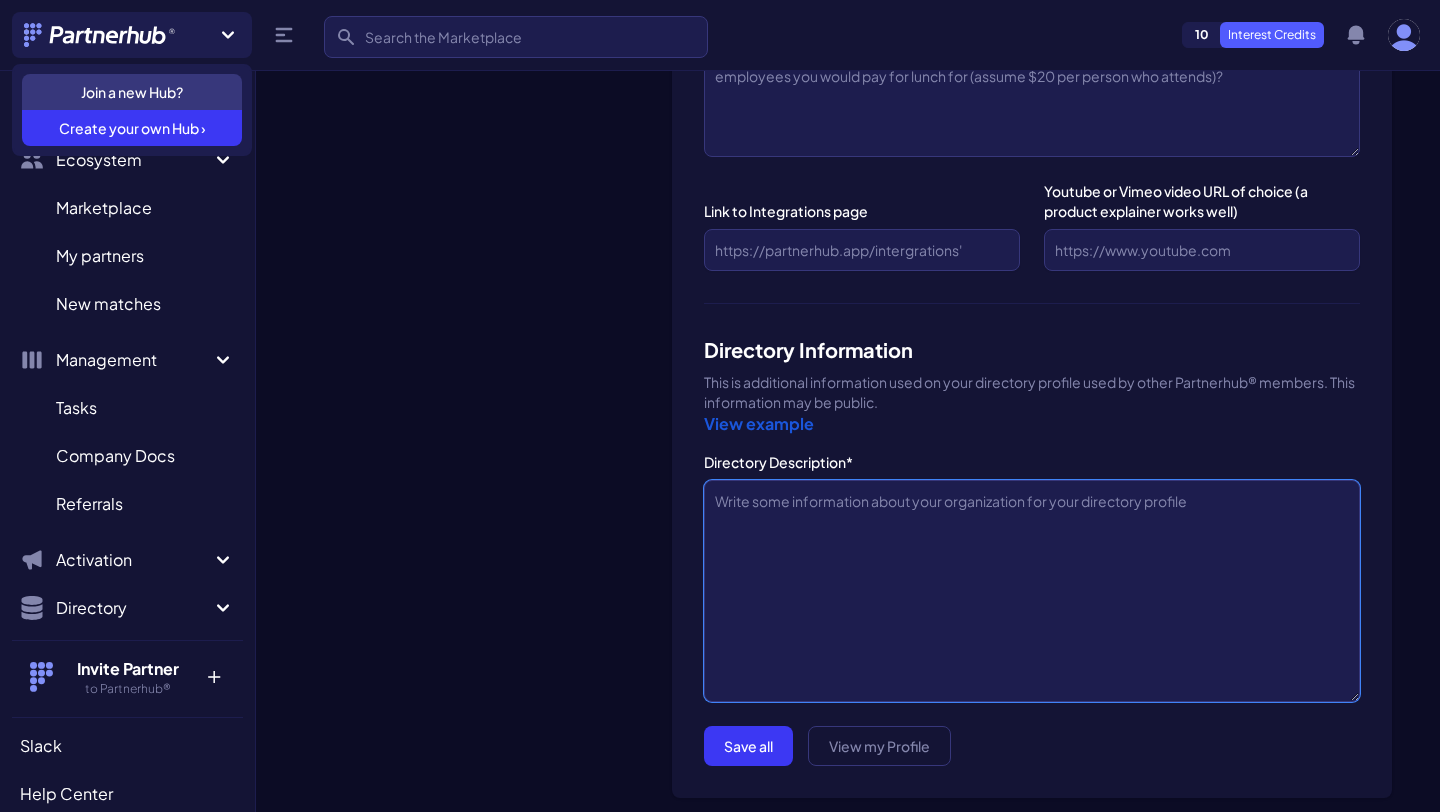 paste on "SaaS22 helps agencies grow by listing them on our marketplace and driving qualified client leads. We showcase your expertise, highlight your projects, and connect you with businesses looking to hire trusted agencies like yours." 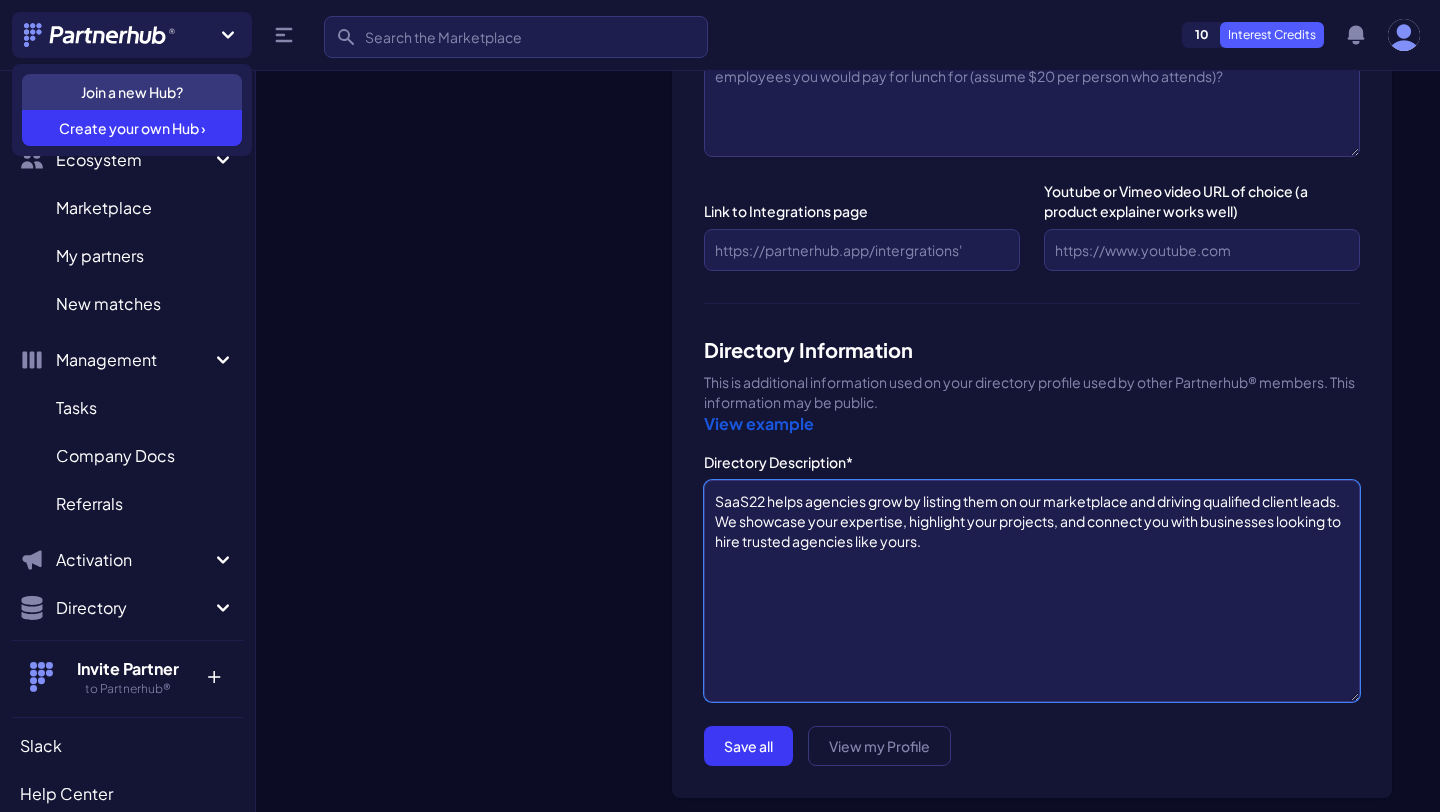 type on "SaaS22 helps agencies grow by listing them on our marketplace and driving qualified client leads. We showcase your expertise, highlight your projects, and connect you with businesses looking to hire trusted agencies like yours." 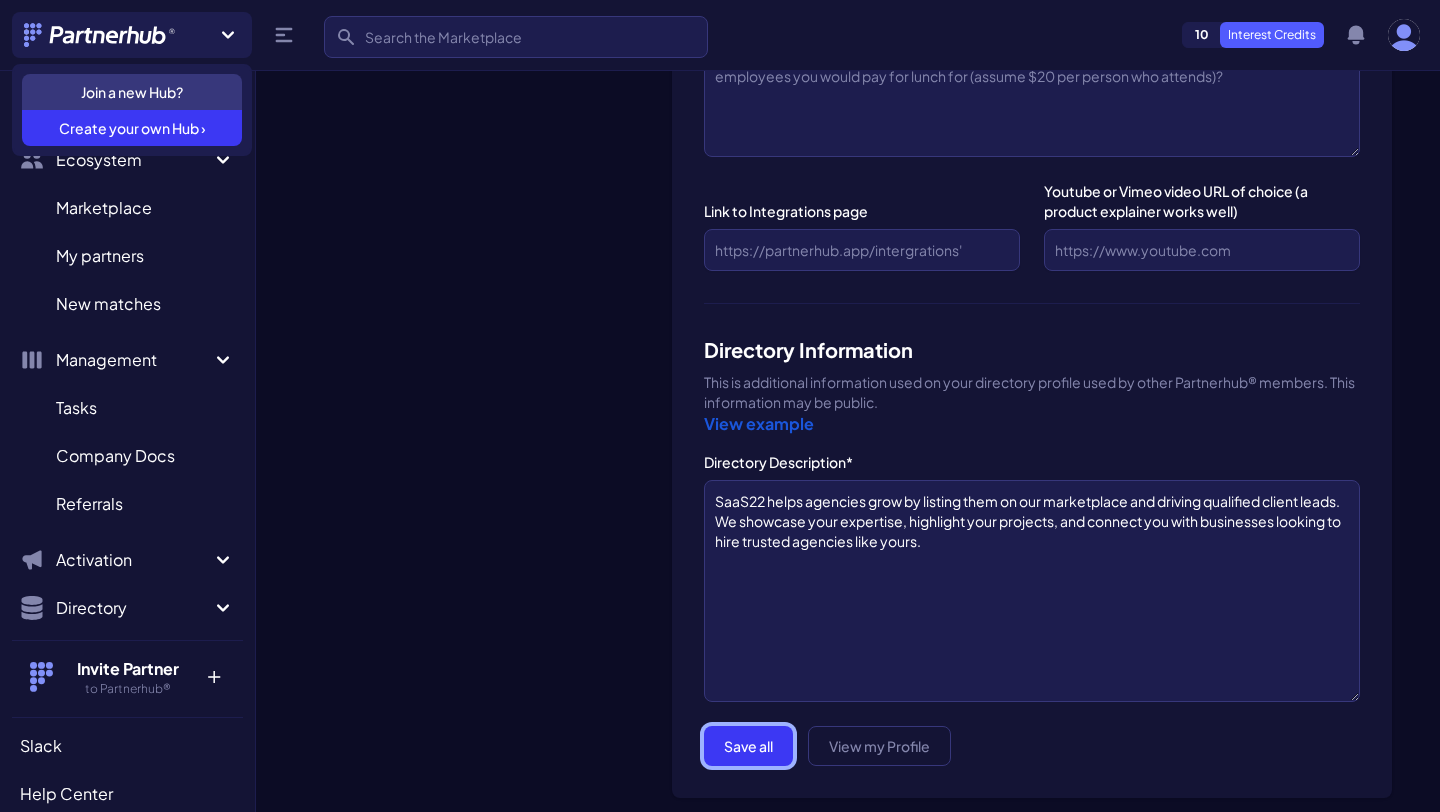 click on "Save all" at bounding box center (748, 746) 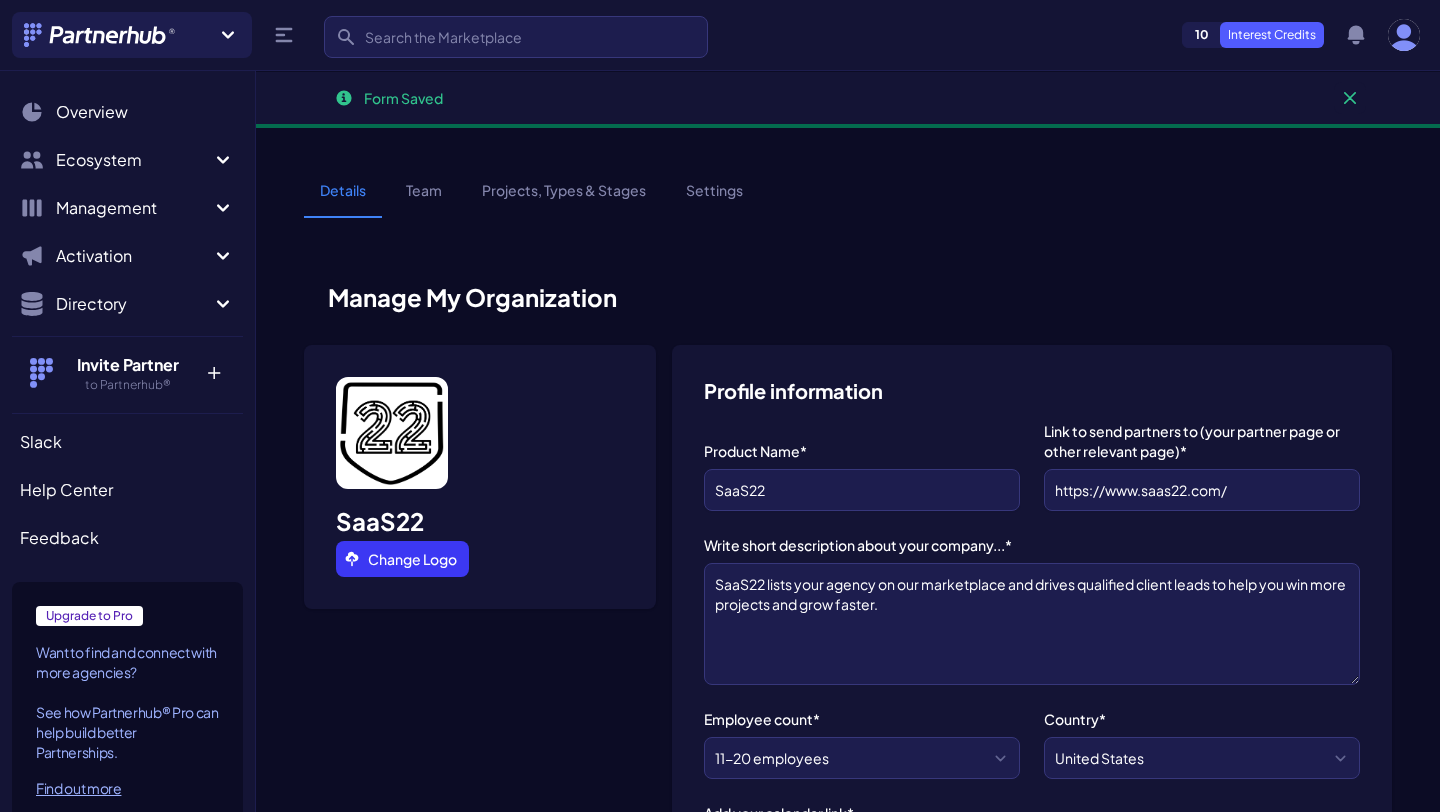 scroll, scrollTop: 0, scrollLeft: 0, axis: both 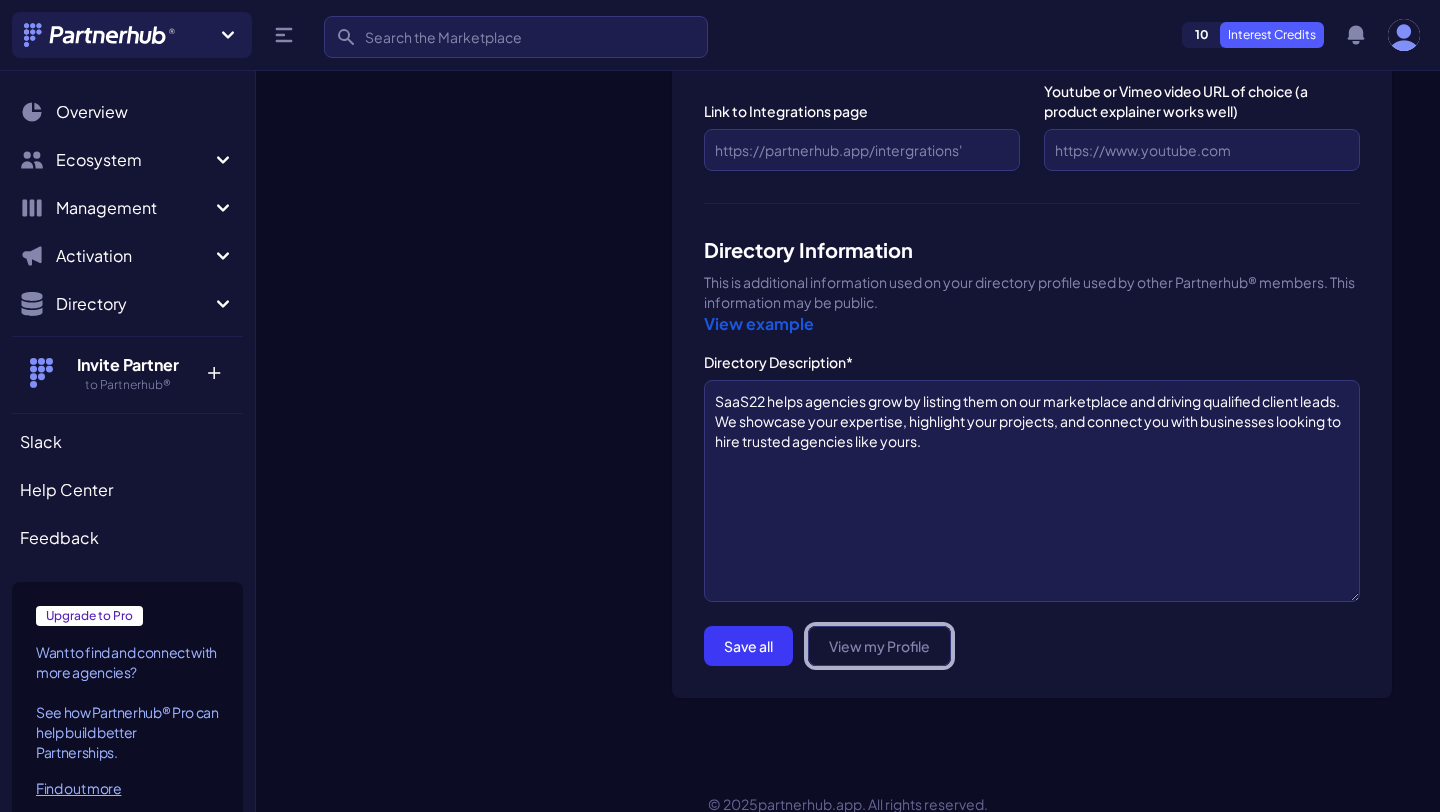 click on "View my Profile" at bounding box center (879, 646) 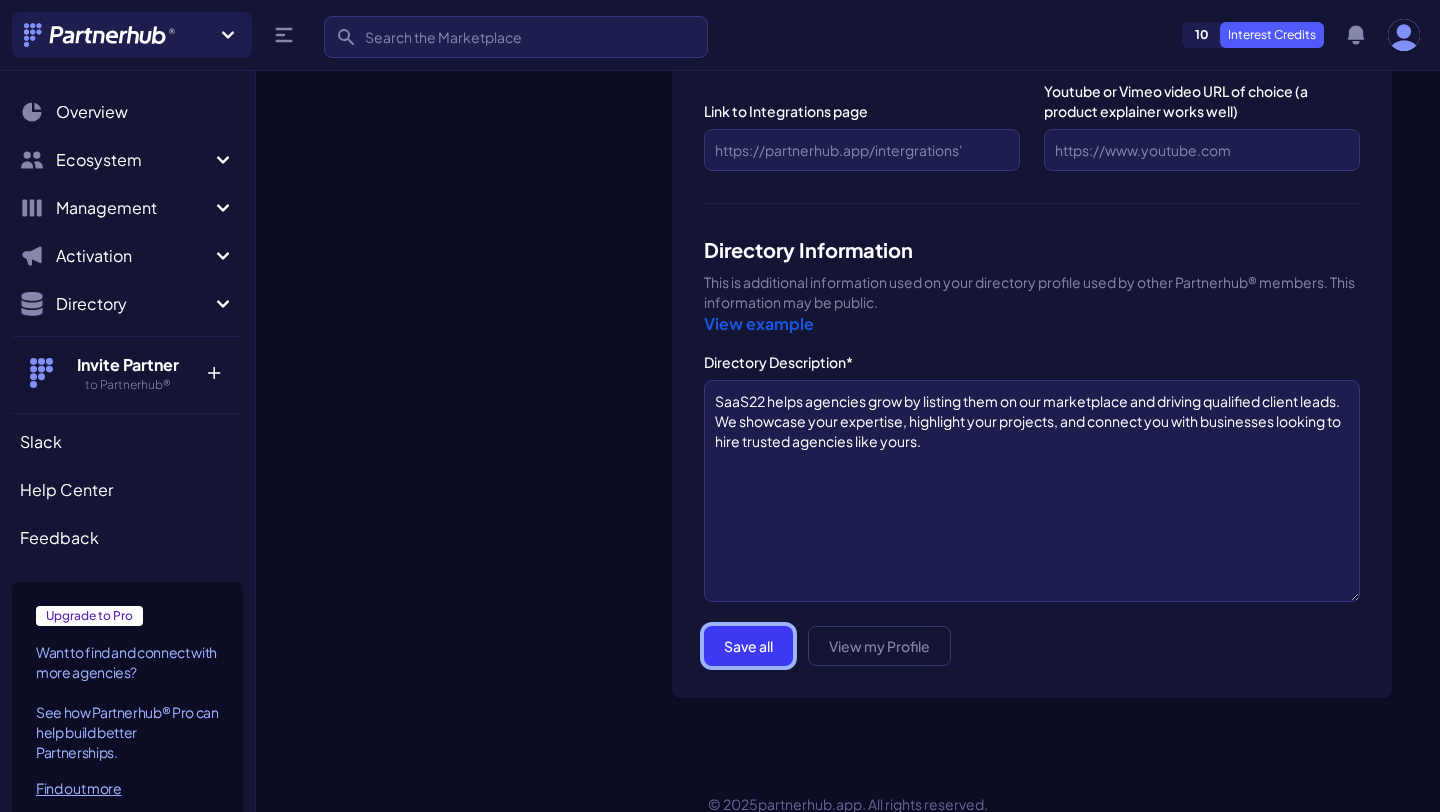 click on "Save all" at bounding box center [748, 646] 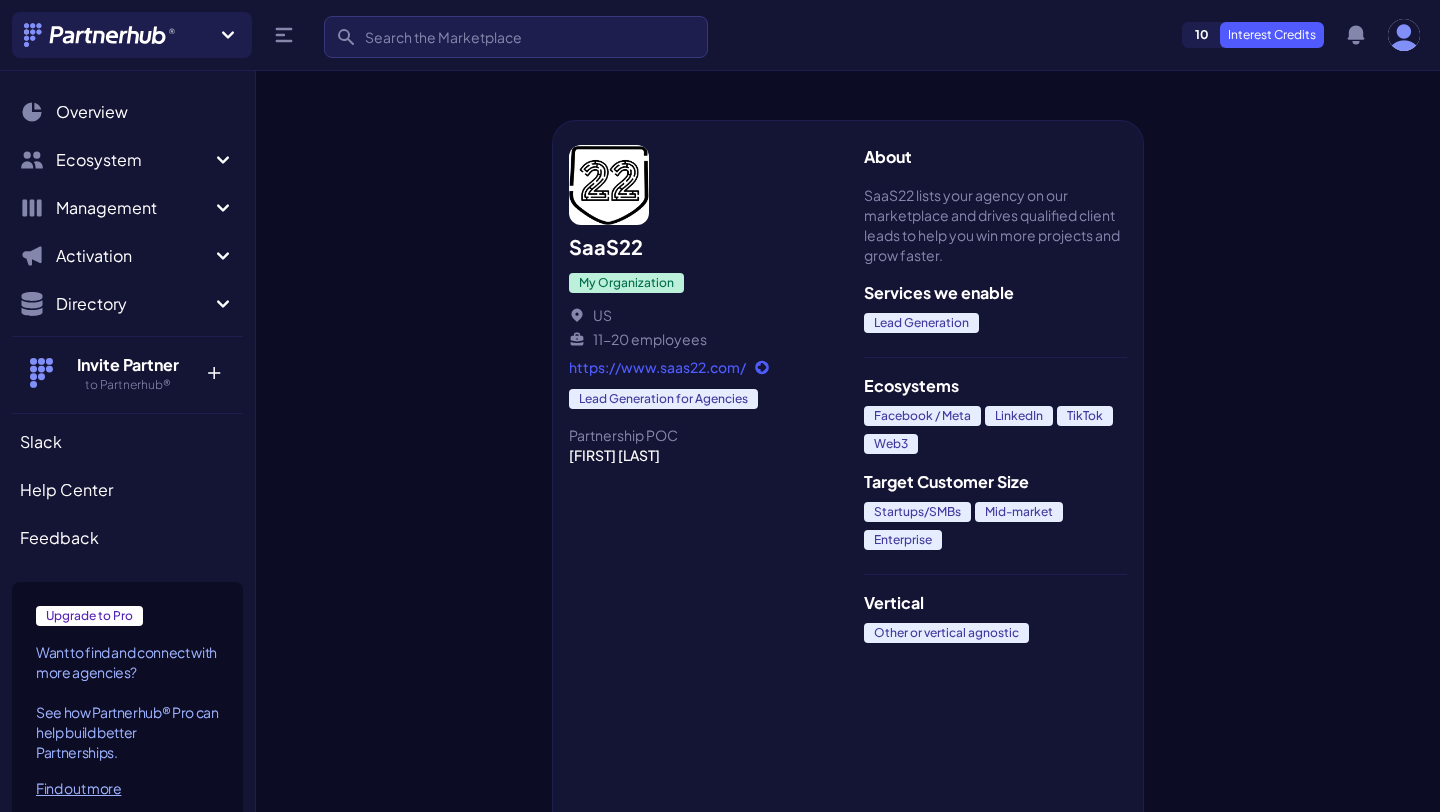 scroll, scrollTop: 0, scrollLeft: 0, axis: both 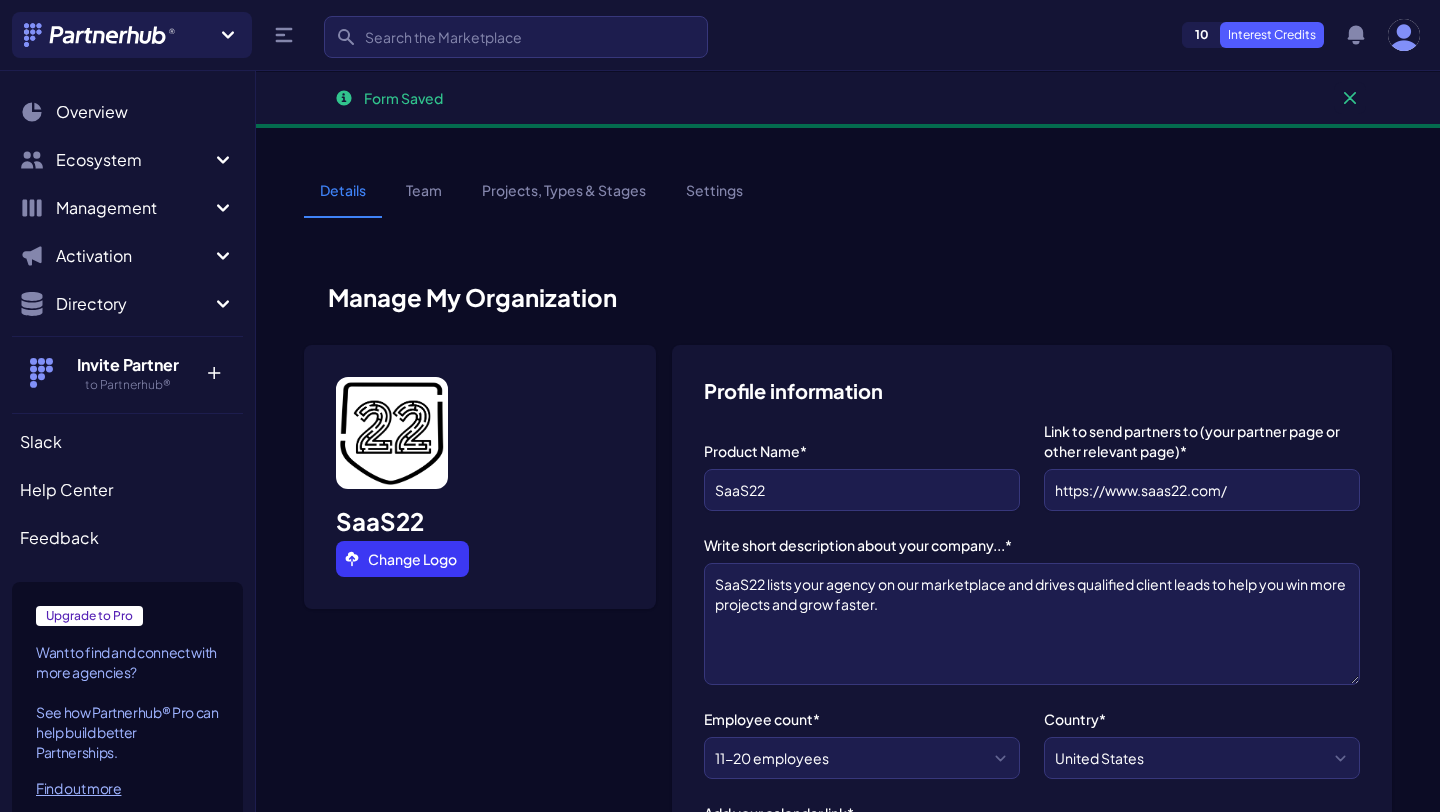 click on "Ecosystem" at bounding box center [133, 160] 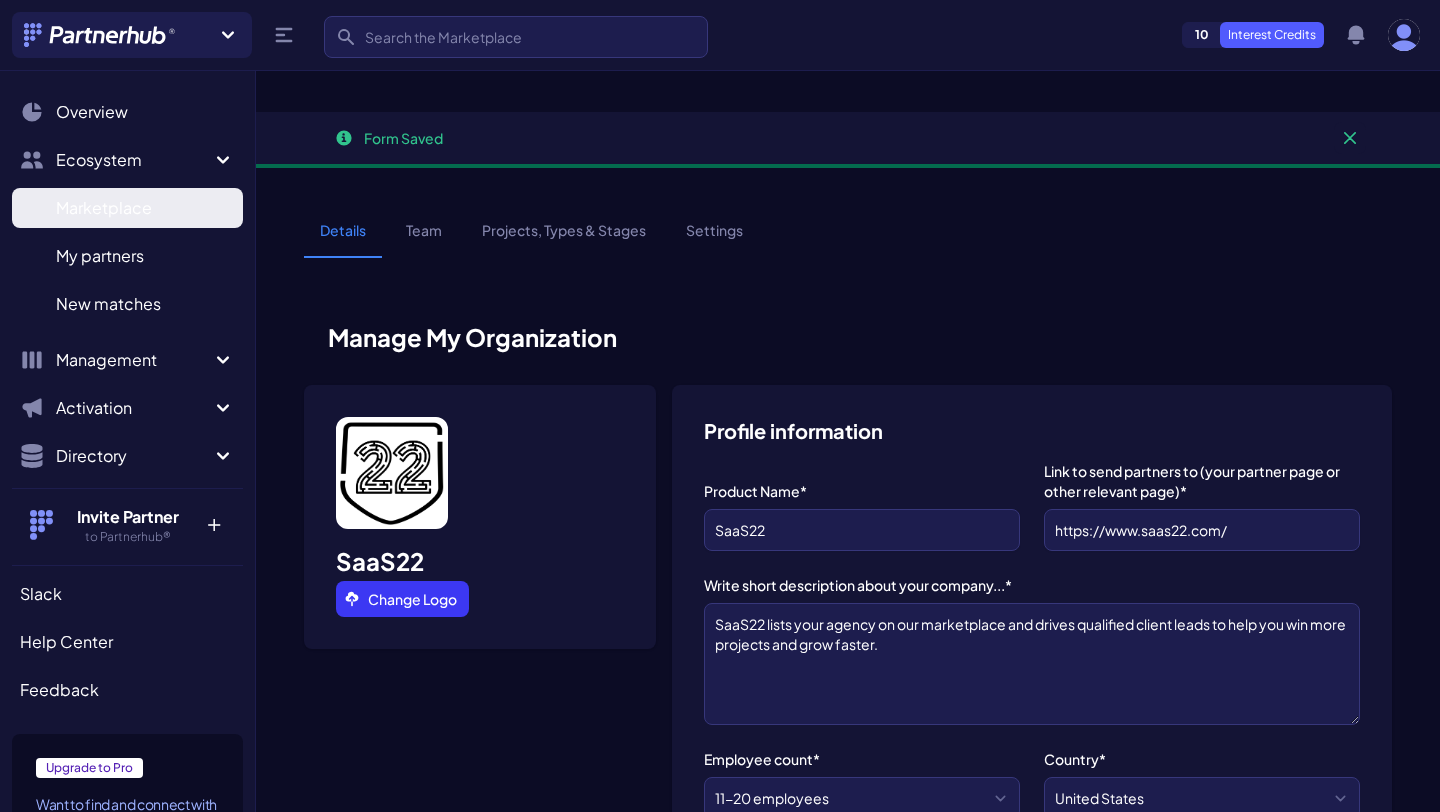 click on "Marketplace" at bounding box center (104, 208) 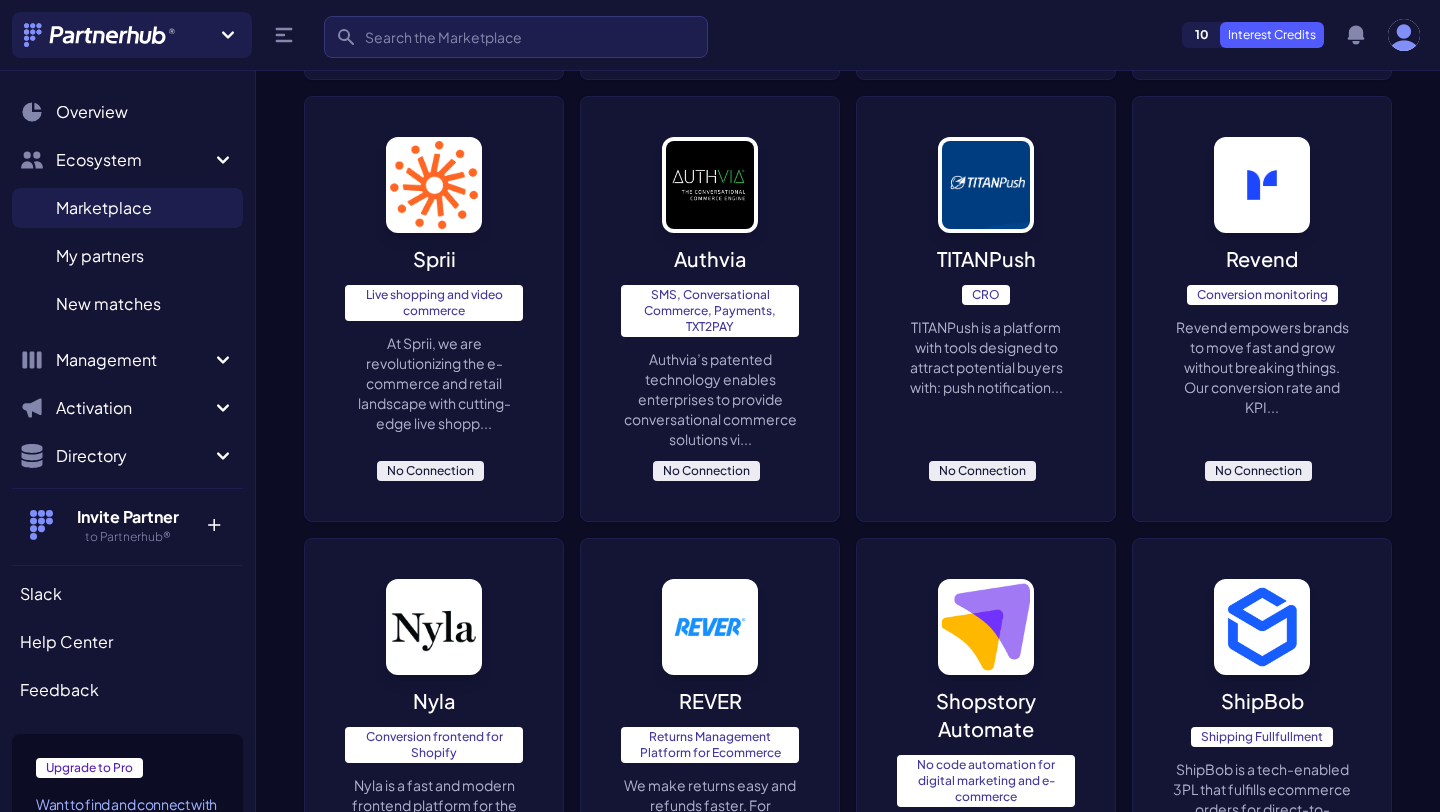 scroll, scrollTop: 870, scrollLeft: 0, axis: vertical 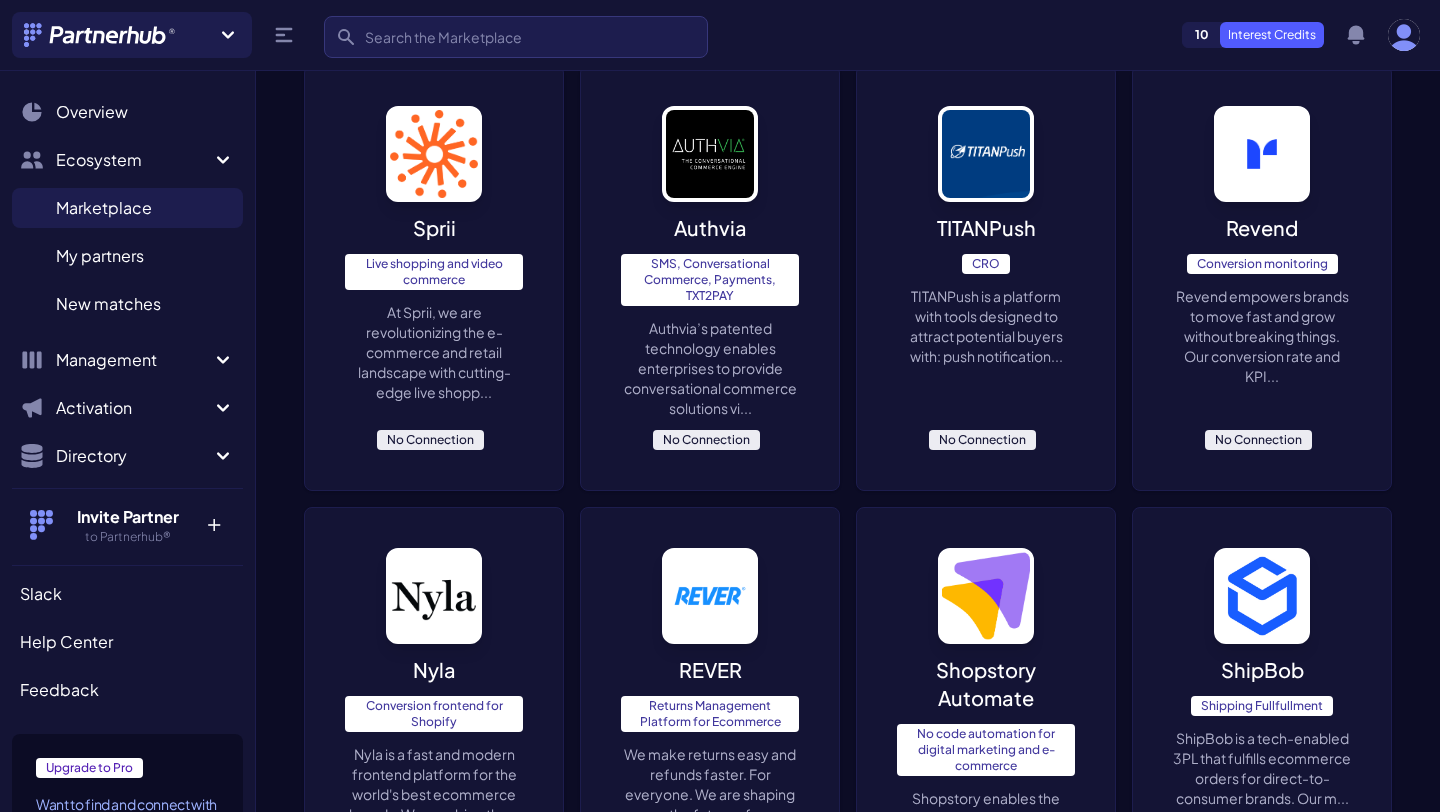 click on "10" at bounding box center (1202, 35) 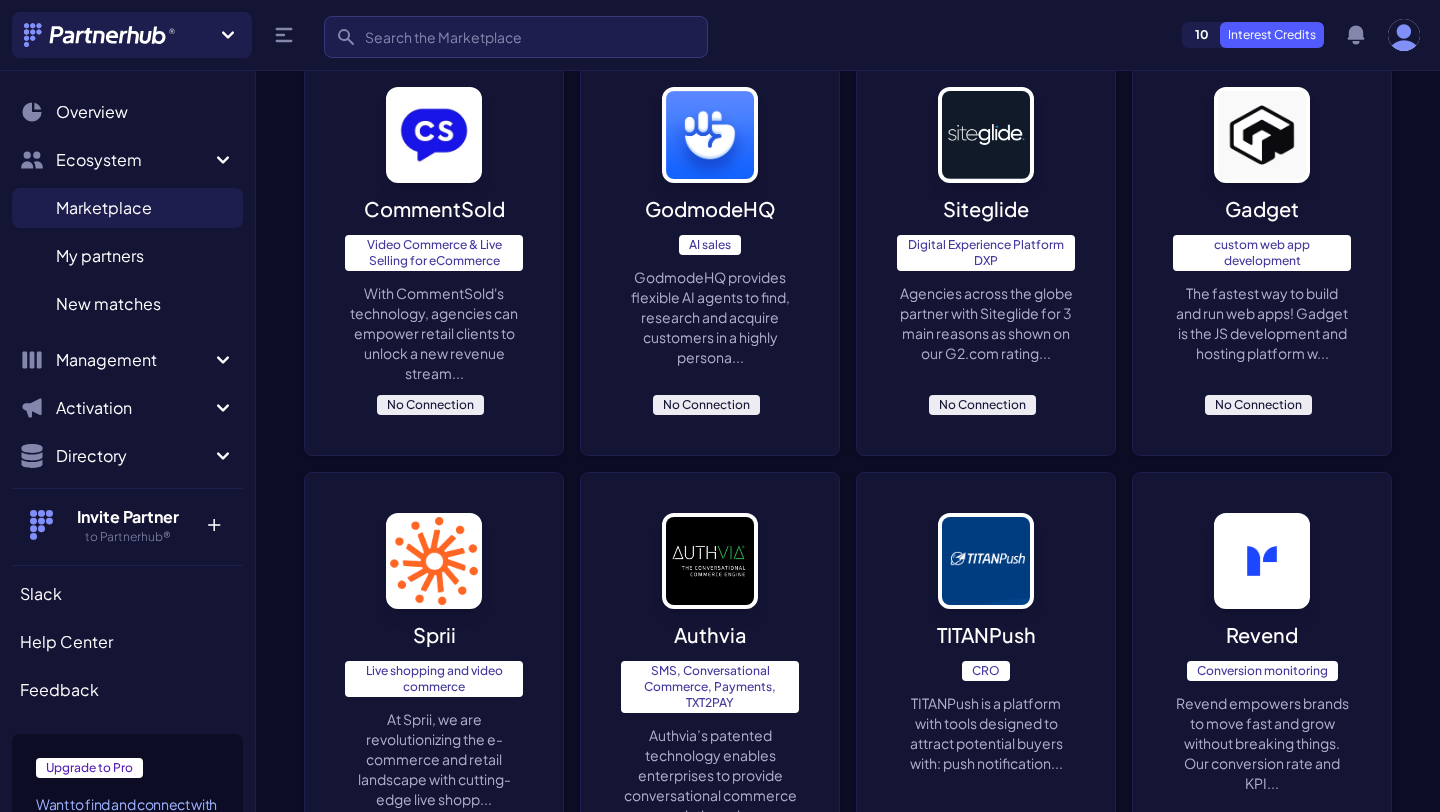 scroll, scrollTop: 0, scrollLeft: 0, axis: both 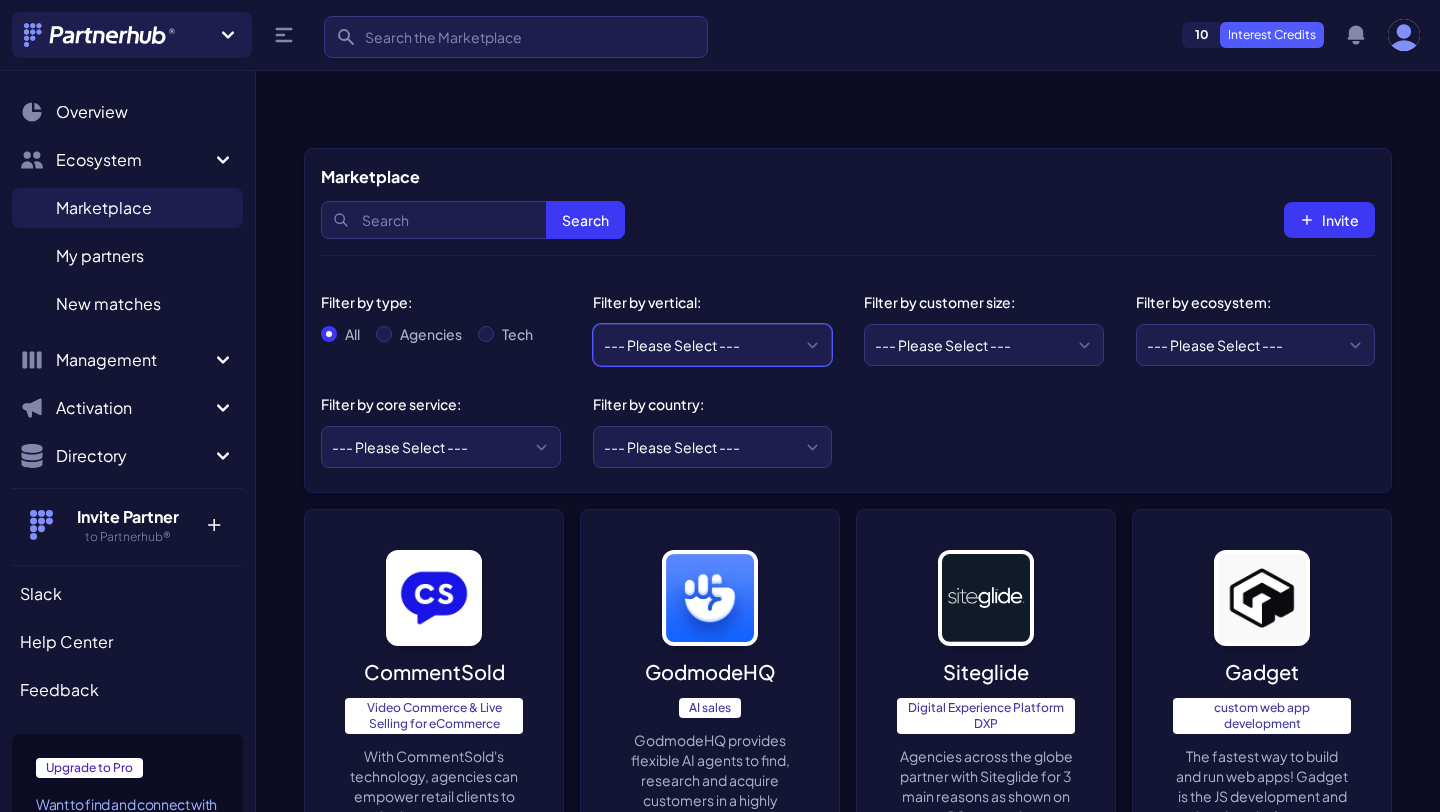 click on "--- Please Select --- eCommerce and consumer brands B2B and IT Local retailers or professional services We sell direct to agencies only Other or vertical agnostic" at bounding box center (713, 345) 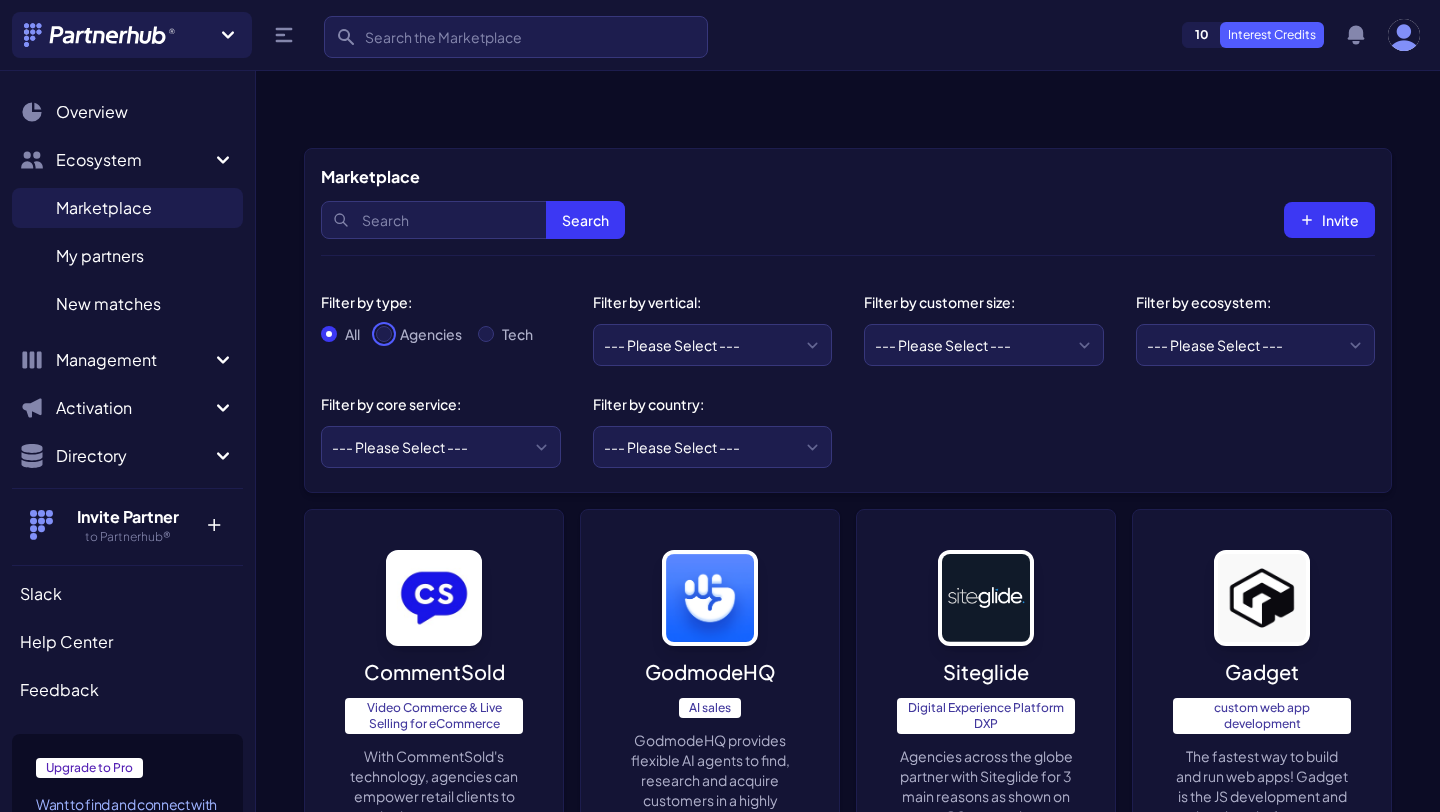 click on "Agencies" at bounding box center [384, 334] 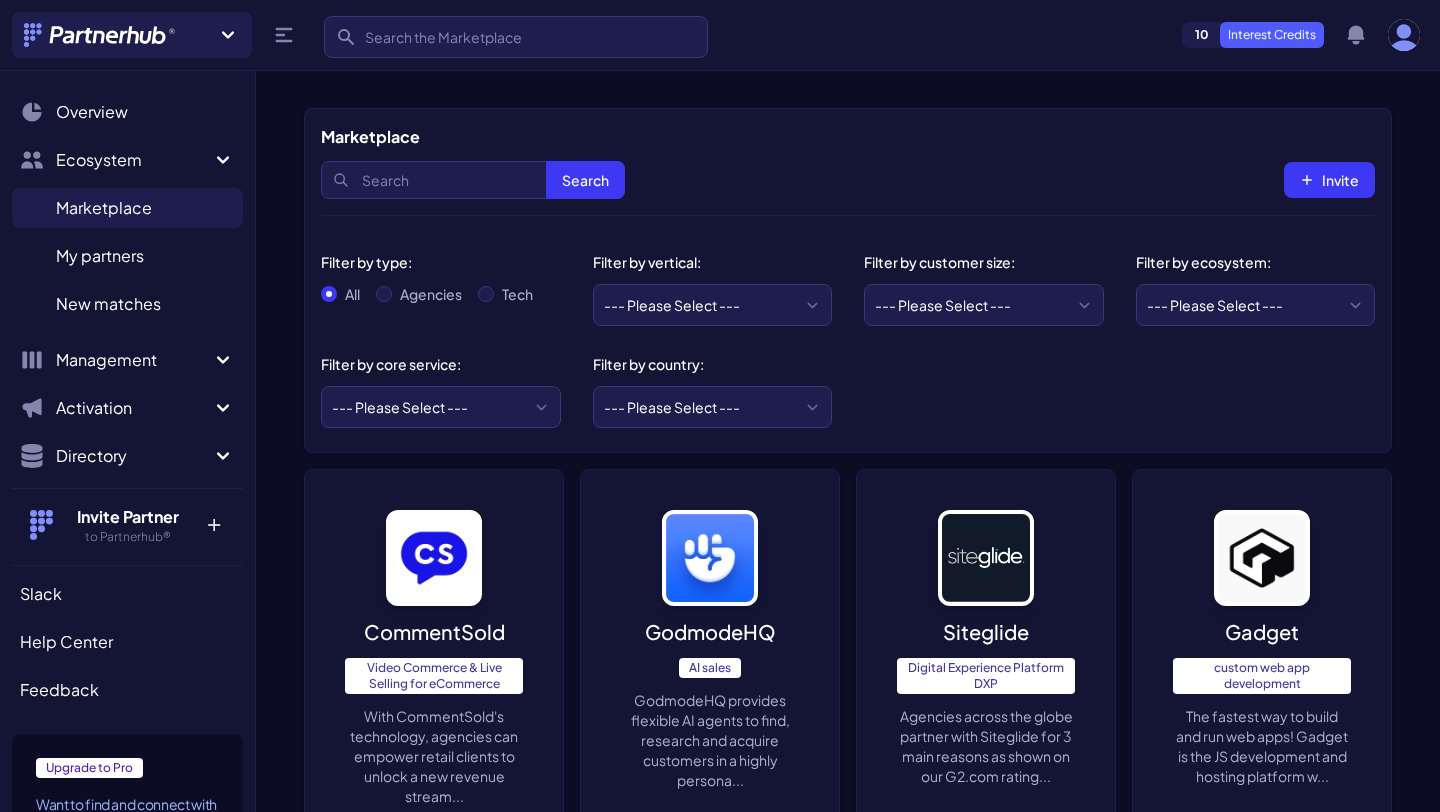 scroll, scrollTop: 0, scrollLeft: 0, axis: both 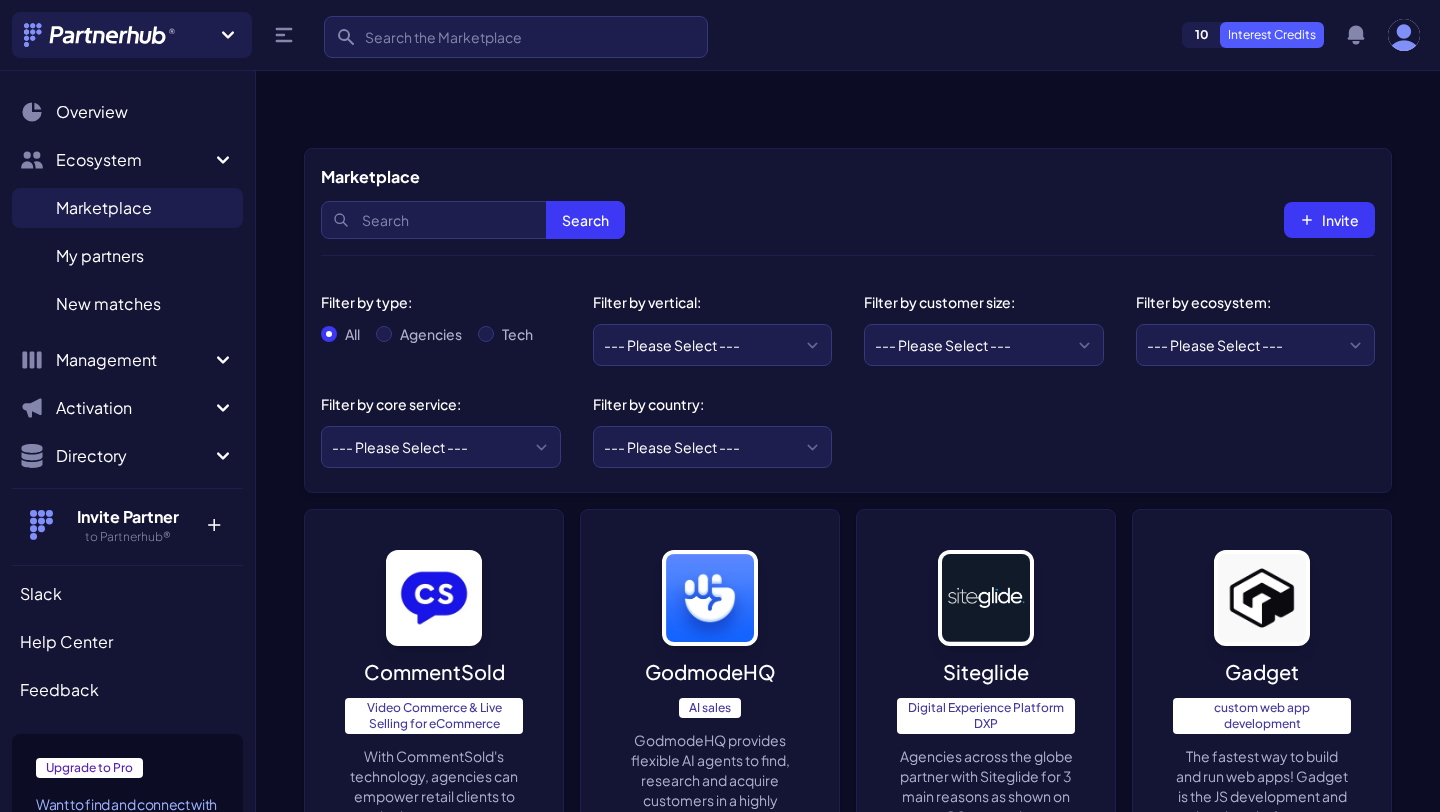 click on "Interest Credits" at bounding box center [1272, 35] 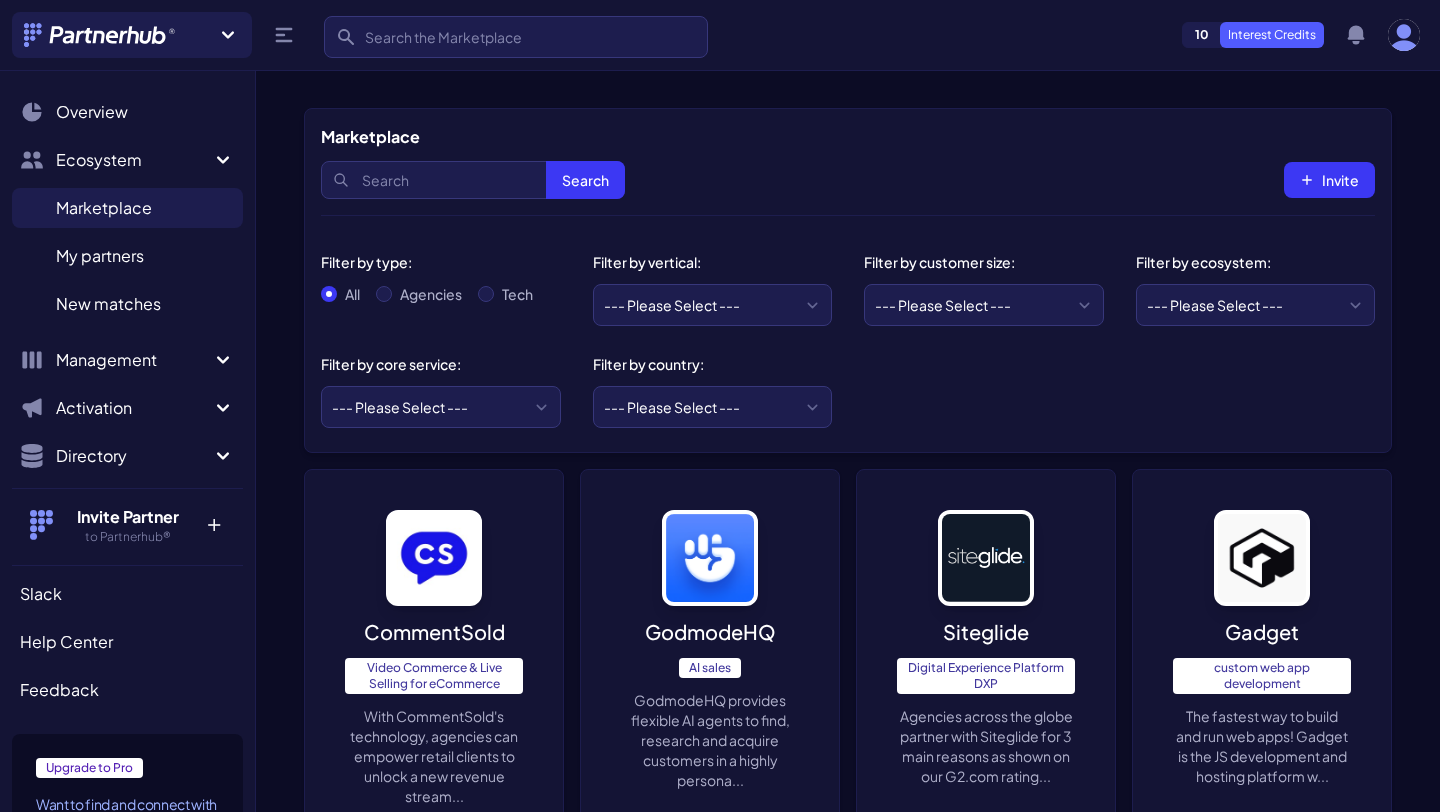 scroll, scrollTop: 0, scrollLeft: 0, axis: both 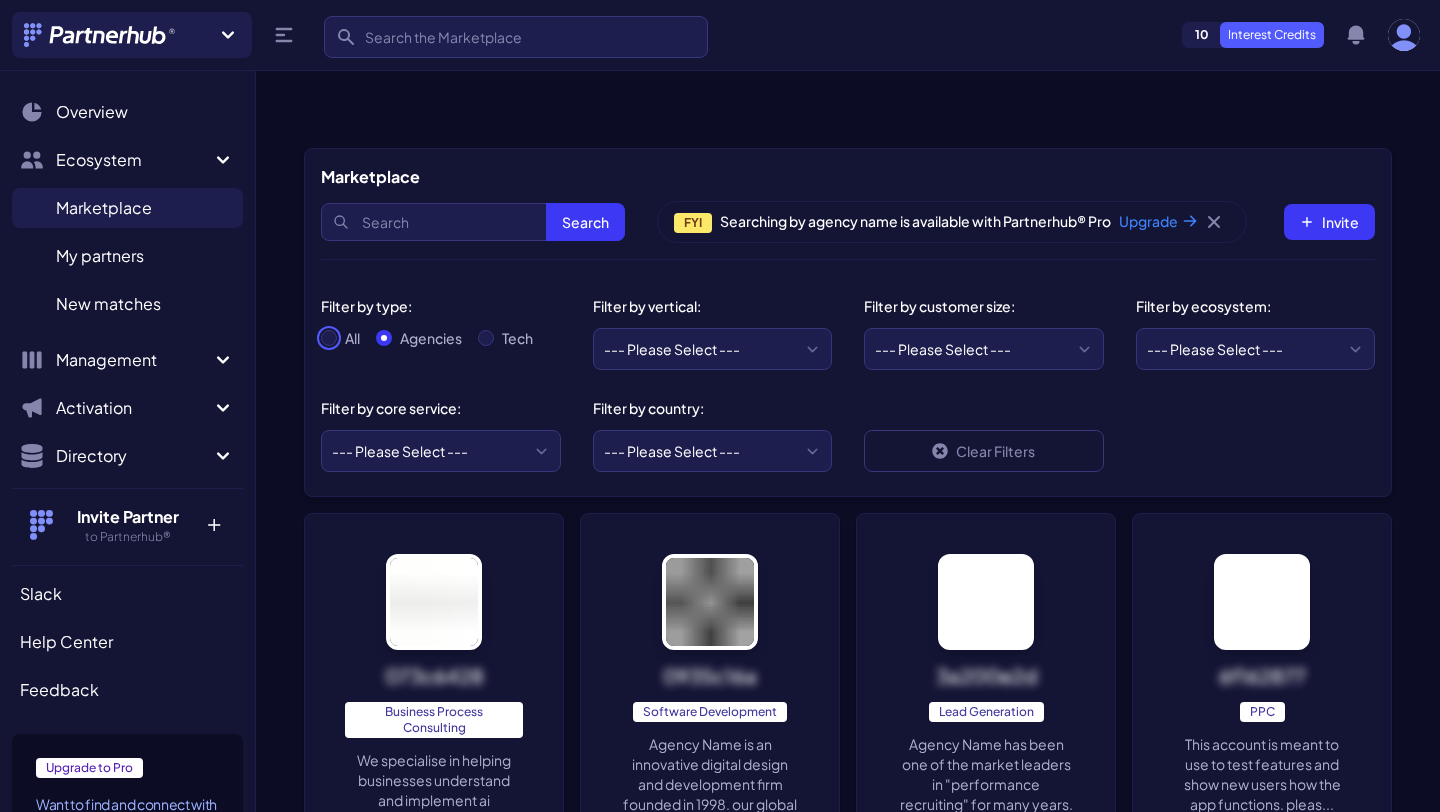 click on "All" at bounding box center [329, 338] 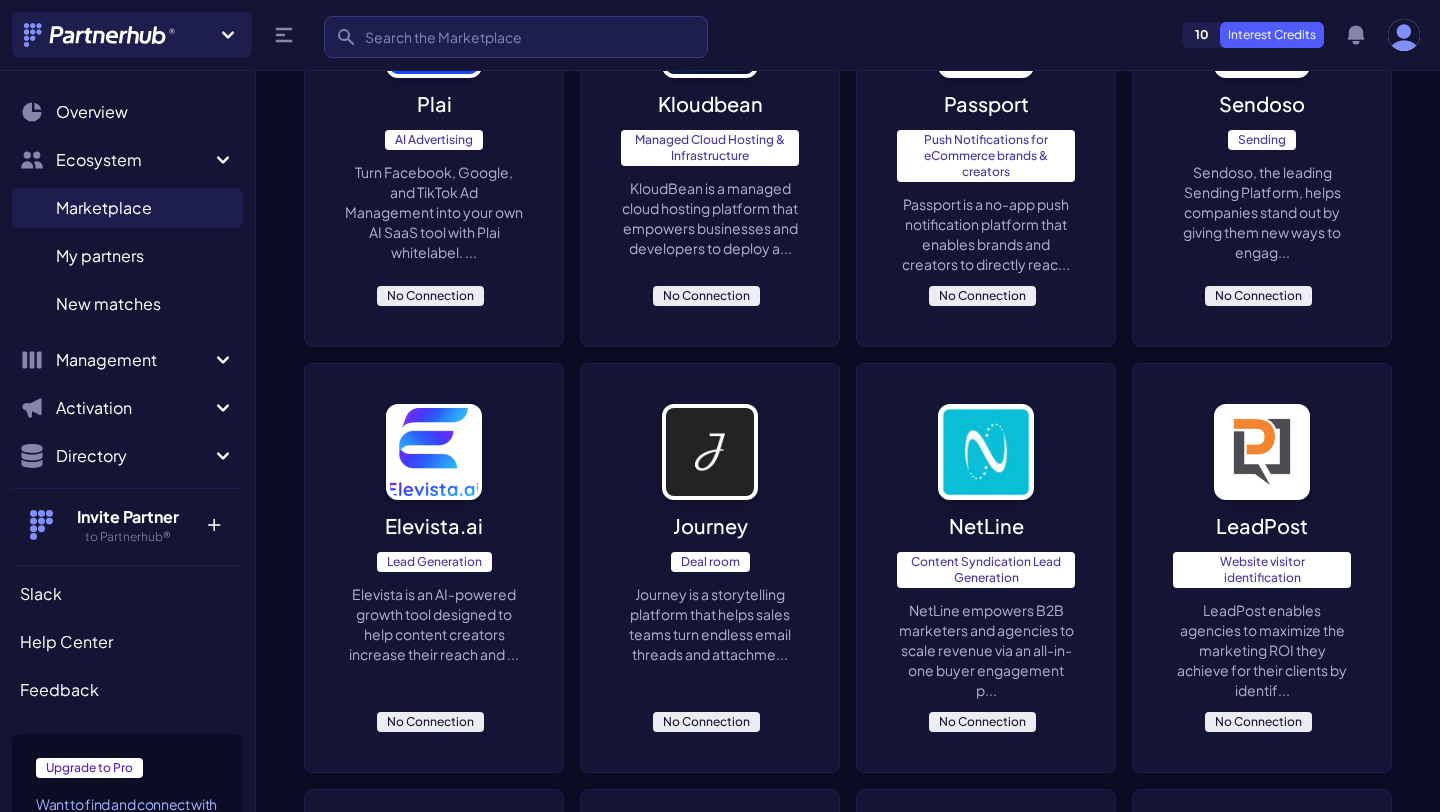 scroll, scrollTop: 0, scrollLeft: 0, axis: both 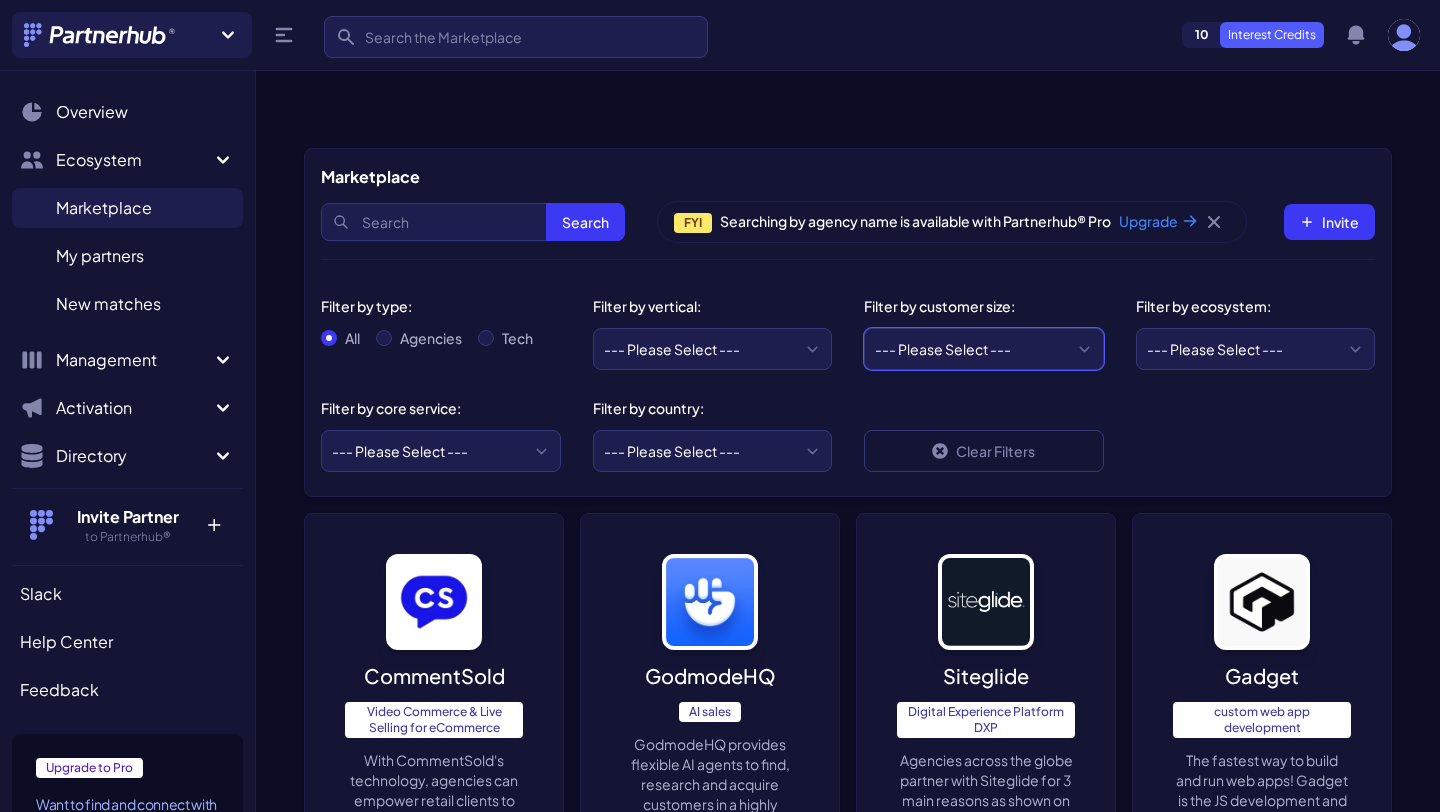 click on "--- Please Select --- Startups/SMBs Mid-market Enterprise" at bounding box center (984, 349) 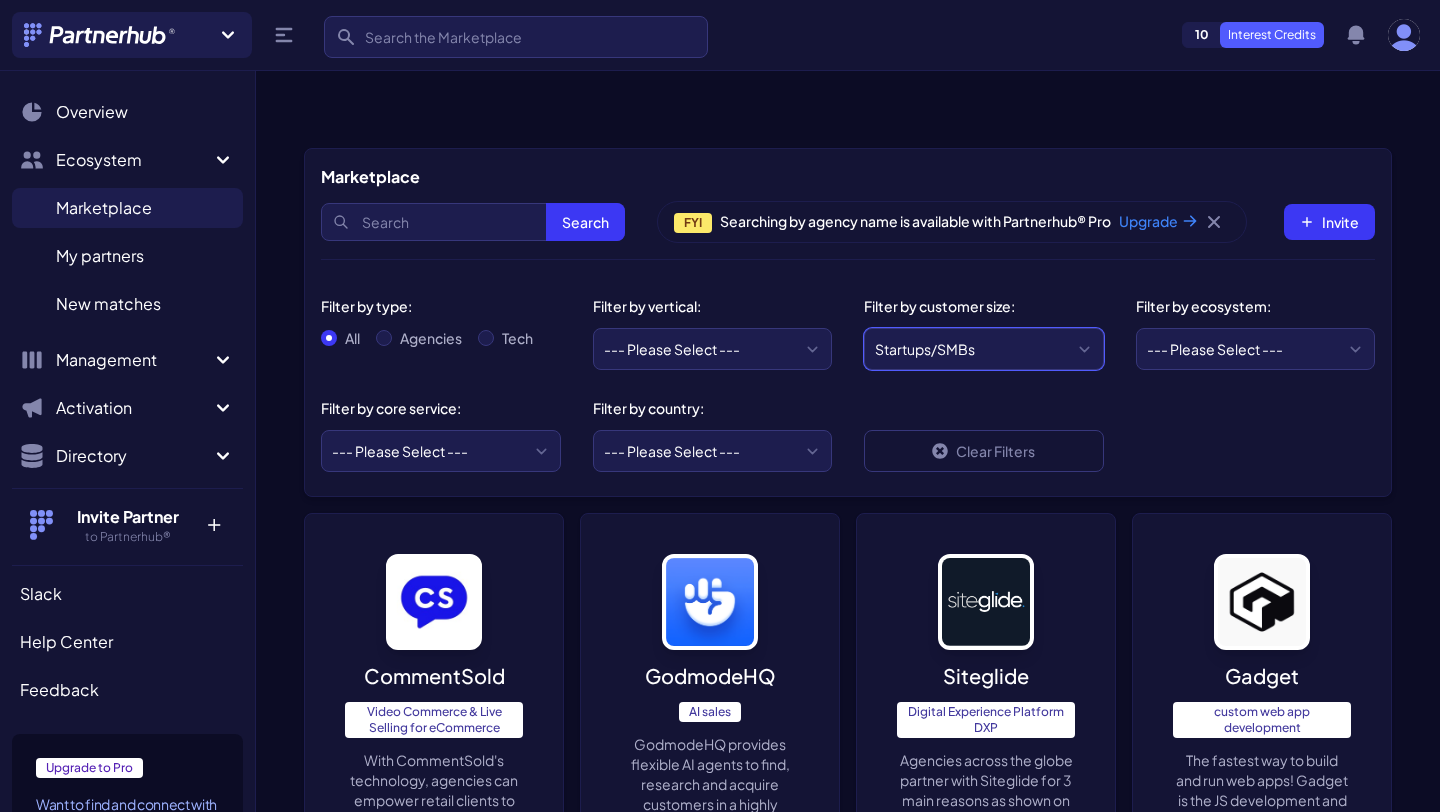 click on "--- Please Select --- Startups/SMBs Mid-market Enterprise" at bounding box center (984, 349) 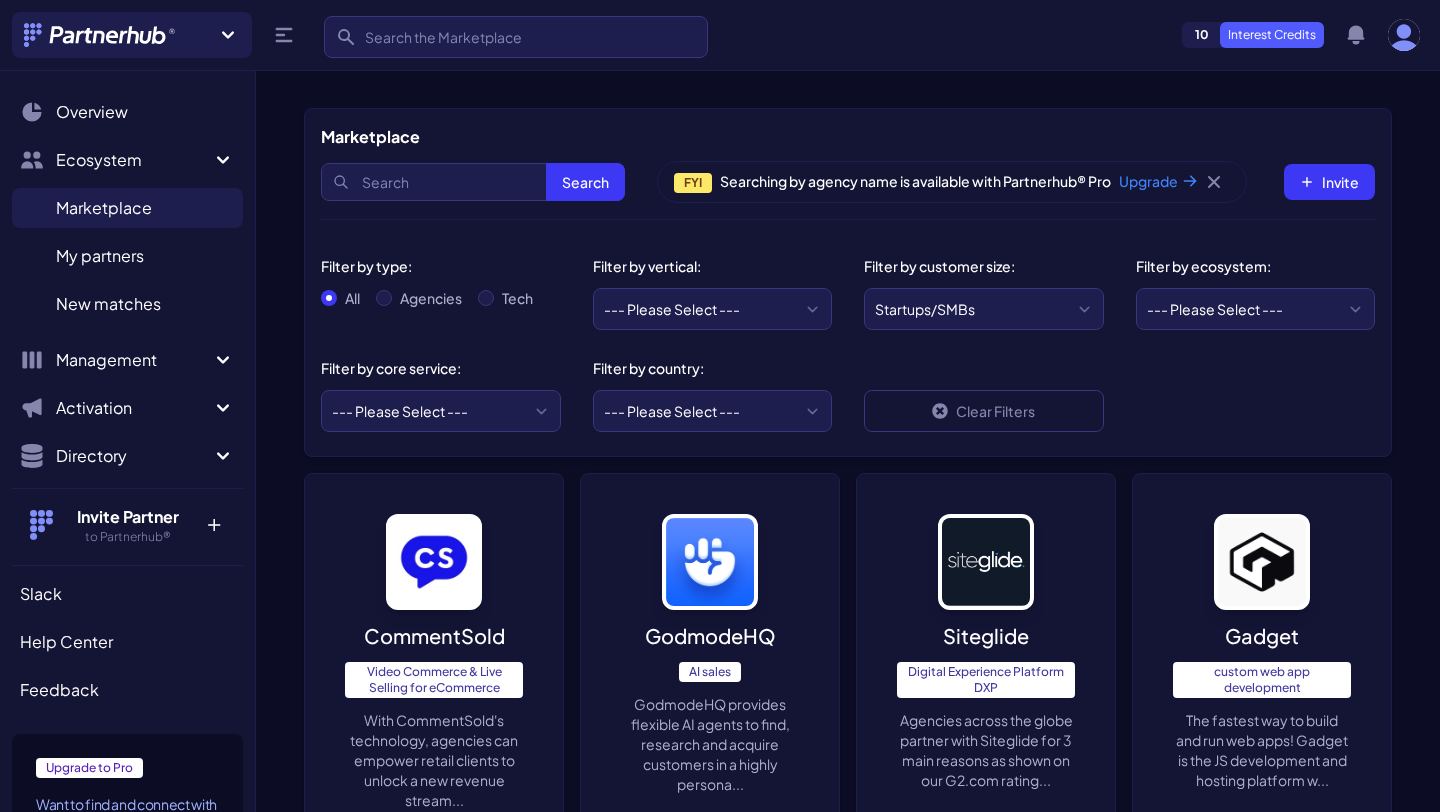scroll, scrollTop: 0, scrollLeft: 0, axis: both 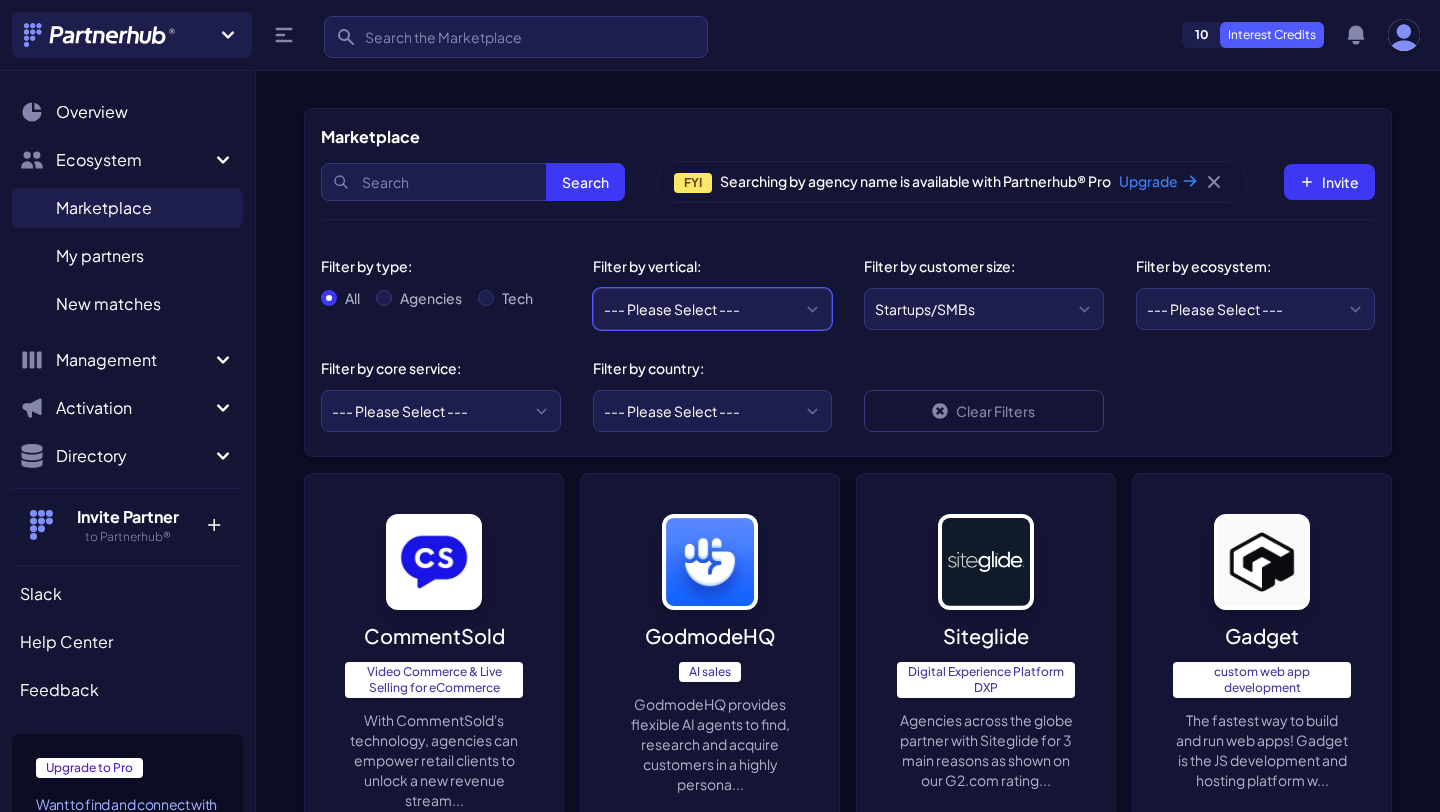 click on "--- Please Select --- eCommerce and consumer brands B2B and IT Local retailers or professional services We sell direct to agencies only Other or vertical agnostic" at bounding box center (713, 309) 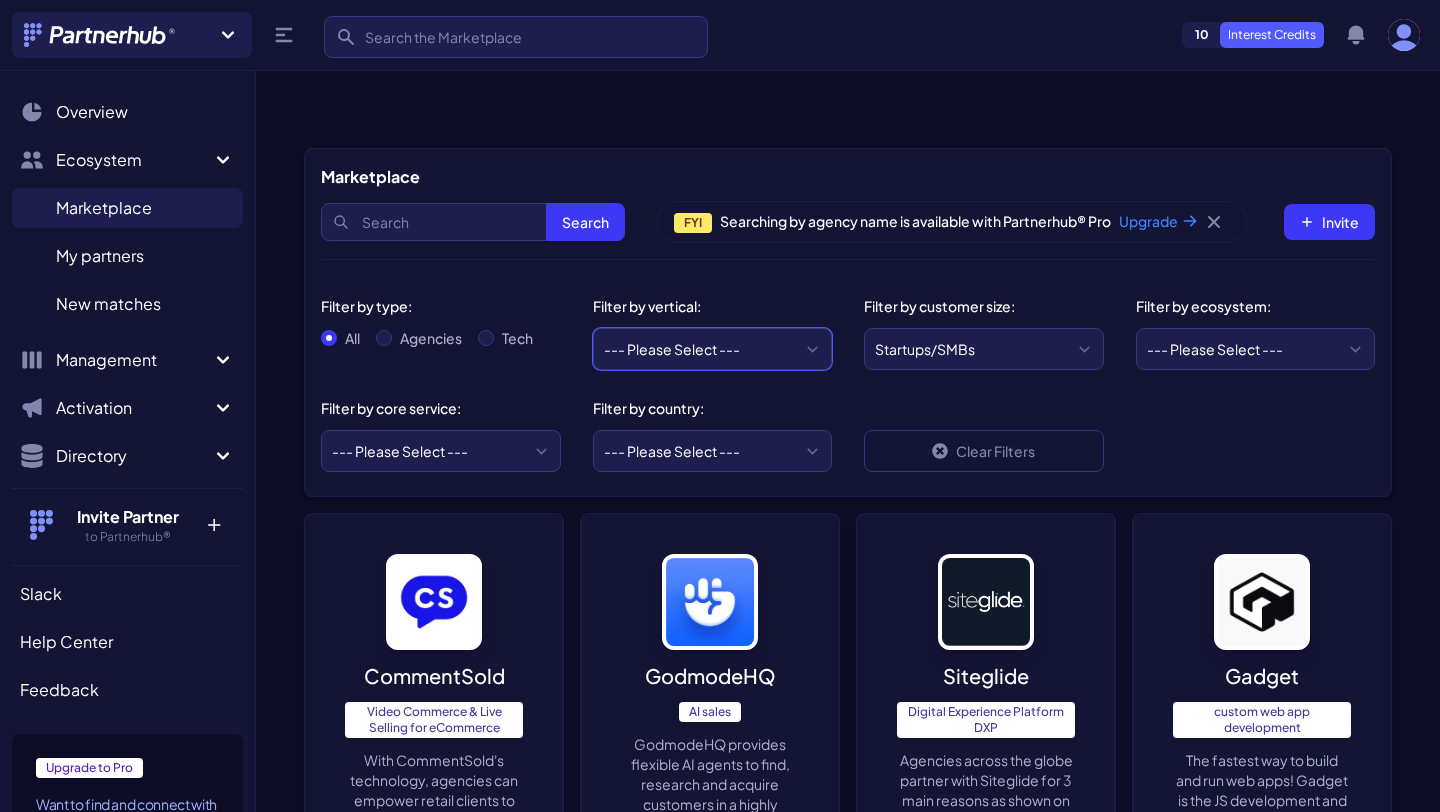 select on "eCommerce and consumer brands" 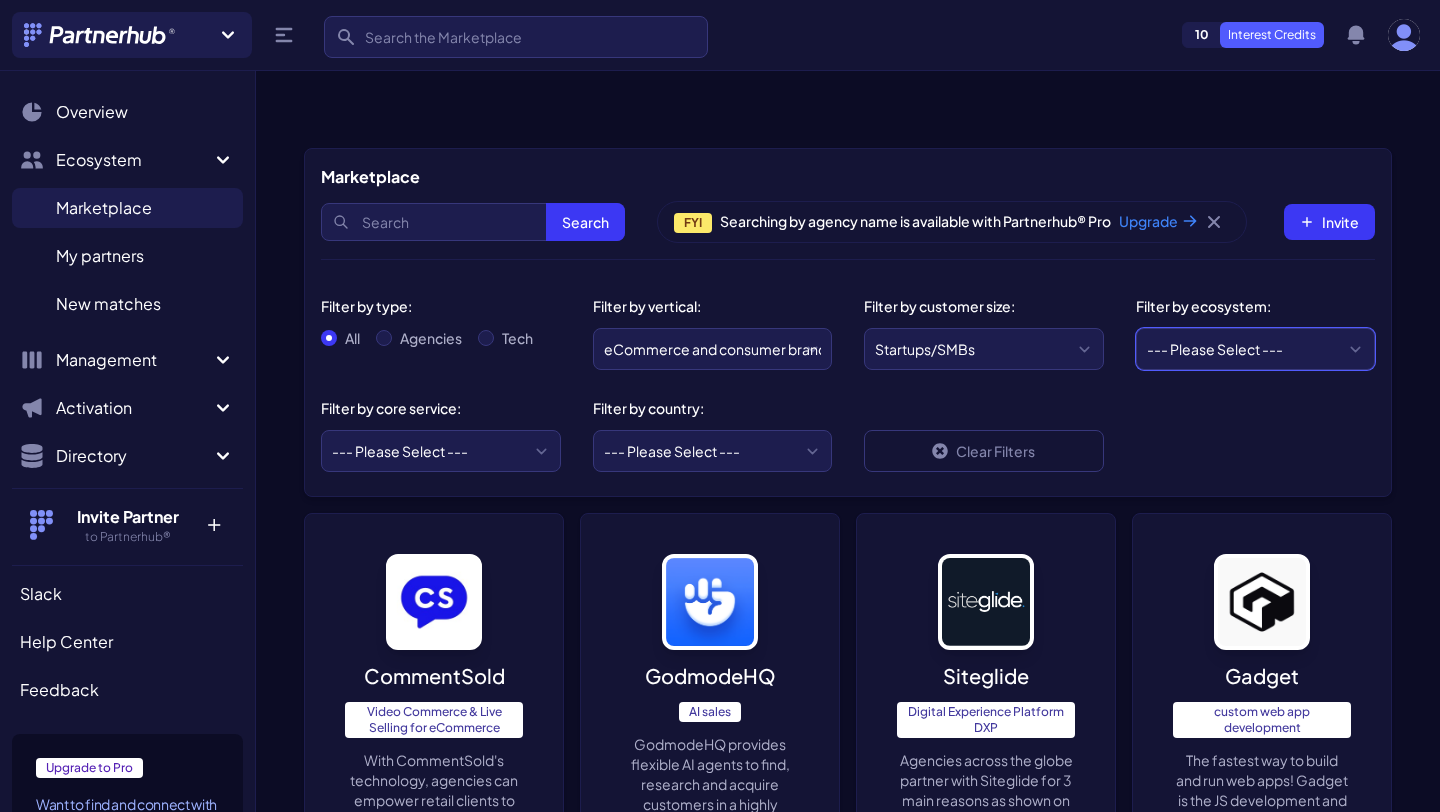 click on "--- Please Select --- AWS ActiveCampaign Adobe Airtable Amazon Amplitude Asana Atlassian Azure BigCommerce ClickUp Drift Facebook / Meta Freshdesk ChatGPT / OpenAI Google HubSpot Integromat / Make Jira Klaviyo LinkedIn Magento Mailchimp Marketo Microsoft Monday NetSuite Pandadoc Pantheon Pipedrive QuickBooks Salesforce SEMrush Shopify Snowflake Teamwork TikTok Vidyard Web3 Webflow Wordpress Xero Zapier Zendesk" at bounding box center (1256, 349) 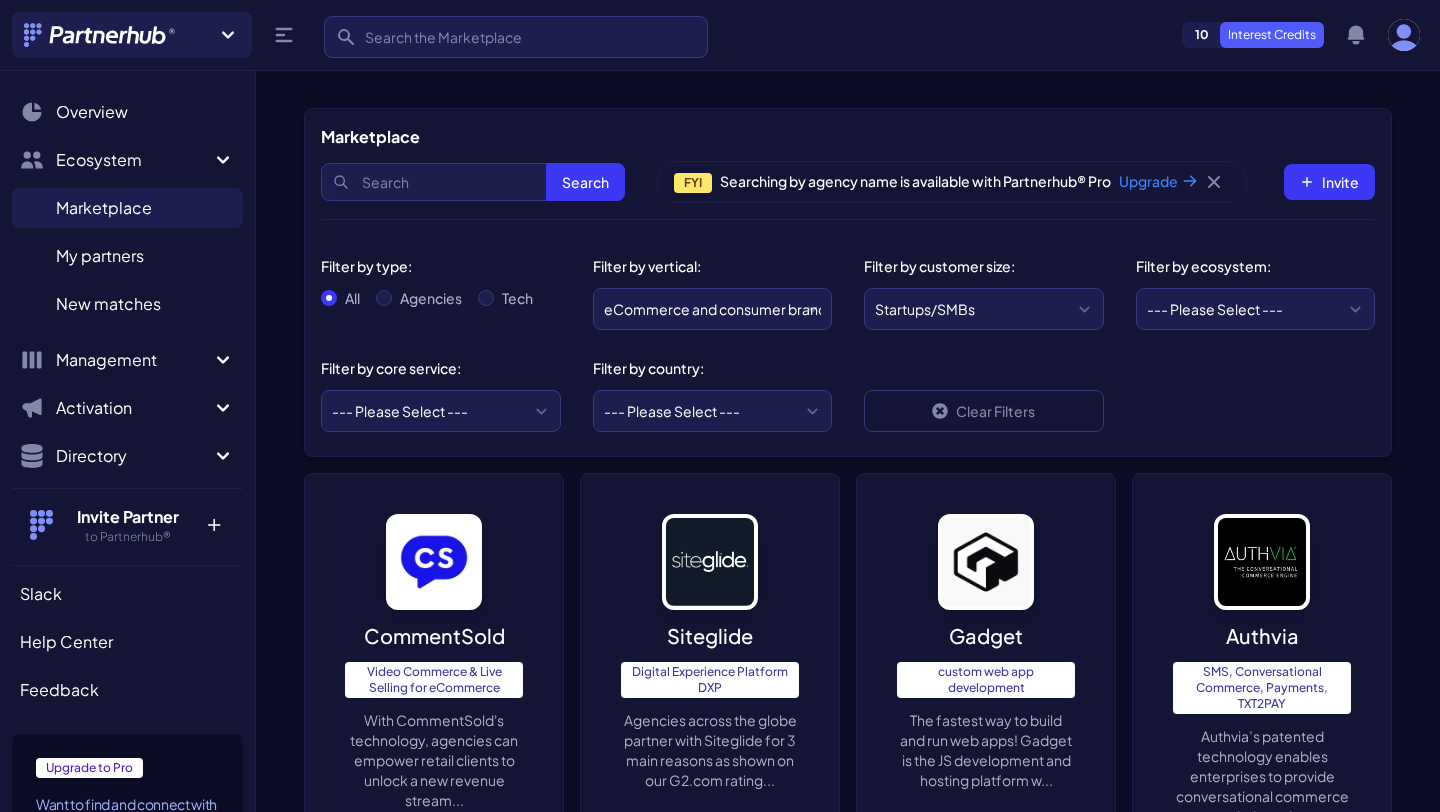 scroll, scrollTop: 0, scrollLeft: 0, axis: both 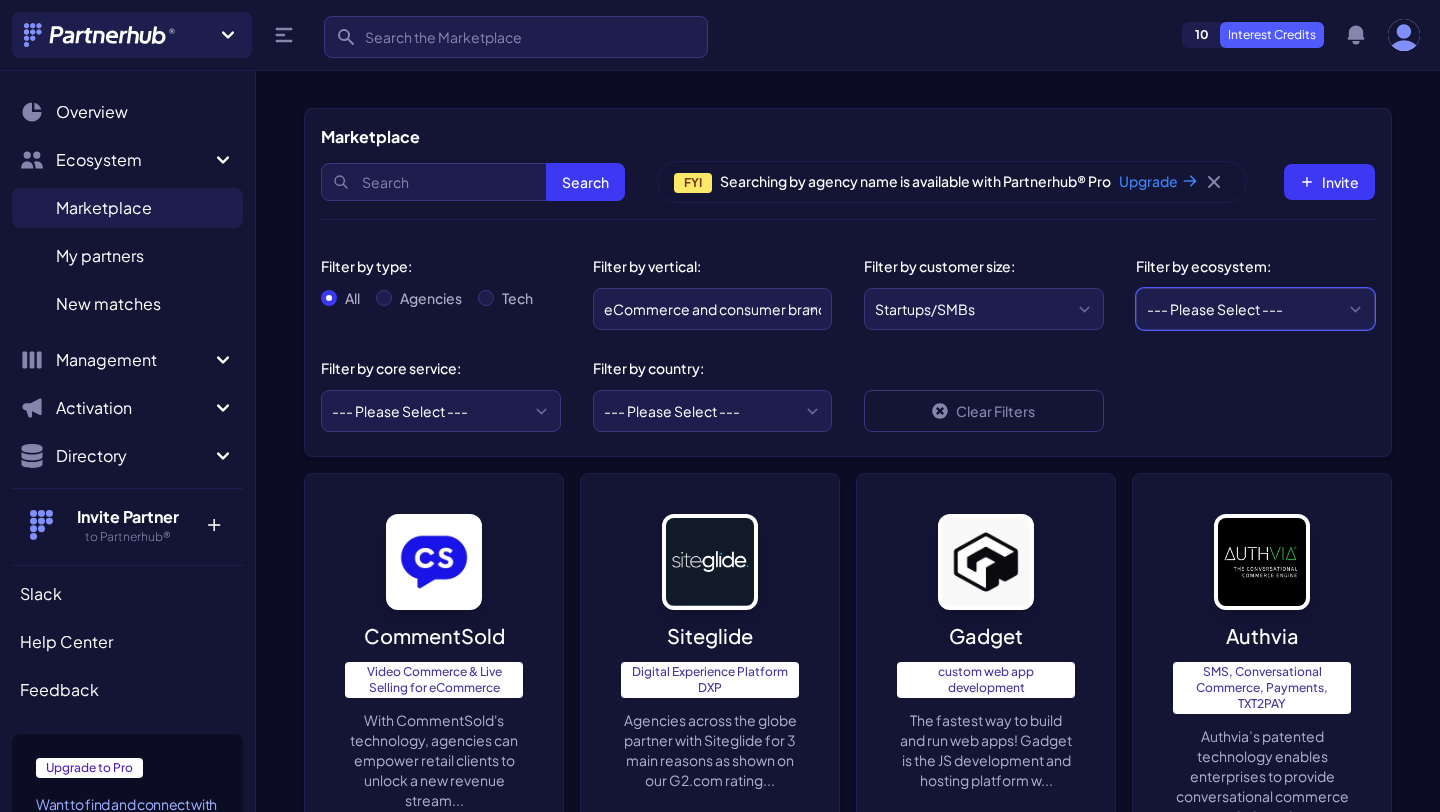 click on "--- Please Select --- AWS ActiveCampaign Adobe Airtable Amazon Amplitude Asana Atlassian Azure BigCommerce ClickUp Drift Facebook / Meta Freshdesk ChatGPT / OpenAI Google HubSpot Integromat / Make Jira Klaviyo LinkedIn Magento Mailchimp Marketo Microsoft Monday NetSuite Pandadoc Pantheon Pipedrive QuickBooks Salesforce SEMrush Shopify Snowflake Teamwork TikTok Vidyard Web3 Webflow Wordpress Xero Zapier Zendesk" at bounding box center (1256, 309) 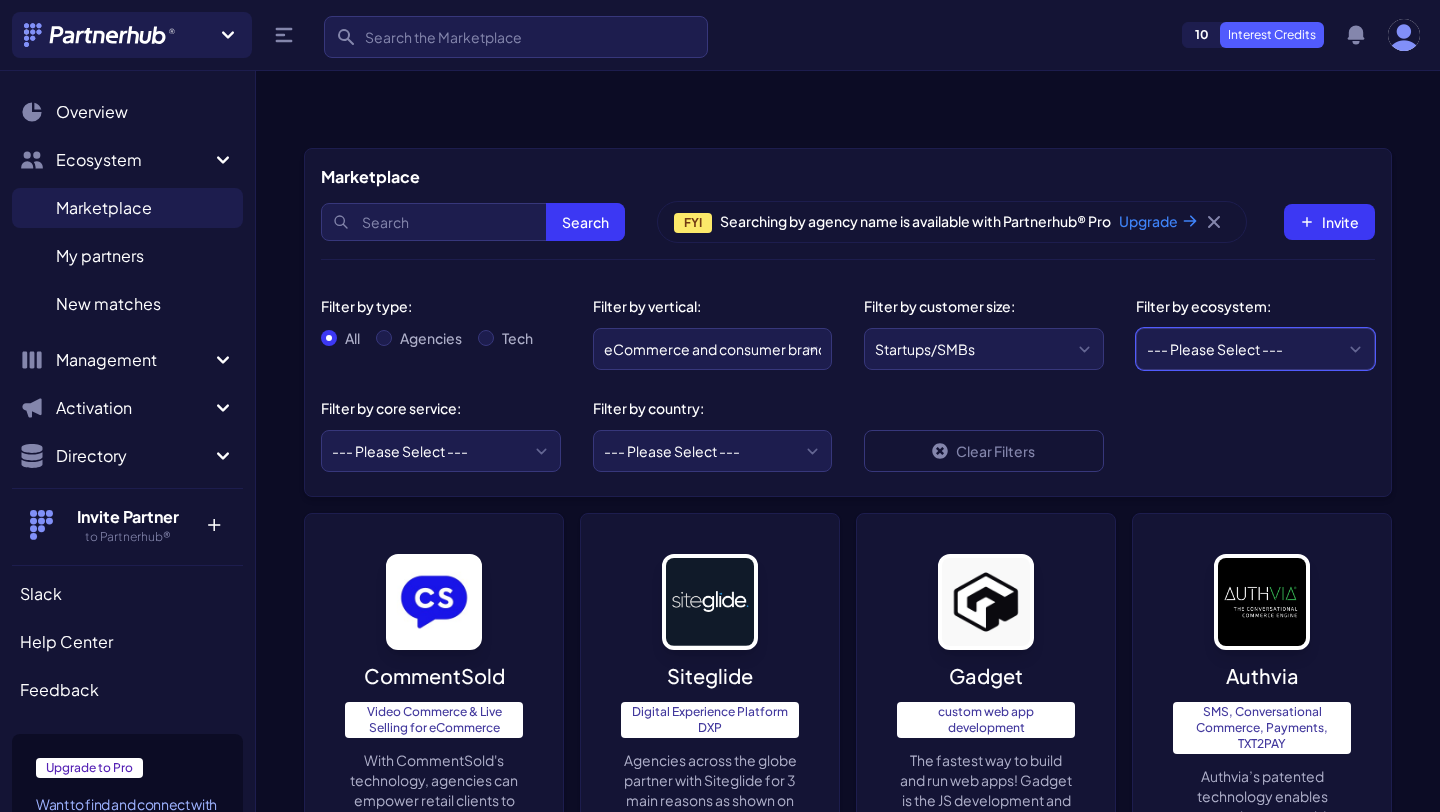 select on "TikTok" 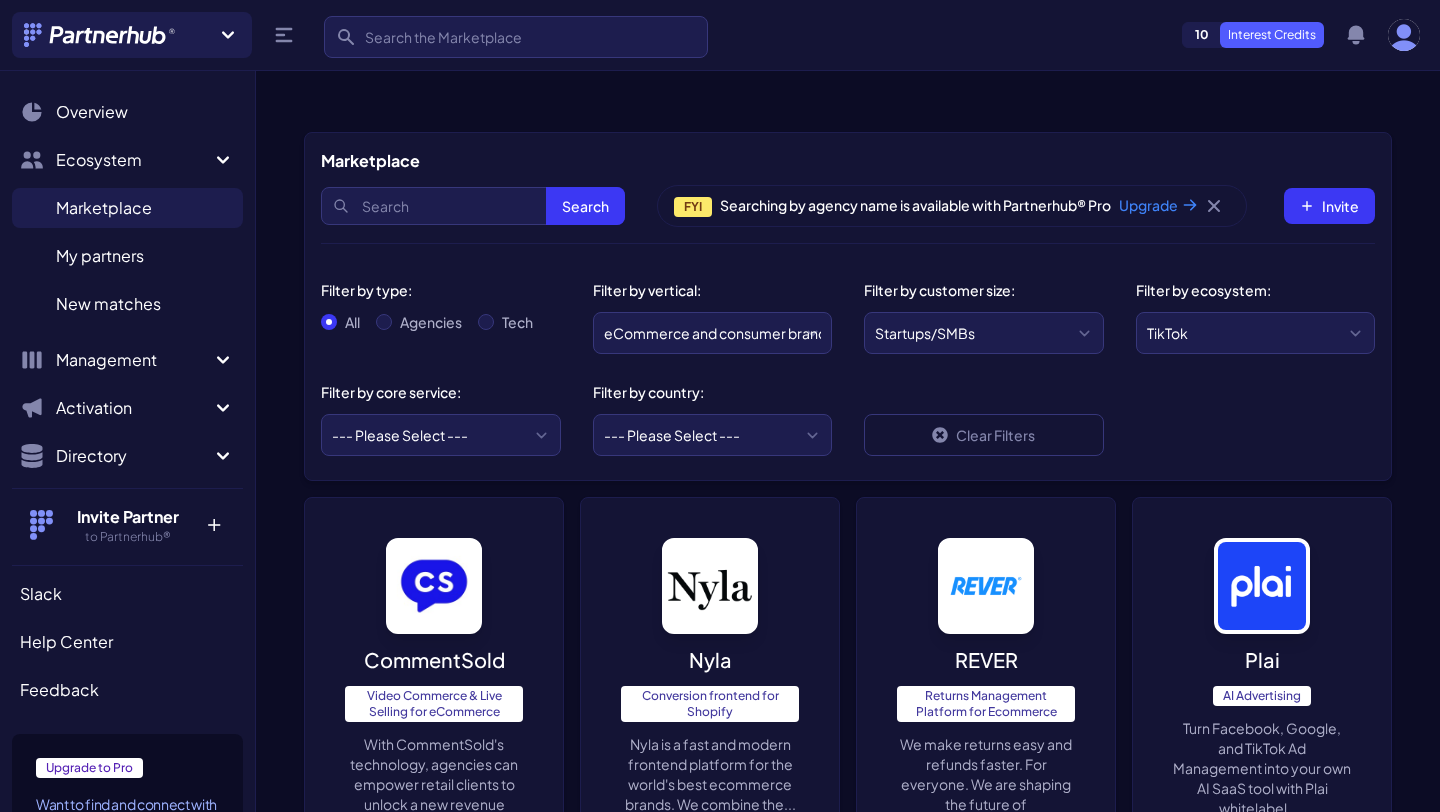 scroll, scrollTop: 0, scrollLeft: 0, axis: both 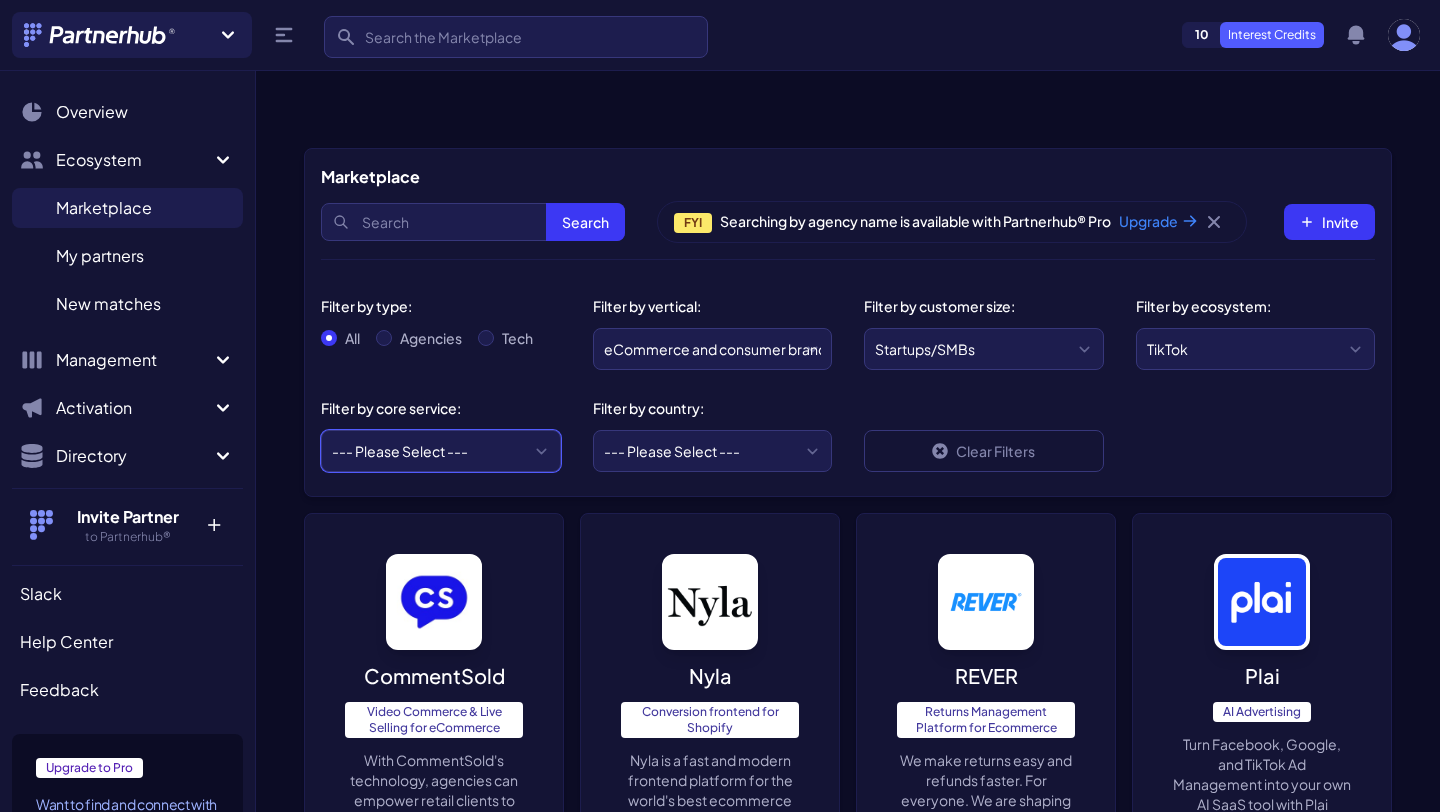 click on "--- Please Select --- ABM API Integration Support Business Process Consulting CRM Setup & Integration CRO Compliance or Security Content Marketing Copywriting Data Analytics Email Marketing Graphic Design Influencer Marketing Lead Generation Media Planning & Buying Operations PPC PR Research  Revops SEO or SEM SMS Marketing Social Media Management or SMM Software Development UX Design Videography Website Design and Development Workflow Automations" at bounding box center (441, 451) 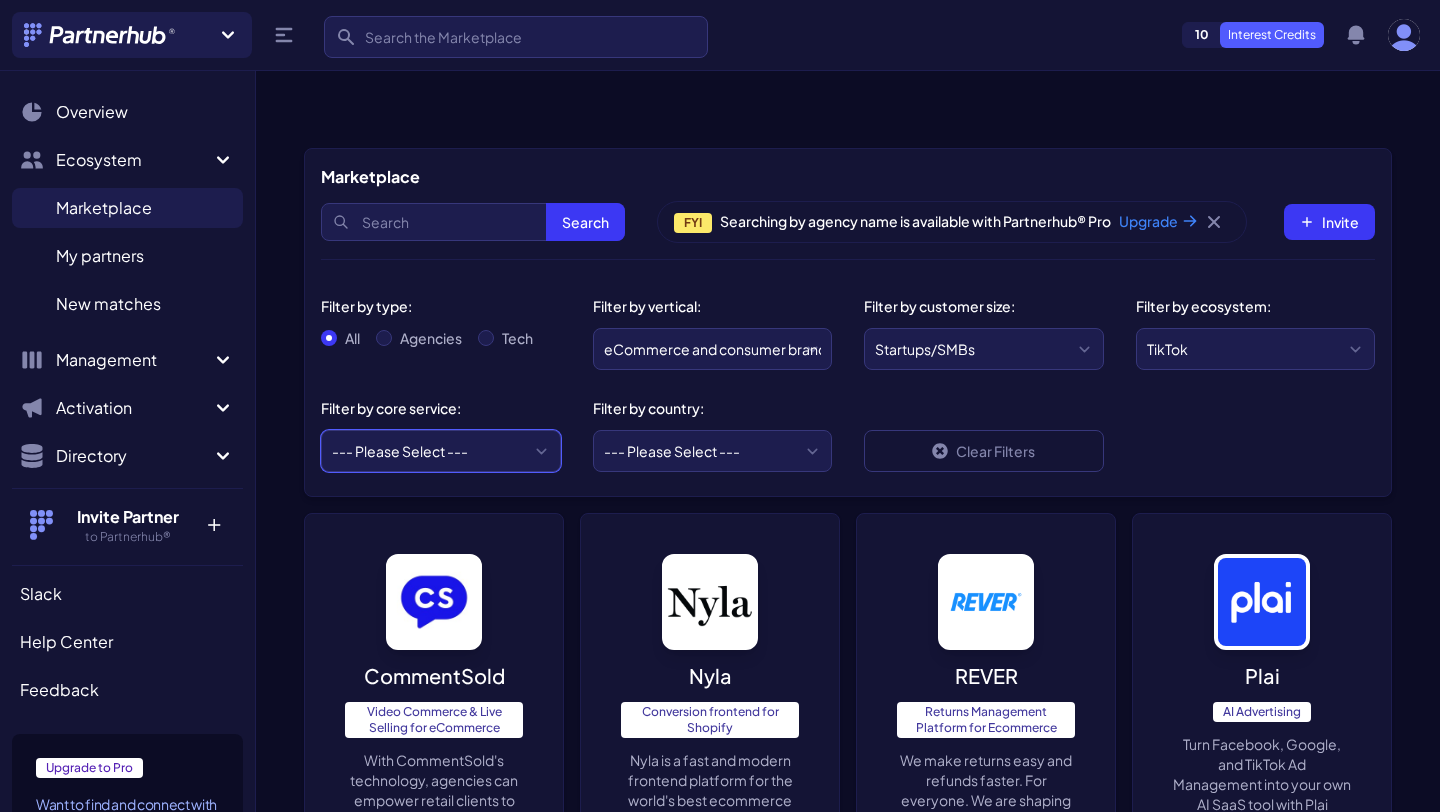 select on "Lead Generation" 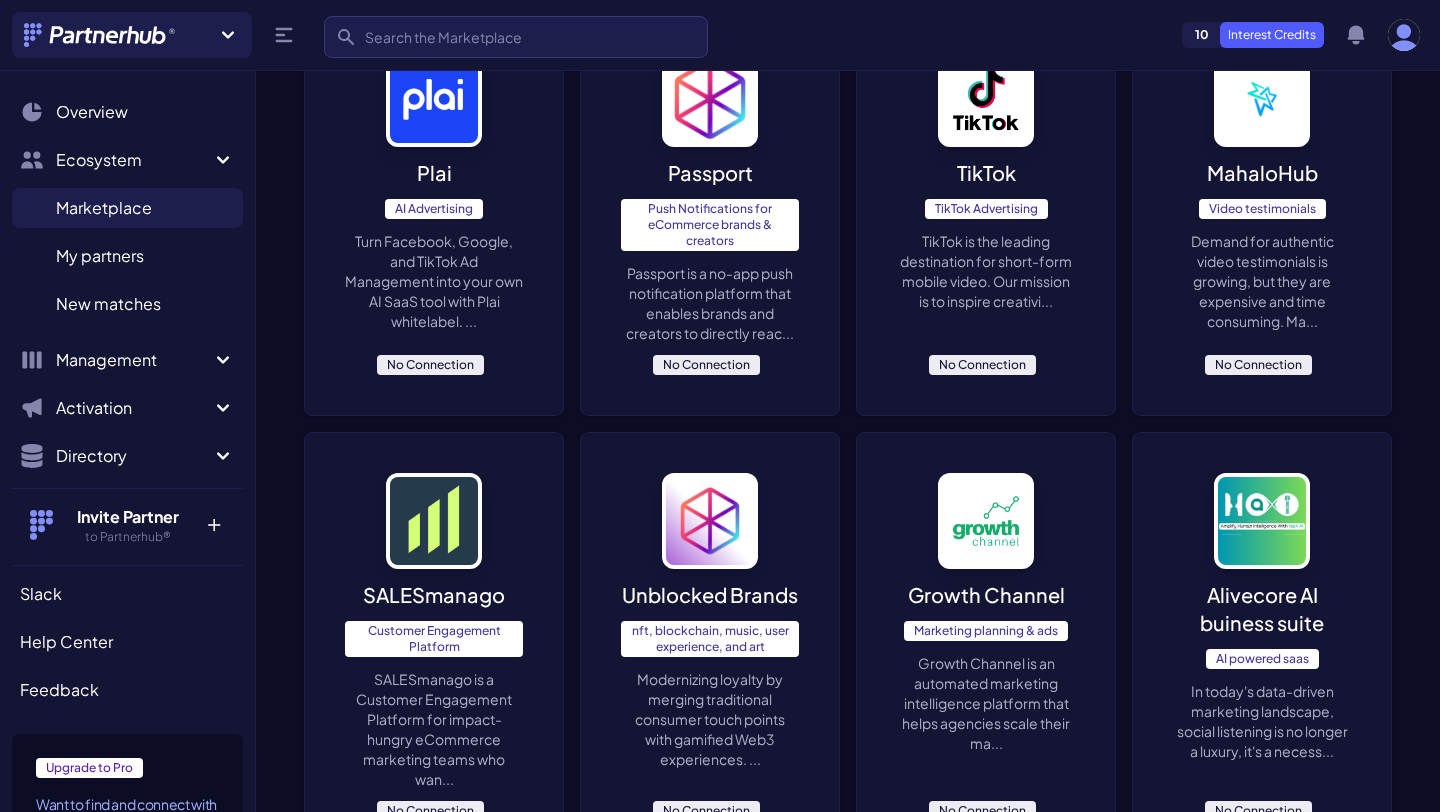 scroll, scrollTop: 0, scrollLeft: 0, axis: both 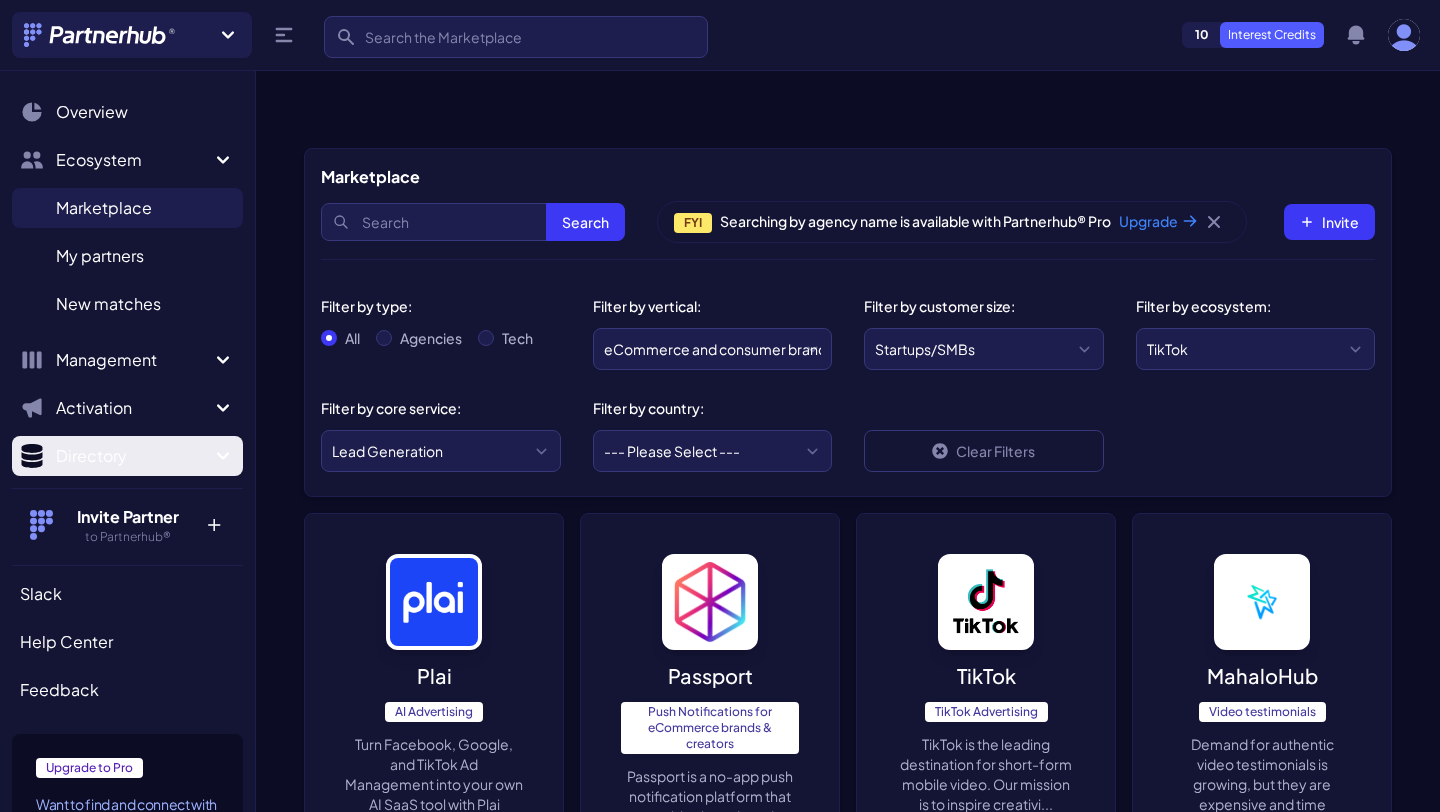 click on "Directory" at bounding box center [133, 456] 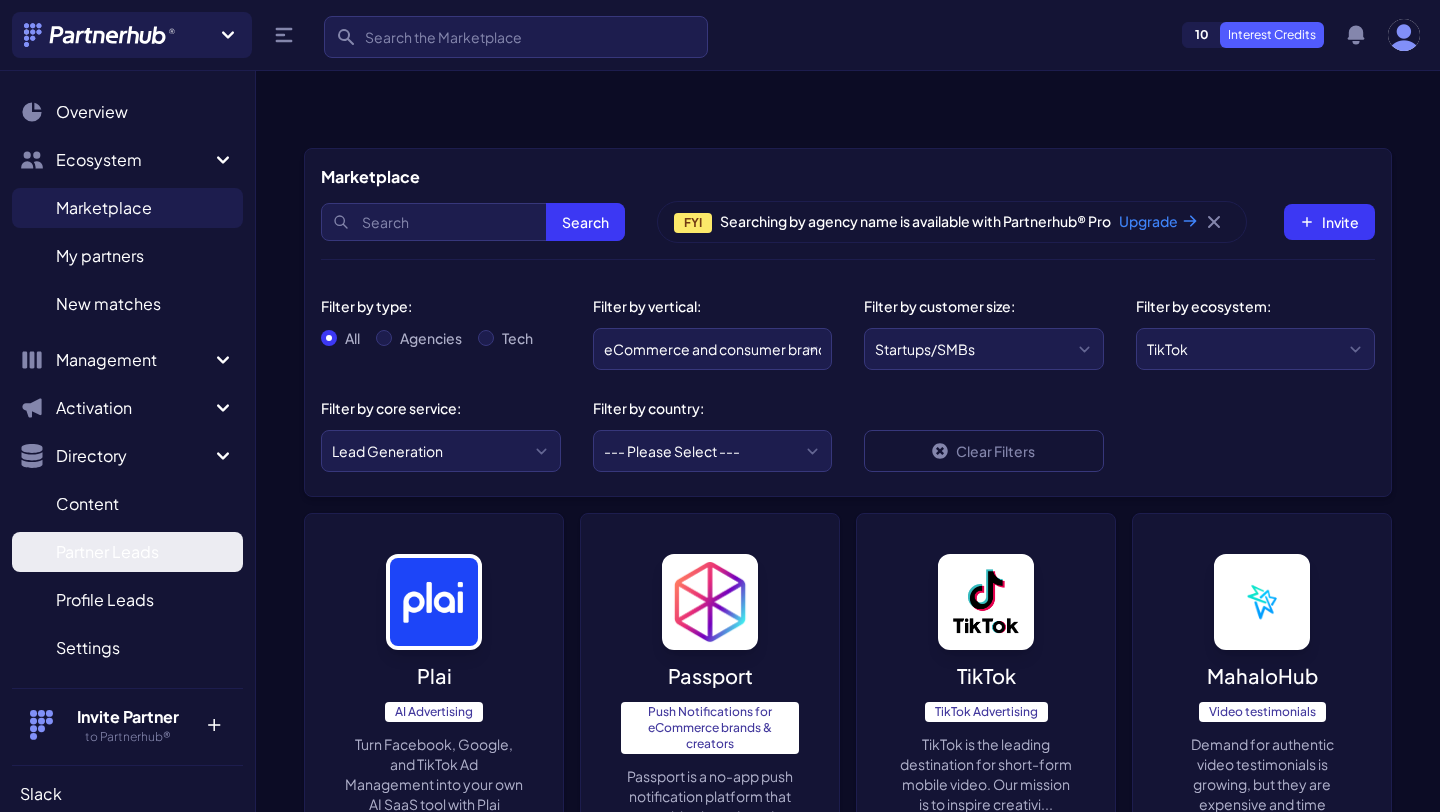 click on "Partner Leads" at bounding box center (107, 552) 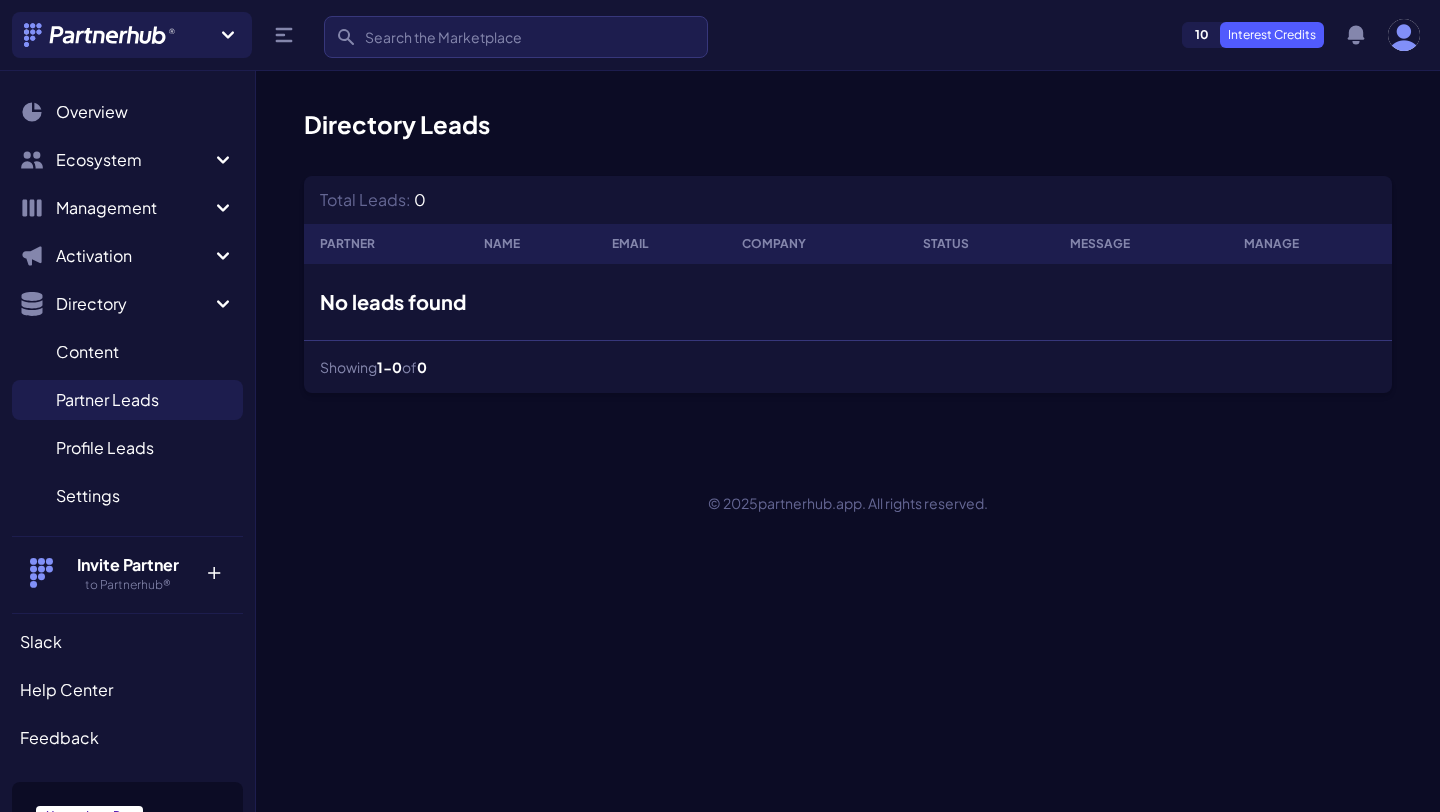 scroll, scrollTop: 0, scrollLeft: 0, axis: both 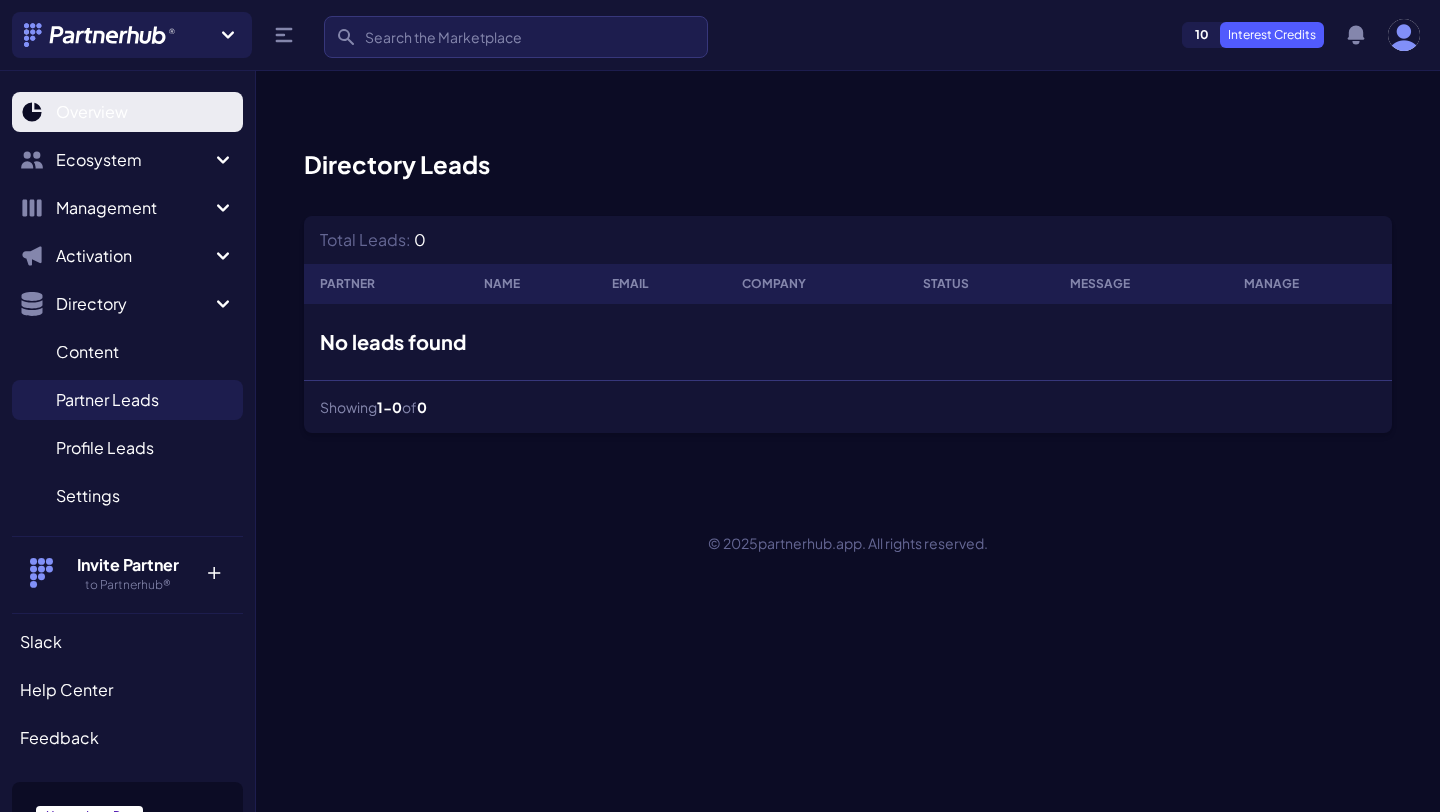 click on "Overview" at bounding box center [127, 112] 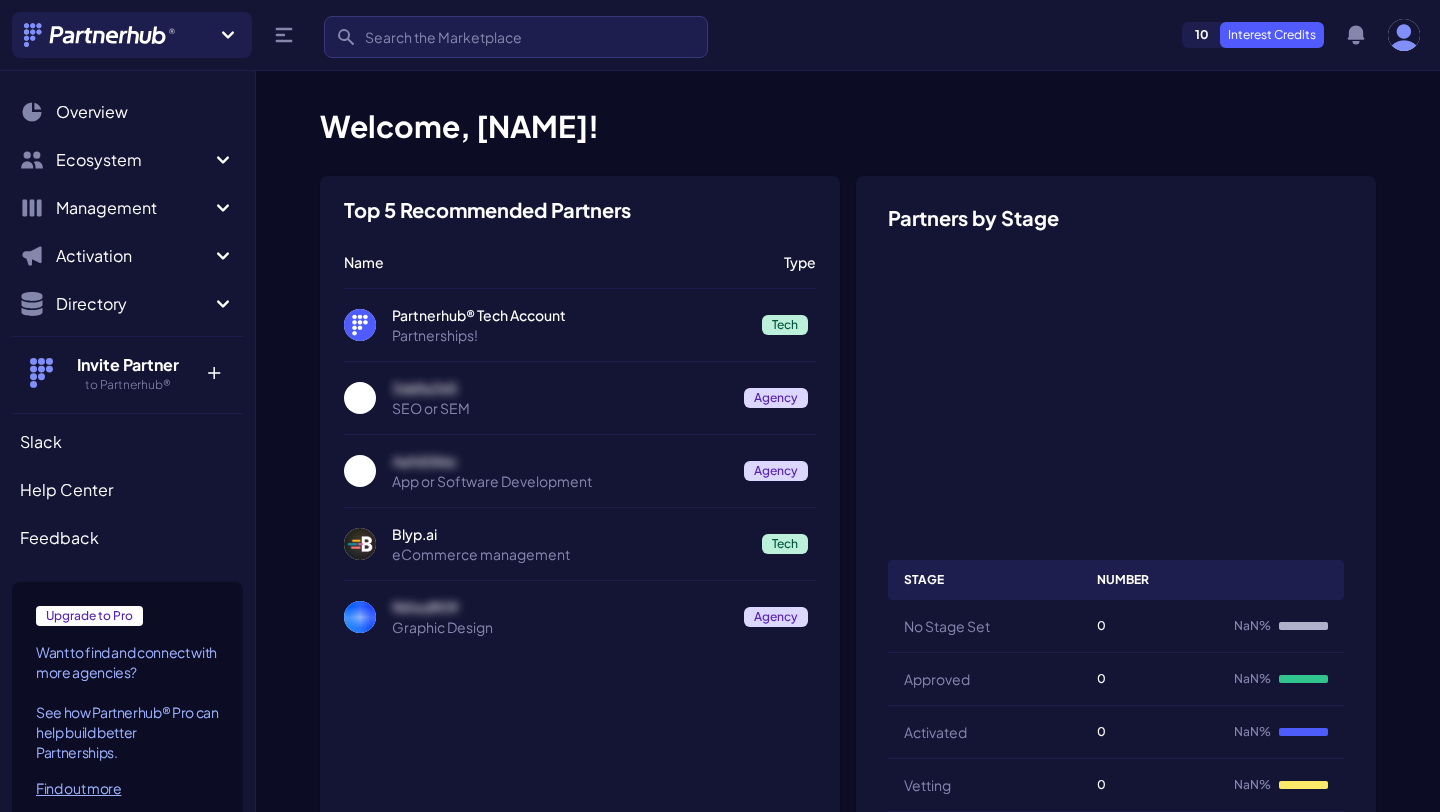 scroll, scrollTop: 0, scrollLeft: 0, axis: both 